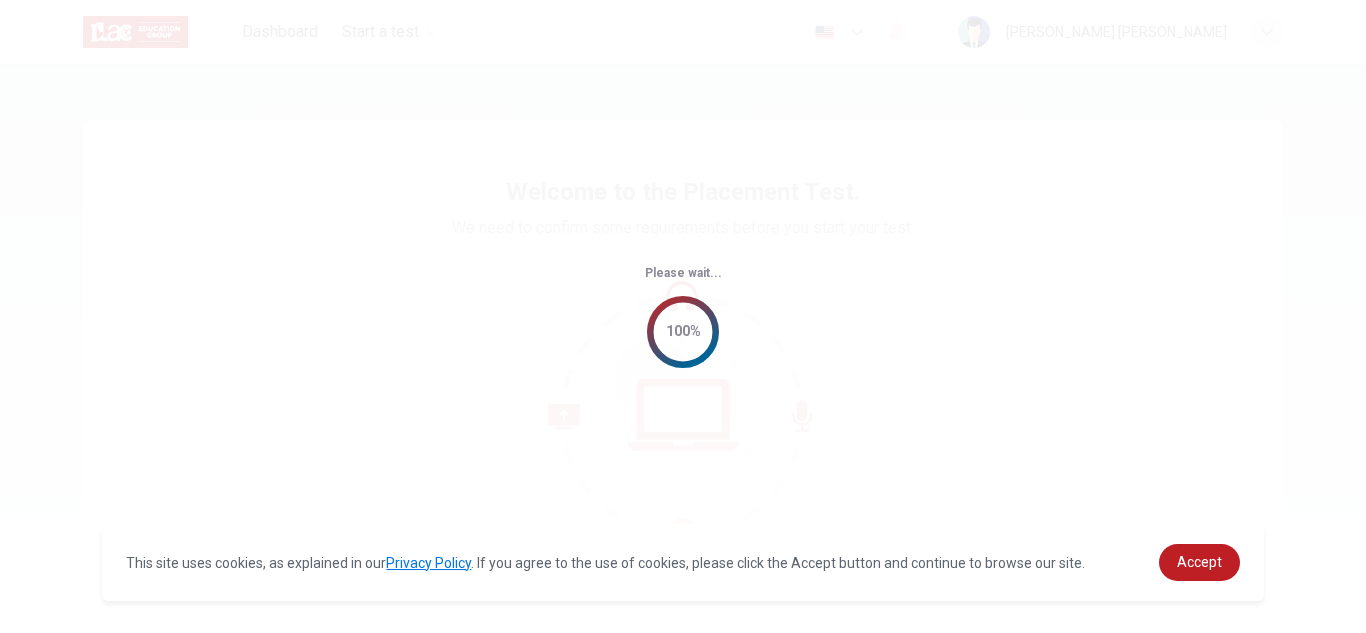 scroll, scrollTop: 0, scrollLeft: 0, axis: both 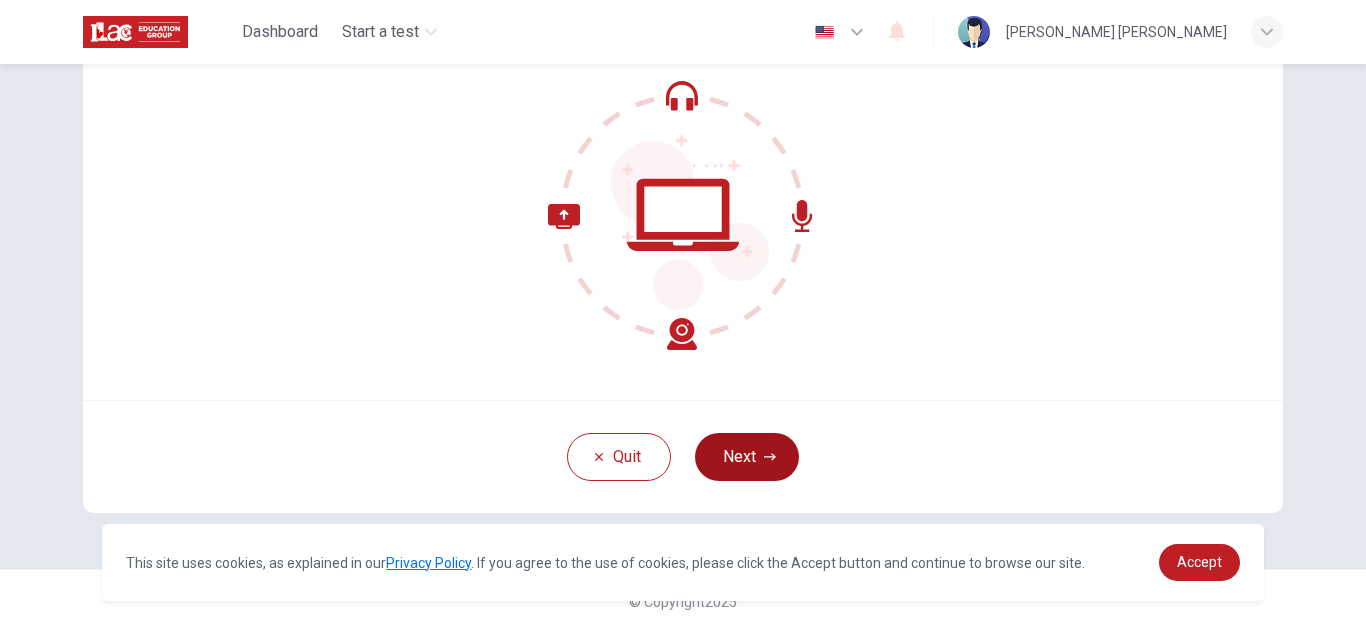 click on "Next" at bounding box center (747, 457) 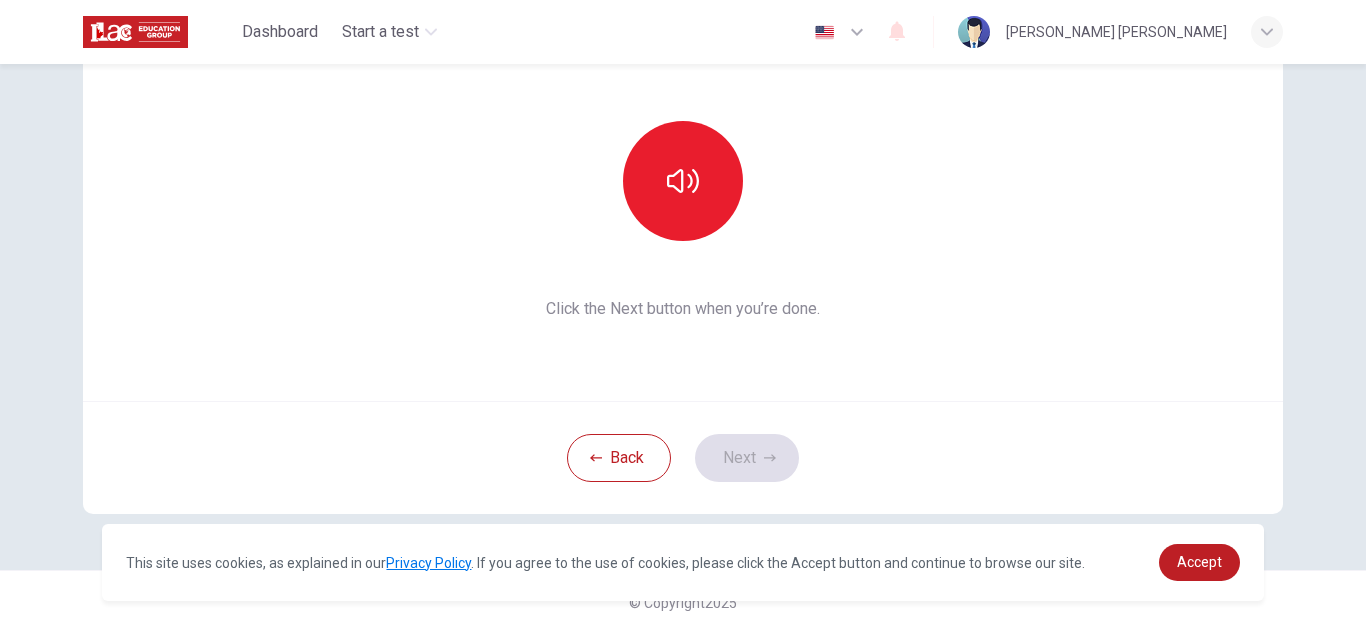 scroll, scrollTop: 200, scrollLeft: 0, axis: vertical 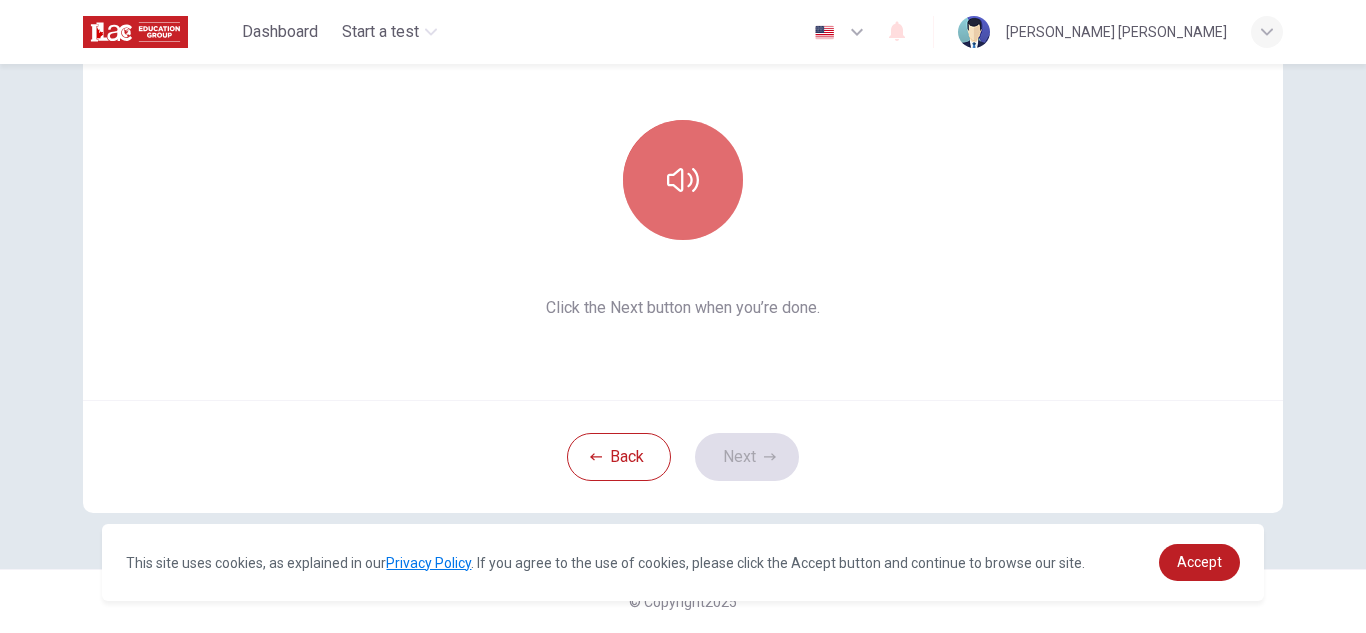 click at bounding box center [683, 180] 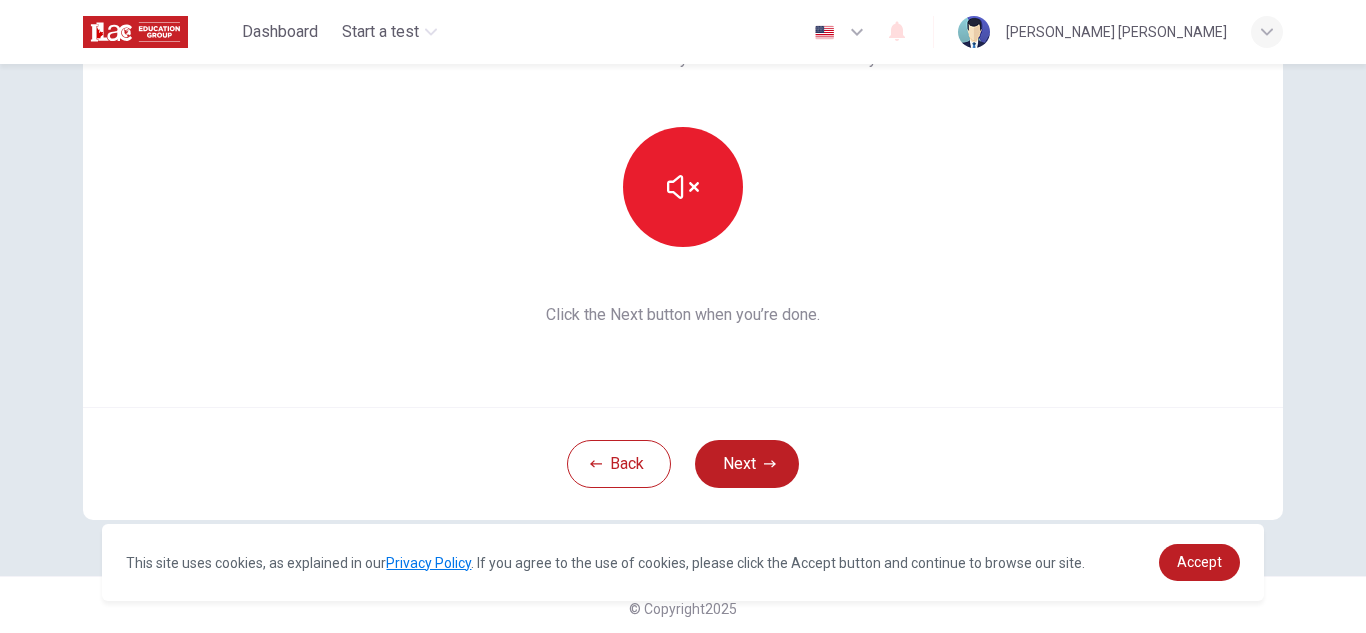 scroll, scrollTop: 200, scrollLeft: 0, axis: vertical 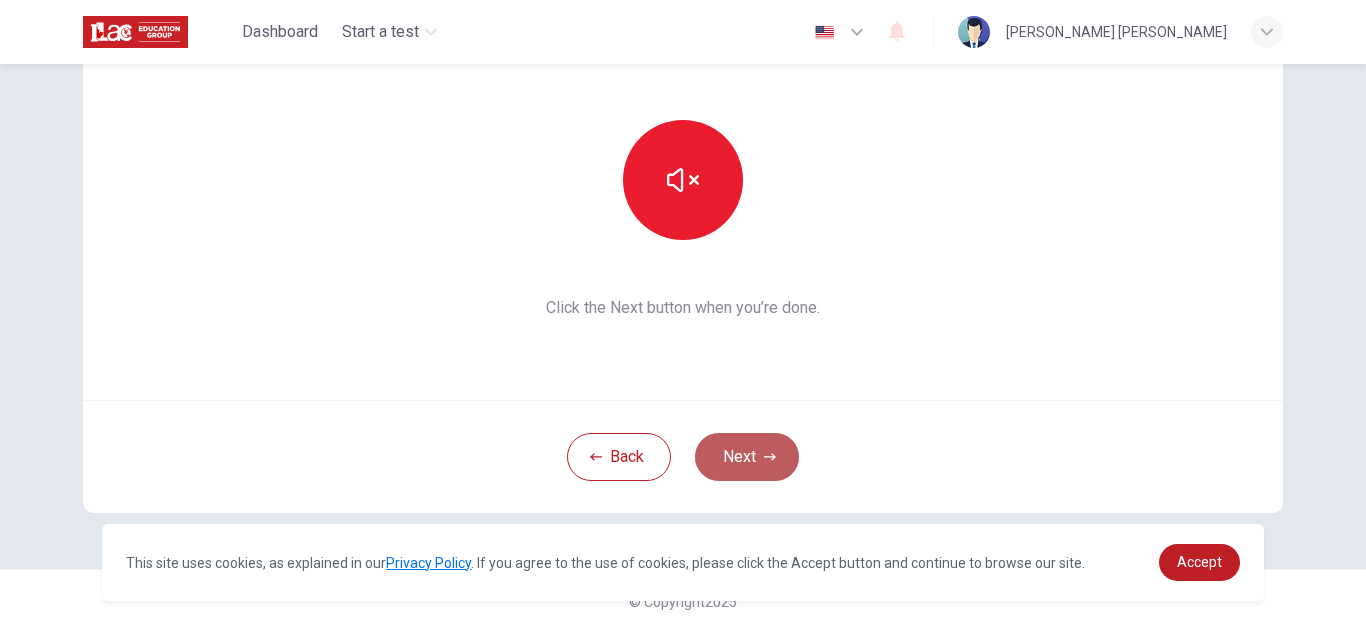 click on "Next" at bounding box center (747, 457) 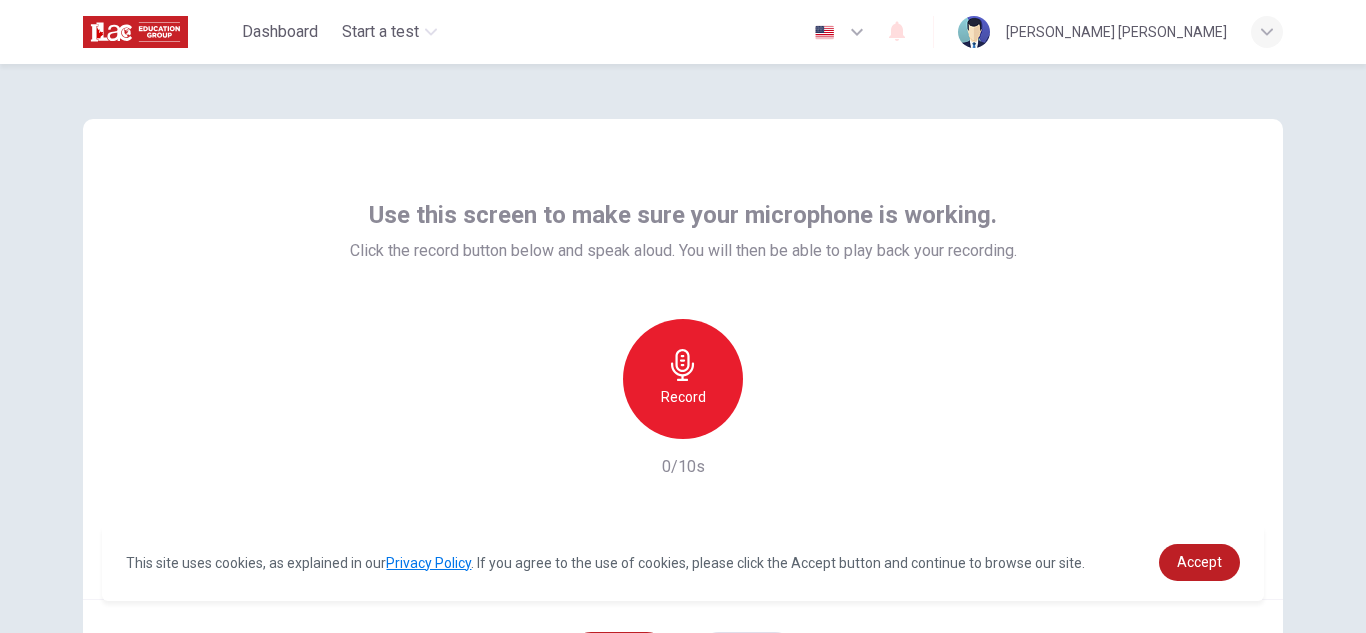 scroll, scrollTop: 0, scrollLeft: 0, axis: both 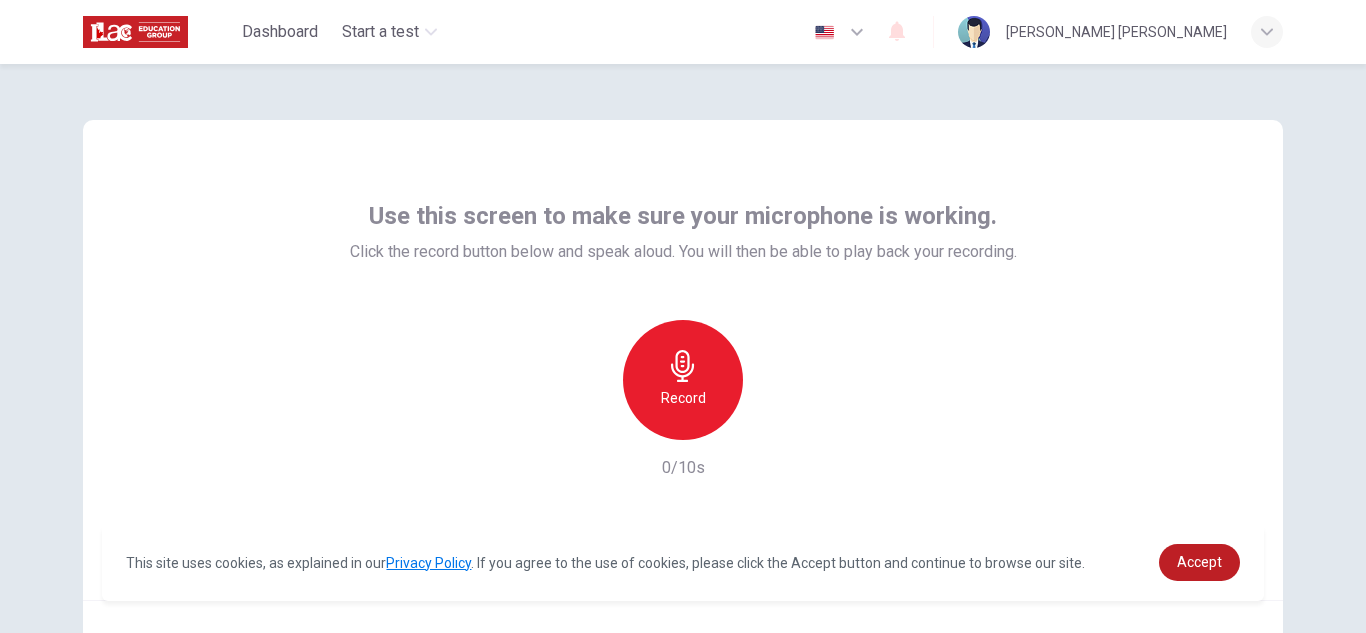 click on "Record" at bounding box center [683, 380] 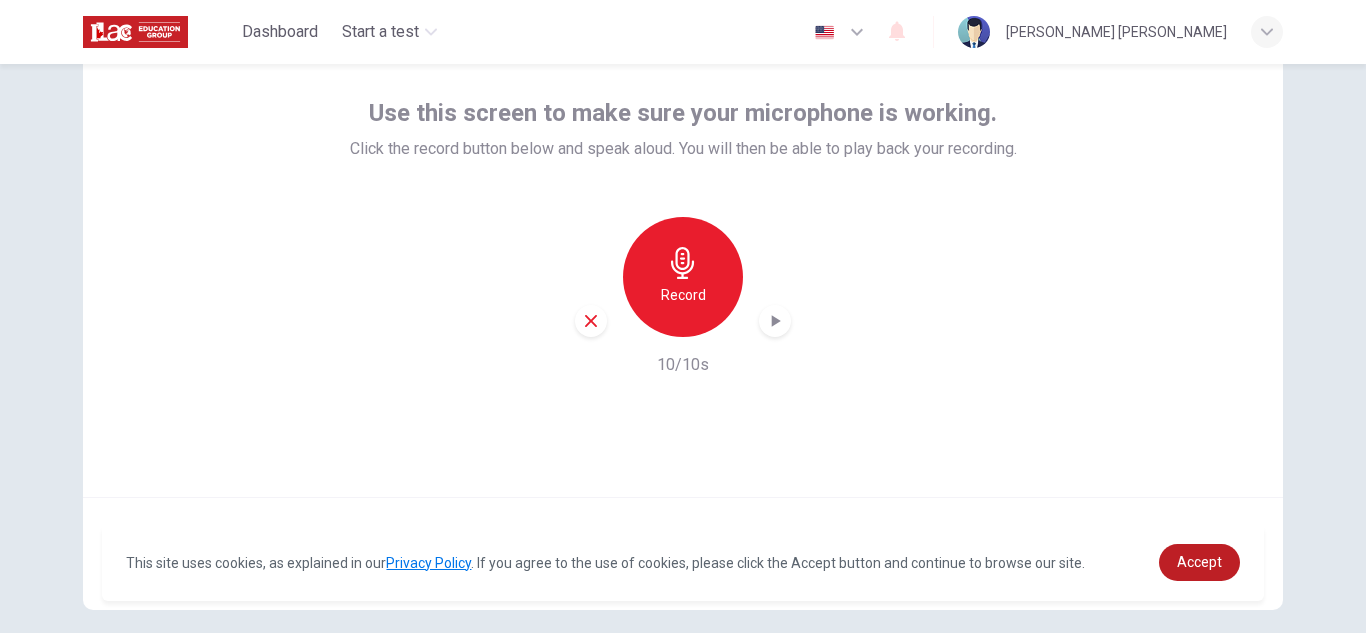 scroll, scrollTop: 200, scrollLeft: 0, axis: vertical 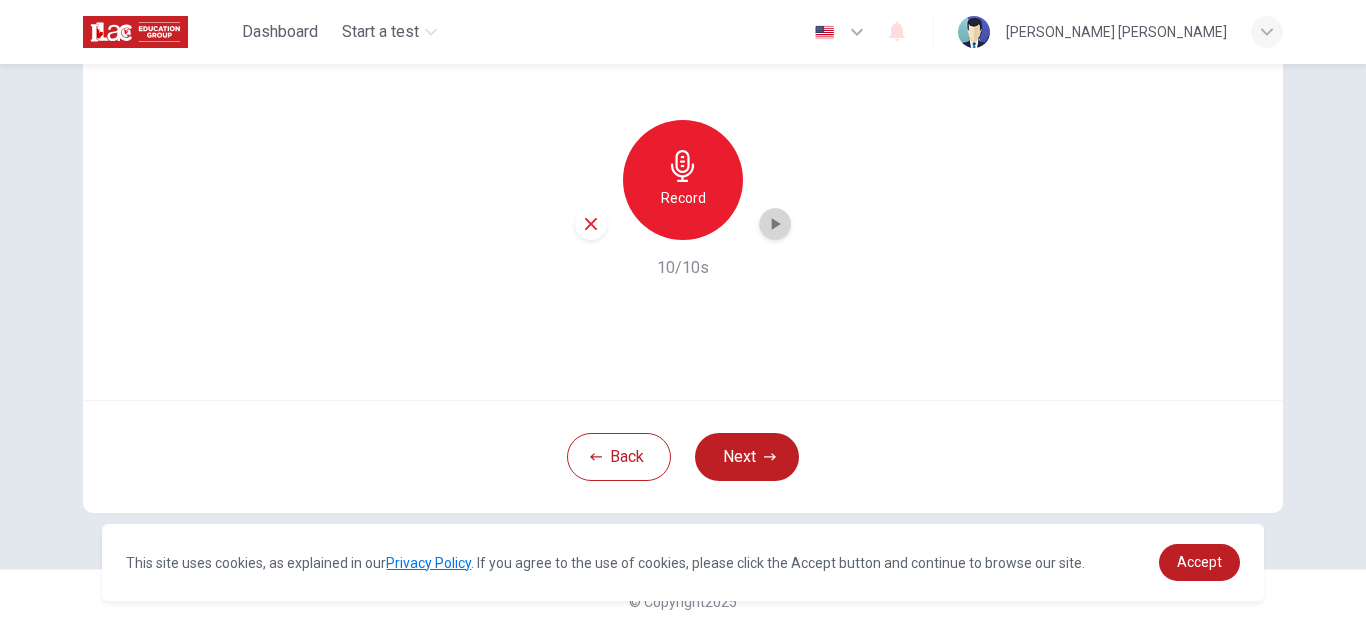 click 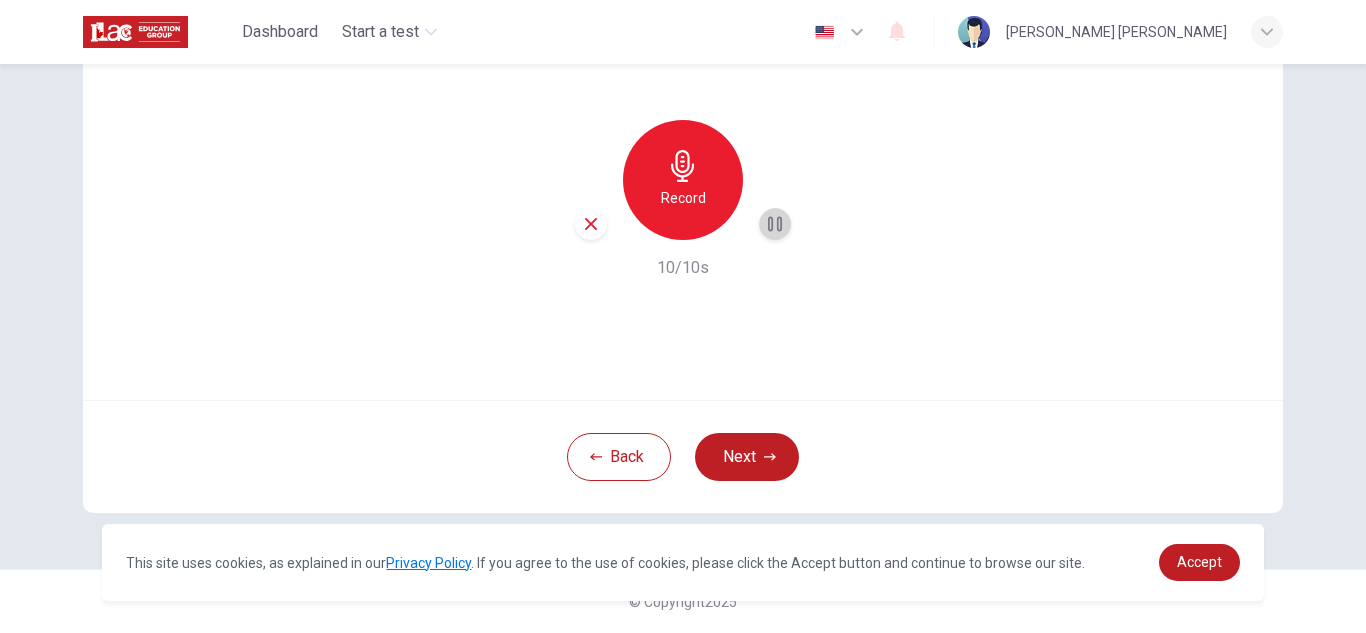 click 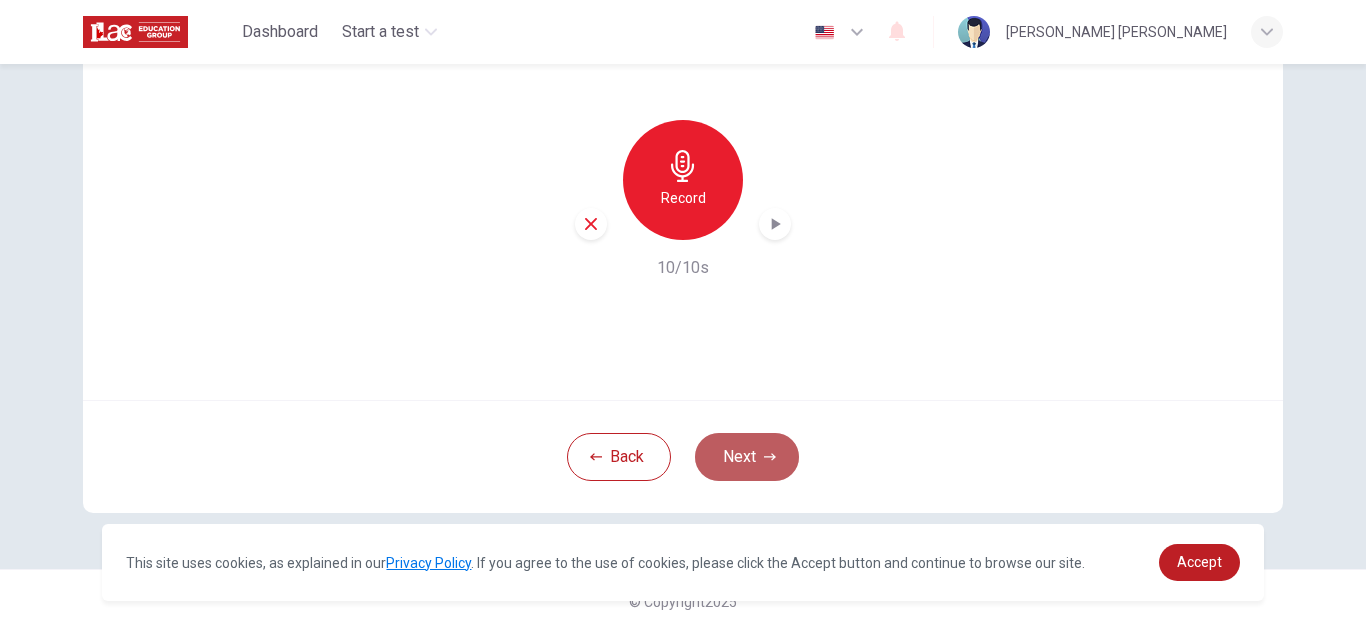 click on "Next" at bounding box center [747, 457] 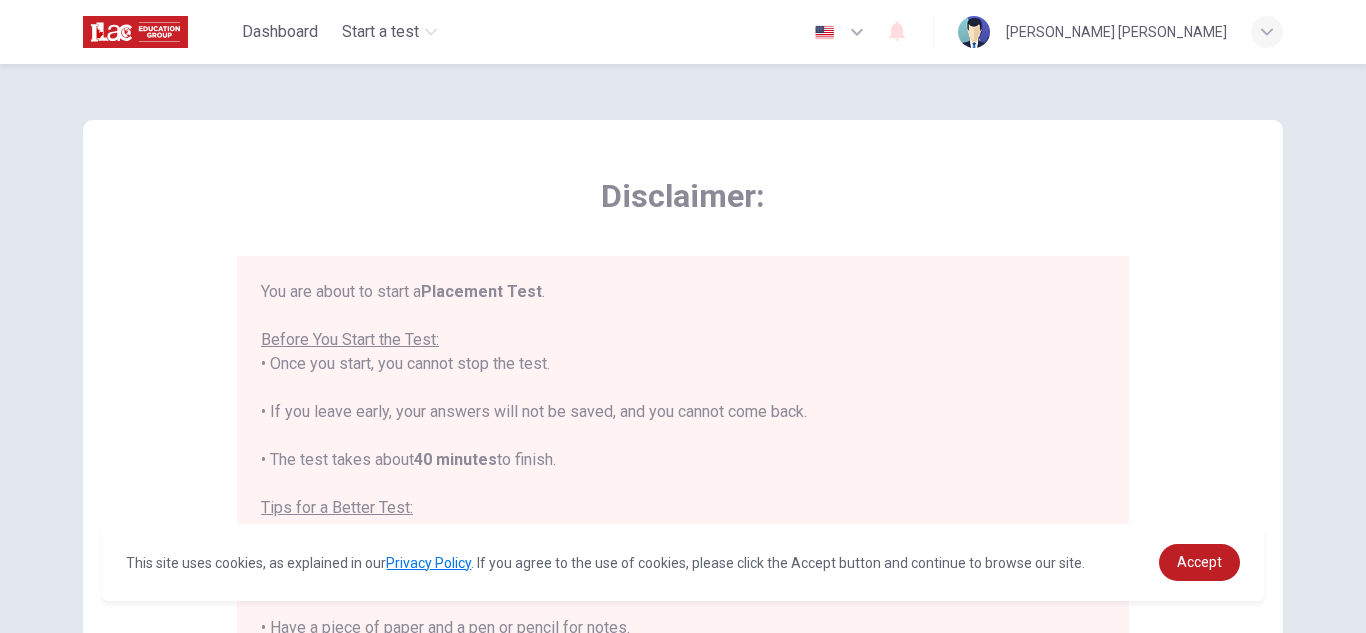 scroll, scrollTop: 100, scrollLeft: 0, axis: vertical 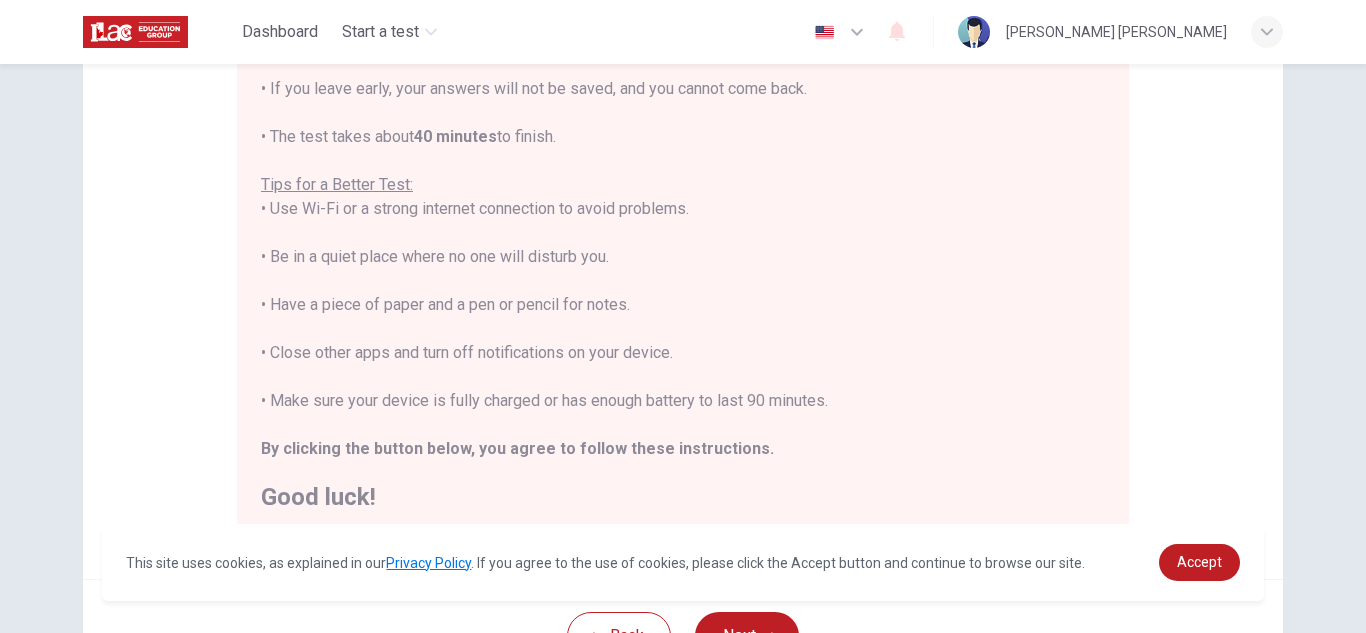 drag, startPoint x: 0, startPoint y: 680, endPoint x: 680, endPoint y: 356, distance: 753.24365 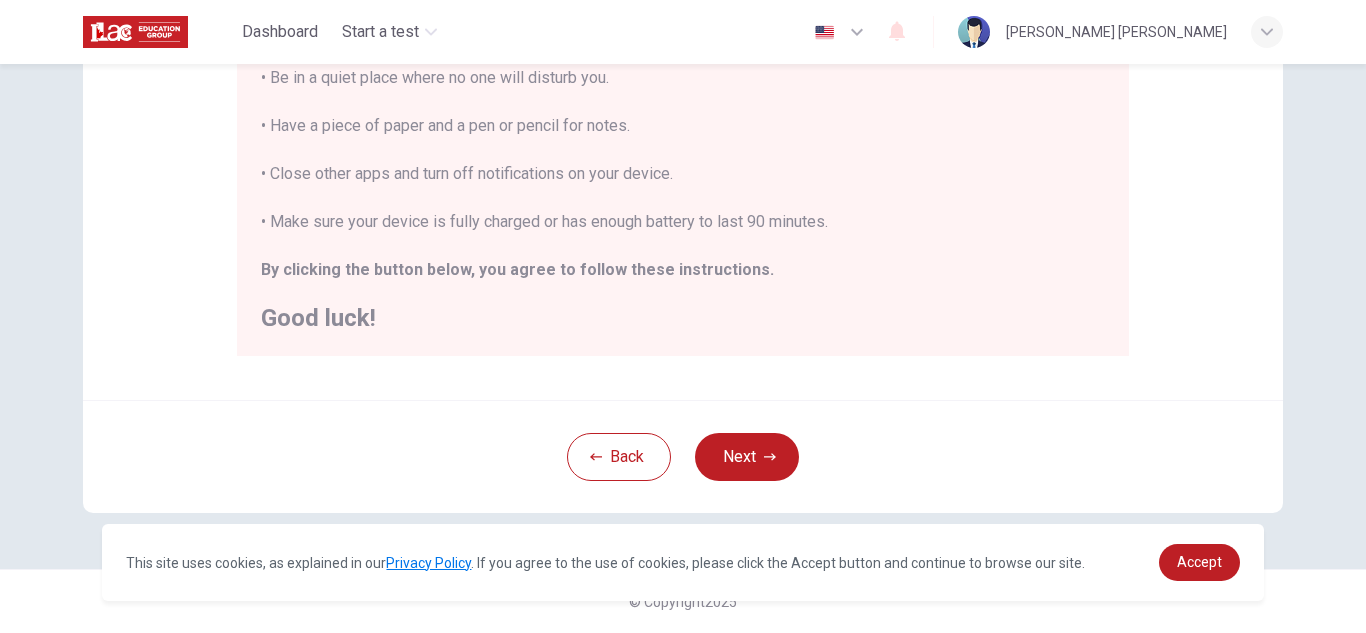 scroll, scrollTop: 0, scrollLeft: 0, axis: both 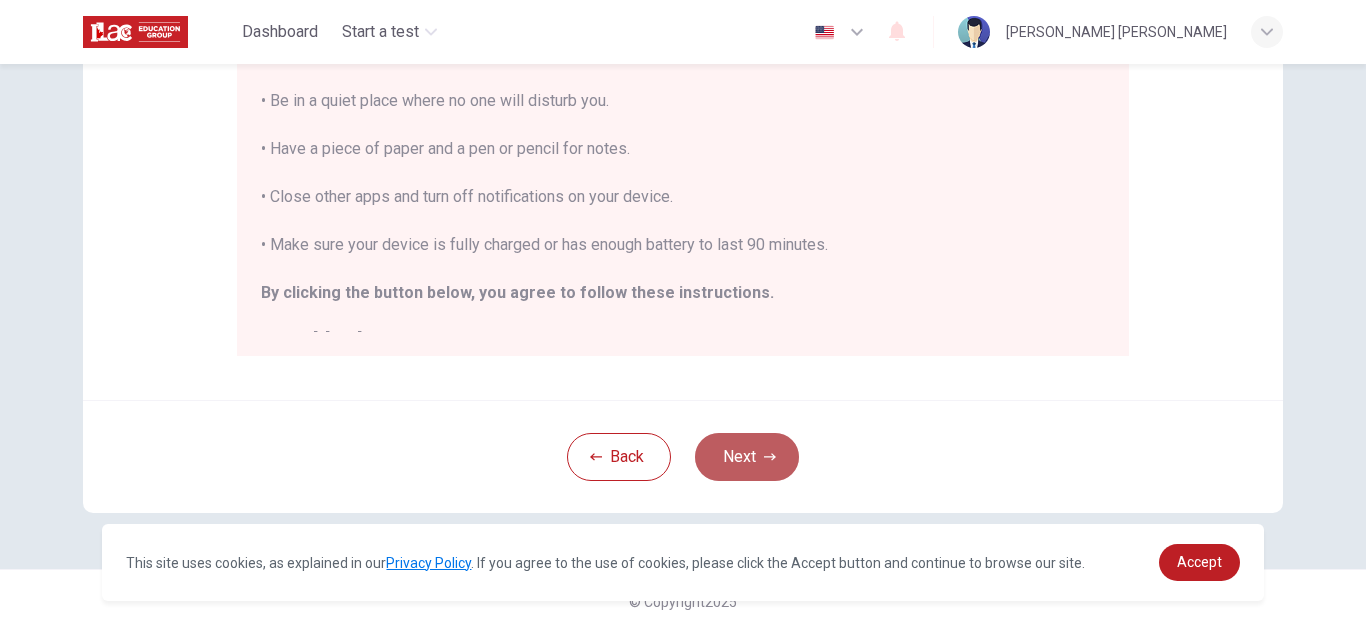 click on "Next" at bounding box center [747, 457] 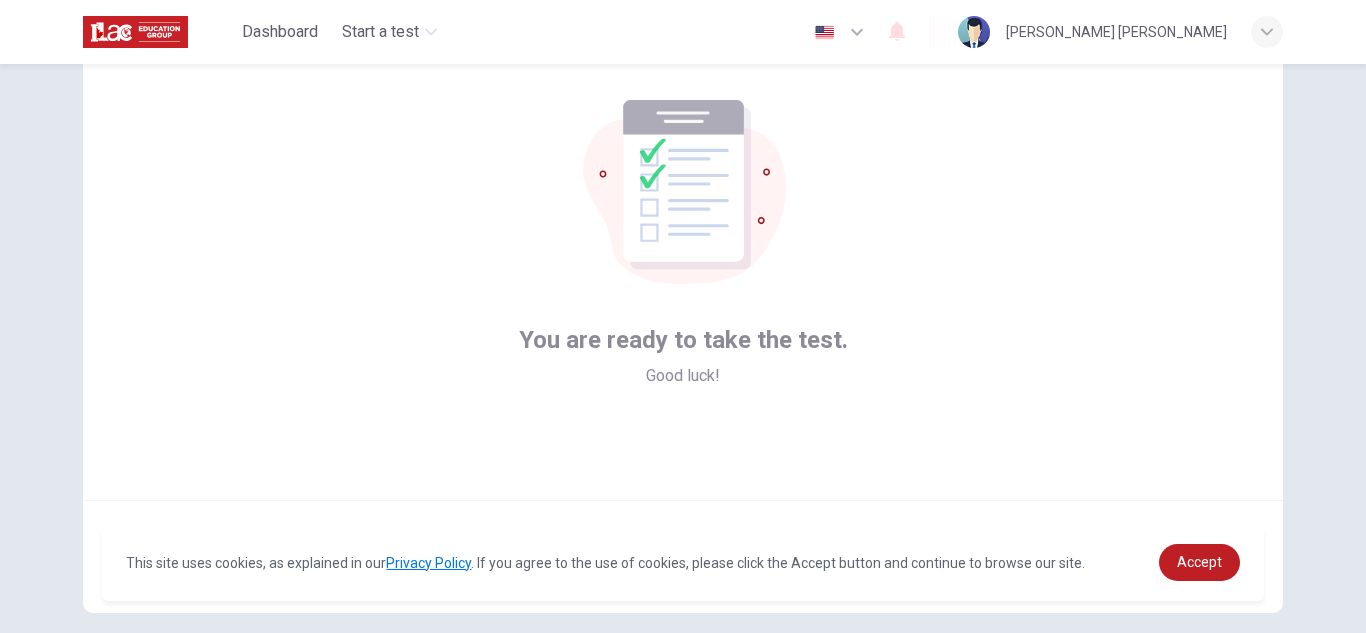 scroll, scrollTop: 200, scrollLeft: 0, axis: vertical 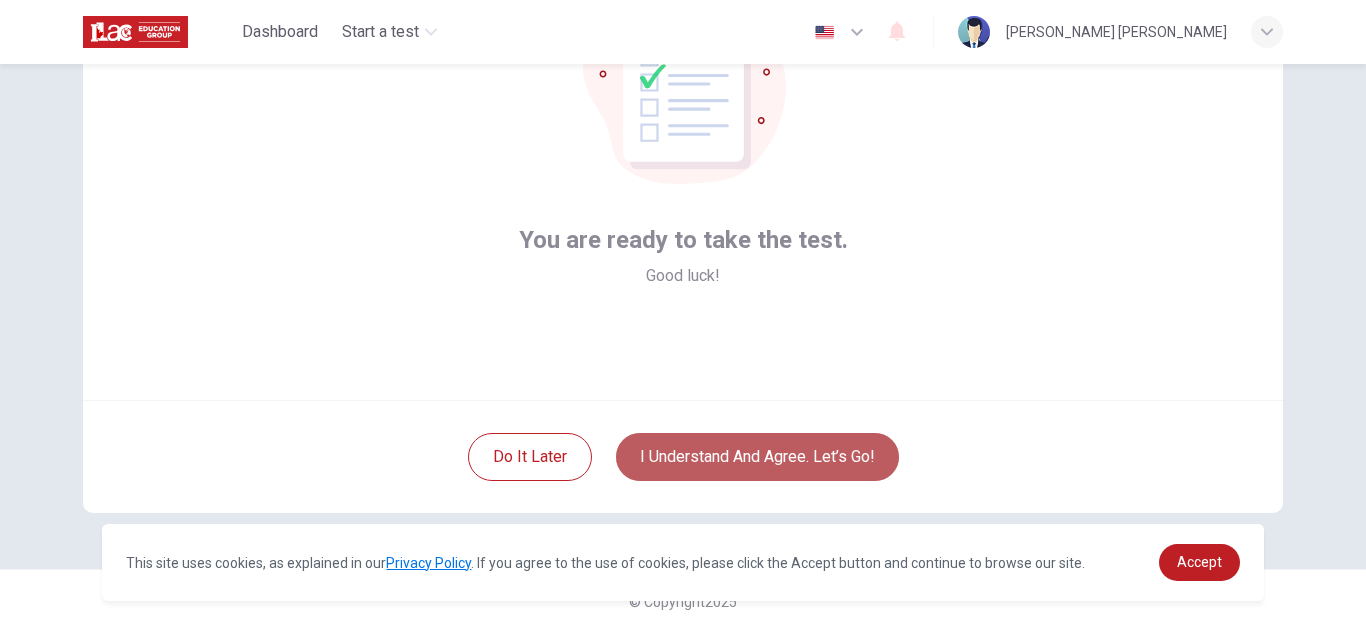 click on "I understand and agree. Let’s go!" at bounding box center [757, 457] 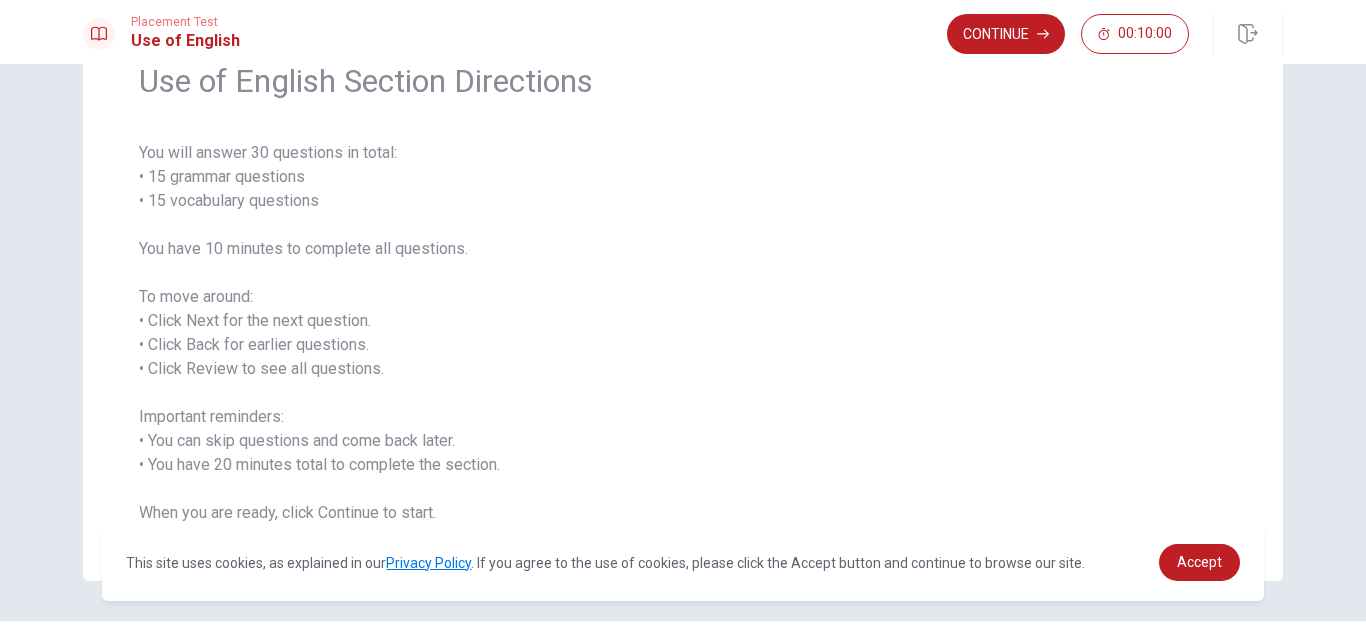scroll, scrollTop: 100, scrollLeft: 0, axis: vertical 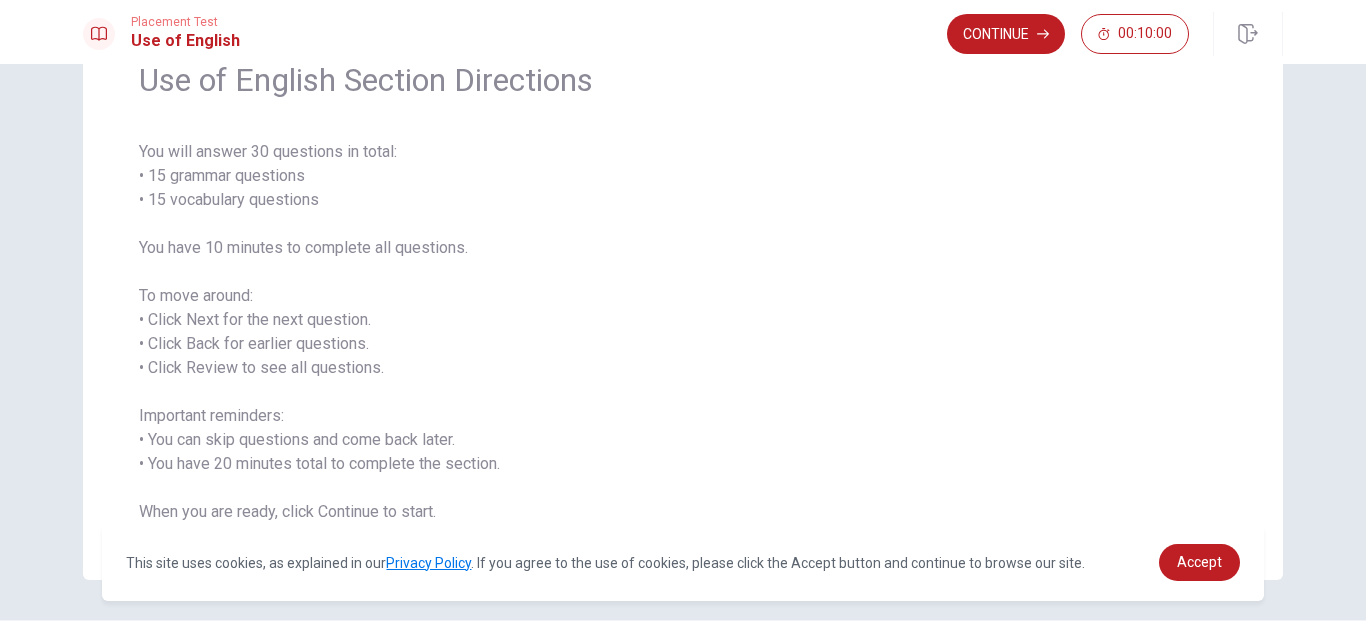 click on "You will answer 30 questions in total:
• 15 grammar questions
• 15 vocabulary questions
You have 10 minutes to complete all questions.
To move around:
• Click Next for the next question.
• Click Back for earlier questions.
• Click Review to see all questions.
Important reminders:
• You can skip questions and come back later.
• You have 20 minutes total to complete the section.
When you are ready, click Continue to start." at bounding box center (683, 332) 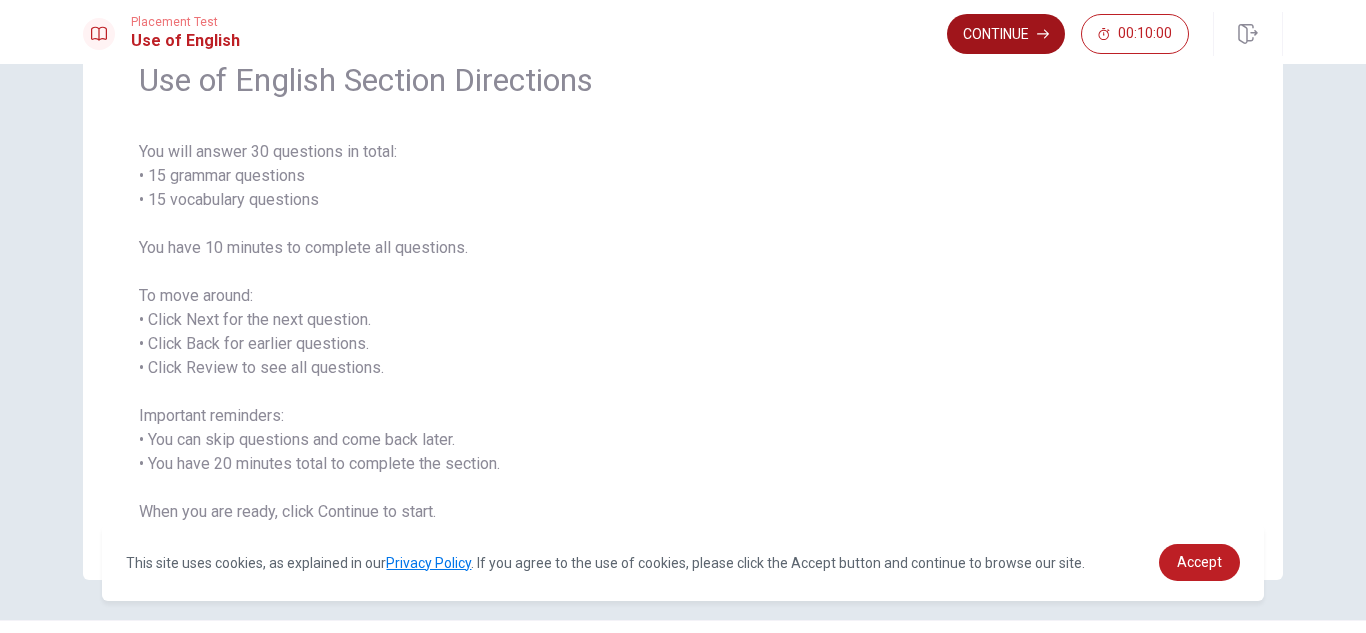 click on "Continue" at bounding box center [1006, 34] 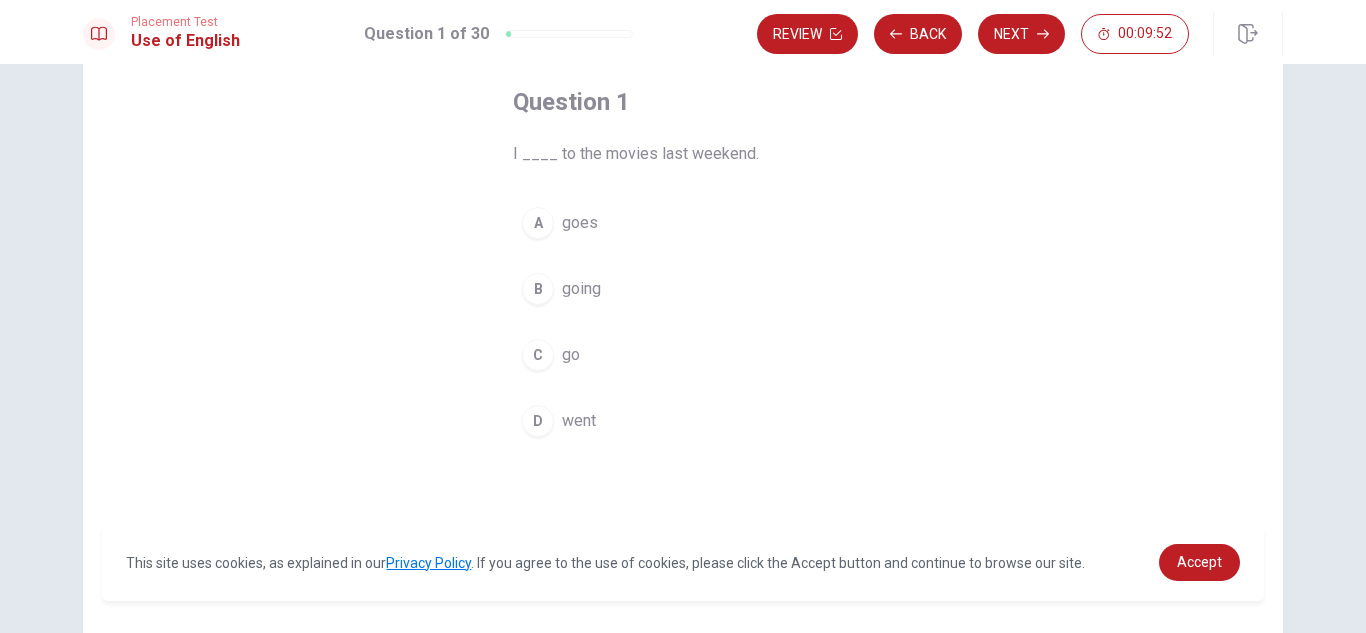 click on "went" at bounding box center [579, 421] 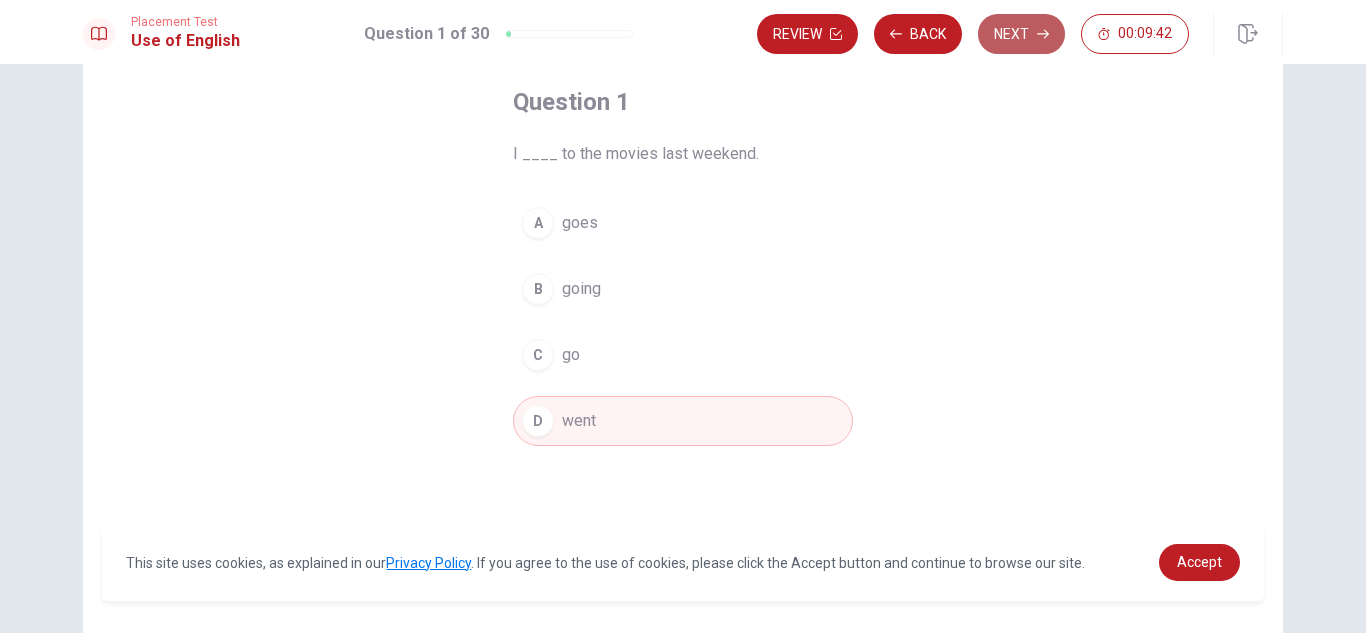 click on "Next" at bounding box center [1021, 34] 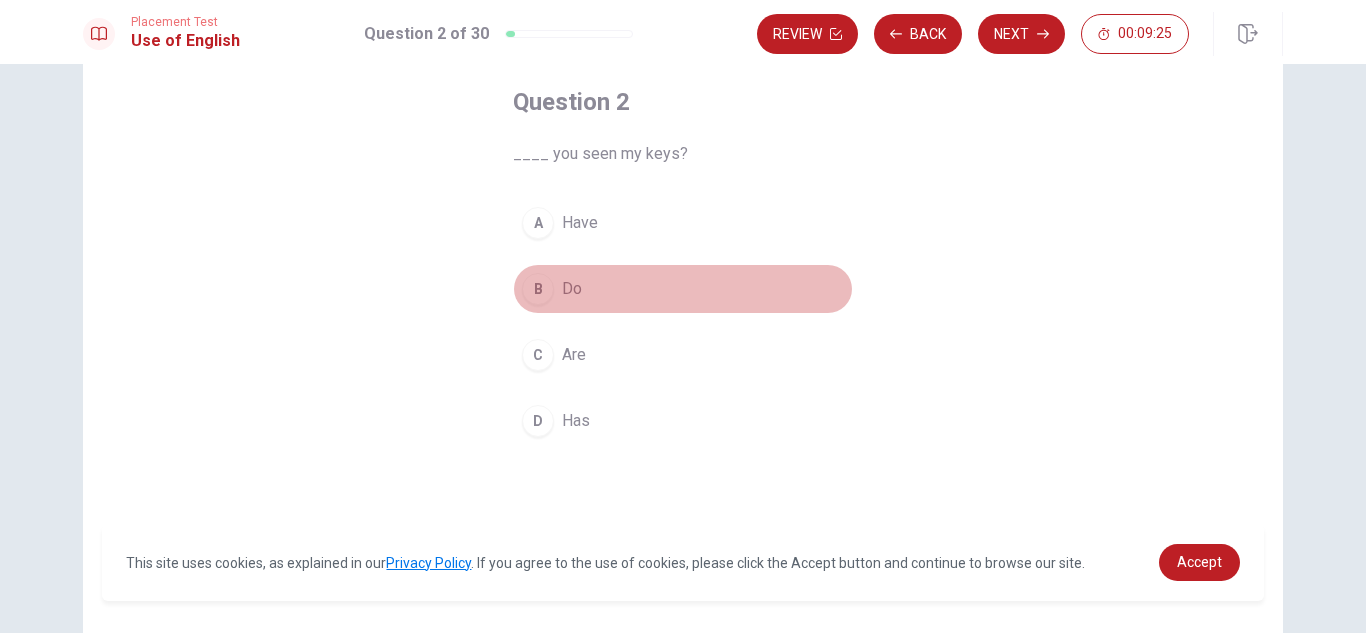 click on "Do" at bounding box center [572, 289] 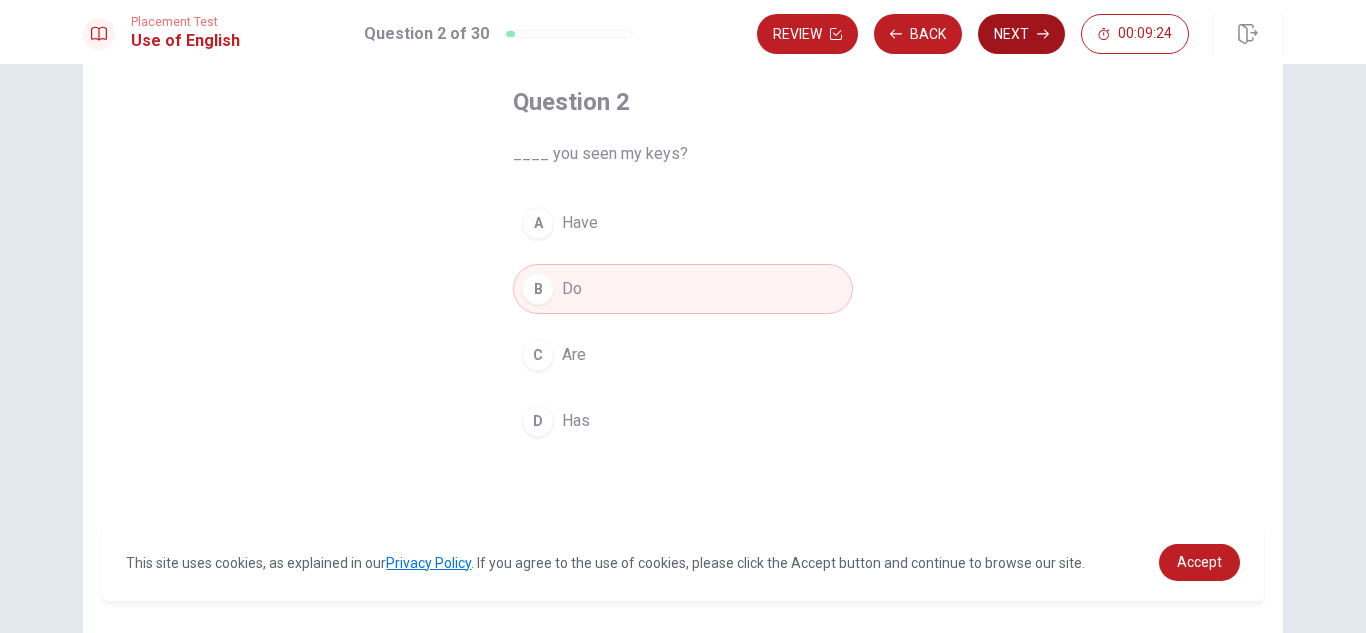 click on "Next" at bounding box center [1021, 34] 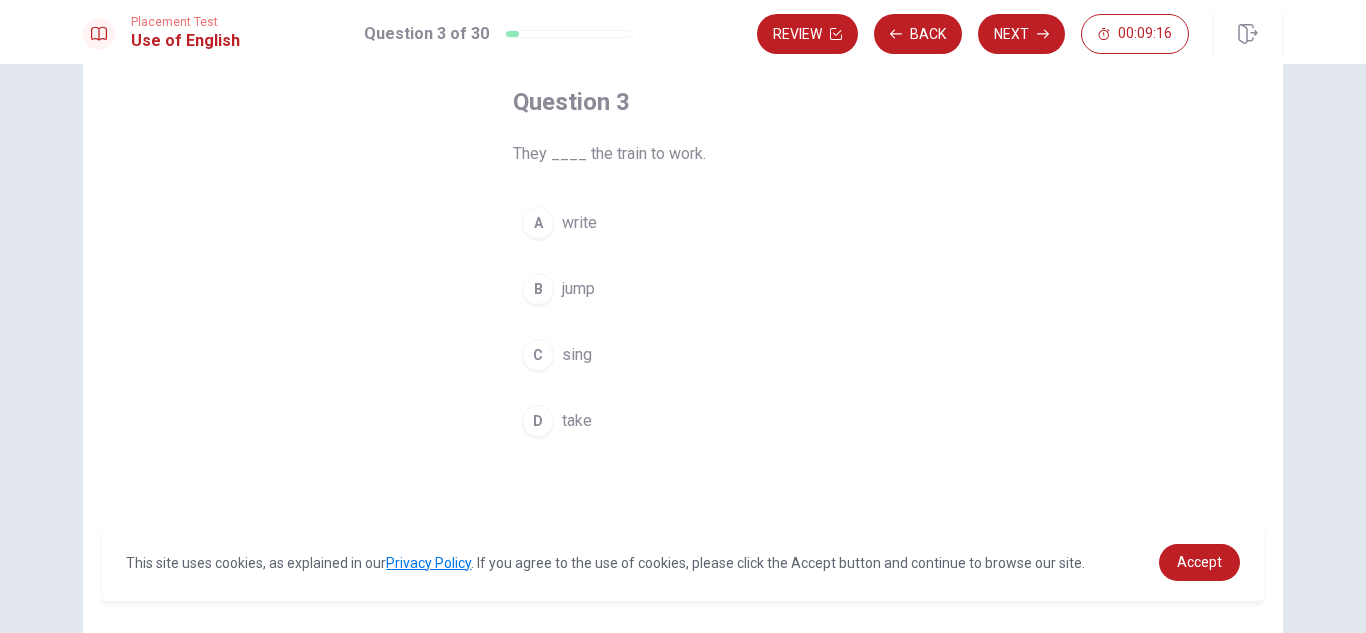 click on "D take" at bounding box center [683, 421] 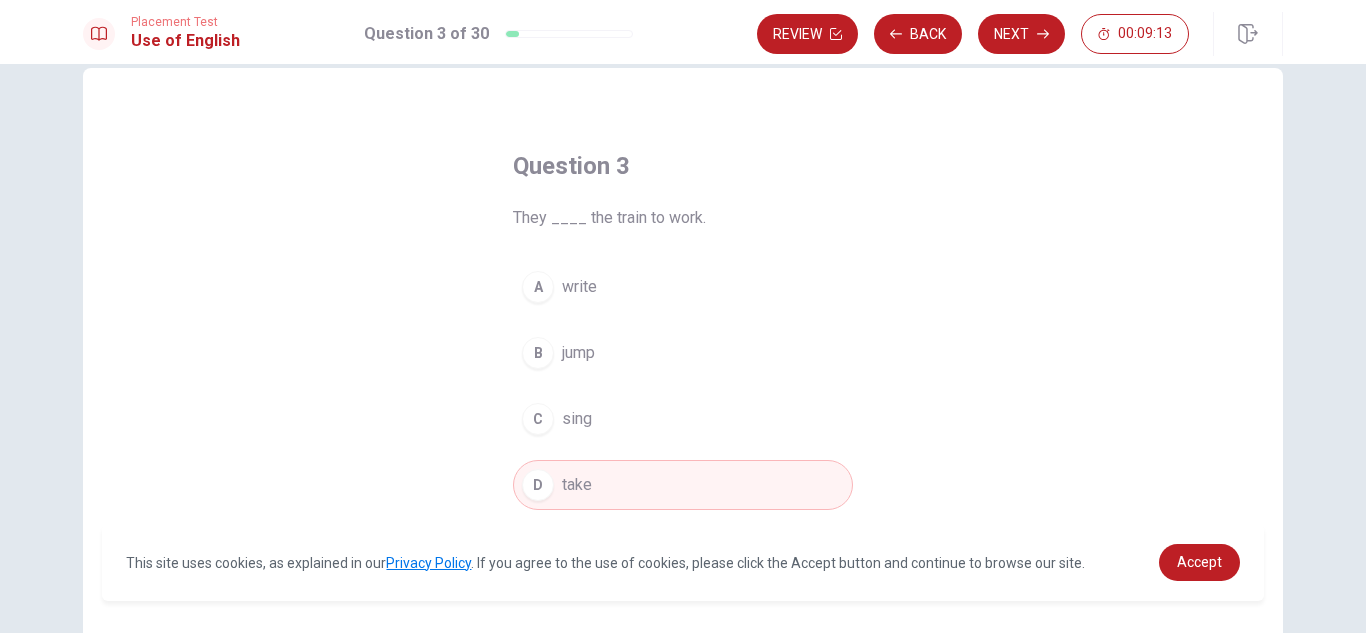 scroll, scrollTop: 0, scrollLeft: 0, axis: both 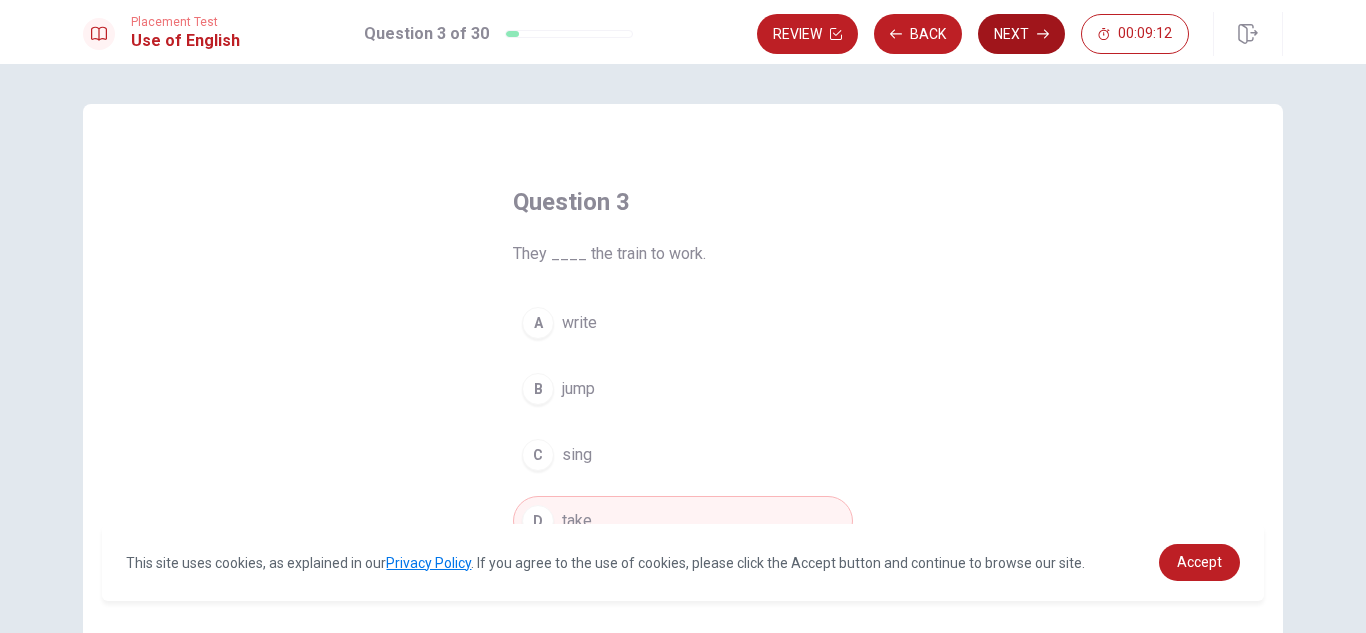 click on "Next" at bounding box center (1021, 34) 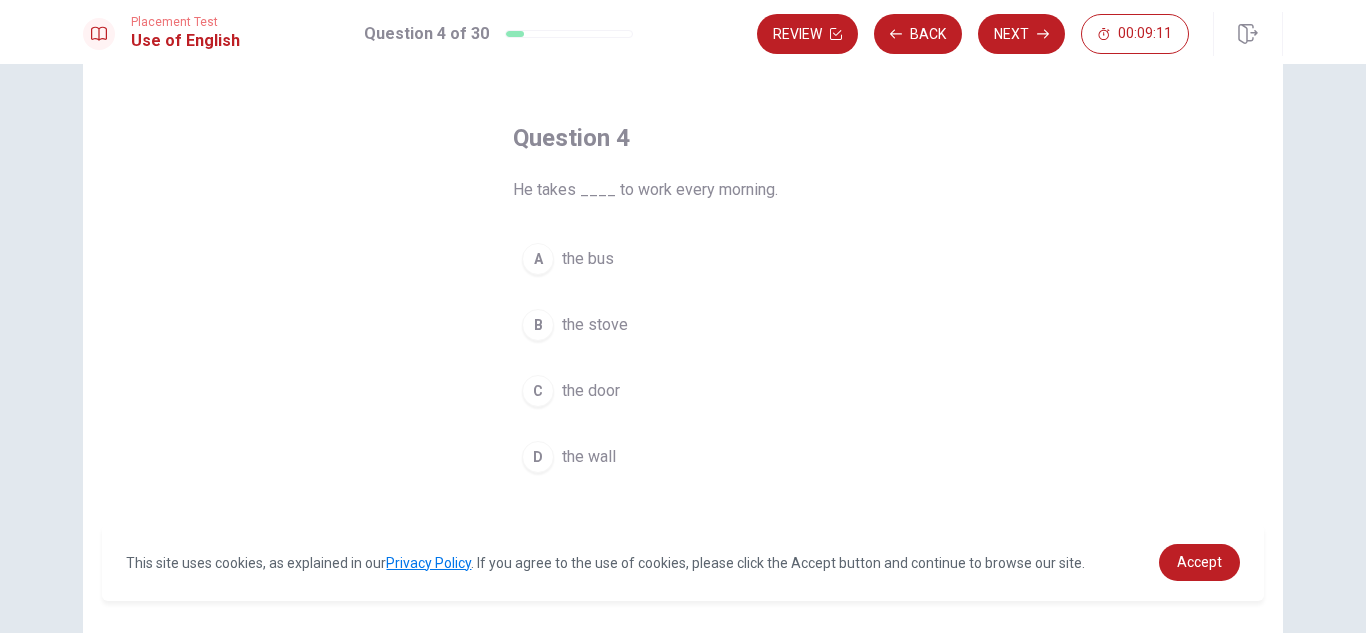 scroll, scrollTop: 100, scrollLeft: 0, axis: vertical 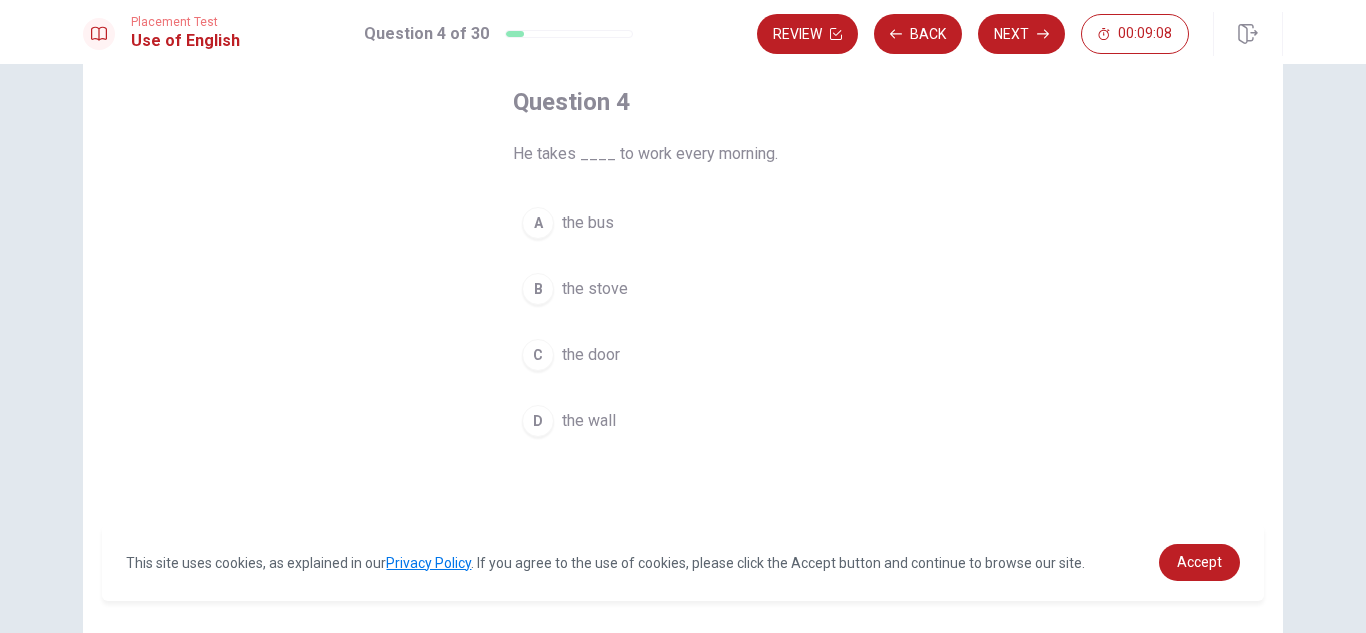 click on "the bus" at bounding box center [588, 223] 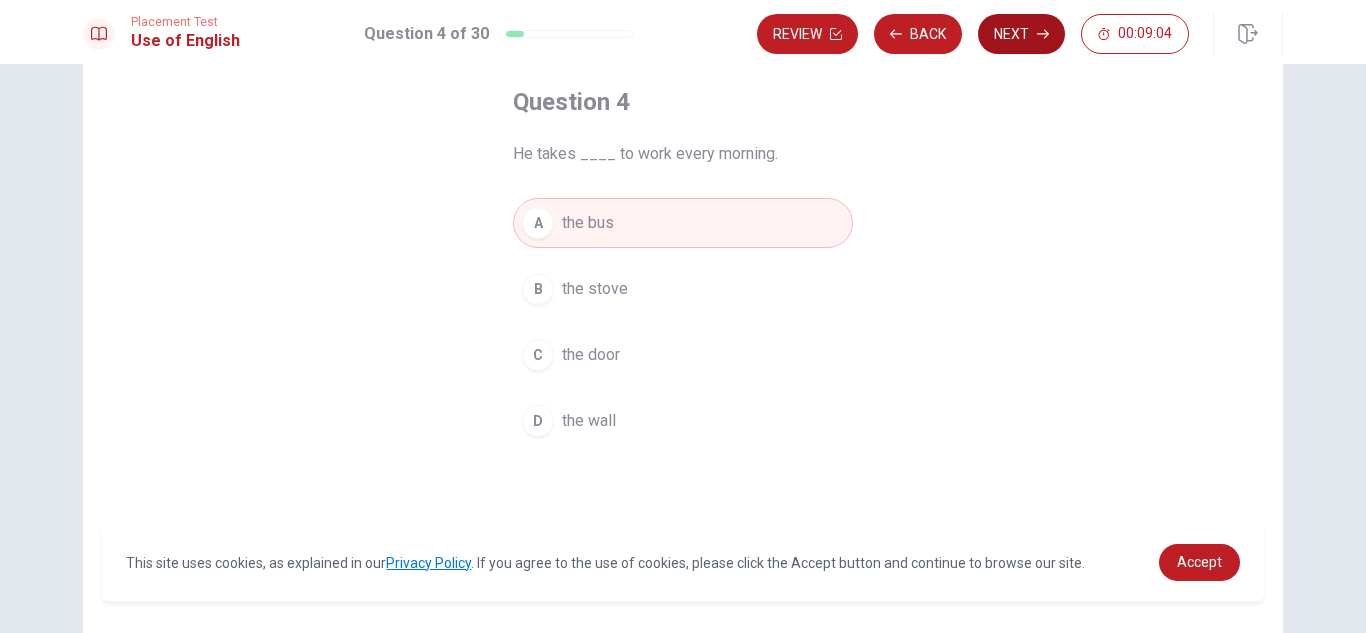 click on "Next" at bounding box center [1021, 34] 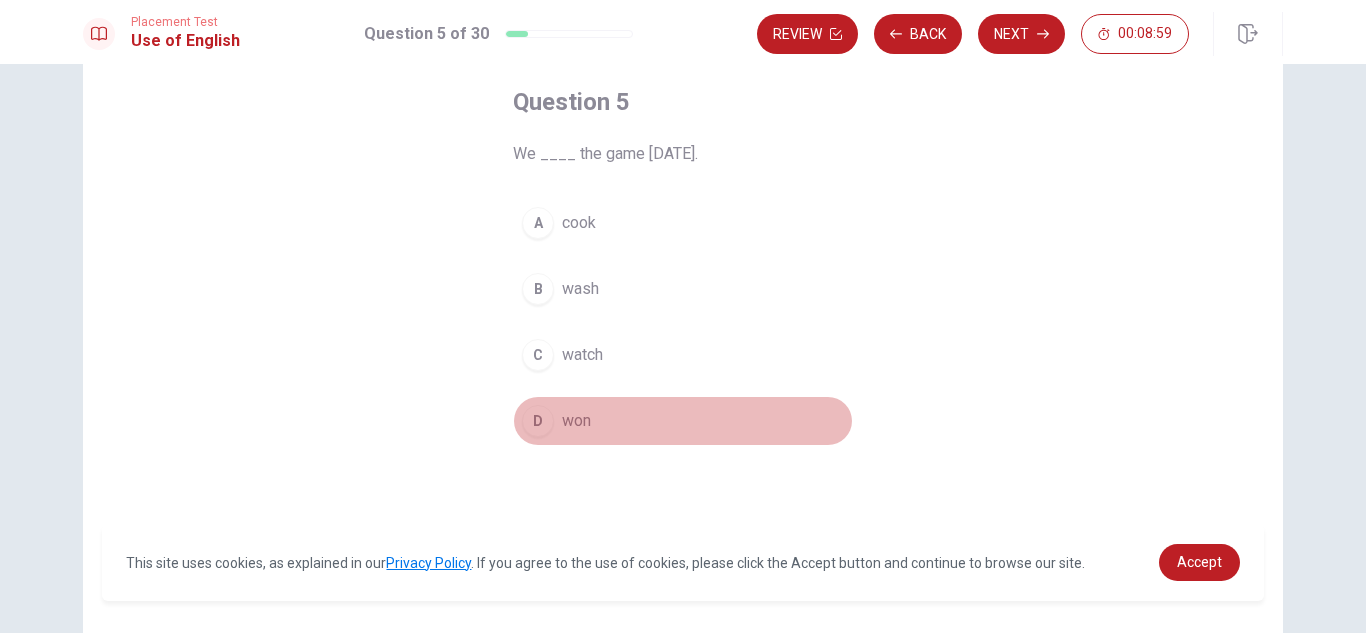 click on "won" at bounding box center (576, 421) 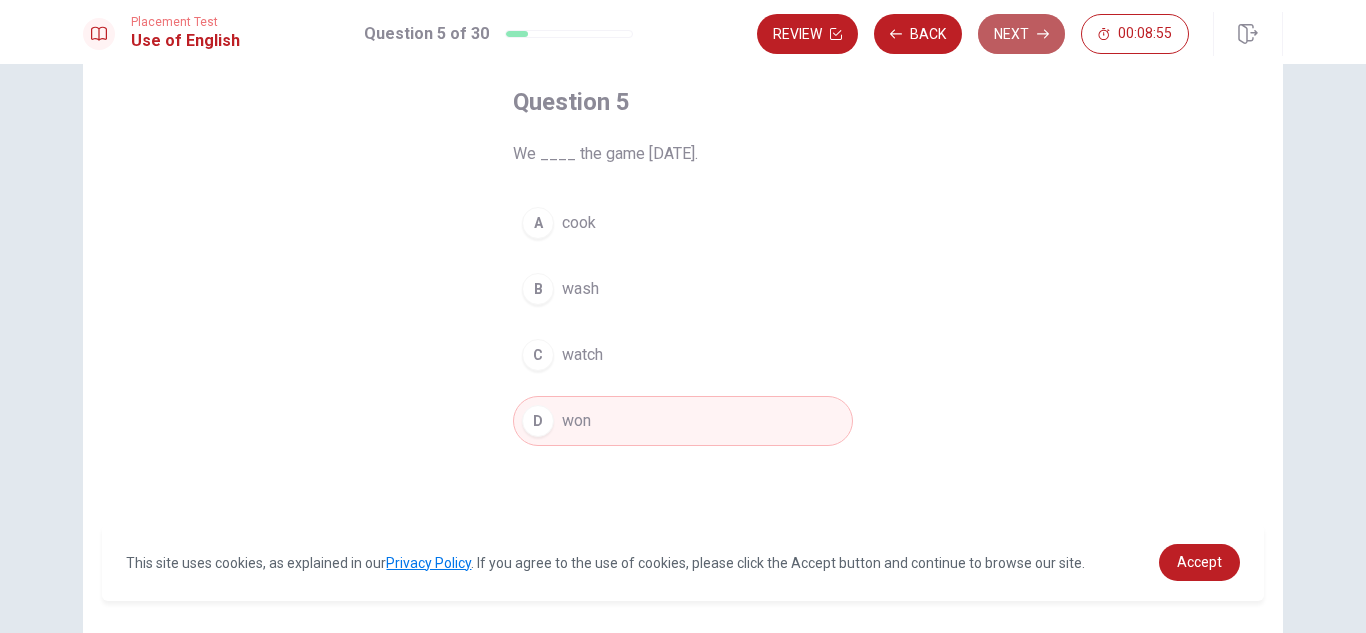 click on "Next" at bounding box center (1021, 34) 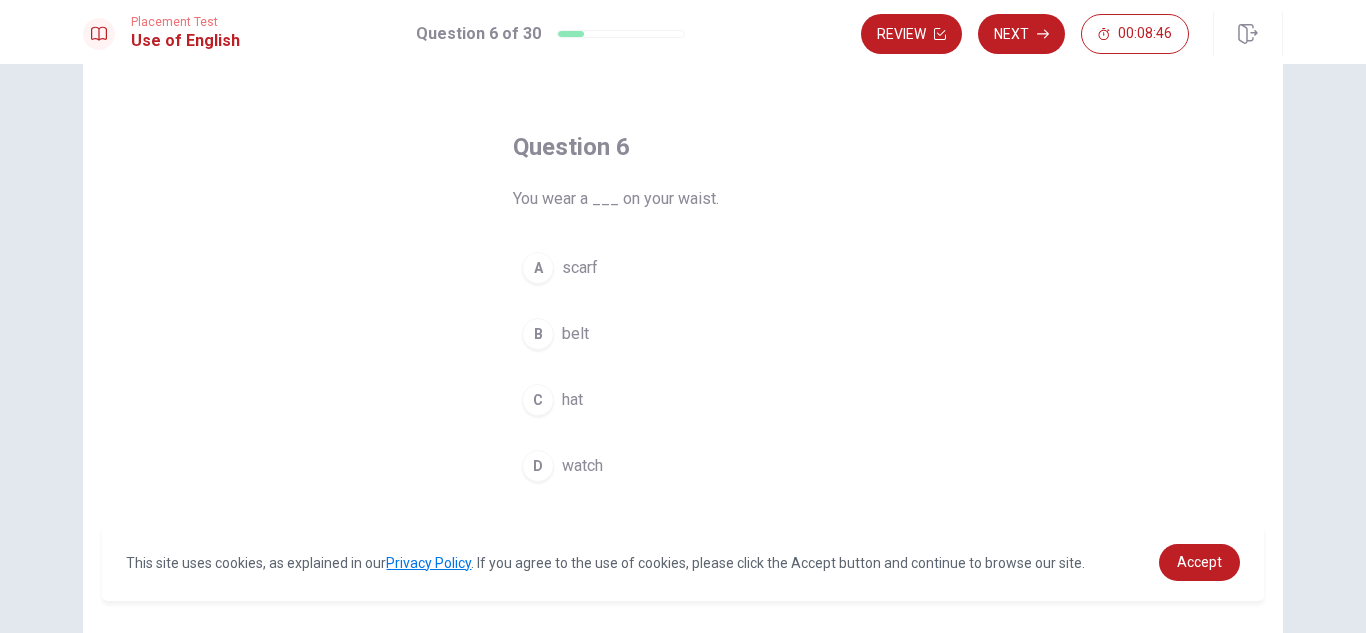 scroll, scrollTop: 100, scrollLeft: 0, axis: vertical 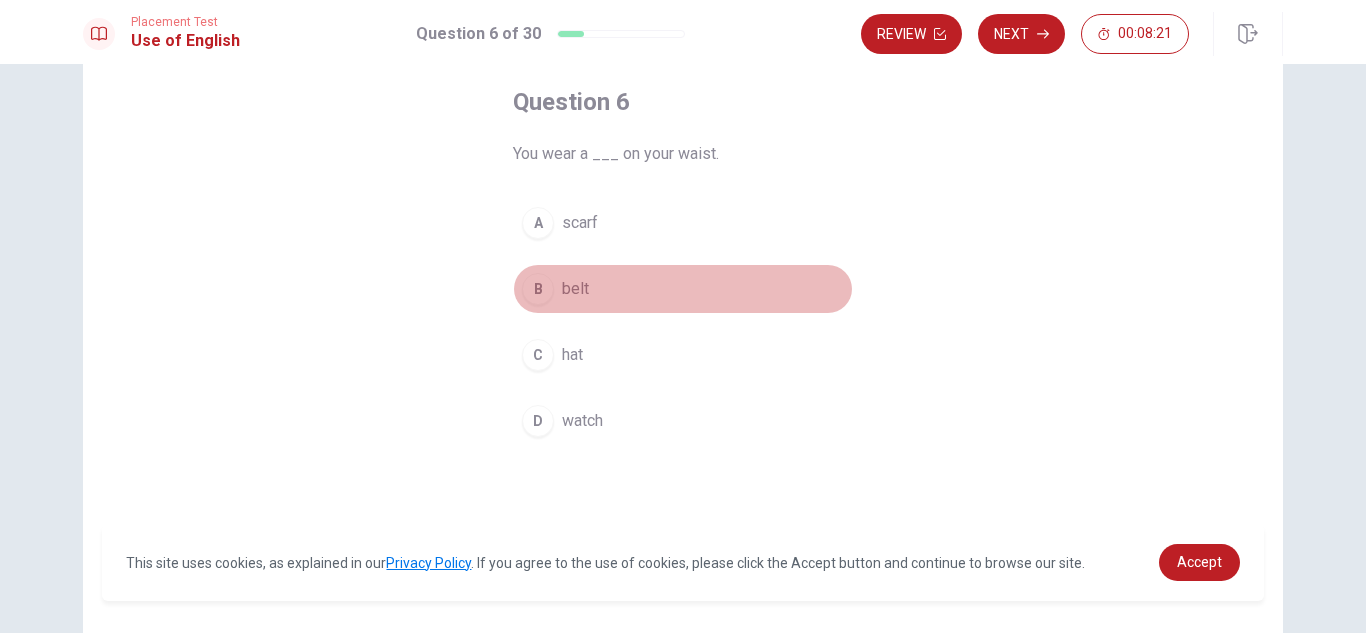 click on "B belt" at bounding box center [683, 289] 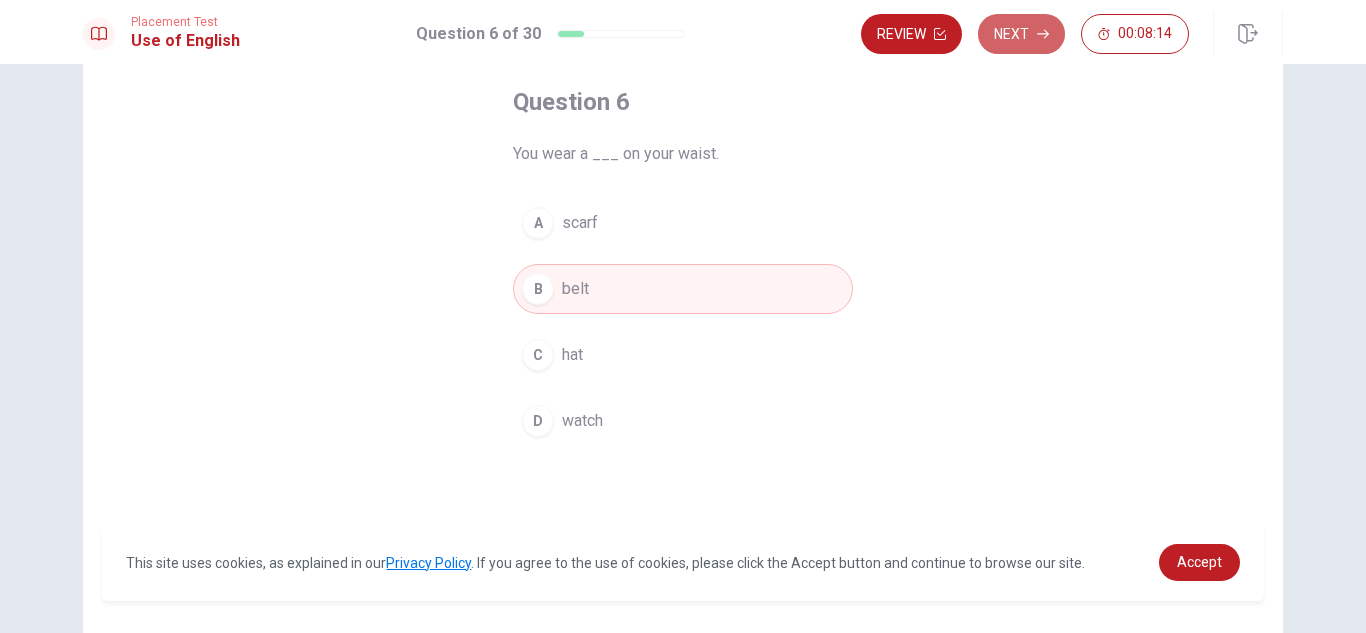 click on "Next" at bounding box center [1021, 34] 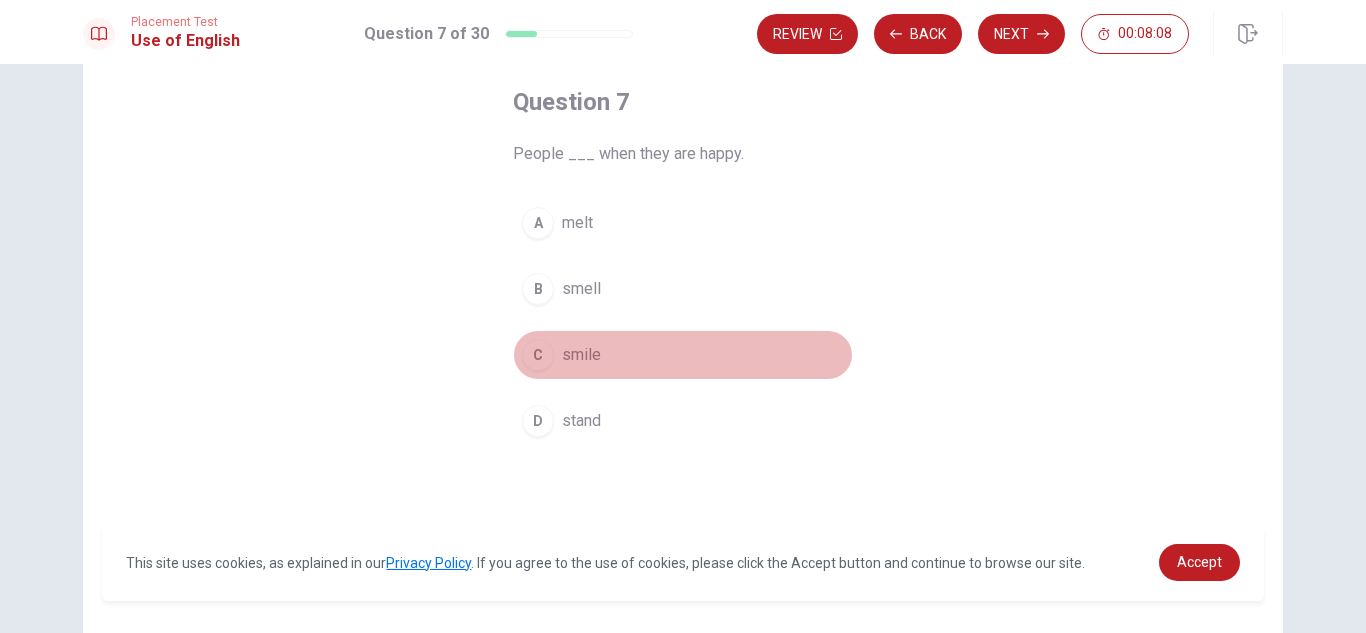 click on "smile" at bounding box center [581, 355] 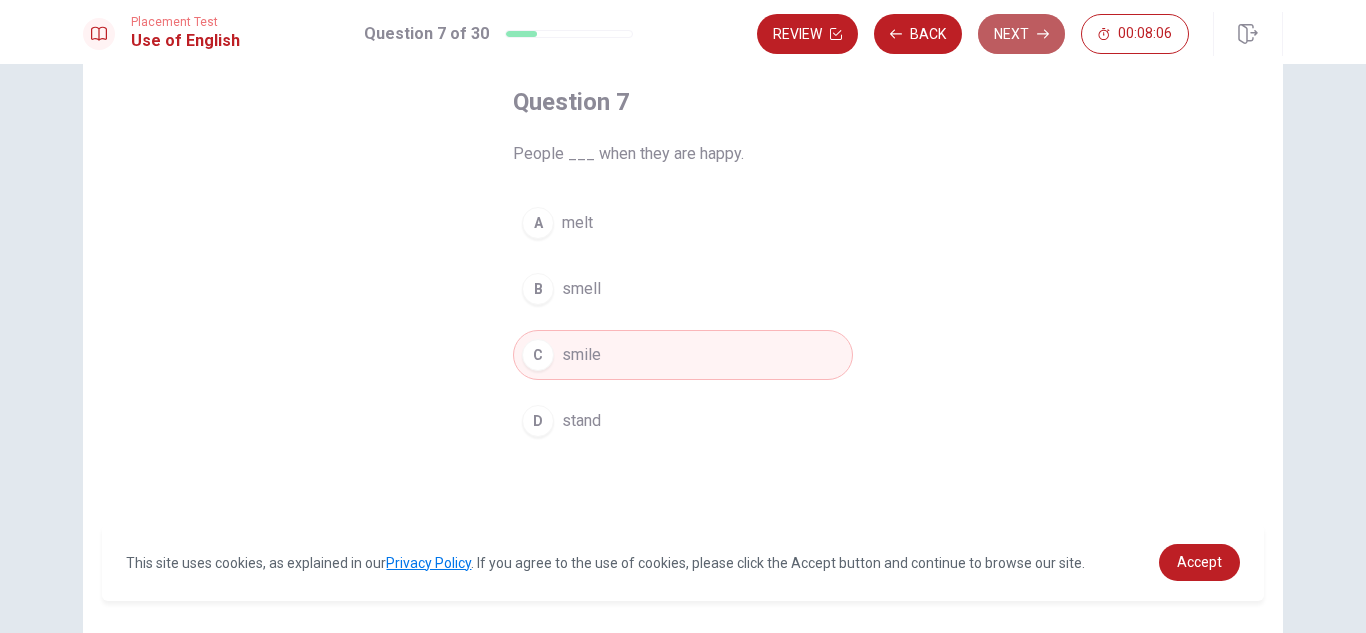 click on "Next" at bounding box center (1021, 34) 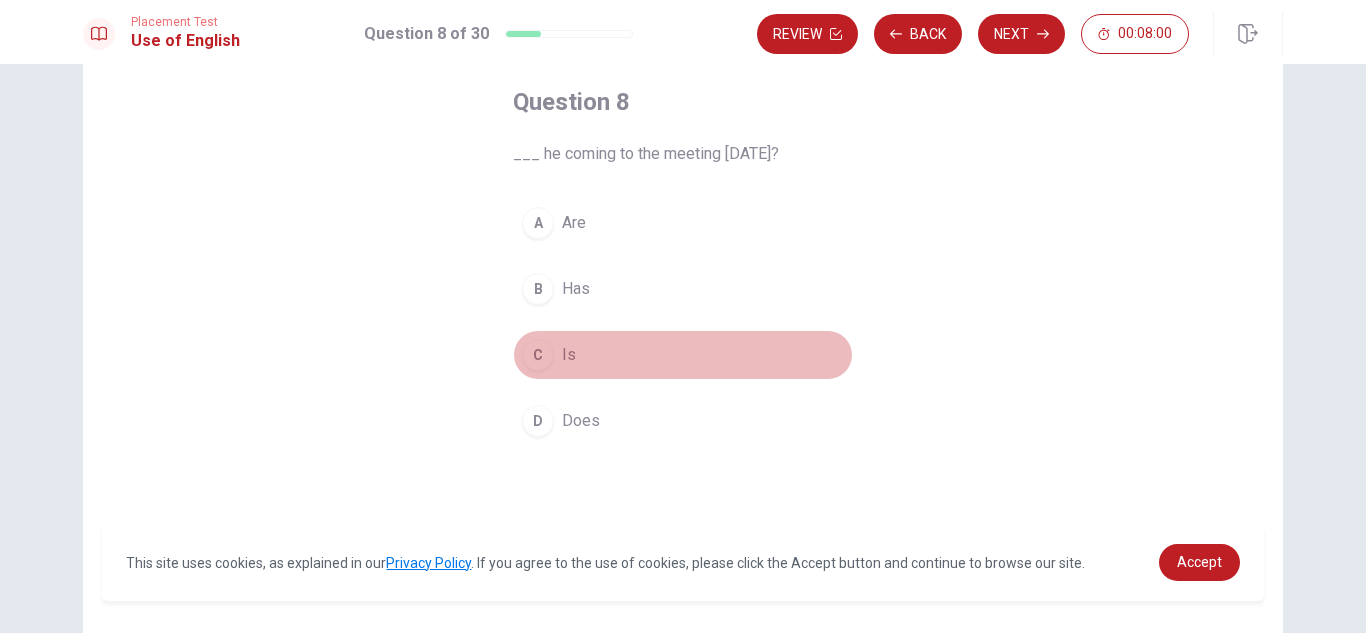 click on "C Is" at bounding box center [683, 355] 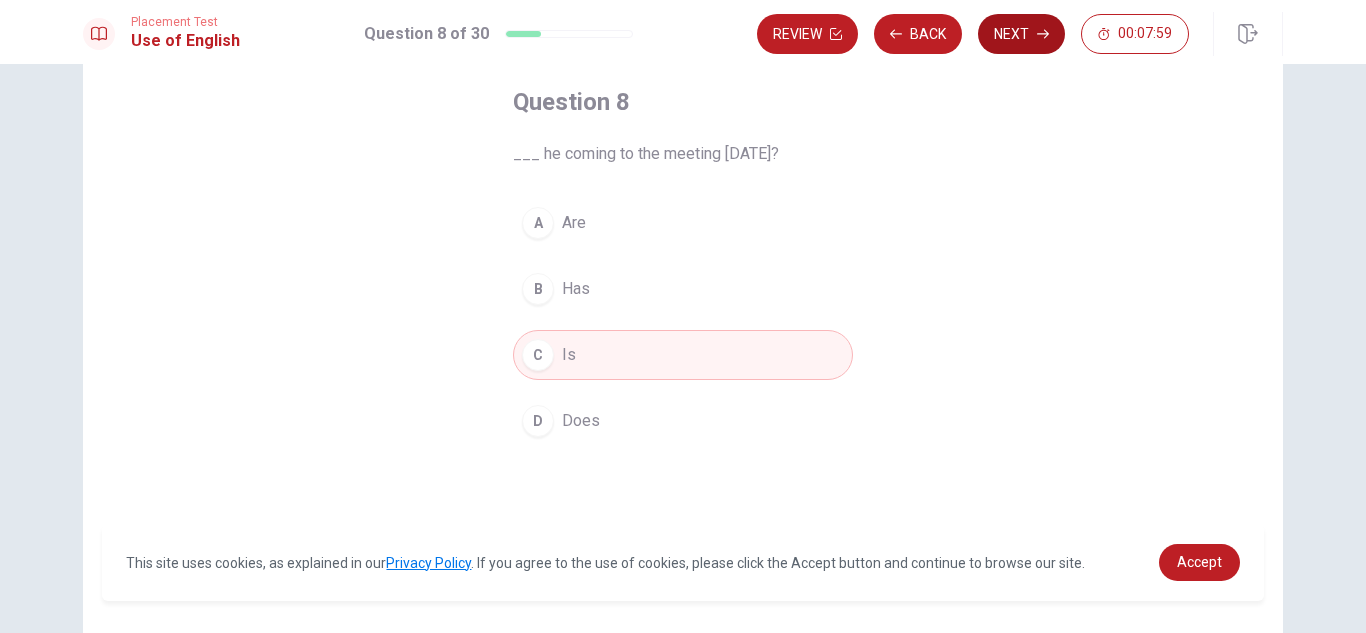 click on "Next" at bounding box center [1021, 34] 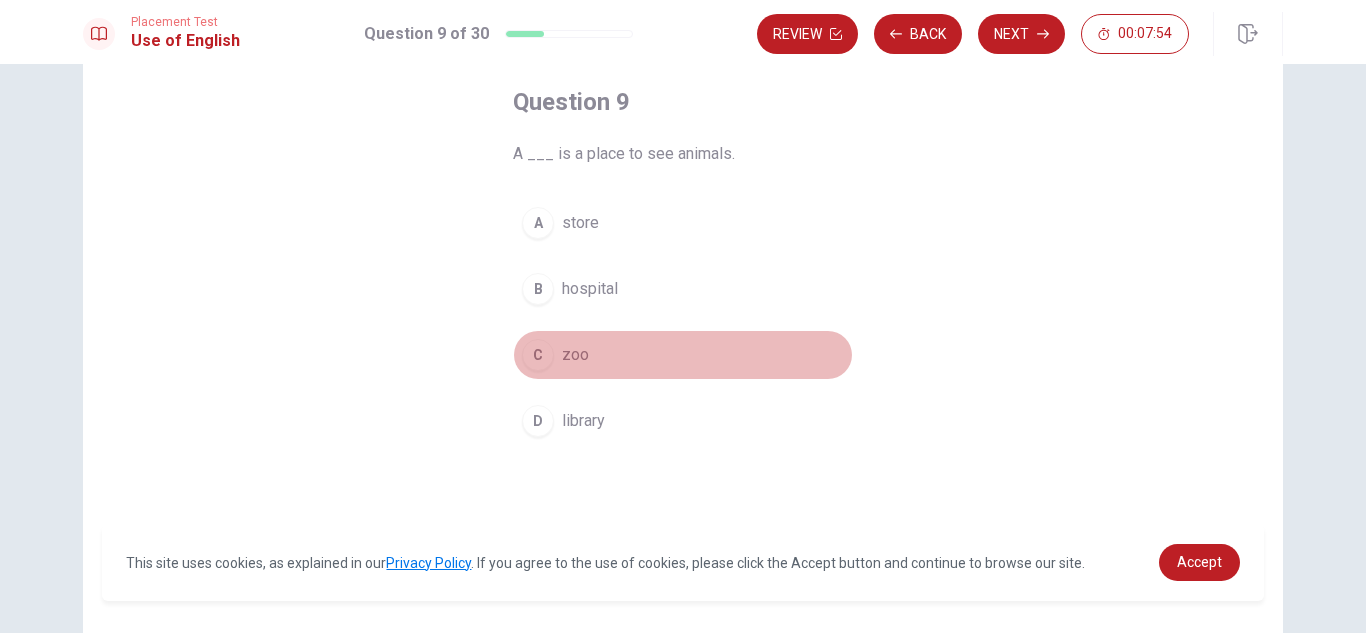 click on "zoo" at bounding box center [575, 355] 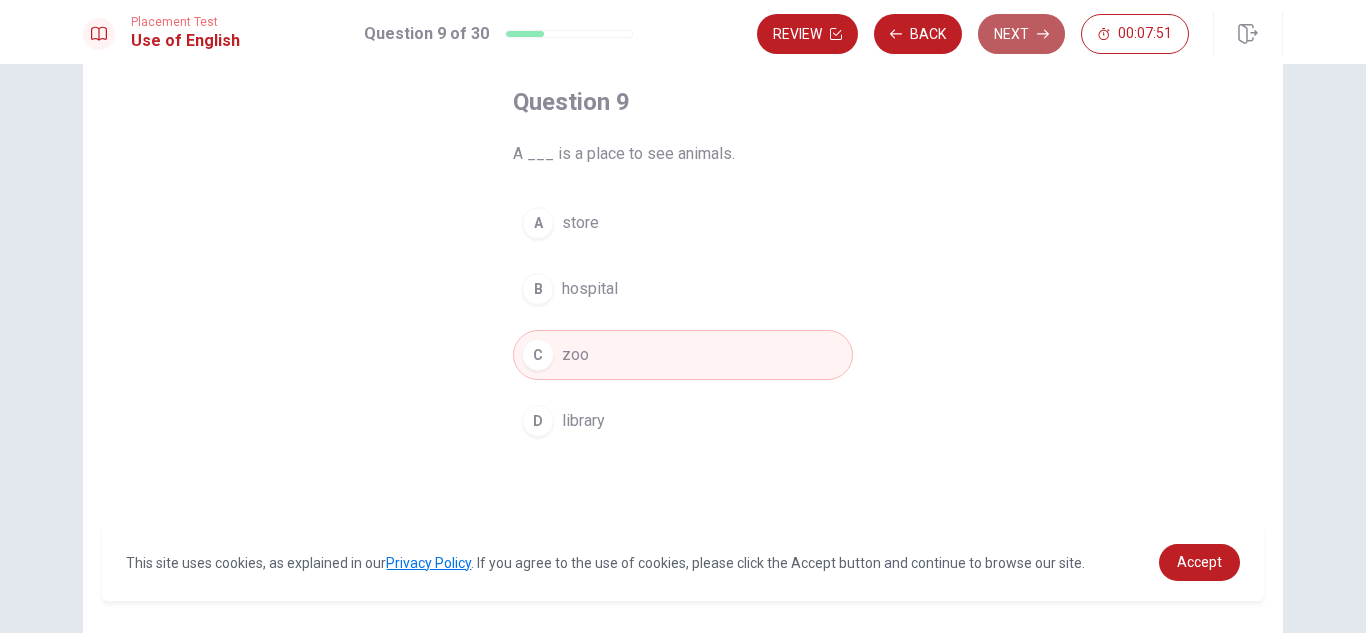 click on "Next" at bounding box center [1021, 34] 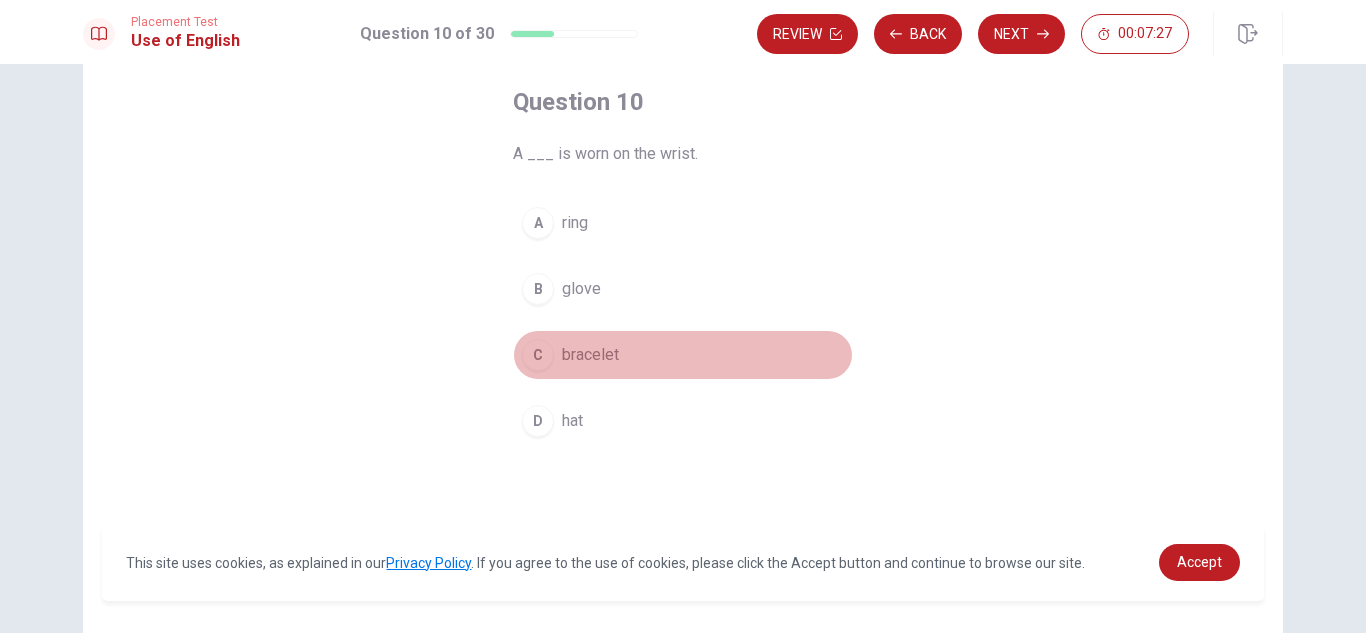 click on "bracelet" at bounding box center (590, 355) 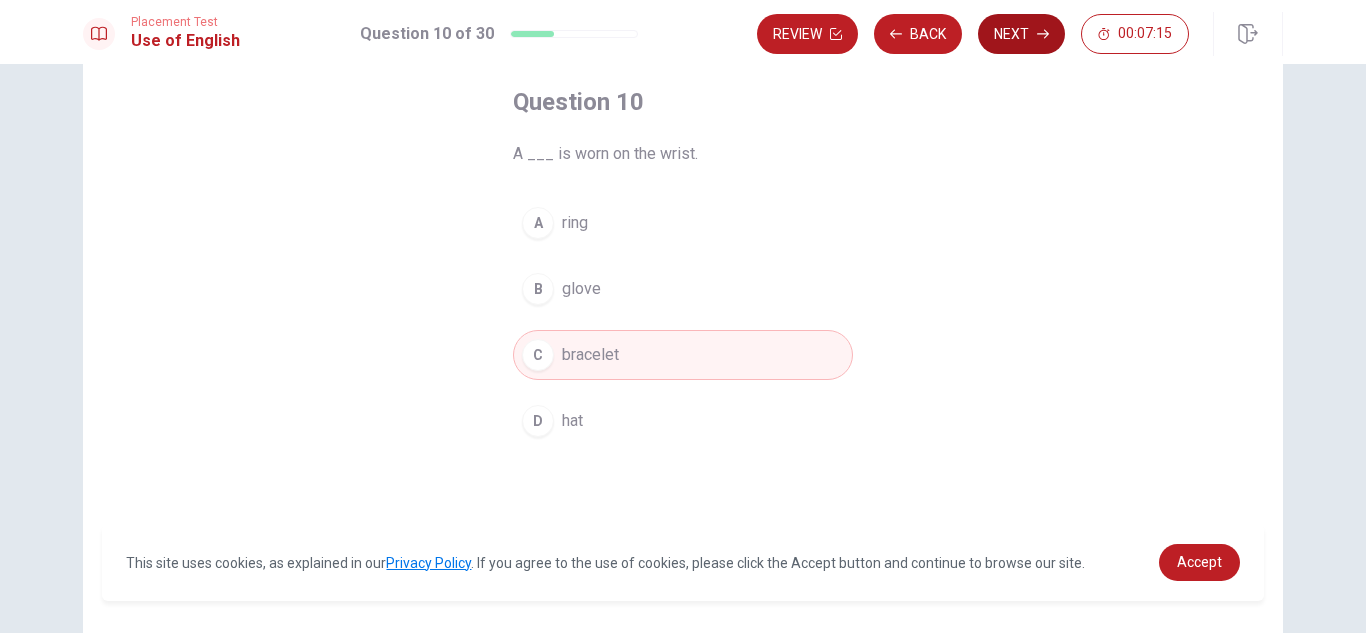 click on "Next" at bounding box center (1021, 34) 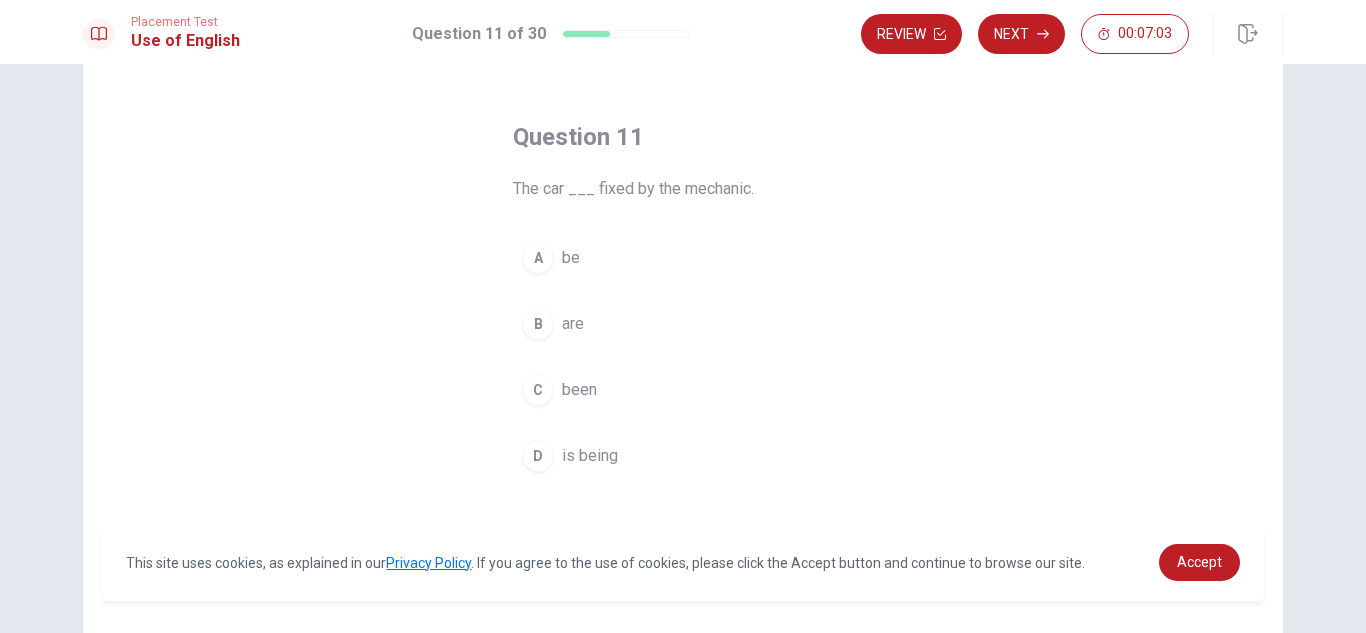 scroll, scrollTop: 100, scrollLeft: 0, axis: vertical 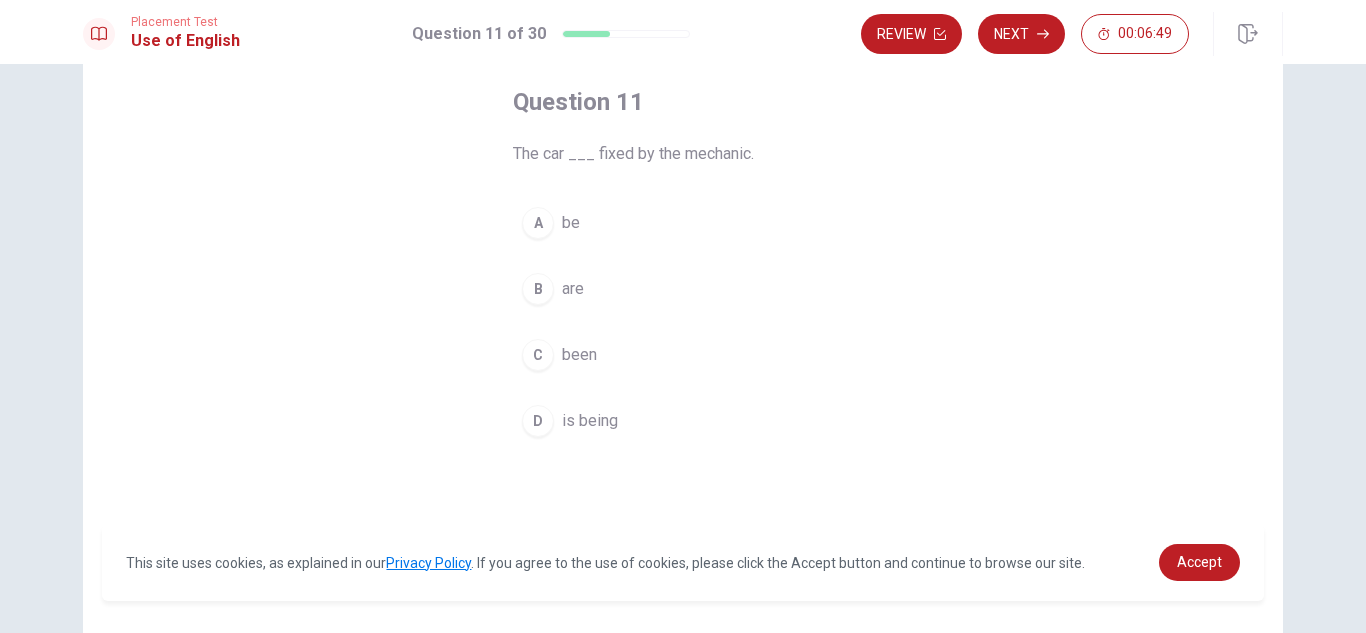 click on "been" at bounding box center [579, 355] 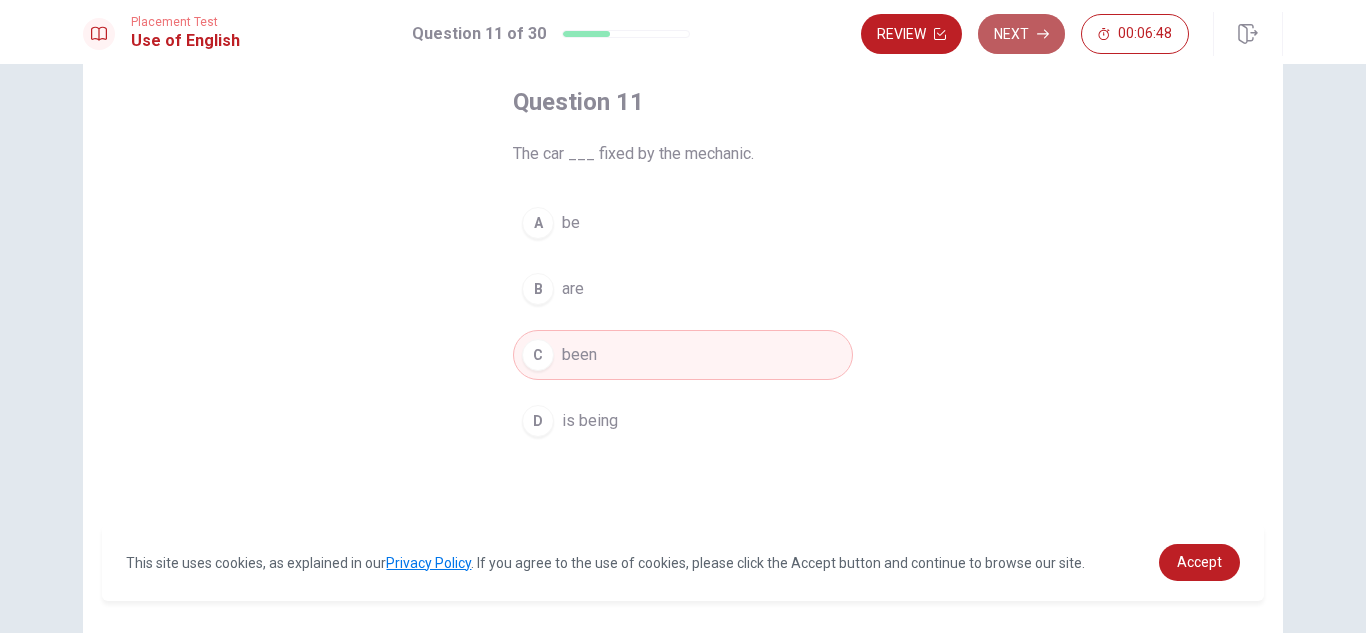 click on "Next" at bounding box center [1021, 34] 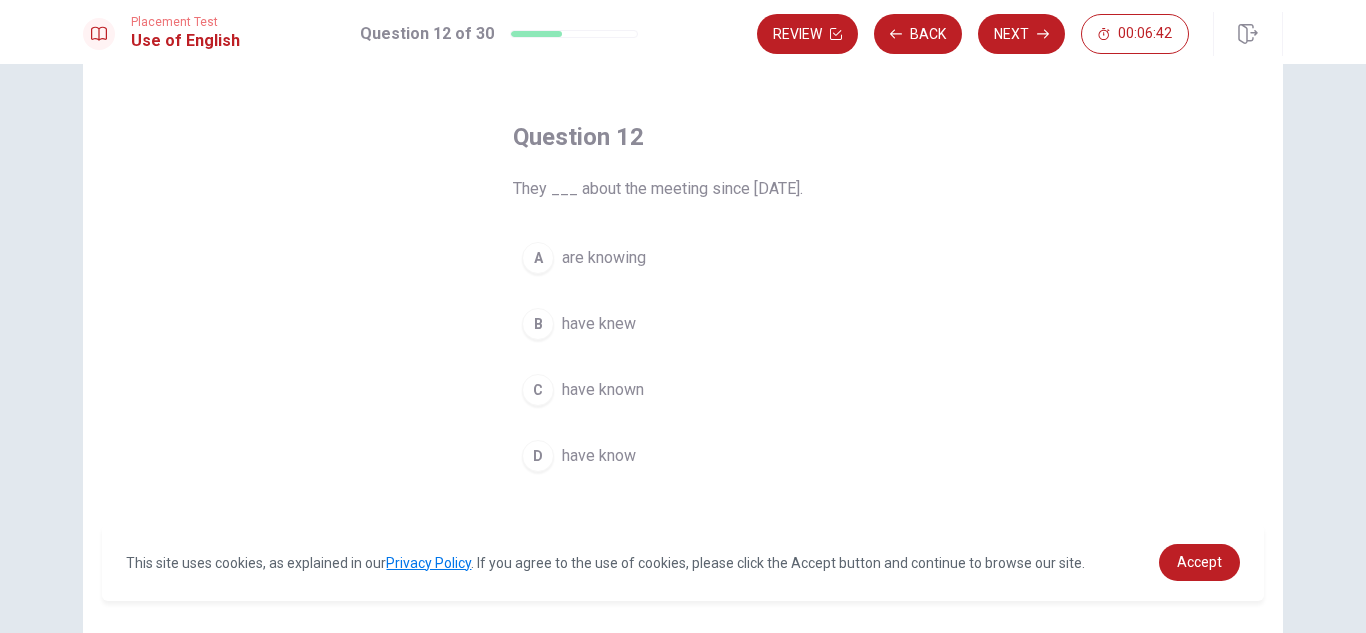scroll, scrollTop: 100, scrollLeft: 0, axis: vertical 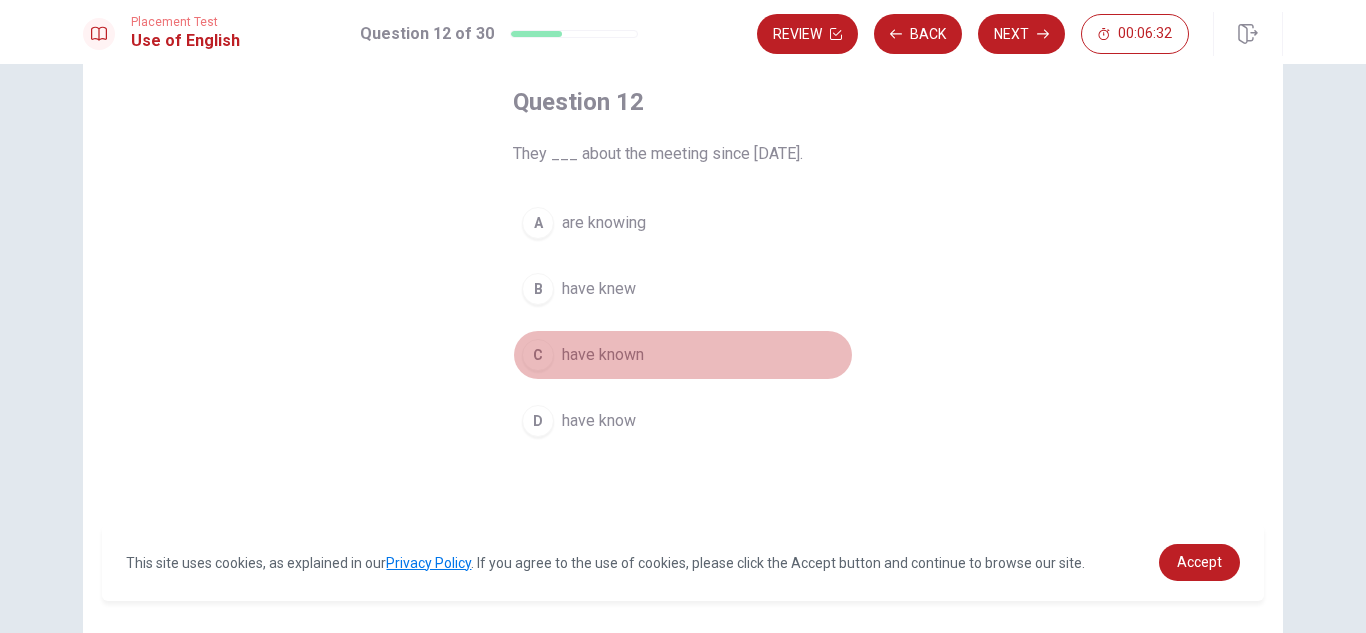 click on "have known" at bounding box center (603, 355) 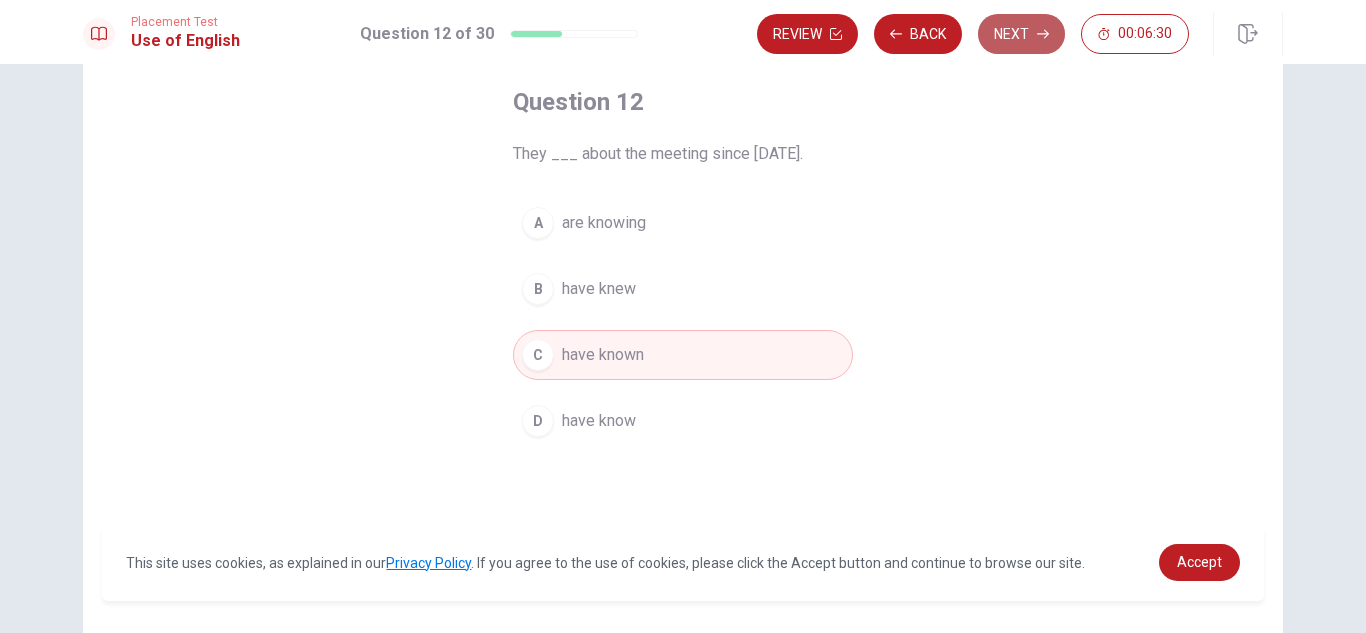click on "Next" at bounding box center (1021, 34) 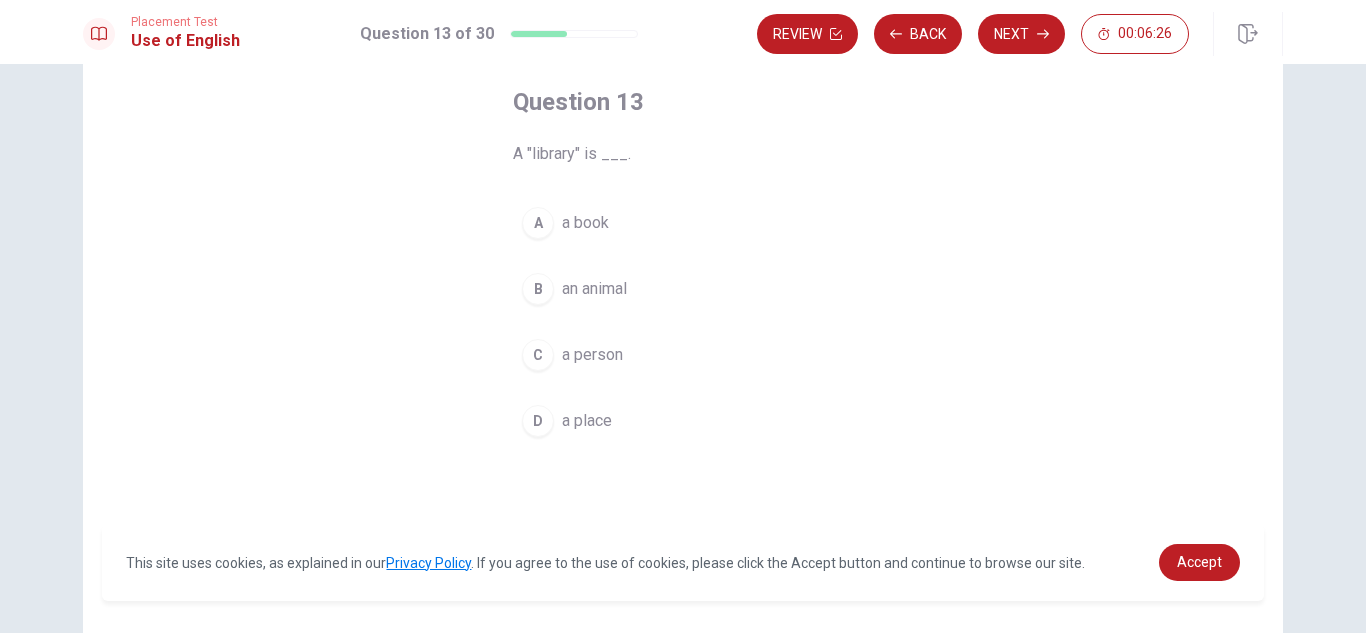 click on "a place" at bounding box center [587, 421] 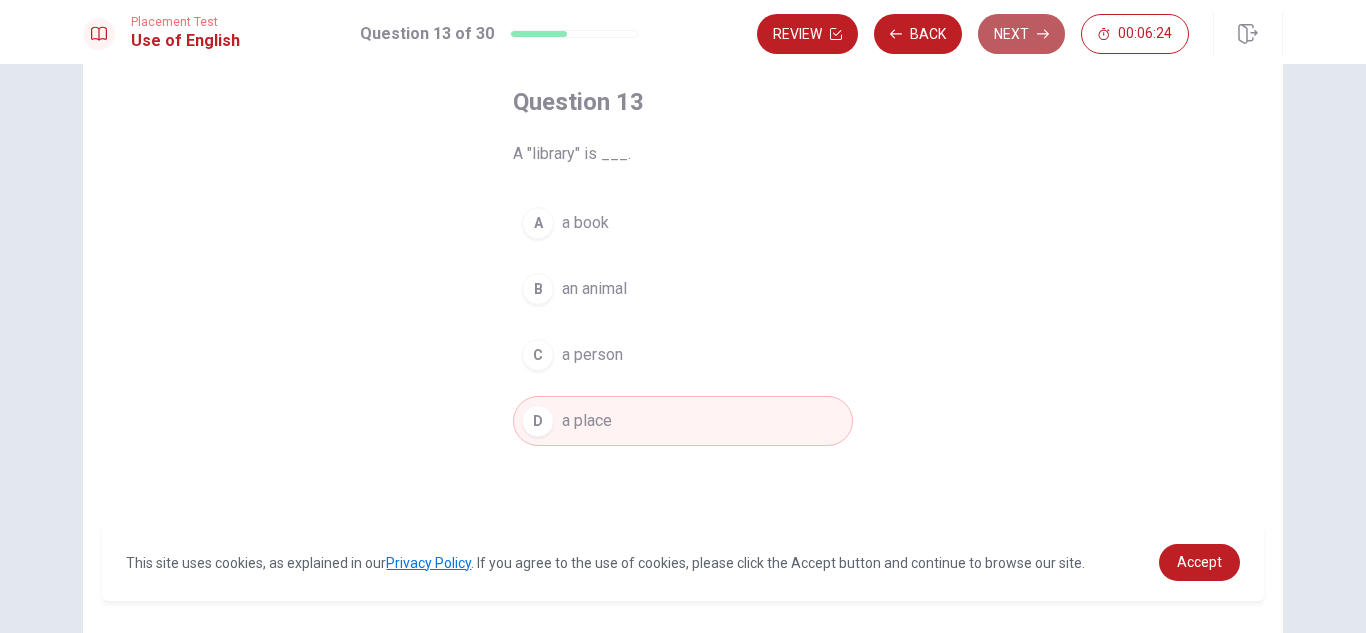 click on "Next" at bounding box center [1021, 34] 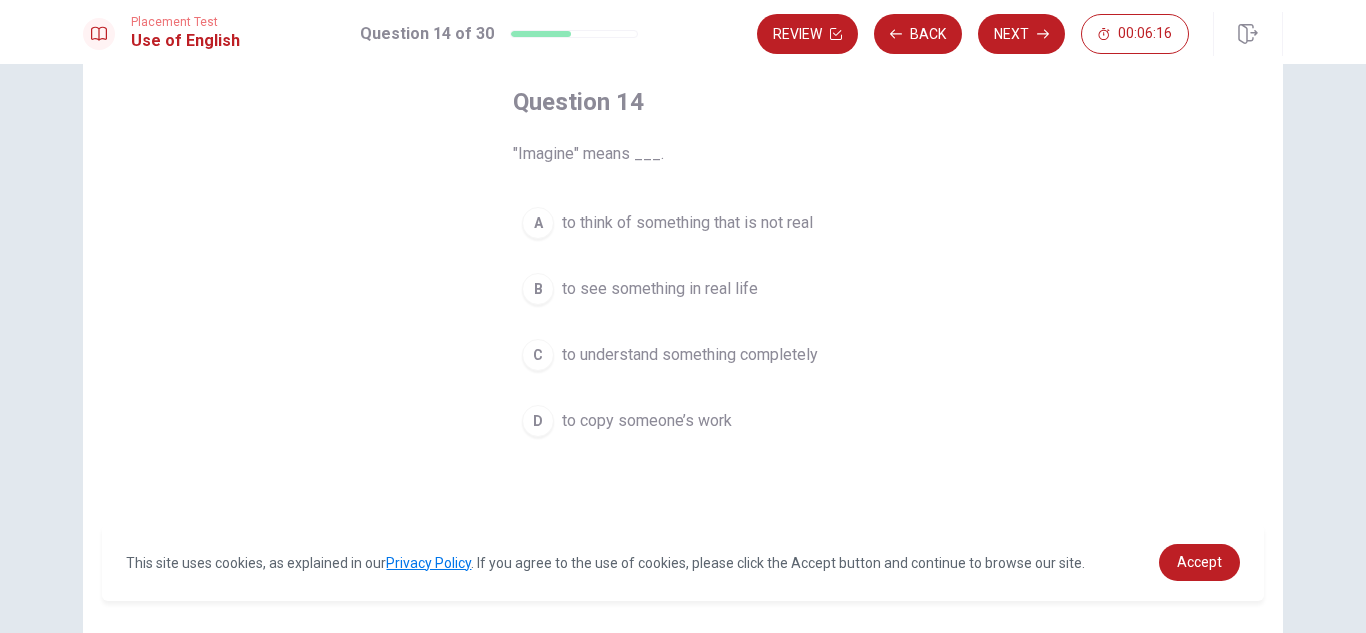 click on "A" at bounding box center (538, 223) 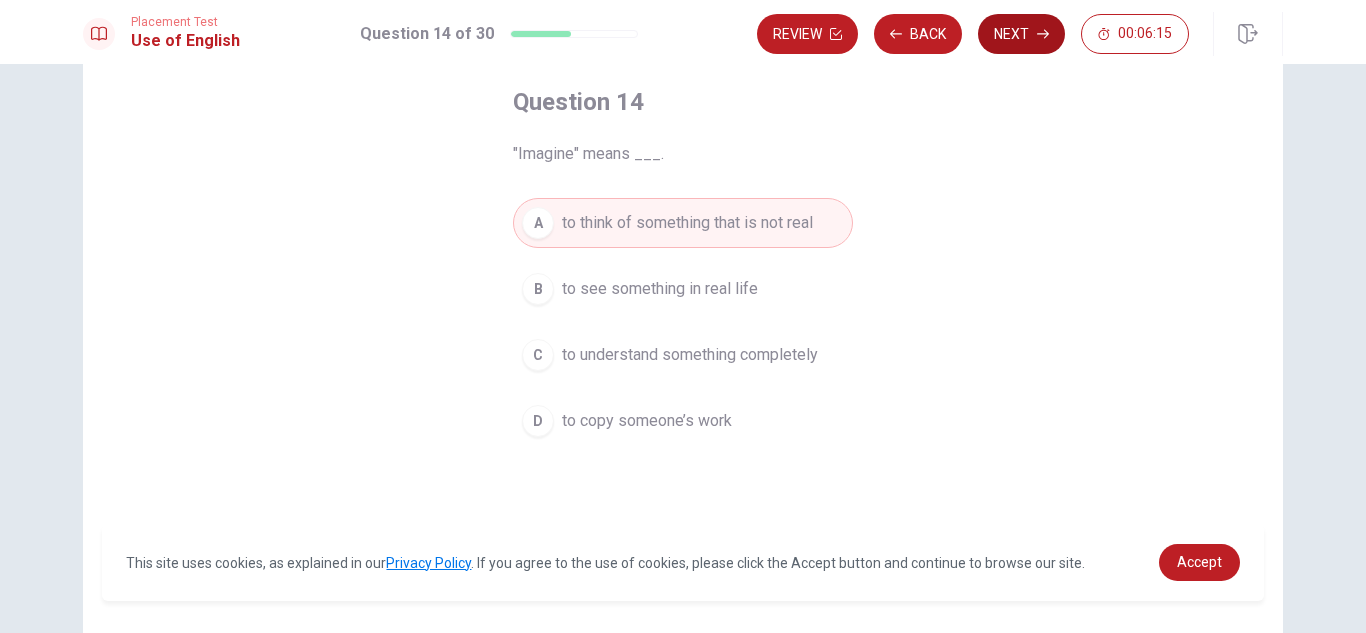 click 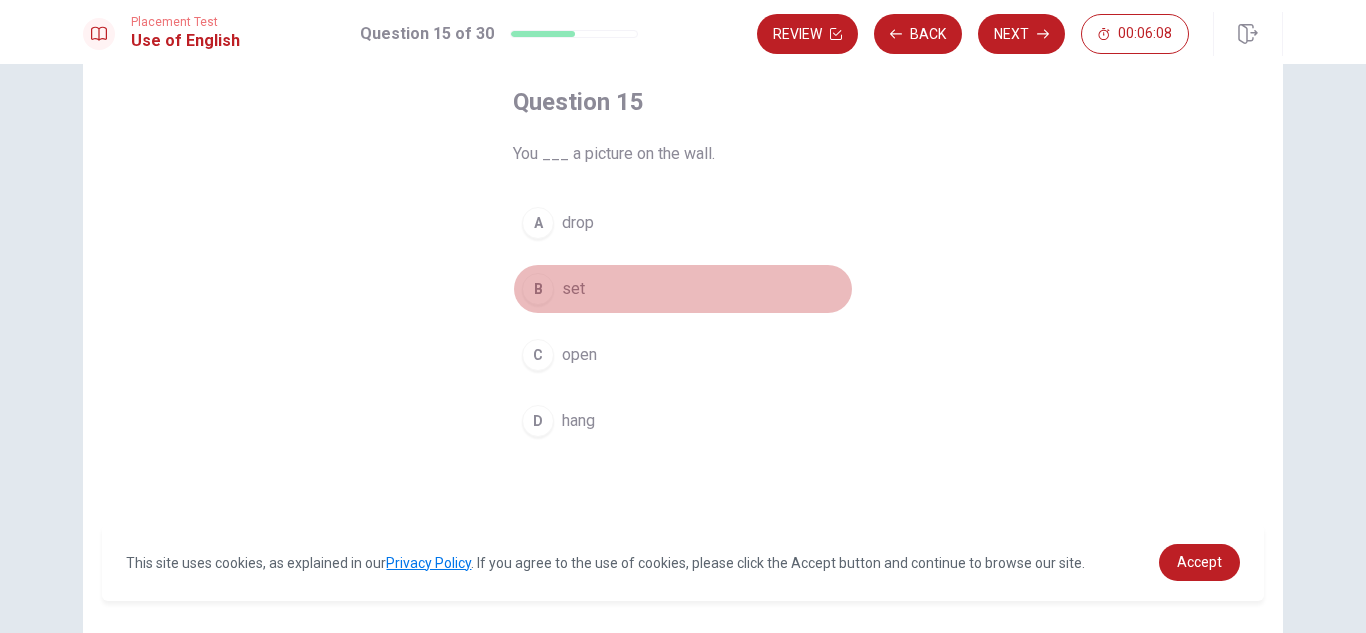 click on "set" at bounding box center [573, 289] 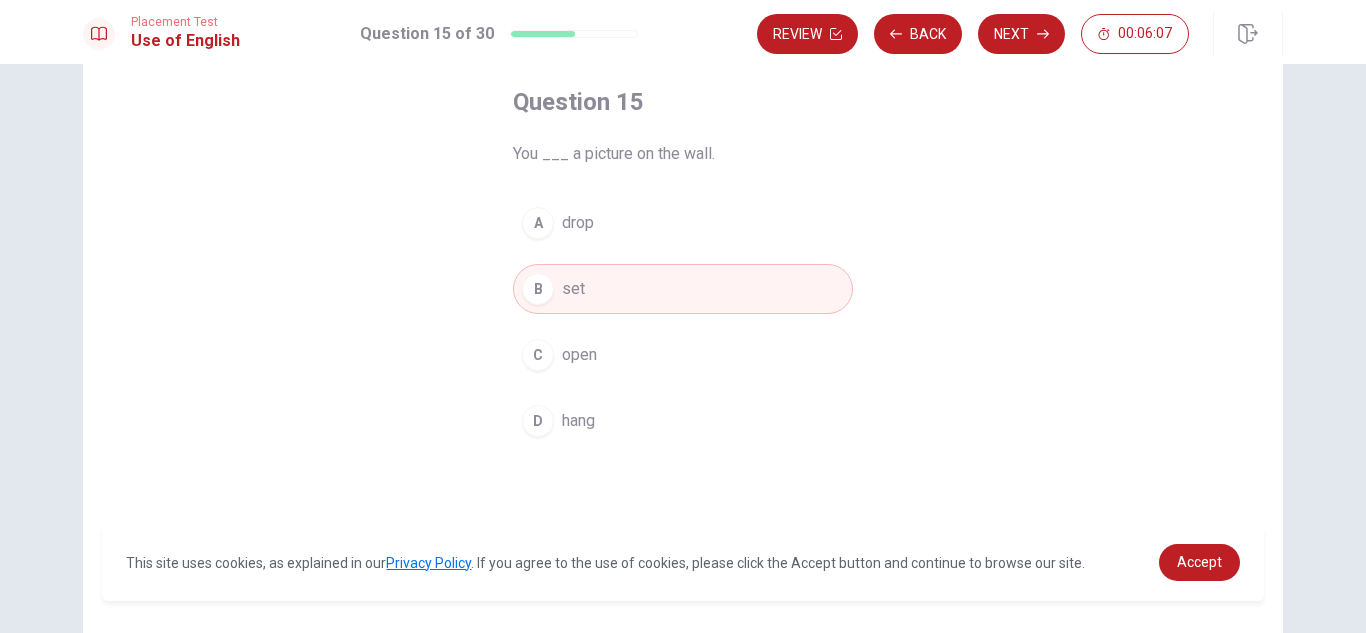 click on "Placement Test   Use of English Question 15 of 30 Review Back Next 00:06:07" at bounding box center [683, 32] 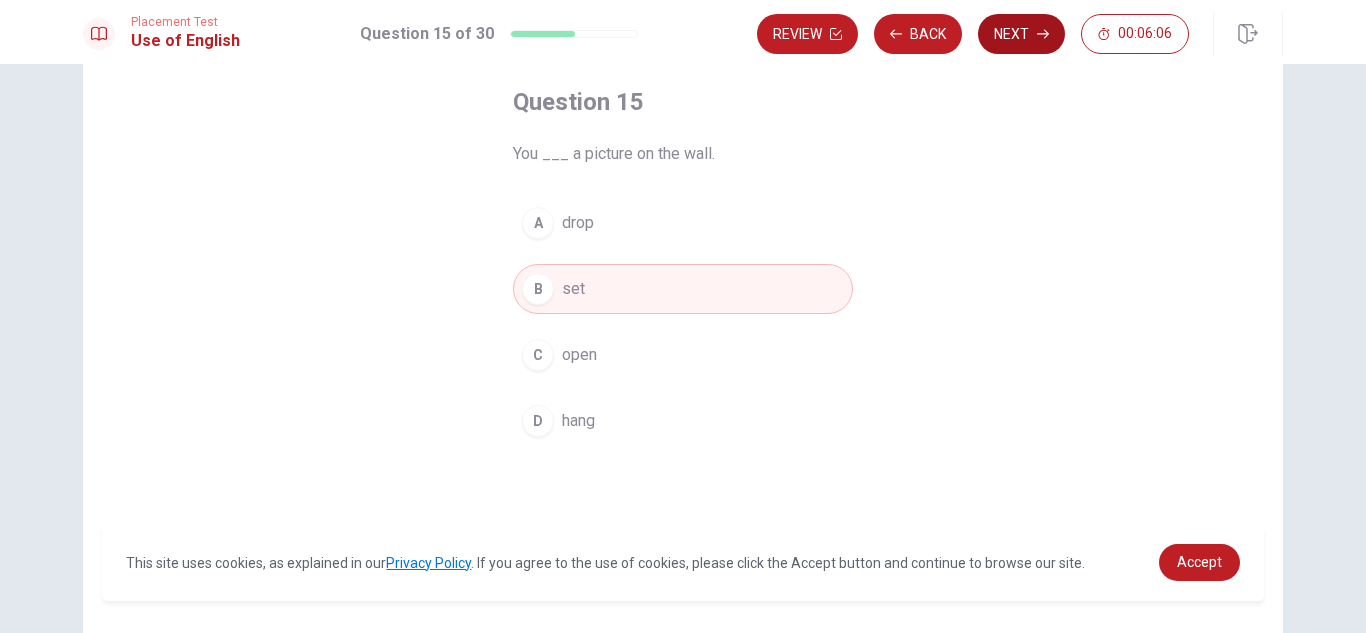 click on "Next" at bounding box center [1021, 34] 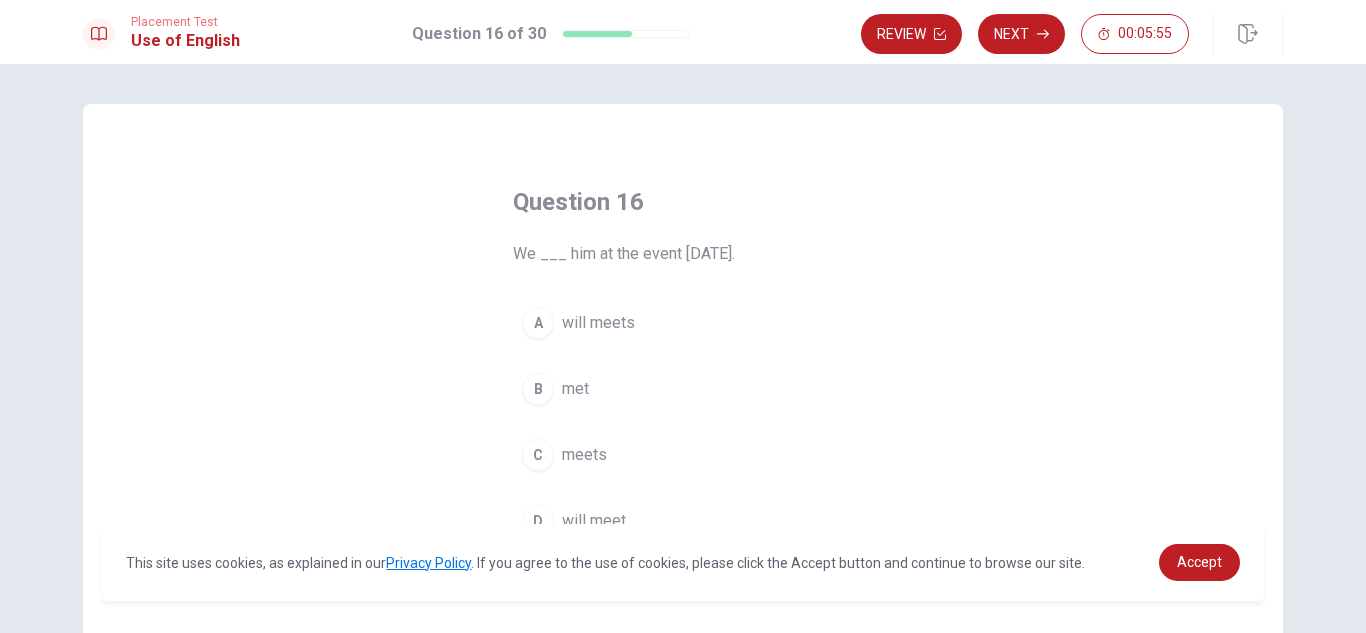 scroll, scrollTop: 100, scrollLeft: 0, axis: vertical 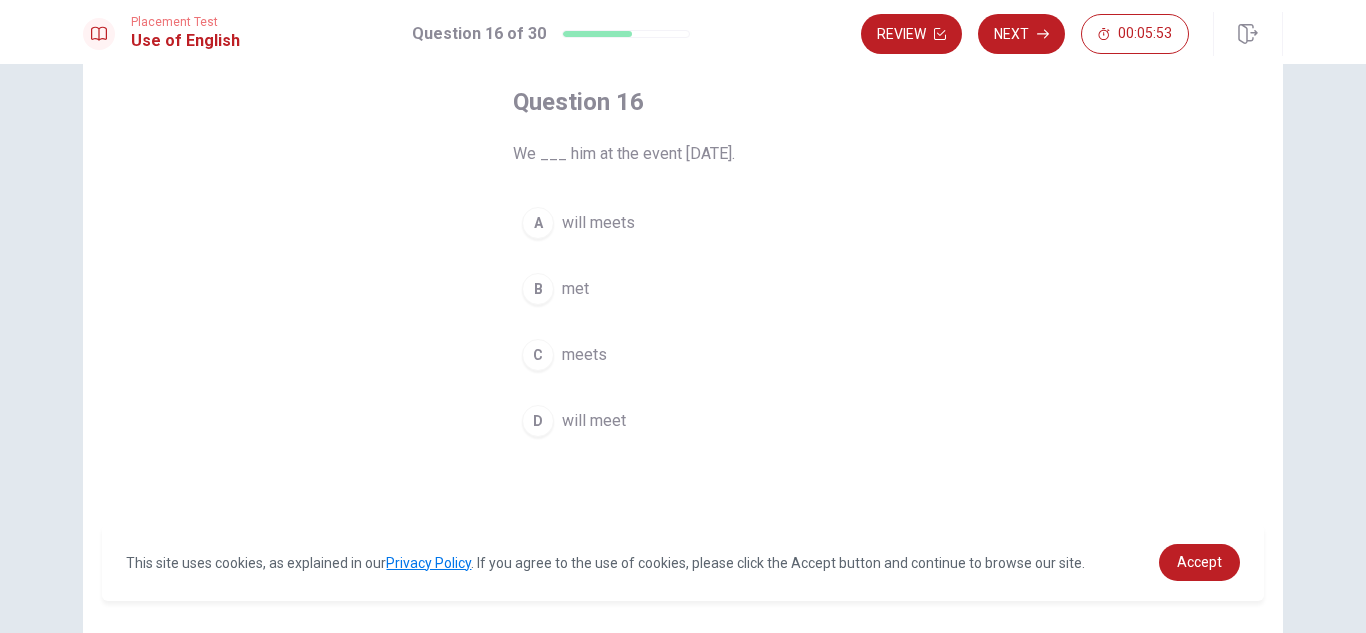 click on "will meet" at bounding box center (594, 421) 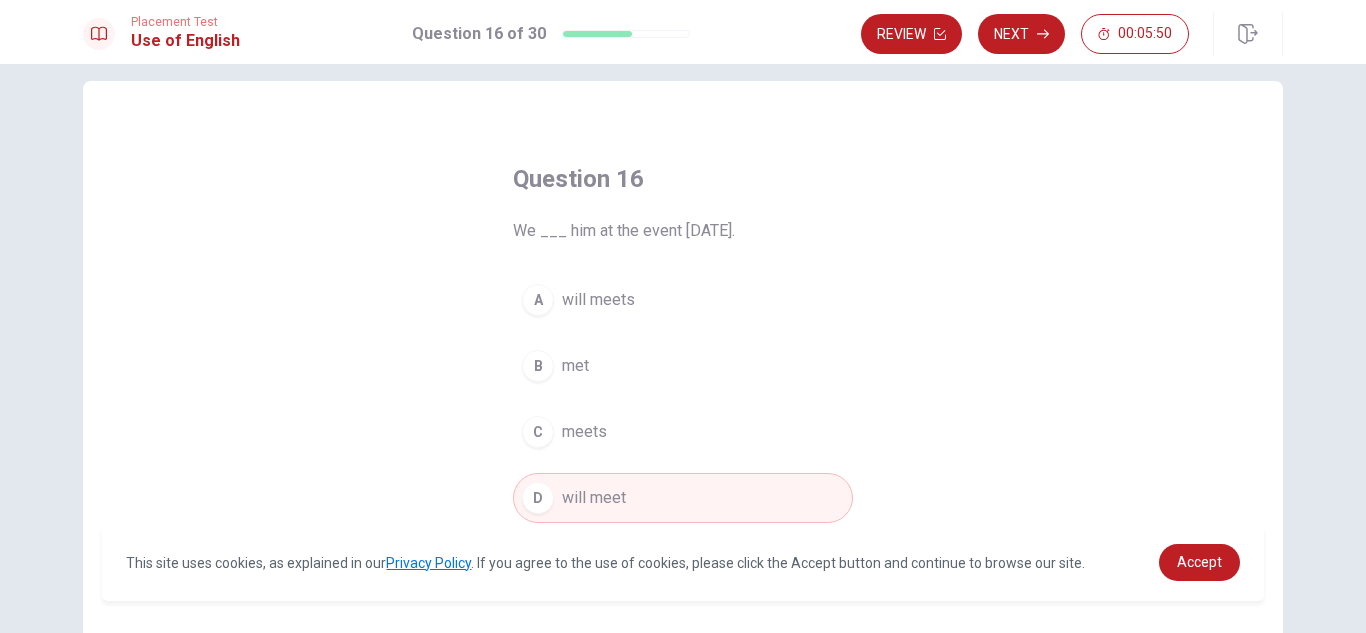 scroll, scrollTop: 0, scrollLeft: 0, axis: both 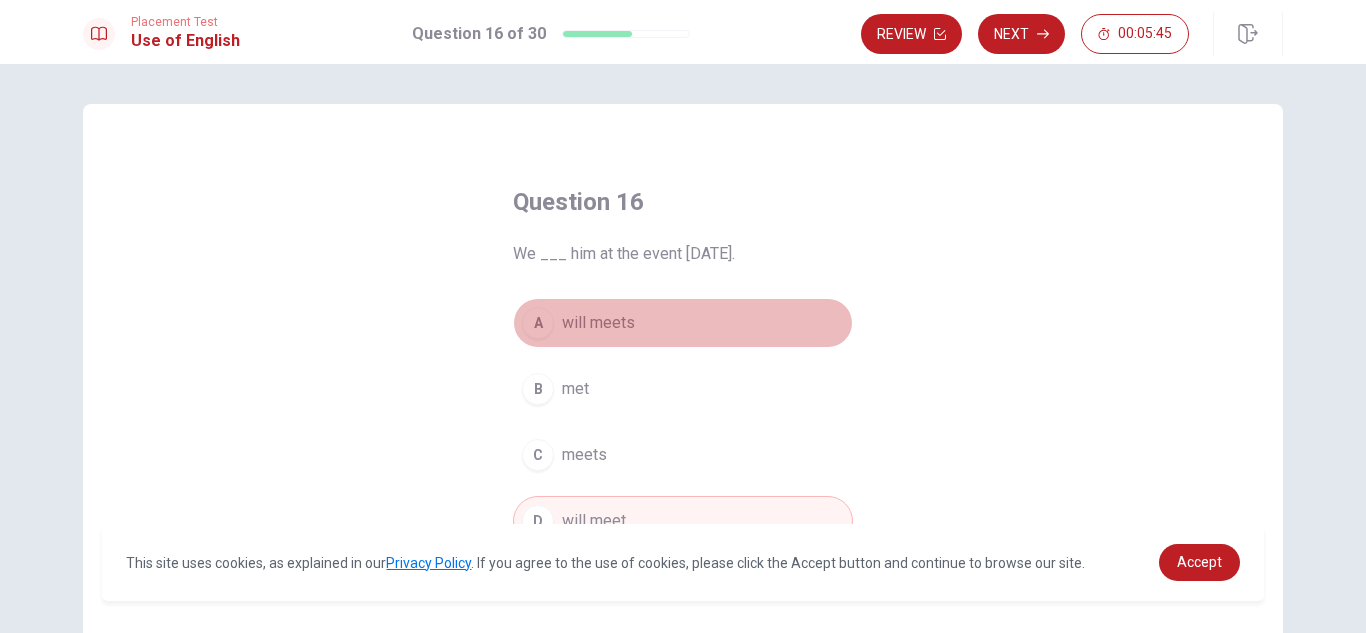 click on "will meets" at bounding box center [598, 323] 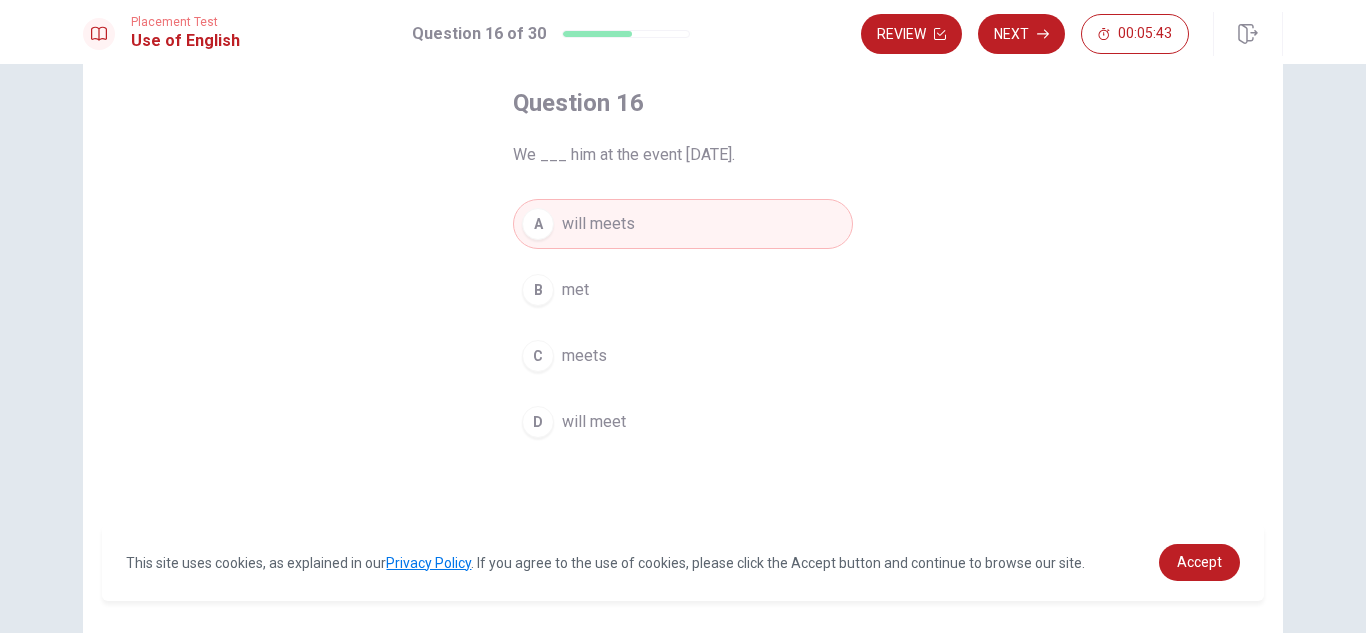 scroll, scrollTop: 100, scrollLeft: 0, axis: vertical 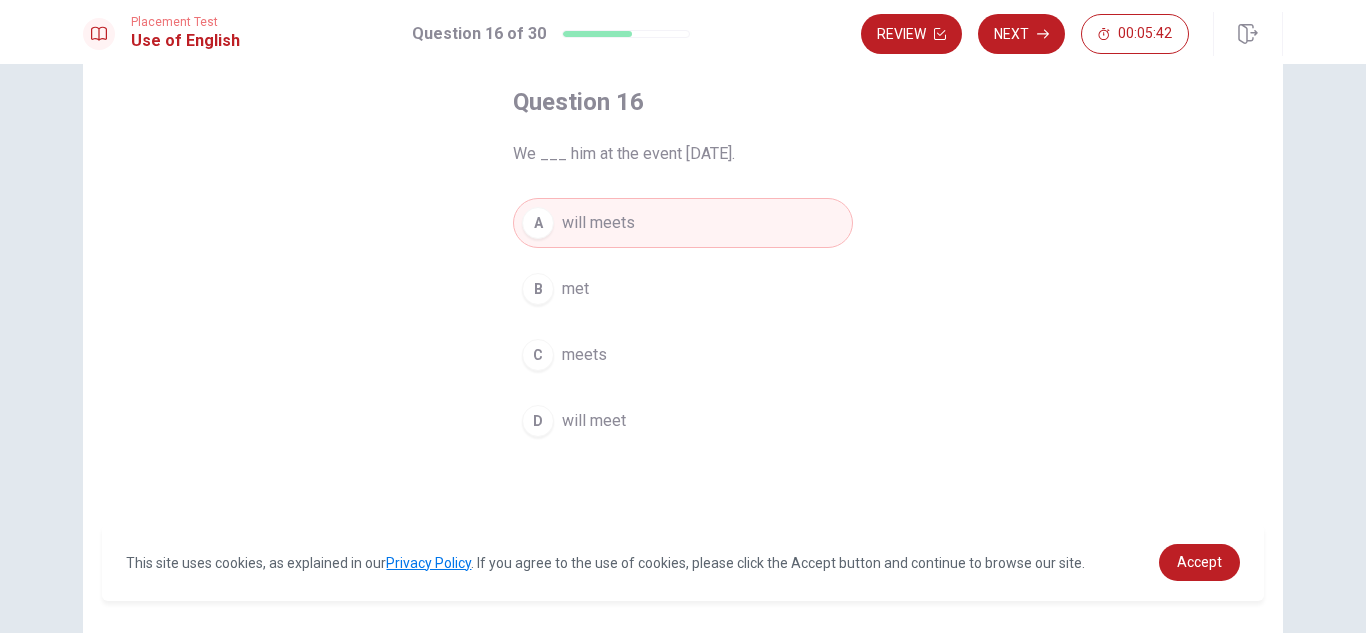click on "will meet" at bounding box center [594, 421] 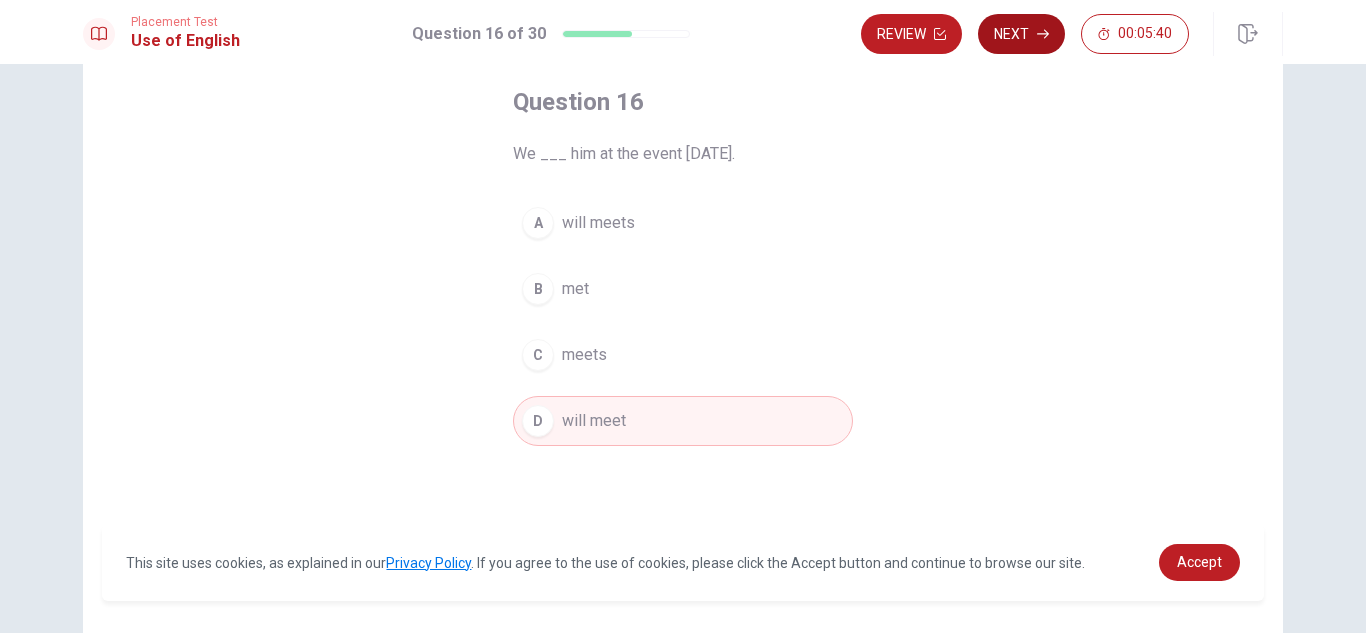 click 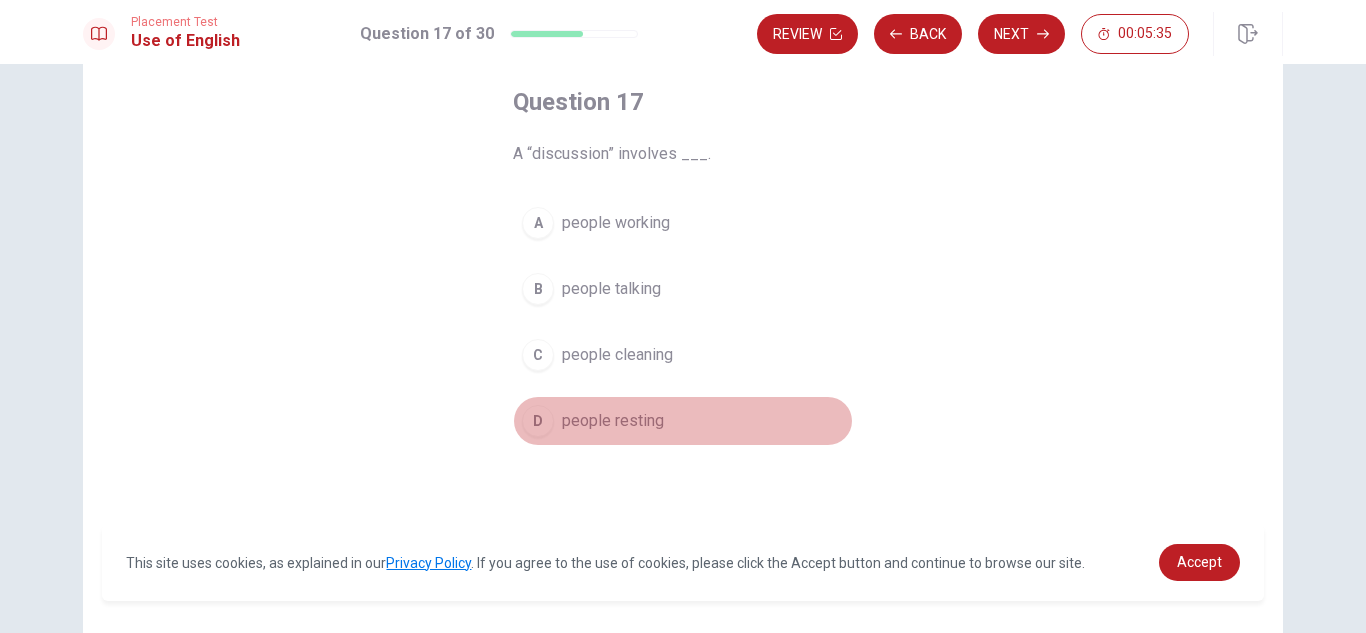 click on "people resting" at bounding box center (613, 421) 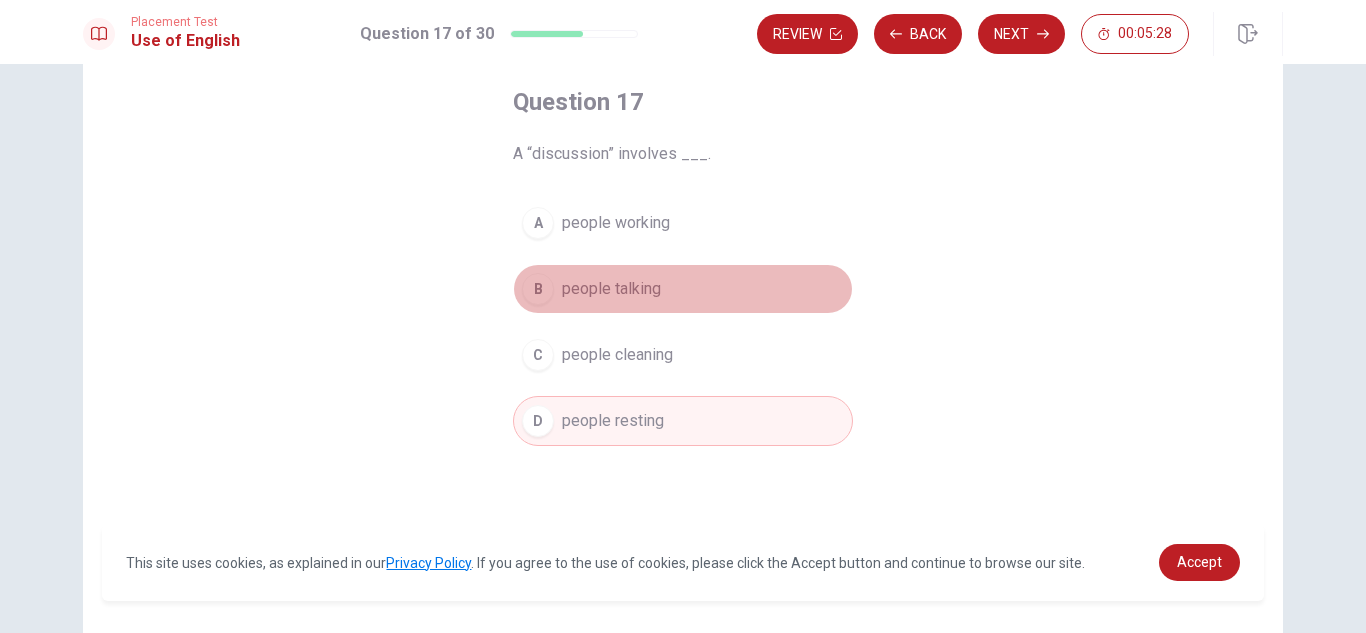 click on "B people talking" at bounding box center (683, 289) 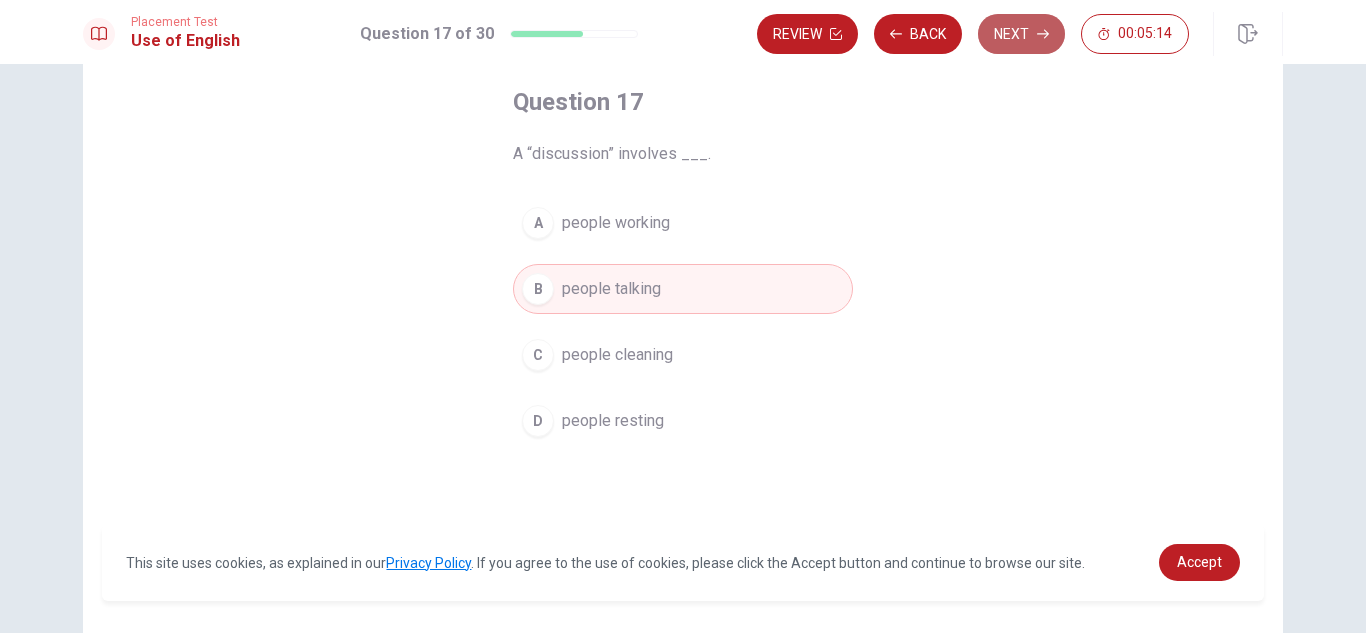 click on "Next" at bounding box center [1021, 34] 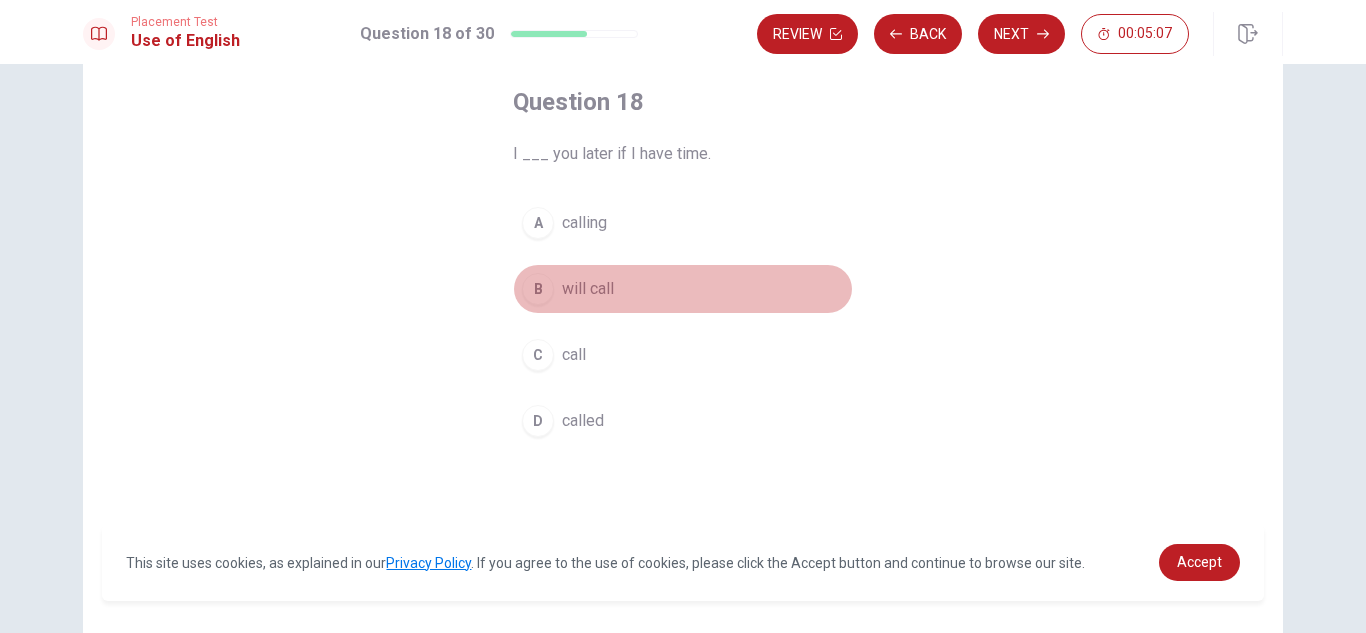 click on "B will call" at bounding box center (683, 289) 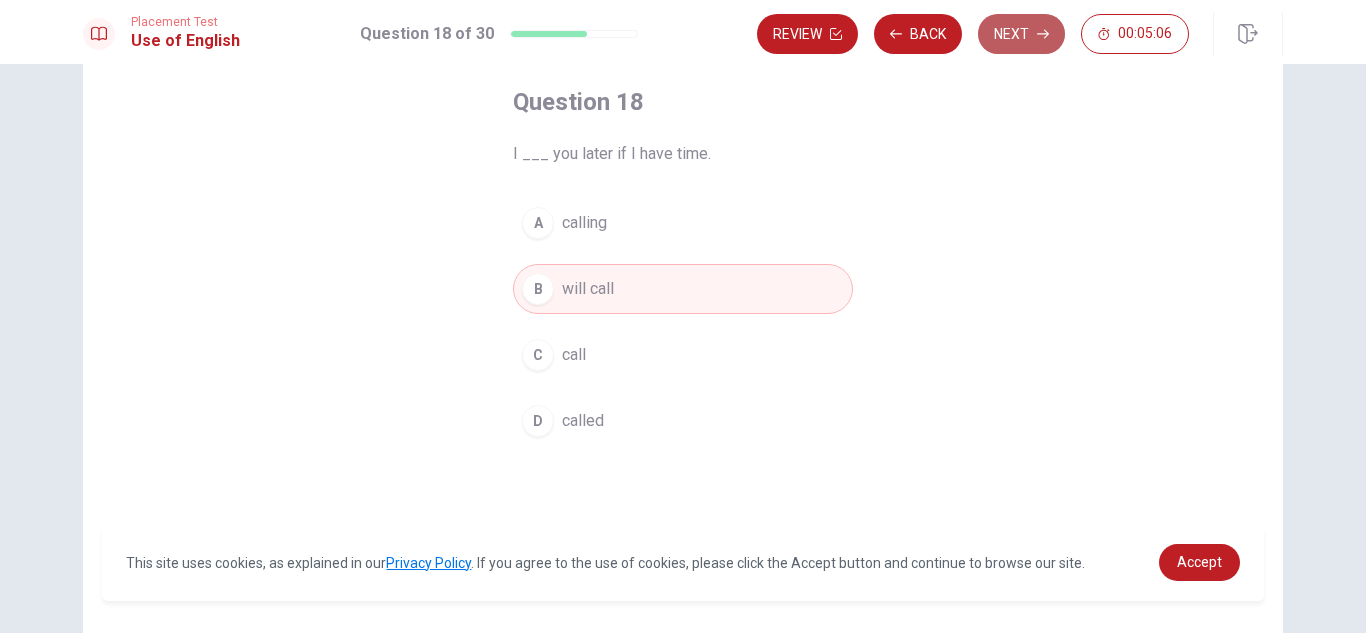 click on "Next" at bounding box center (1021, 34) 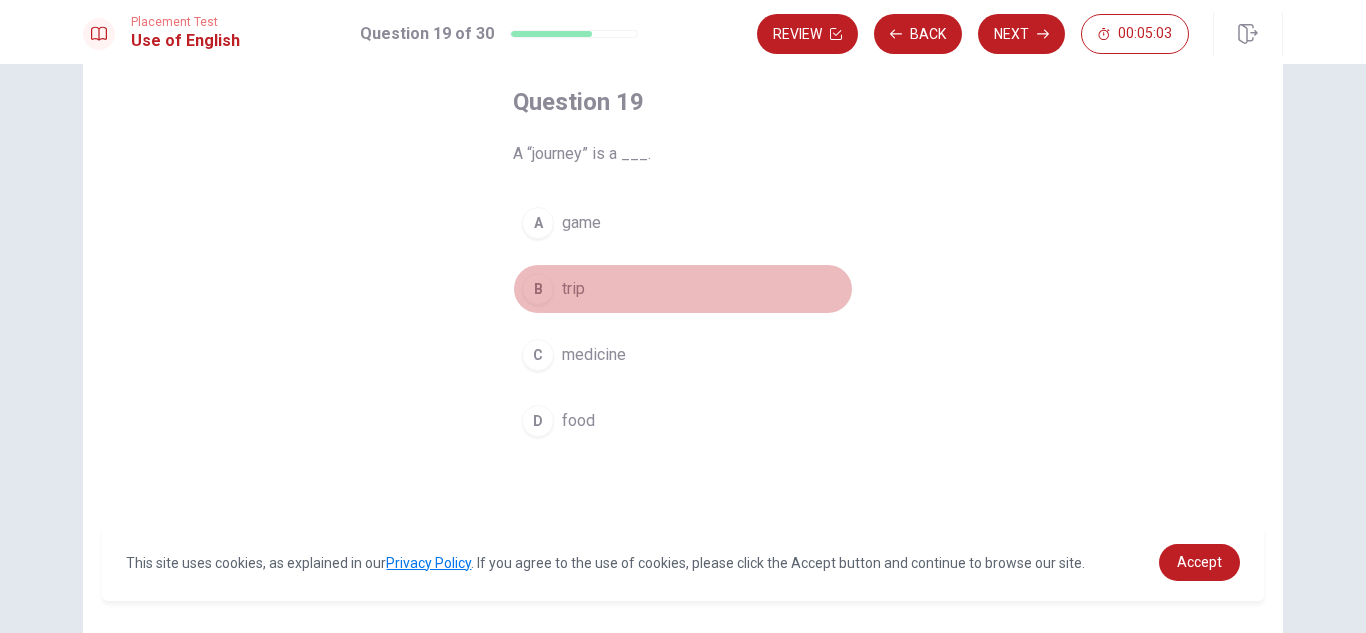 click on "B trip" at bounding box center [683, 289] 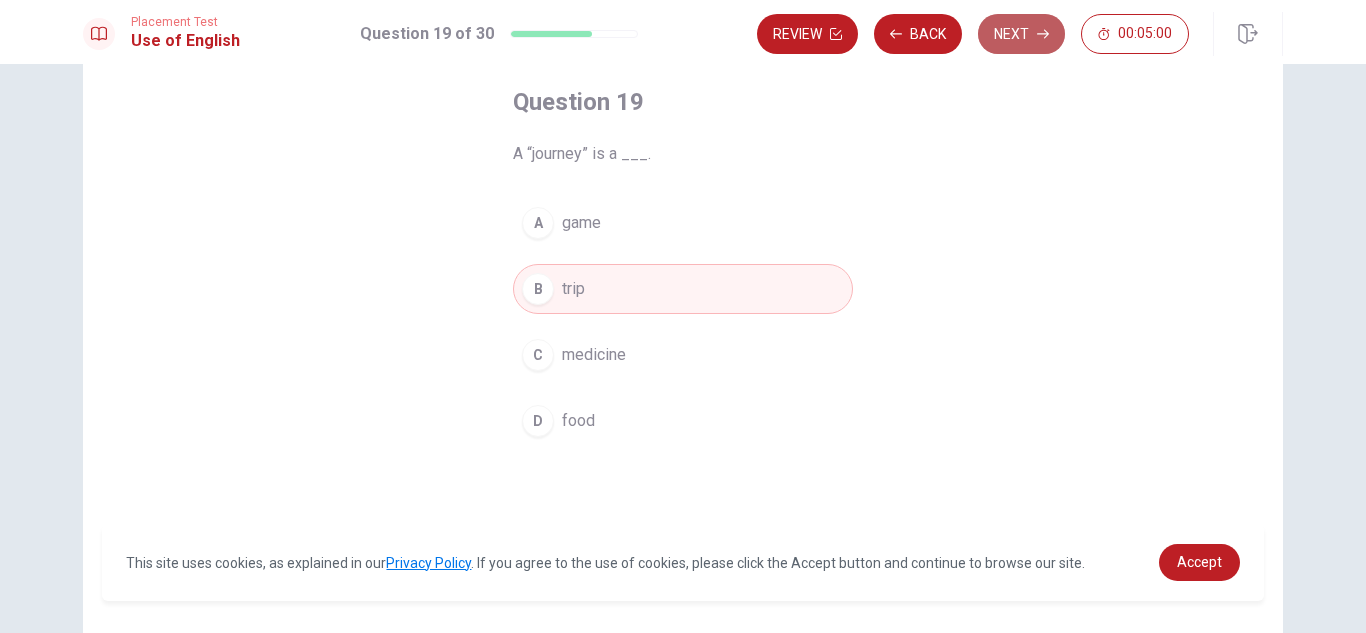 click on "Next" at bounding box center [1021, 34] 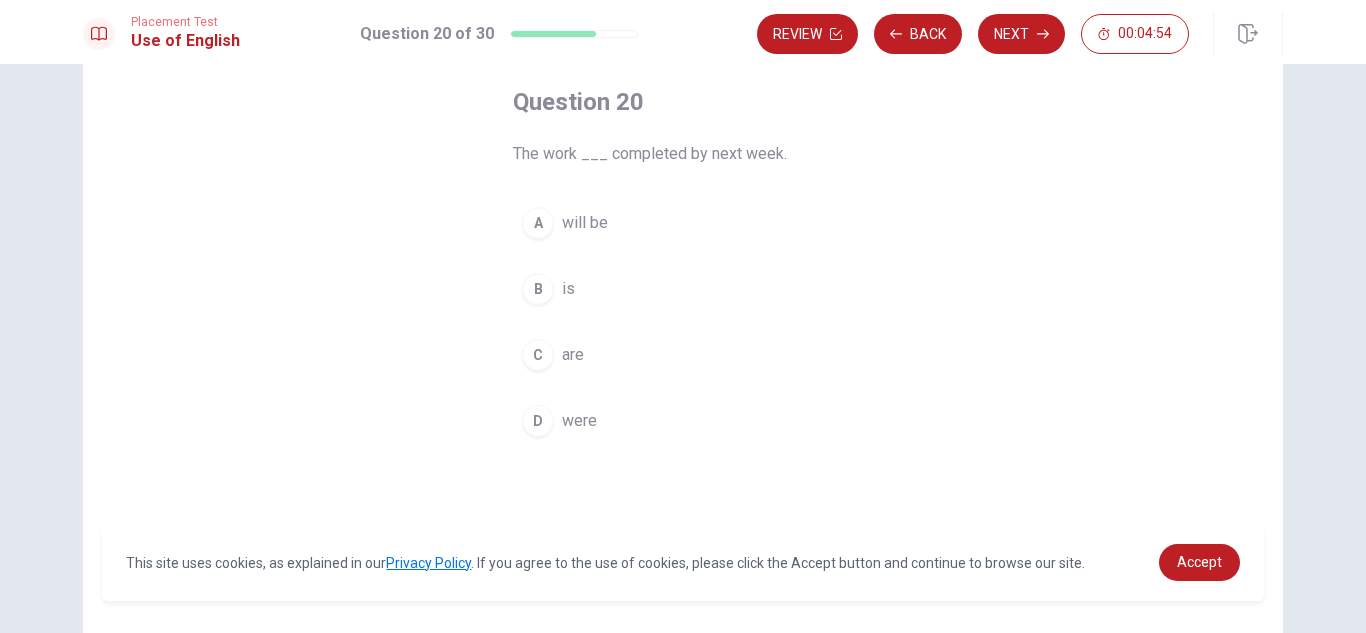 click on "A will be" at bounding box center [683, 223] 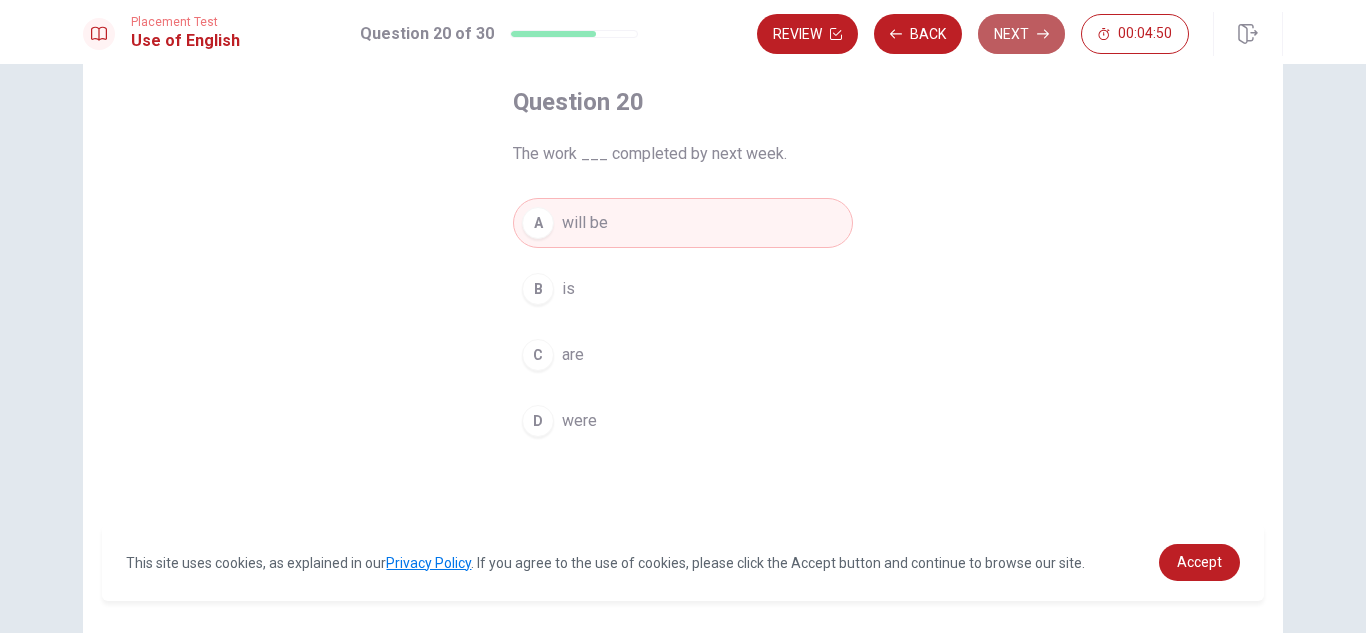 click on "Next" at bounding box center (1021, 34) 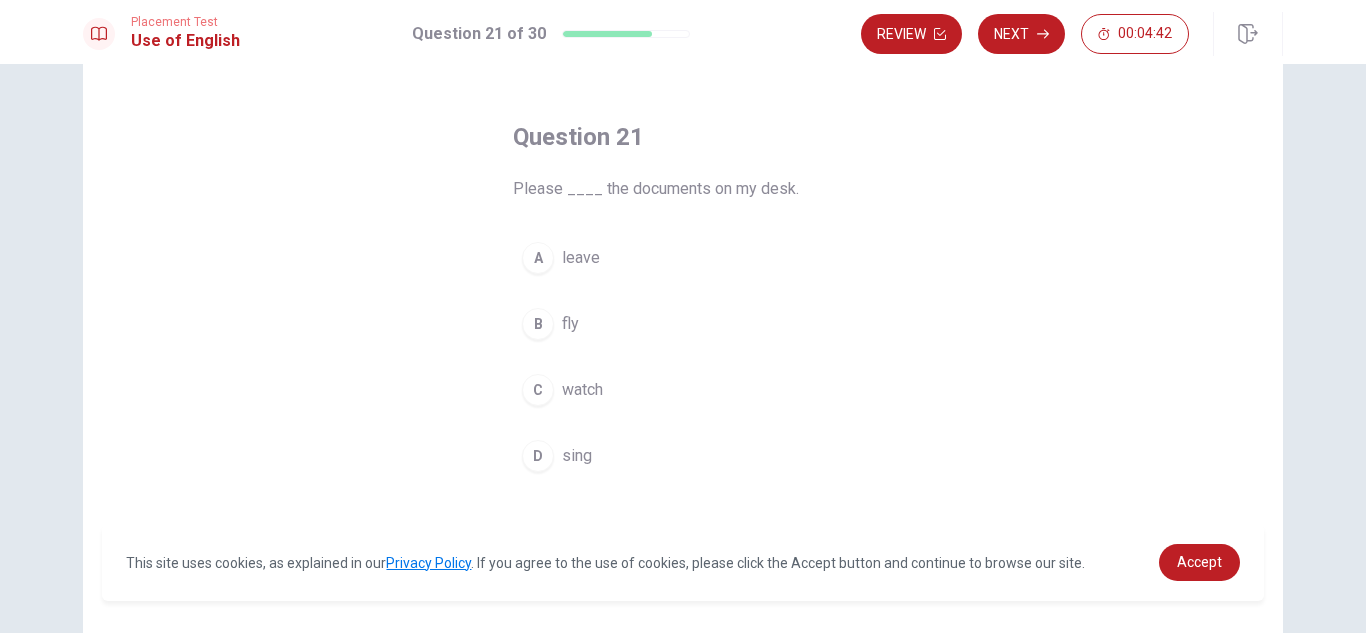 scroll, scrollTop: 100, scrollLeft: 0, axis: vertical 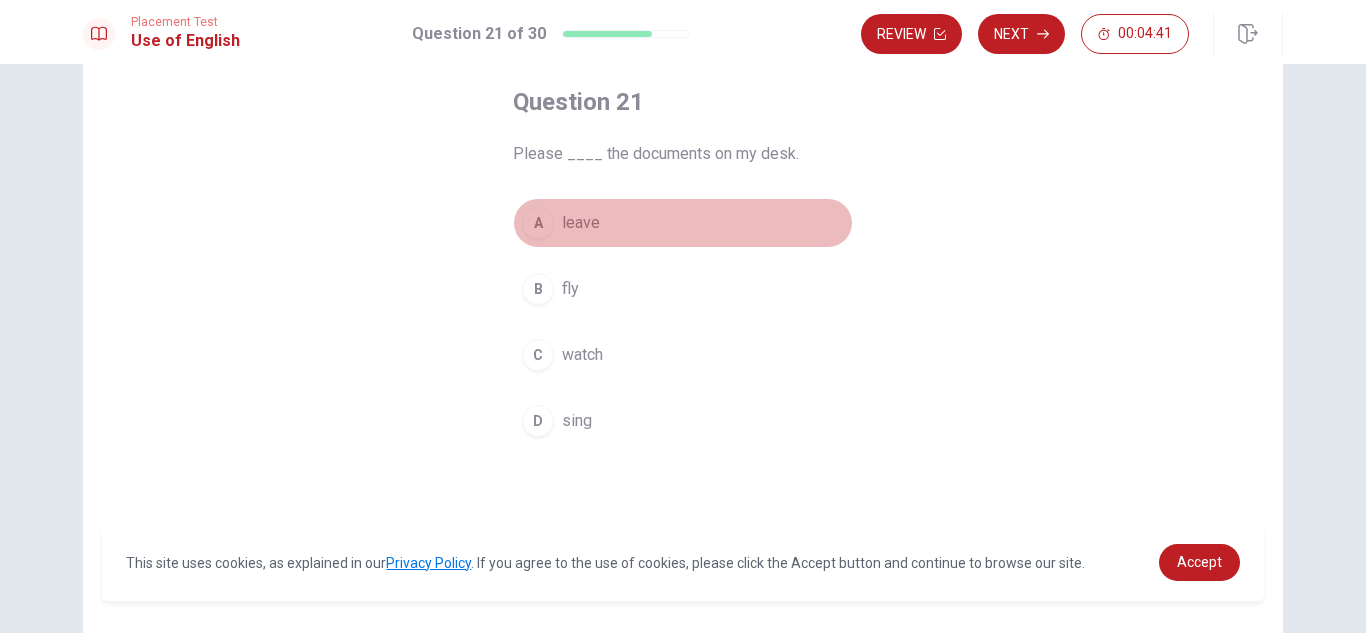 click on "leave" at bounding box center [581, 223] 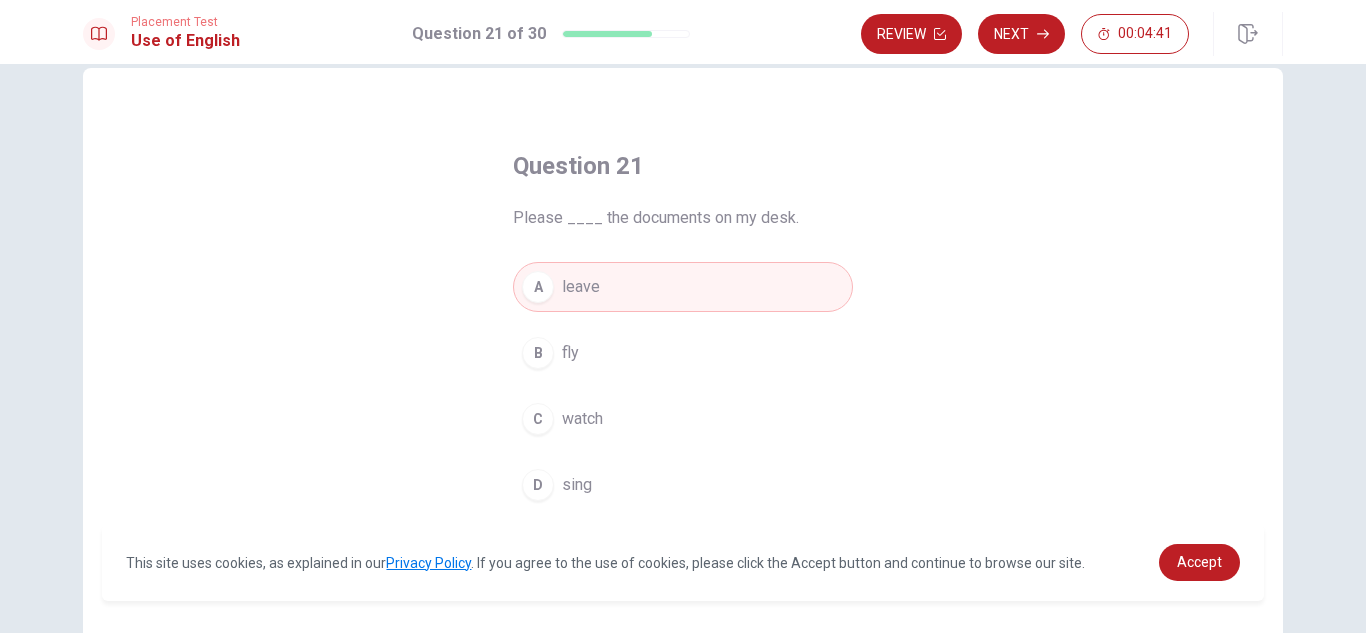 scroll, scrollTop: 0, scrollLeft: 0, axis: both 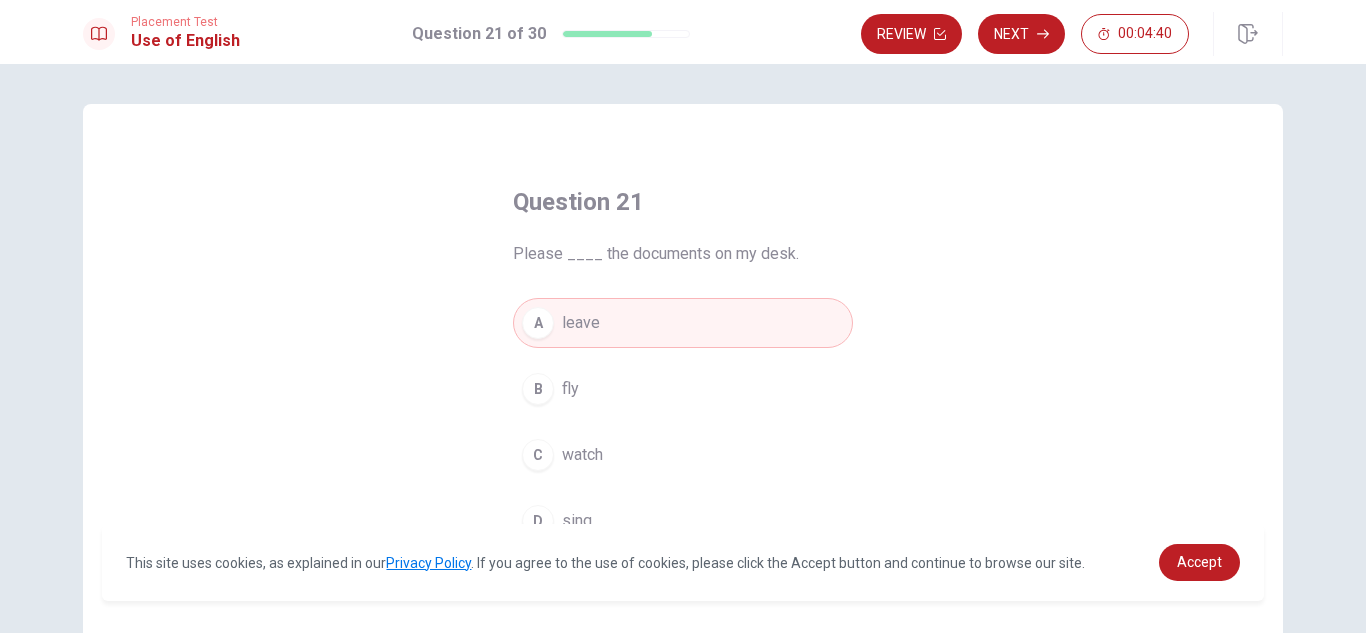 click on "Placement Test   Use of English Question 21 of 30 Review Next 00:04:40" at bounding box center [683, 32] 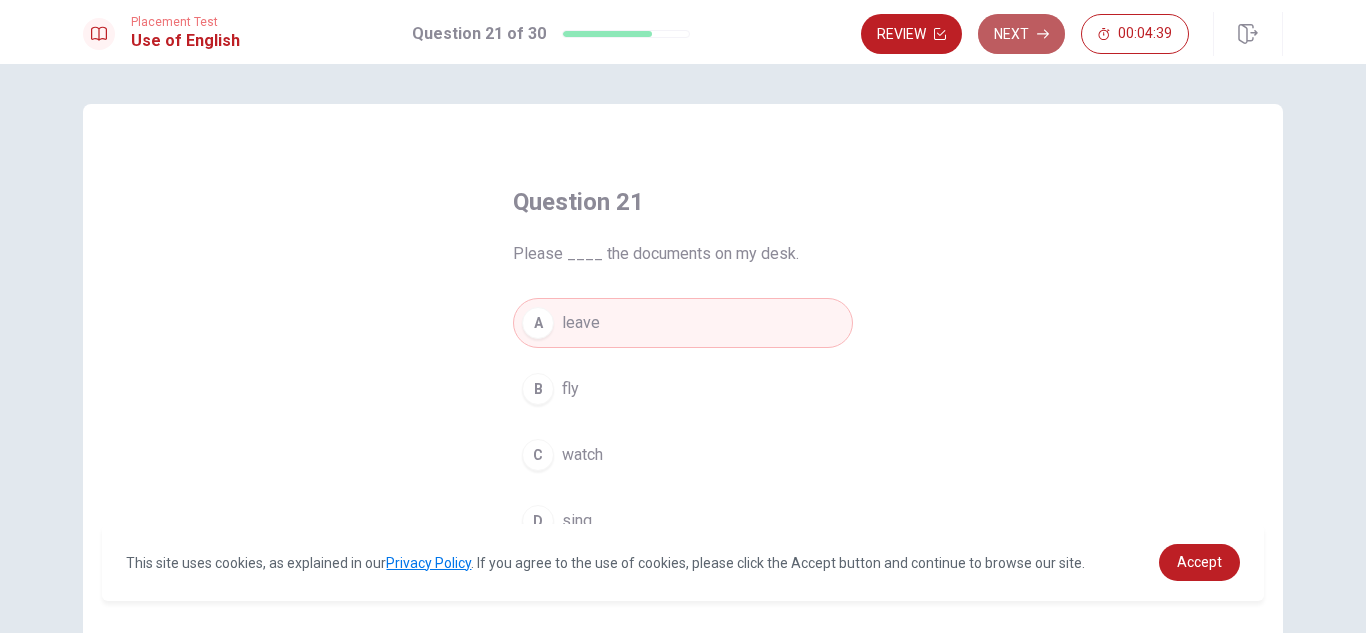 click on "Next" at bounding box center [1021, 34] 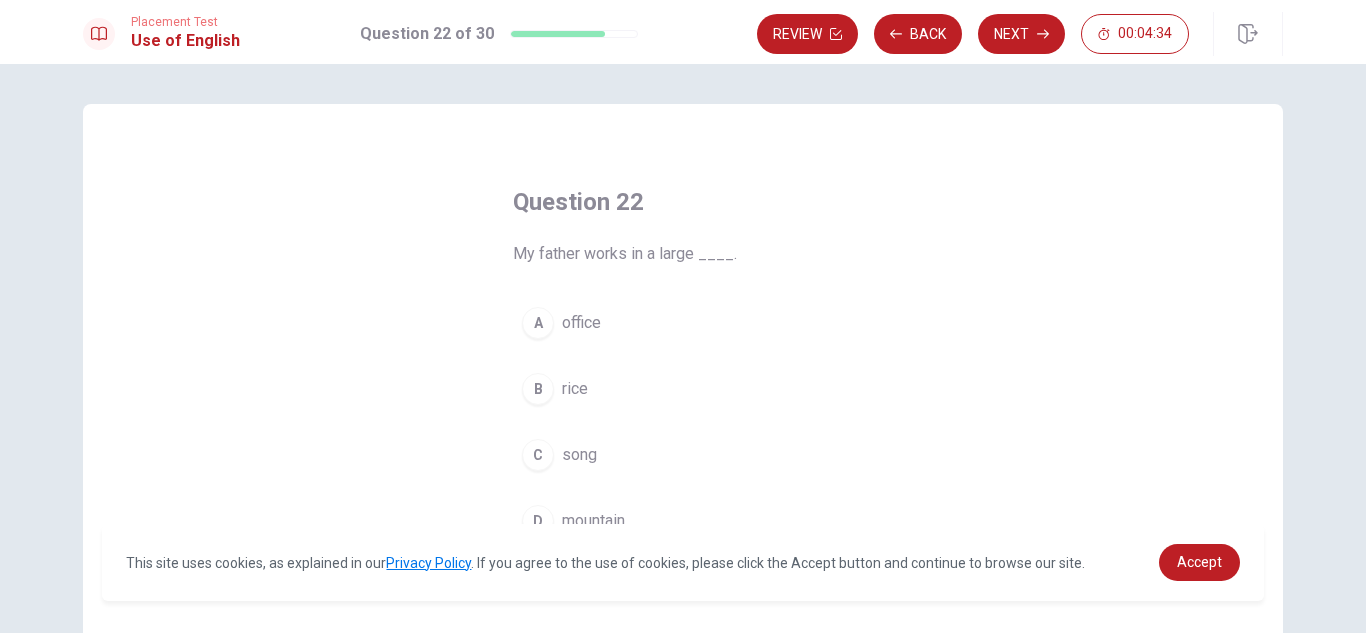scroll, scrollTop: 100, scrollLeft: 0, axis: vertical 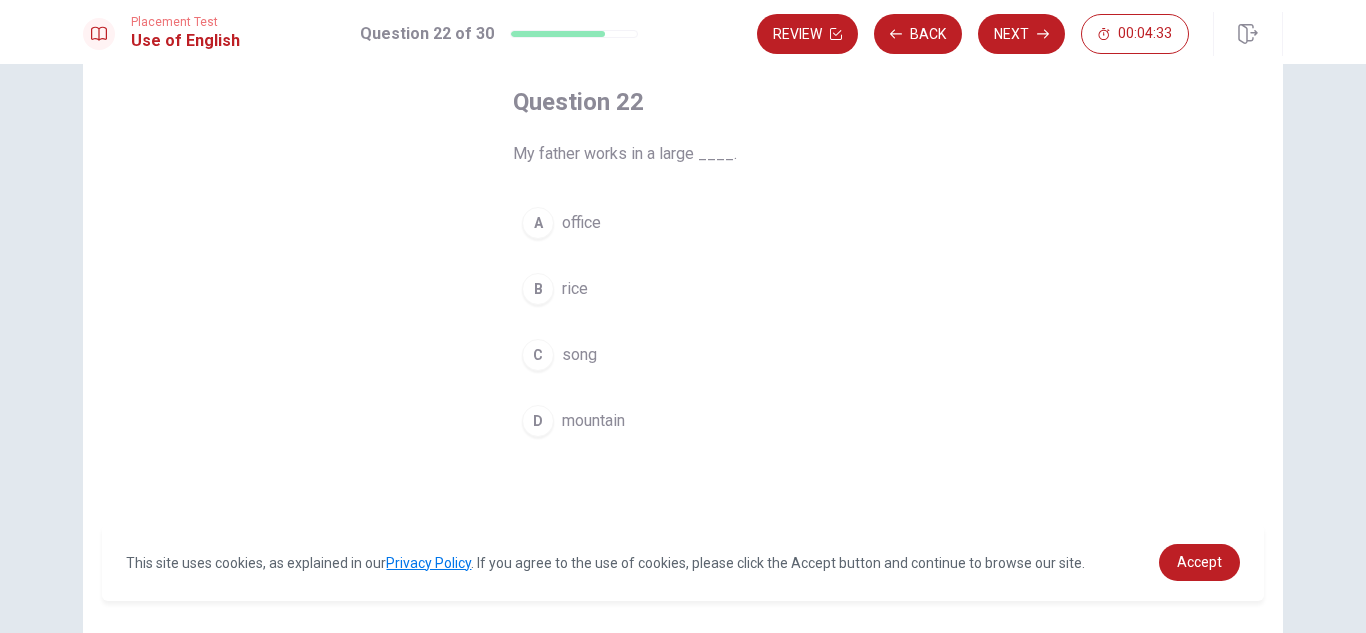 click on "office" at bounding box center [581, 223] 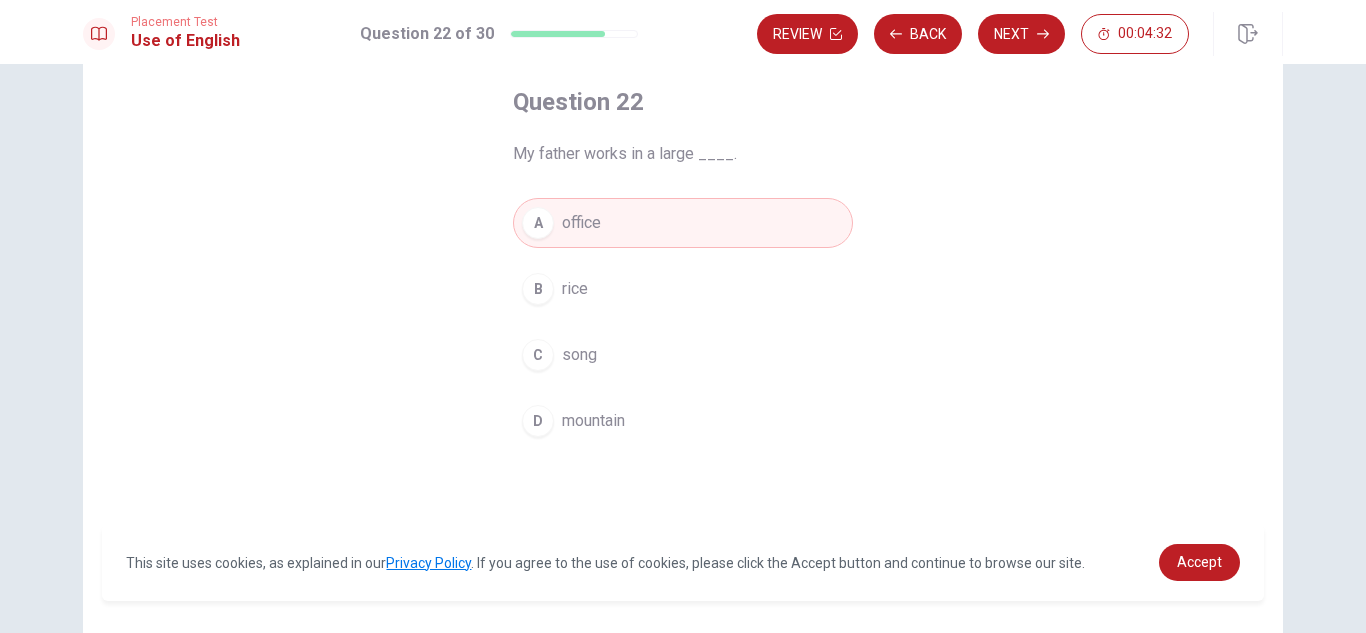 scroll, scrollTop: 0, scrollLeft: 0, axis: both 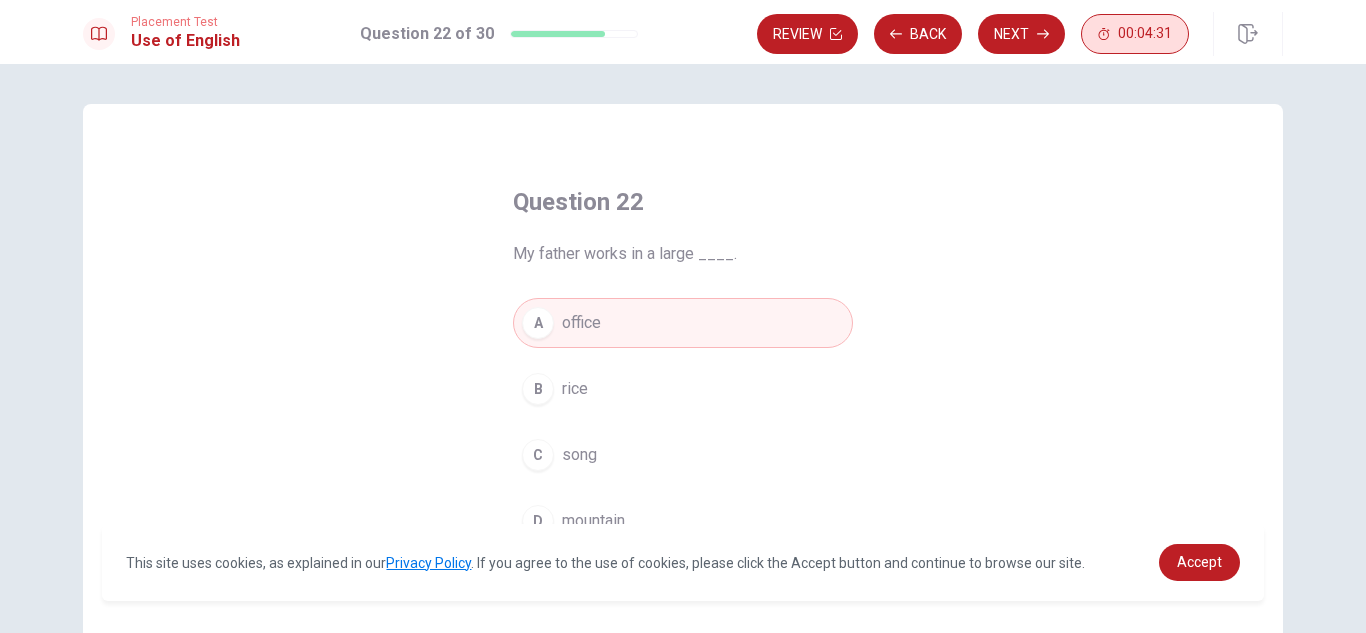 click on "00:04:31" at bounding box center [1135, 34] 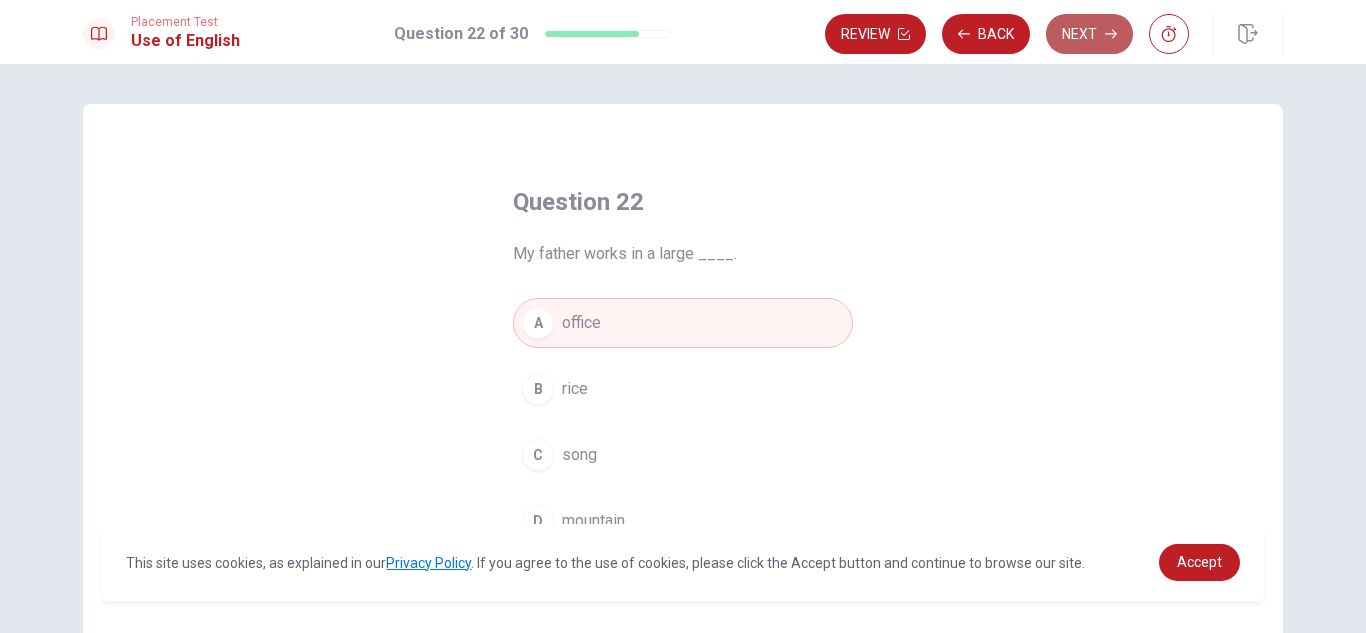 click on "Next" at bounding box center [1089, 34] 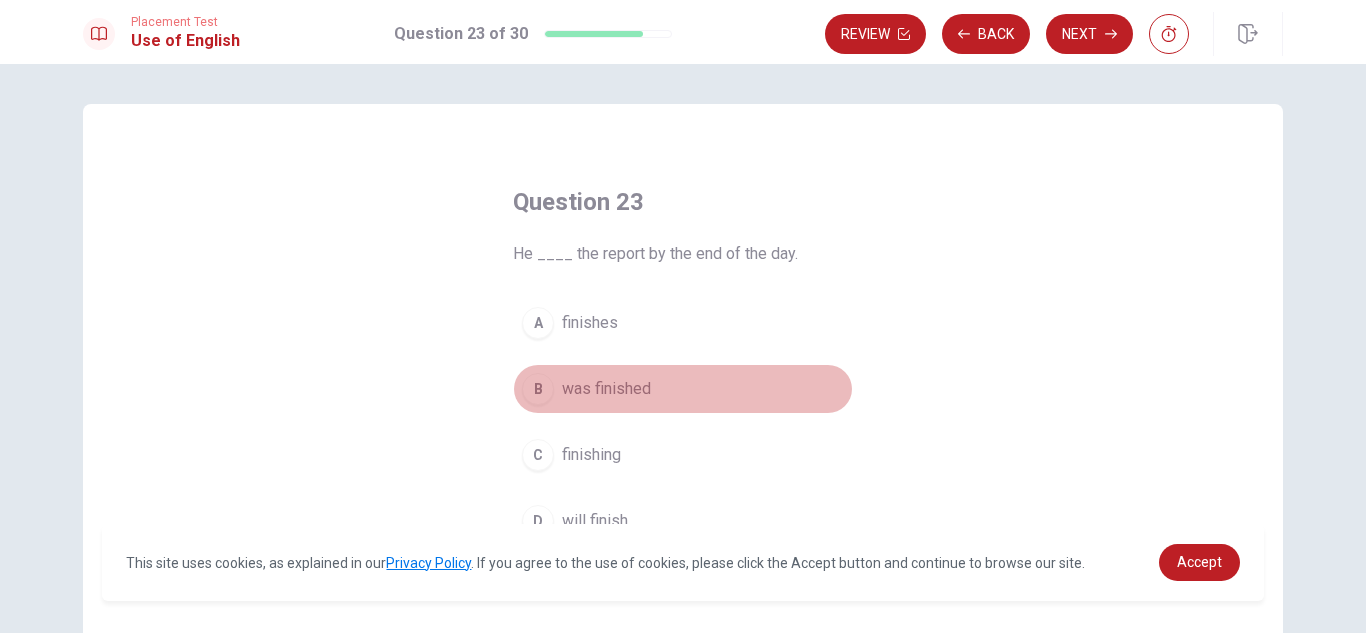 click on "was finished" at bounding box center [606, 389] 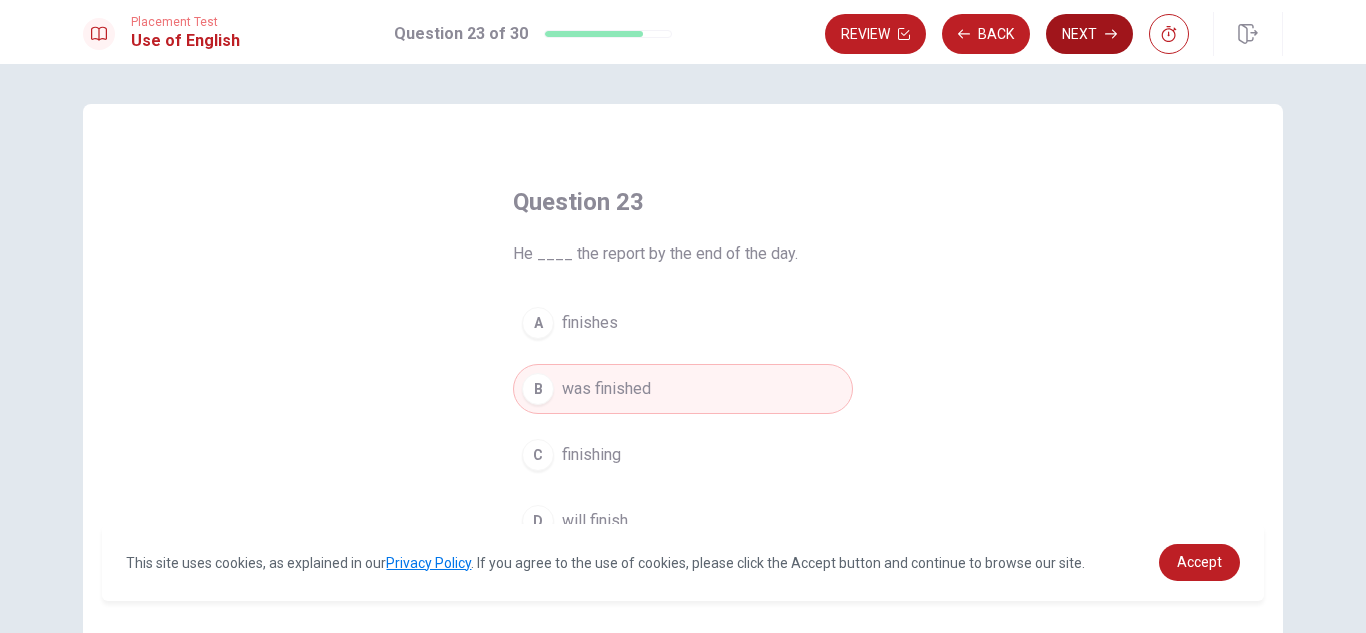 click on "Next" at bounding box center (1089, 34) 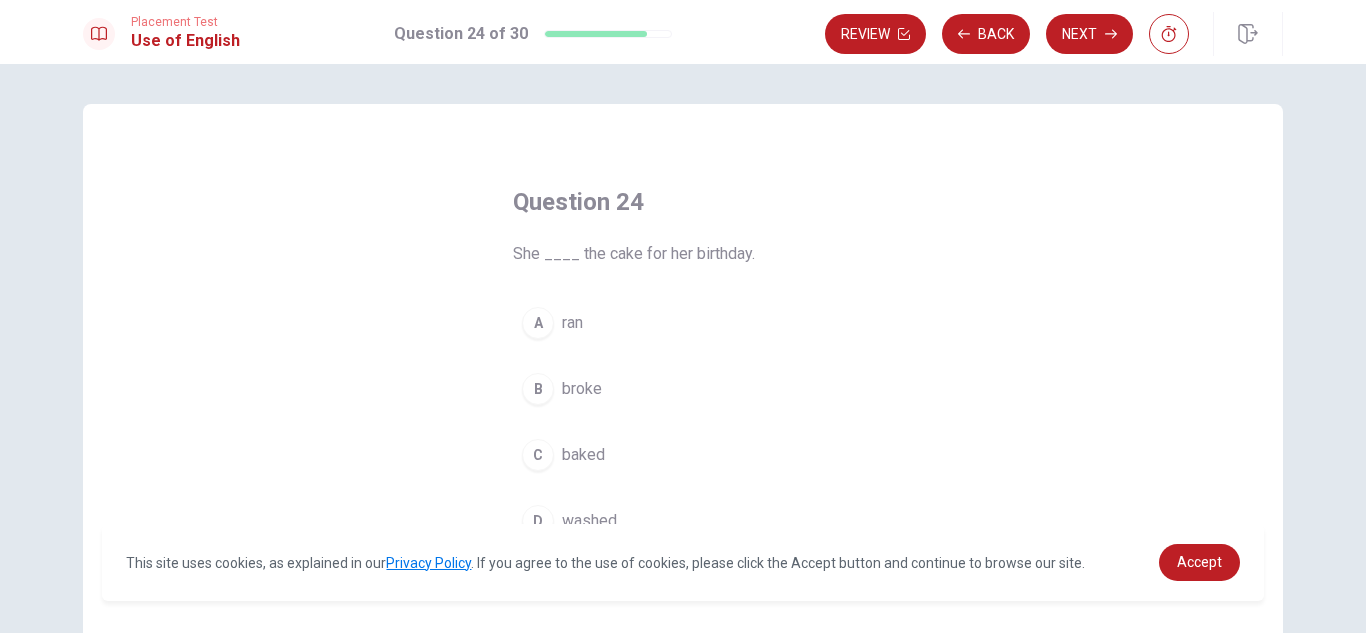 click on "baked" at bounding box center (583, 455) 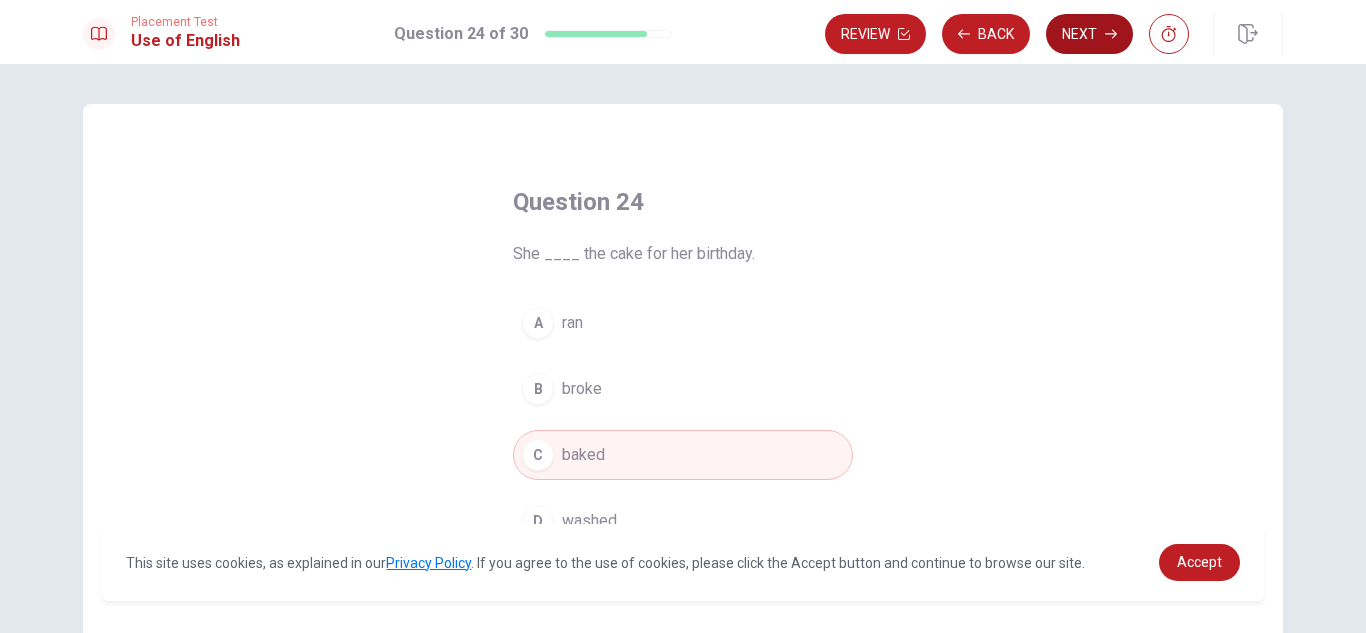 click on "Next" at bounding box center [1089, 34] 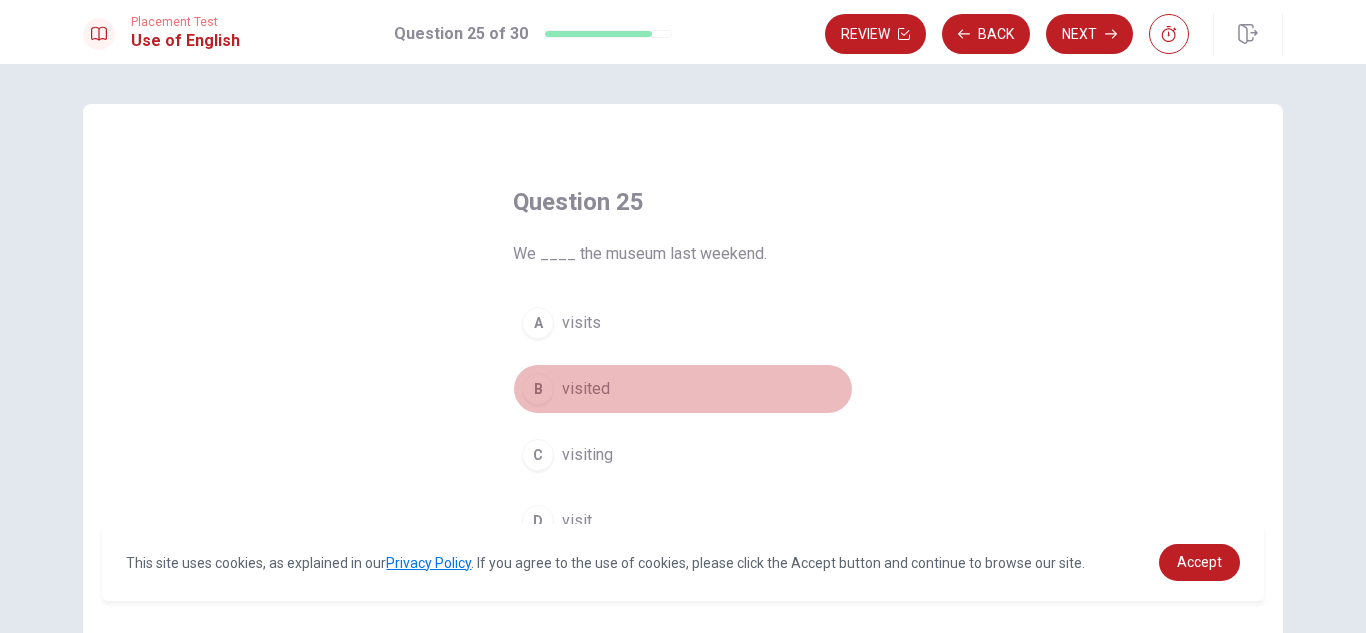 click on "visited" at bounding box center (586, 389) 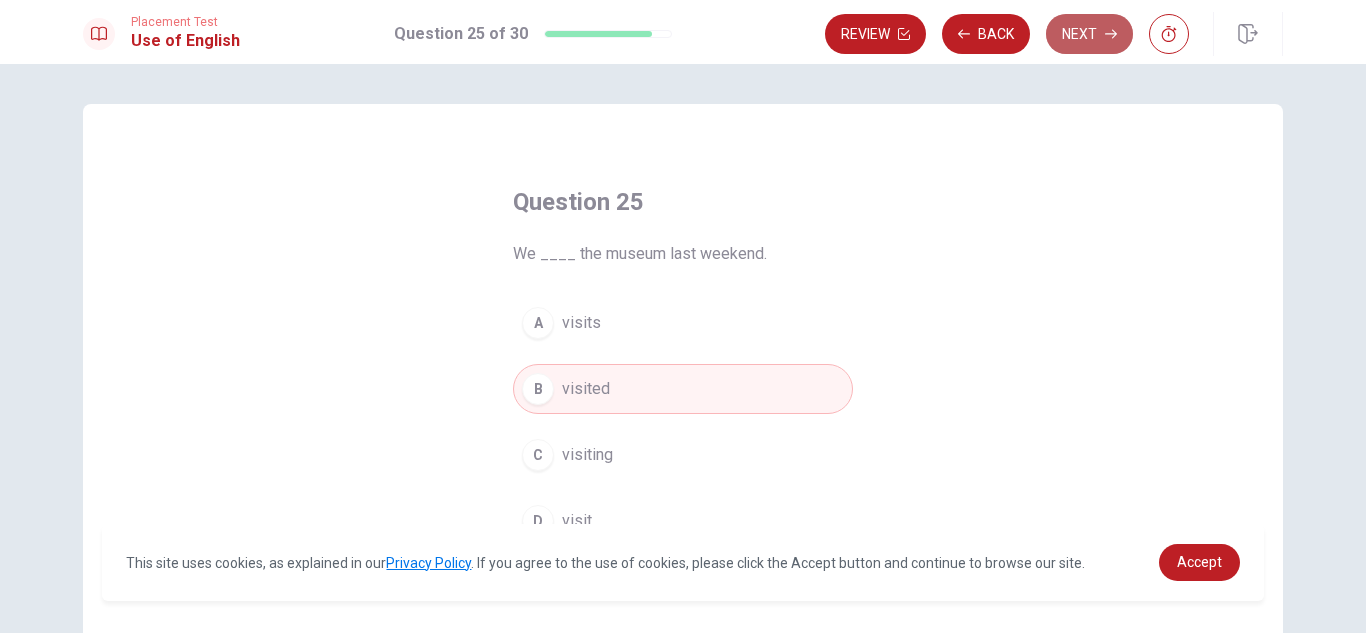 click 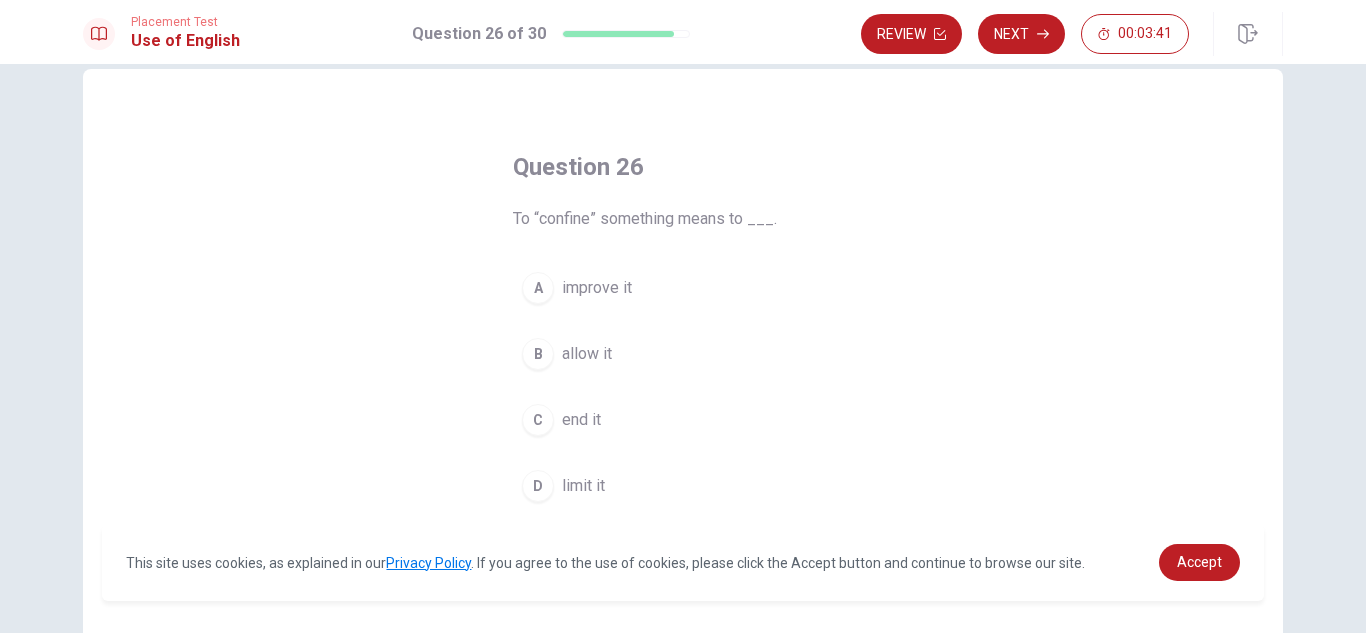 scroll, scrollTop: 0, scrollLeft: 0, axis: both 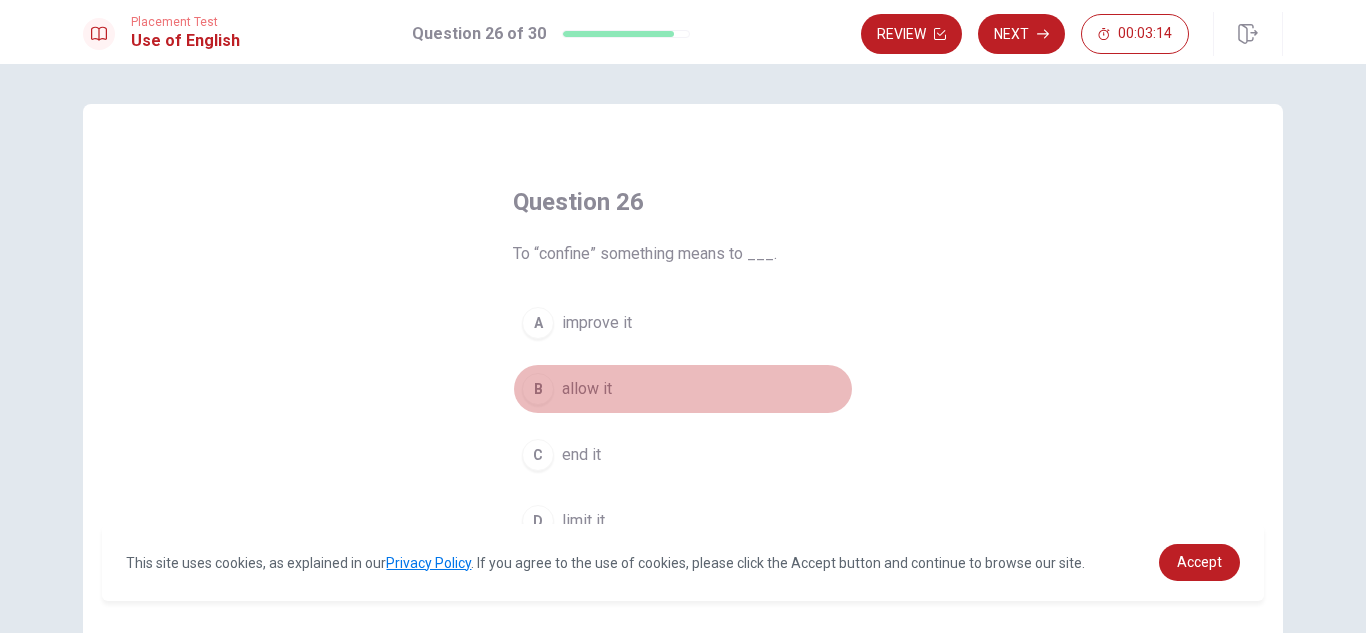 click on "allow it" at bounding box center [587, 389] 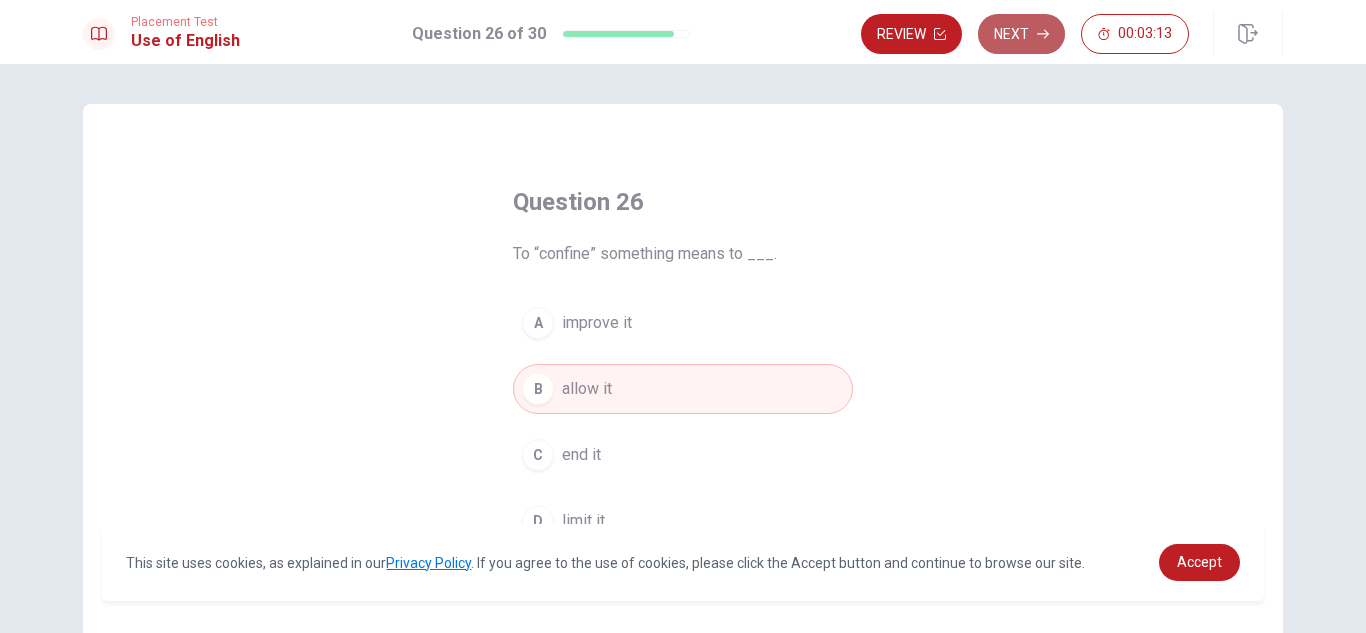 click on "Next" at bounding box center [1021, 34] 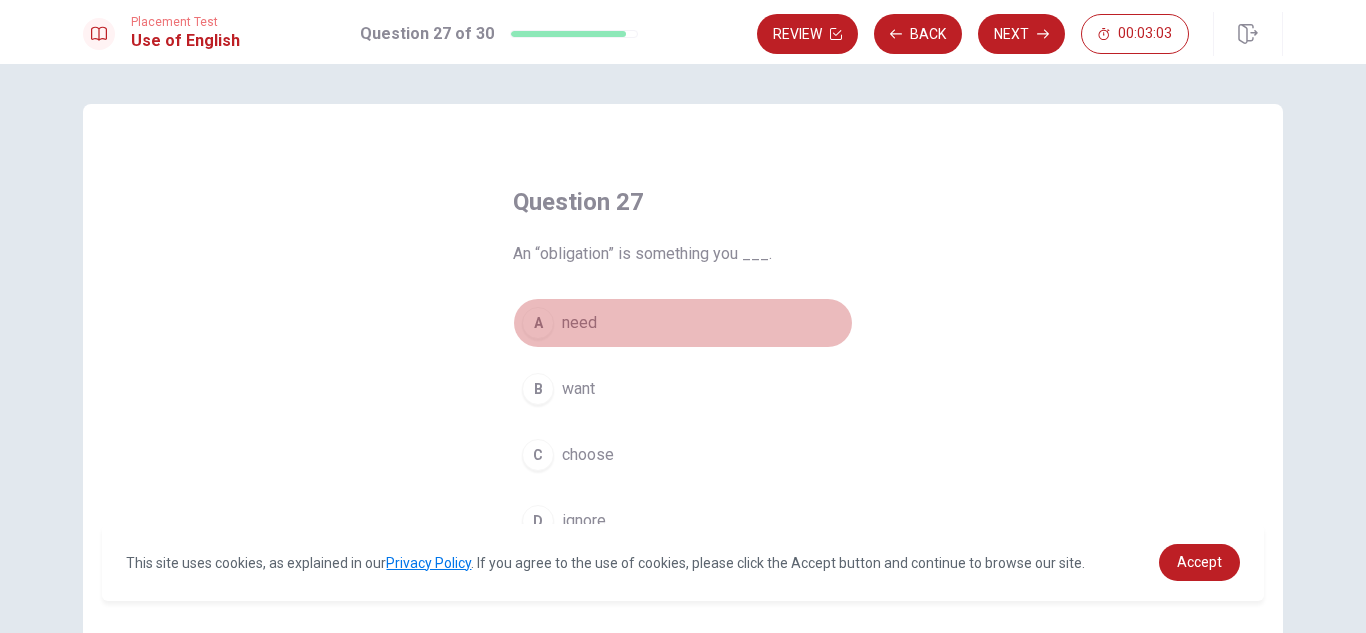 click on "need" at bounding box center (579, 323) 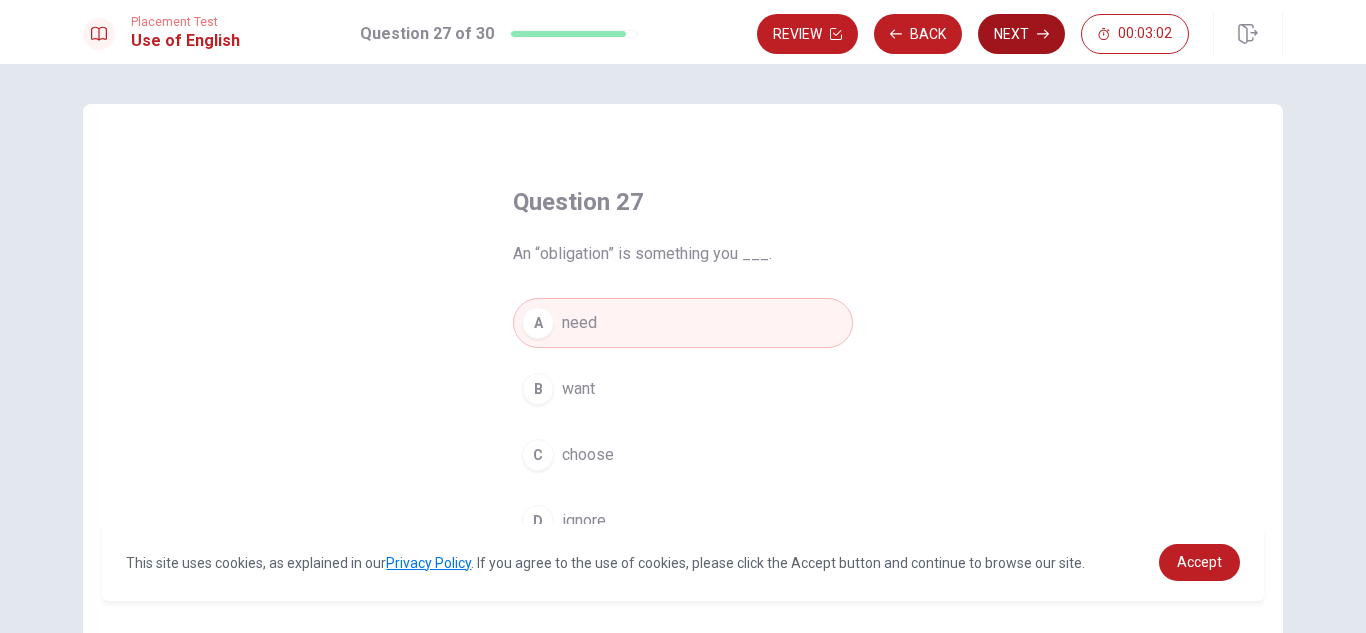 click on "Next" at bounding box center [1021, 34] 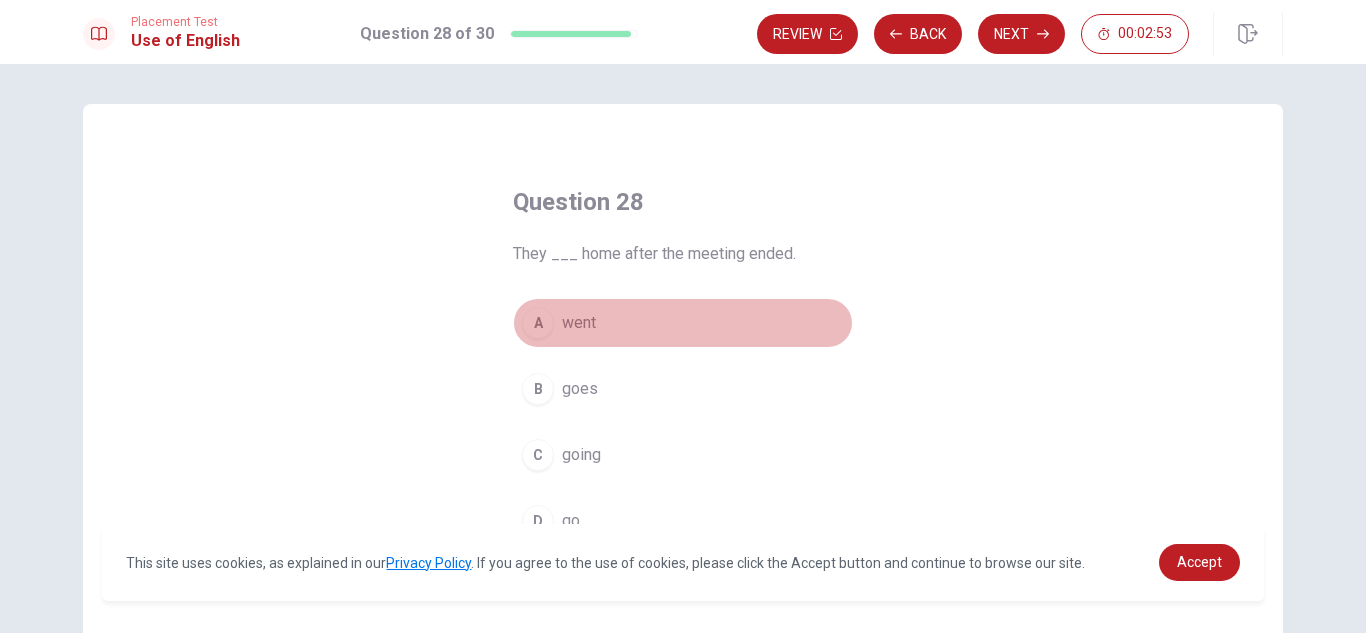 click on "went" at bounding box center (579, 323) 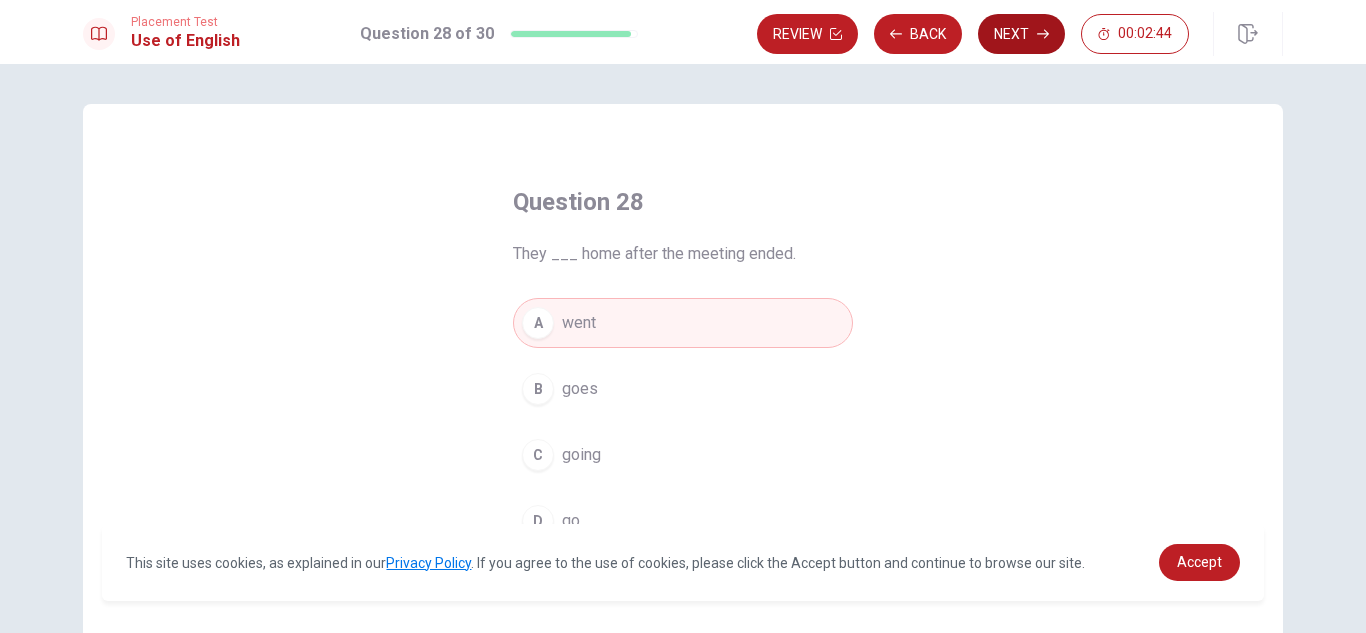click on "Next" at bounding box center [1021, 34] 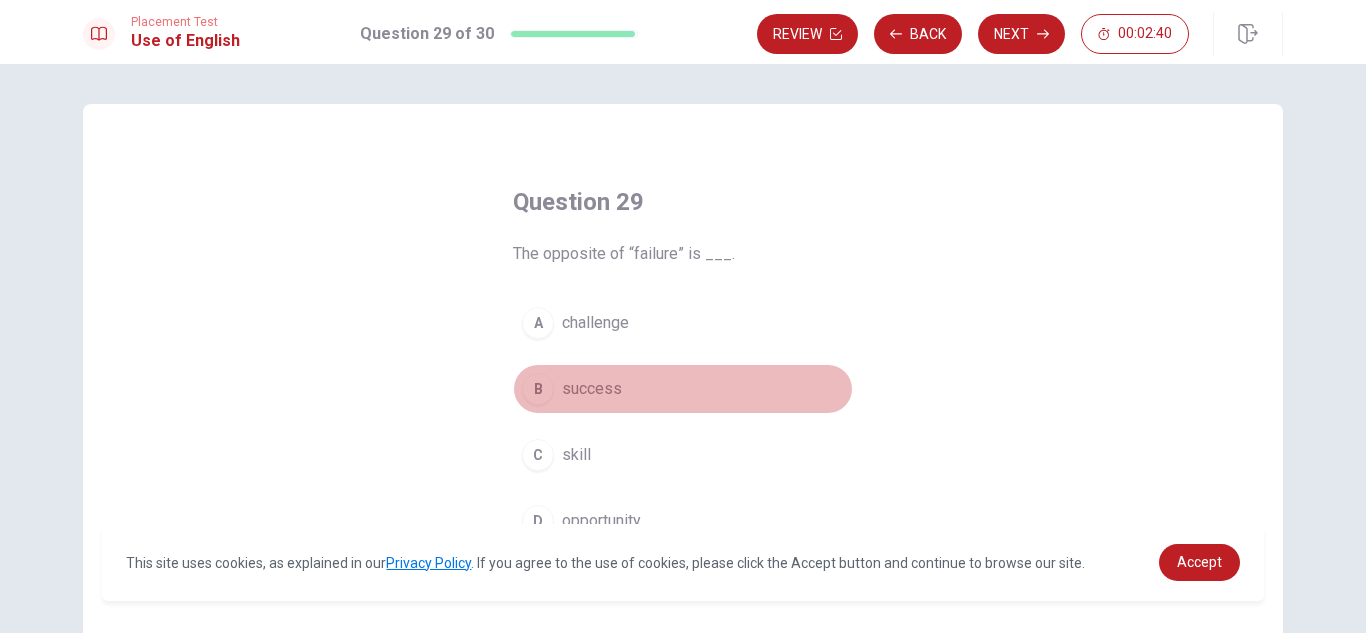 click on "success" at bounding box center [592, 389] 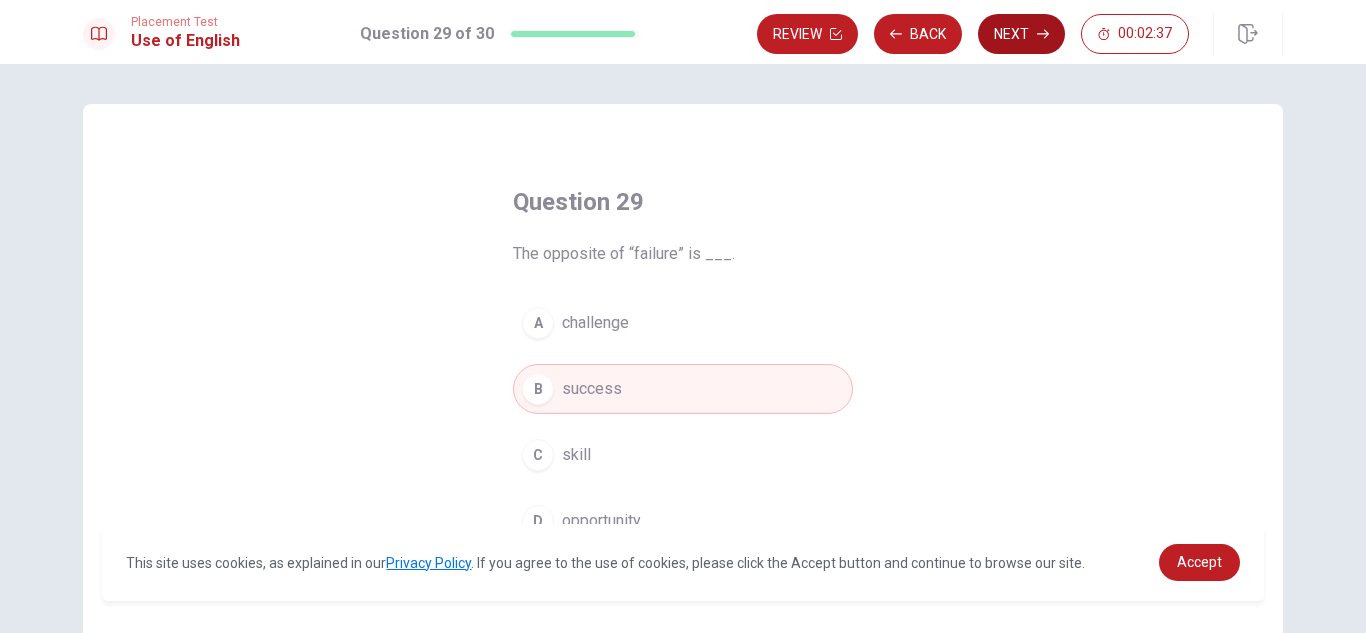 click on "Next" at bounding box center [1021, 34] 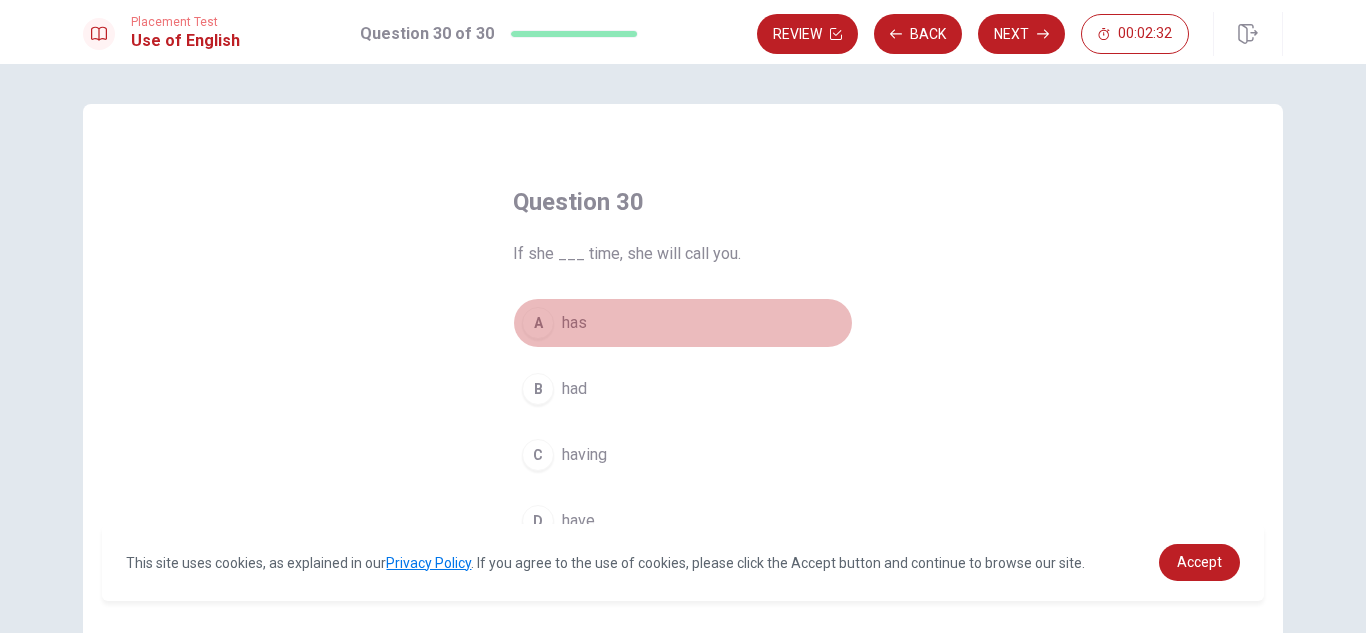 click on "A has" at bounding box center [683, 323] 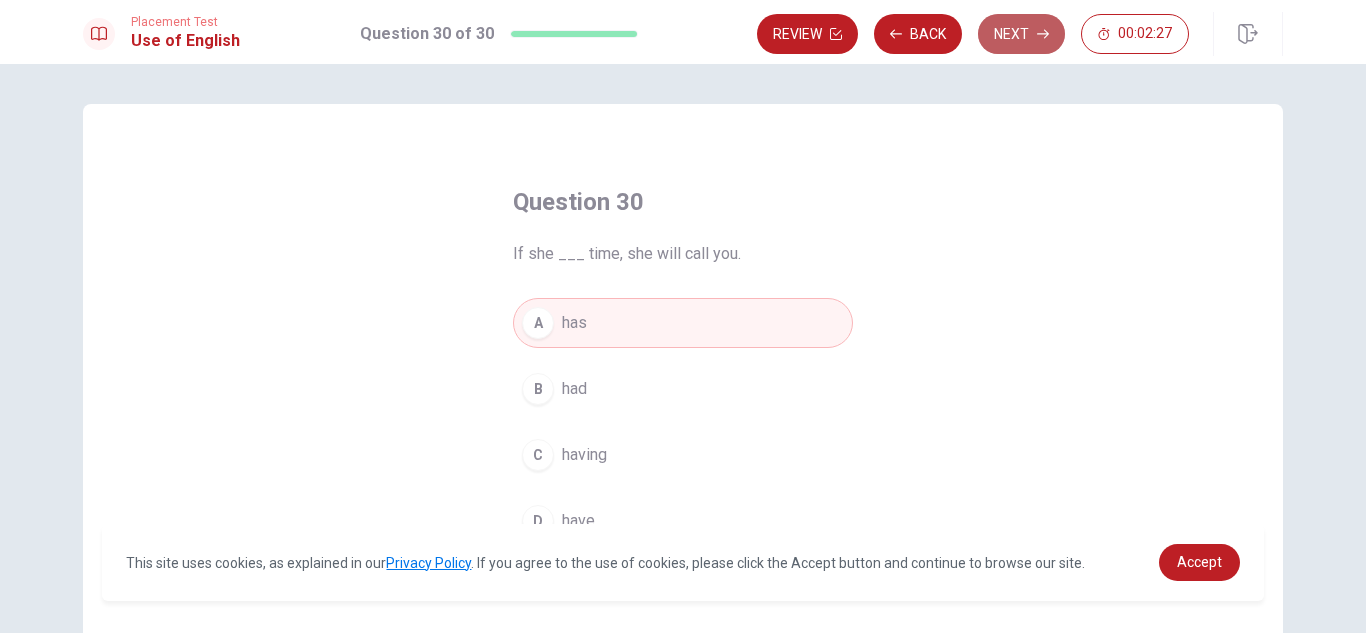 click on "Next" at bounding box center [1021, 34] 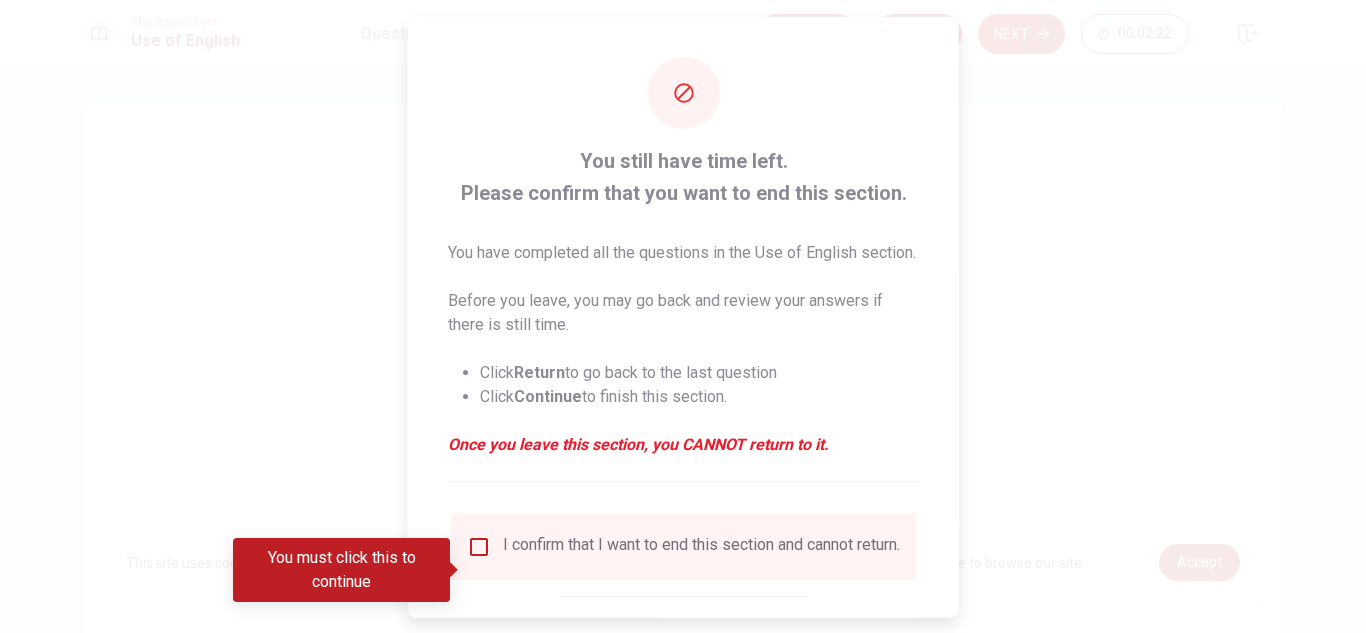 click at bounding box center [683, 316] 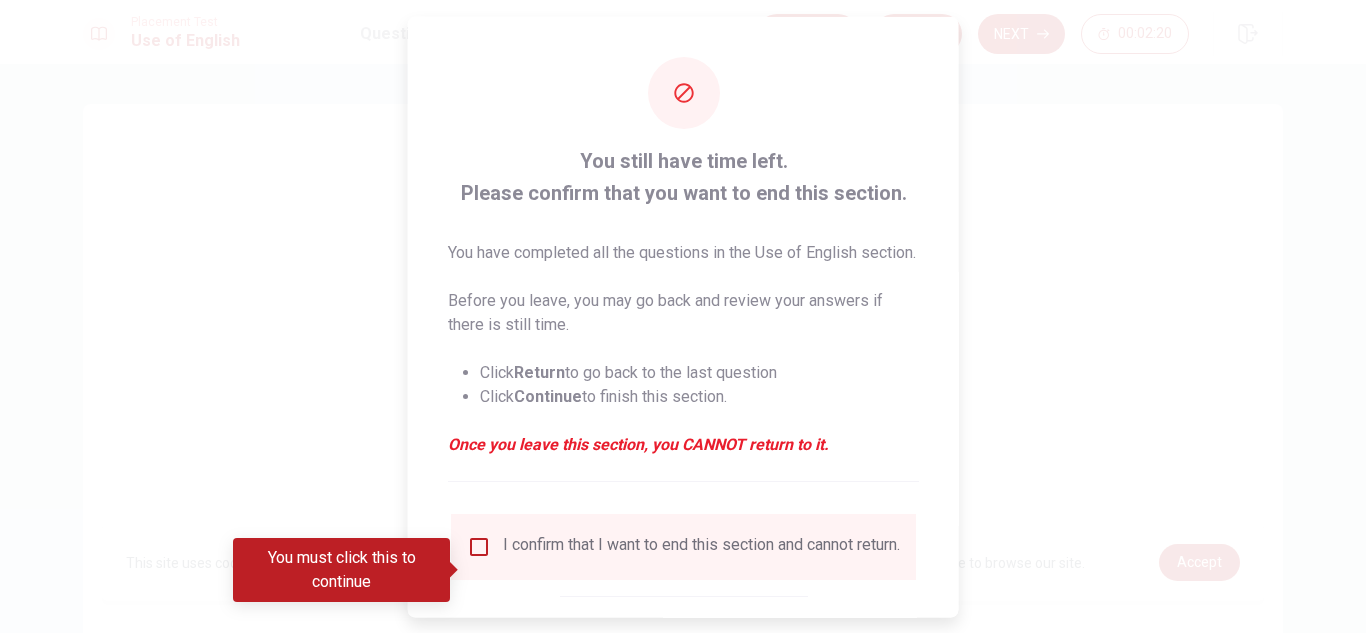 click on "I confirm that I want to end this section and cannot return." at bounding box center [683, 546] 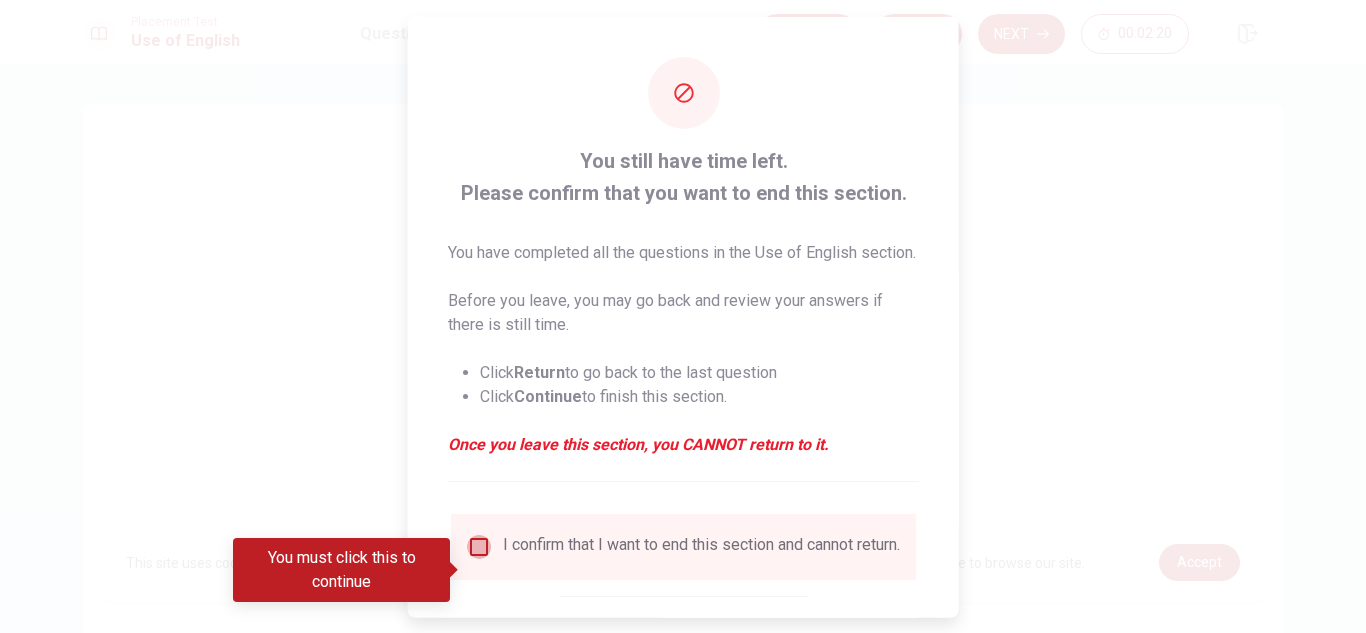 click at bounding box center (479, 546) 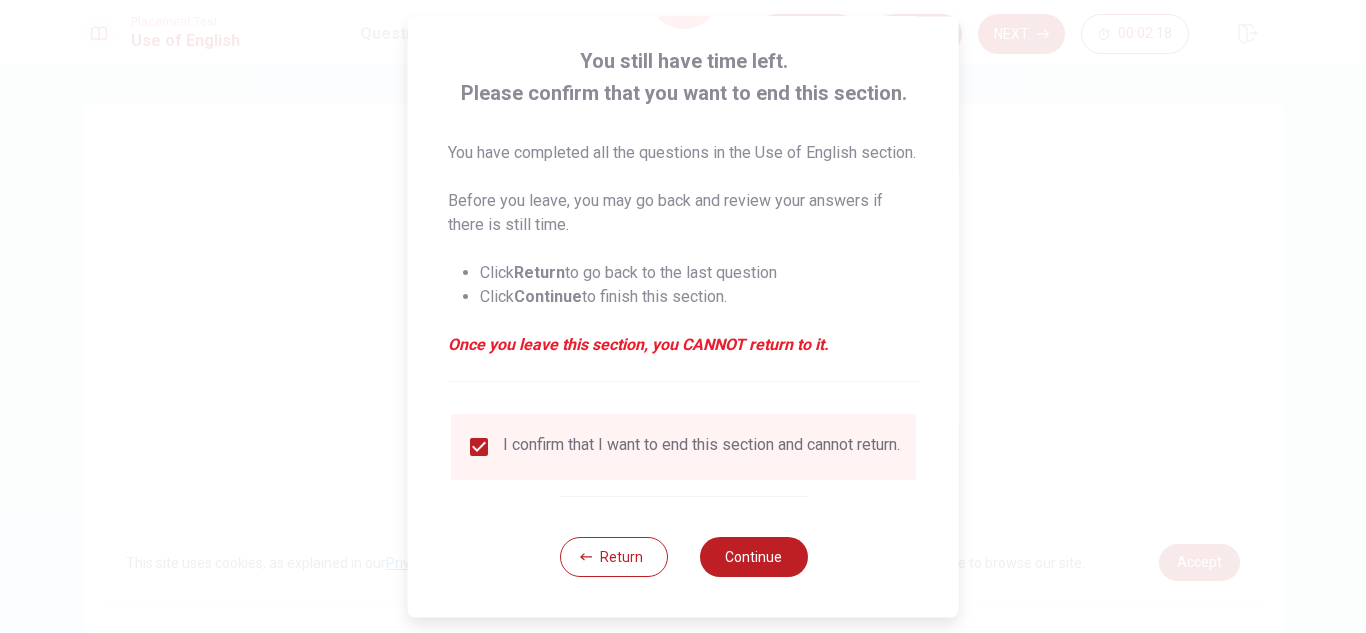 scroll, scrollTop: 137, scrollLeft: 0, axis: vertical 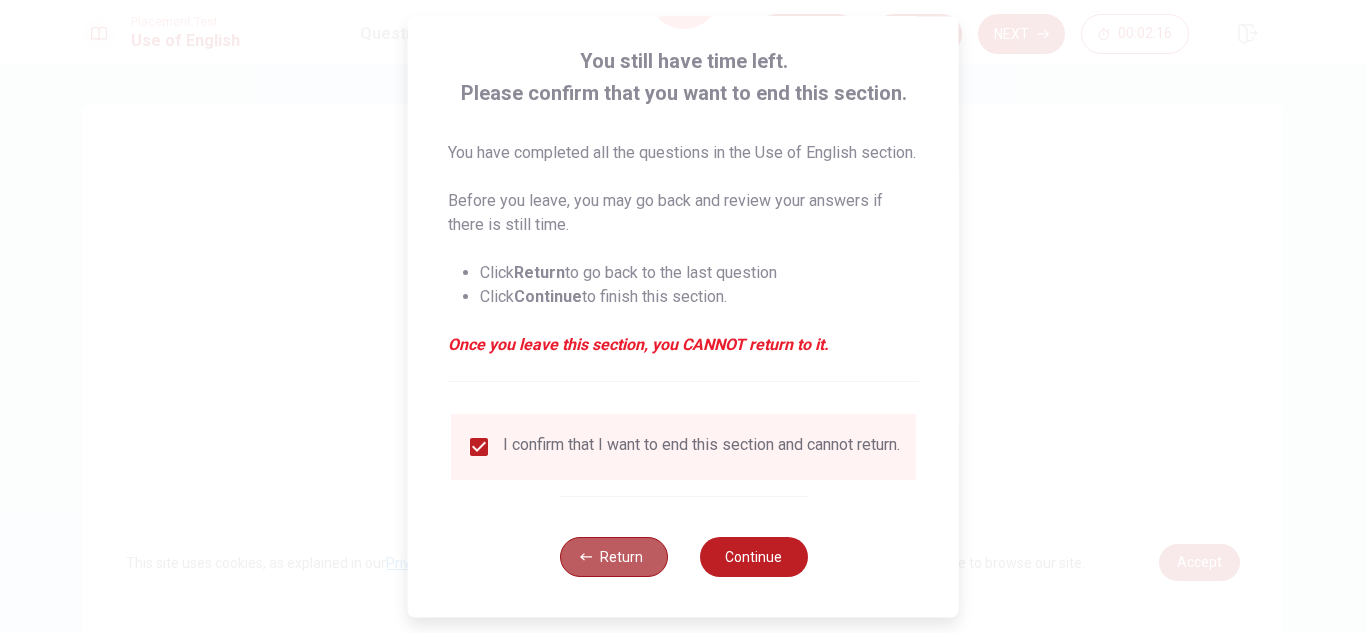 click on "Return" at bounding box center [613, 557] 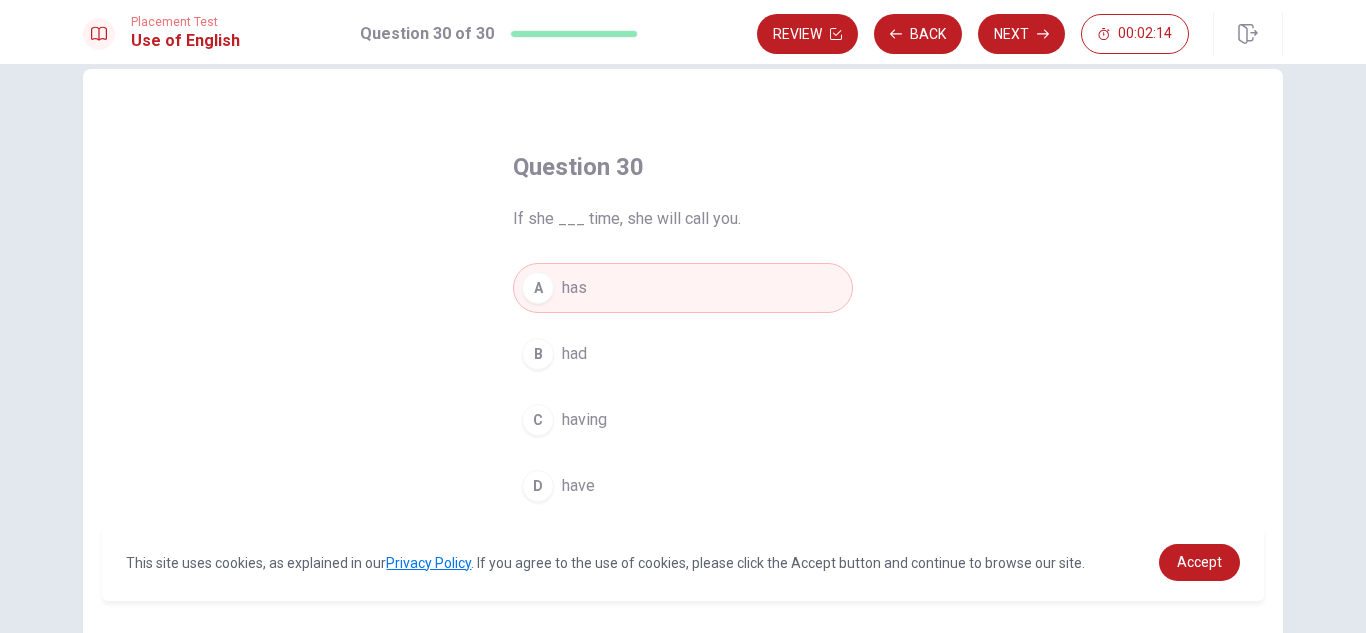 scroll, scrollTop: 0, scrollLeft: 0, axis: both 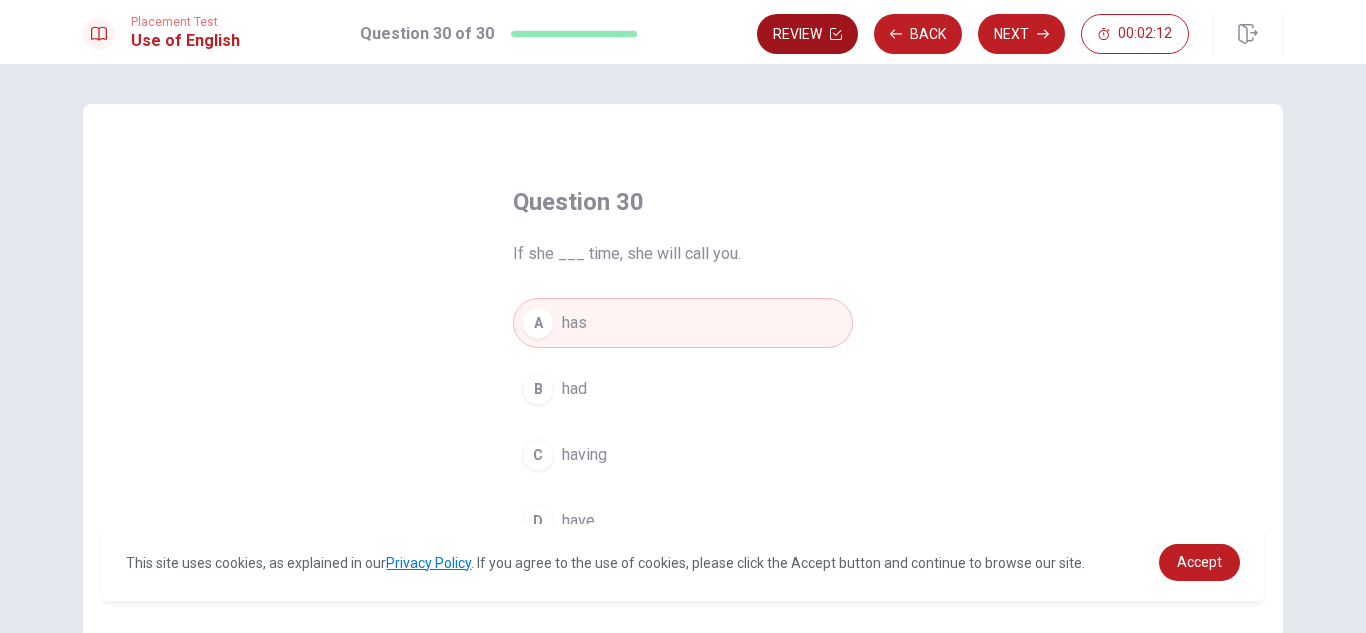 click on "Review" at bounding box center [807, 34] 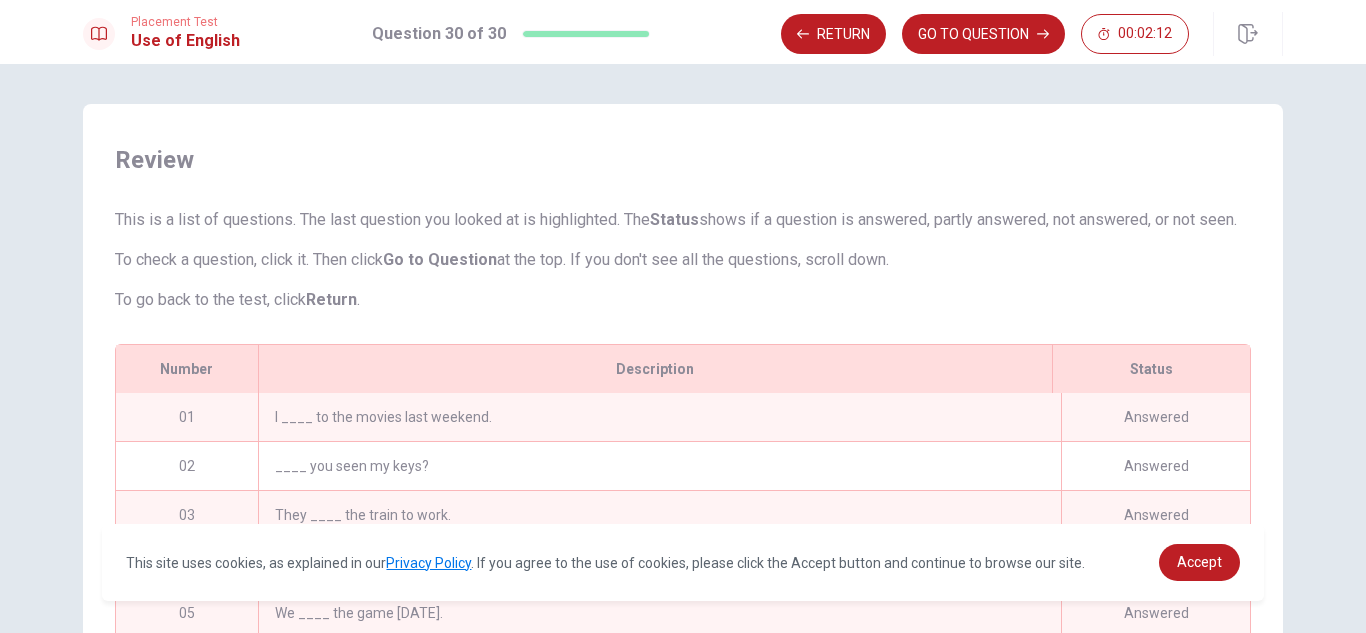 scroll, scrollTop: 373, scrollLeft: 0, axis: vertical 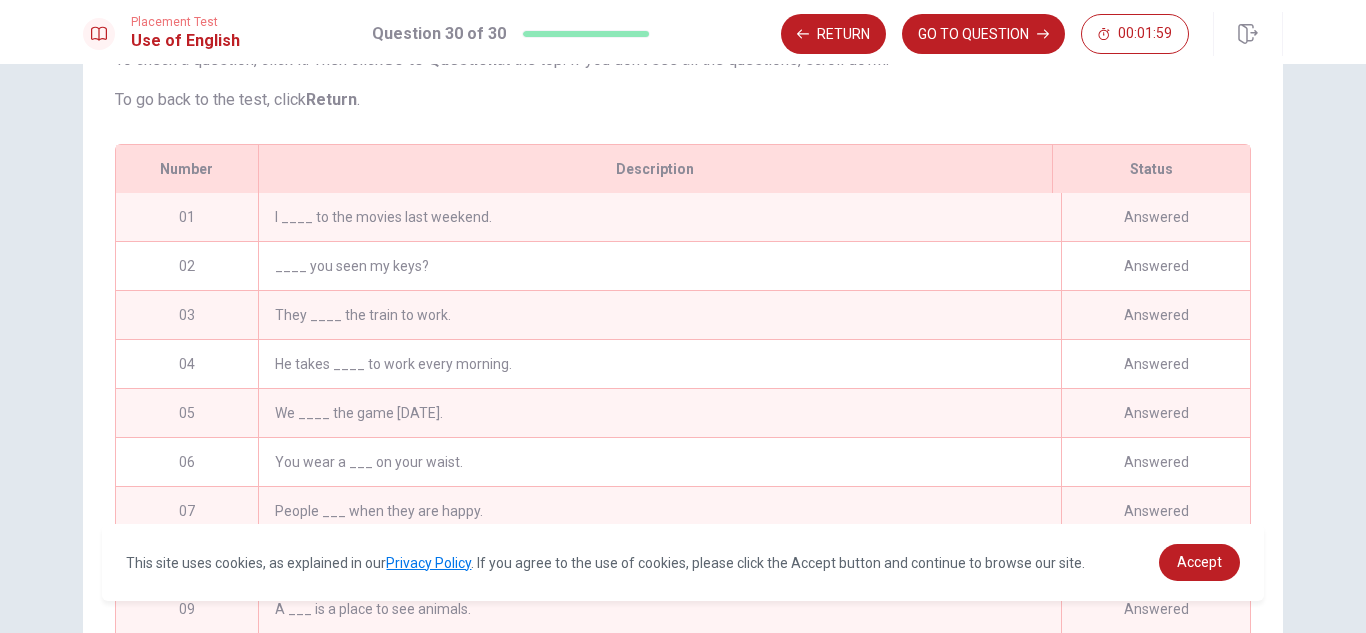click on "I ____ to the movies last weekend." at bounding box center (659, 217) 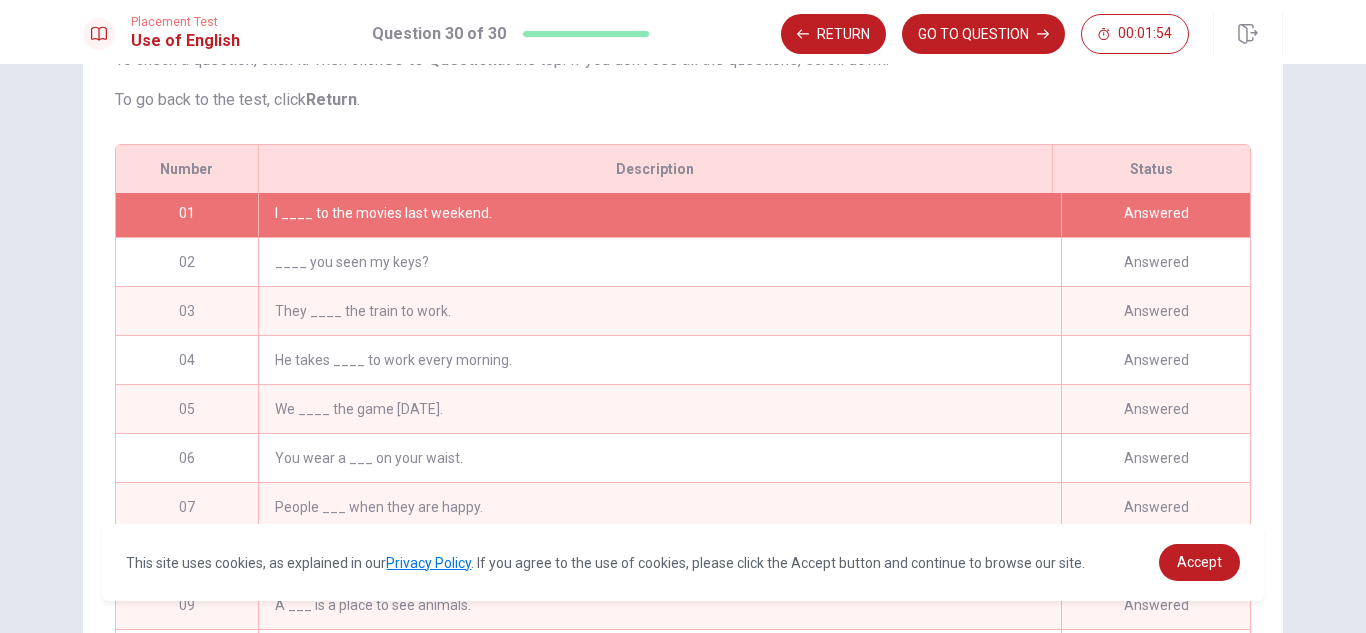 scroll, scrollTop: 0, scrollLeft: 0, axis: both 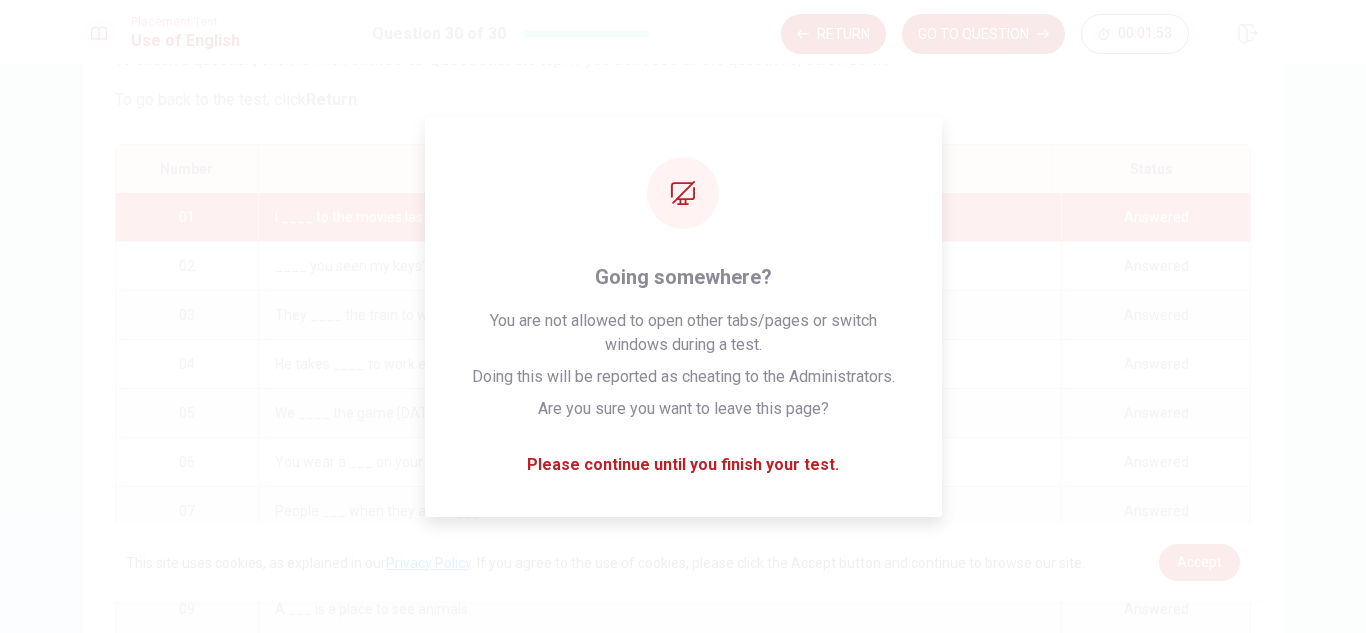 drag, startPoint x: 1204, startPoint y: 556, endPoint x: 1180, endPoint y: 515, distance: 47.507893 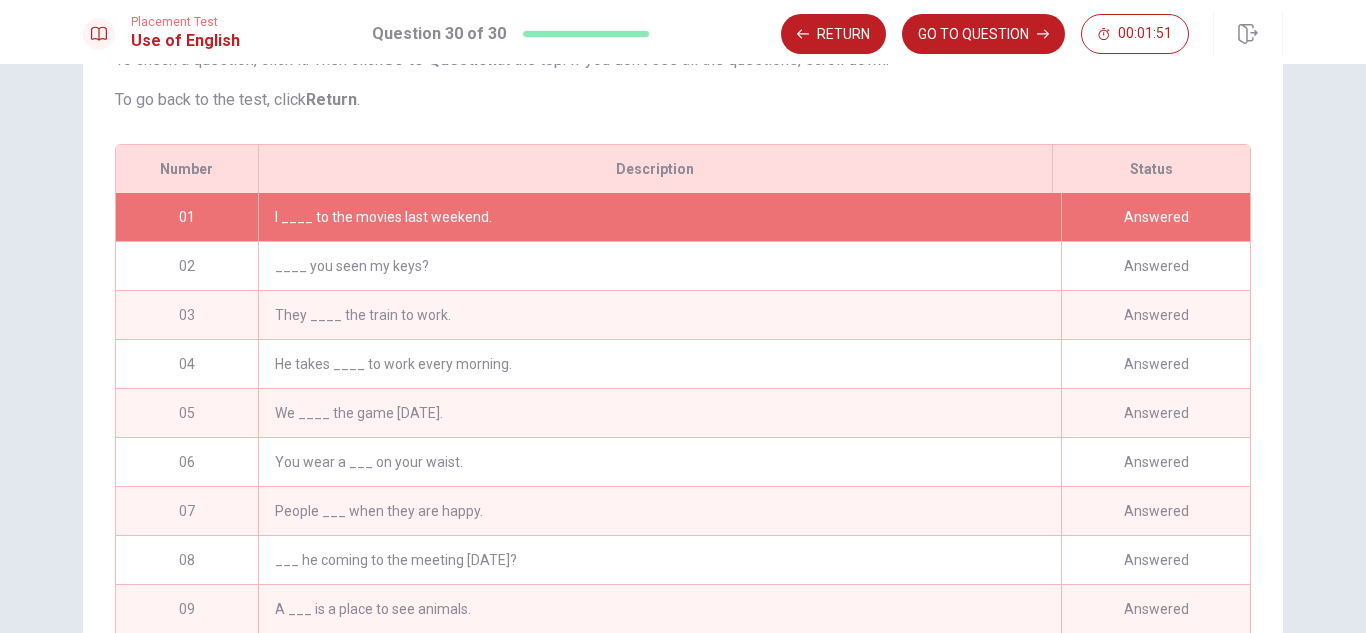 click on "I ____ to the movies last weekend." at bounding box center [659, 217] 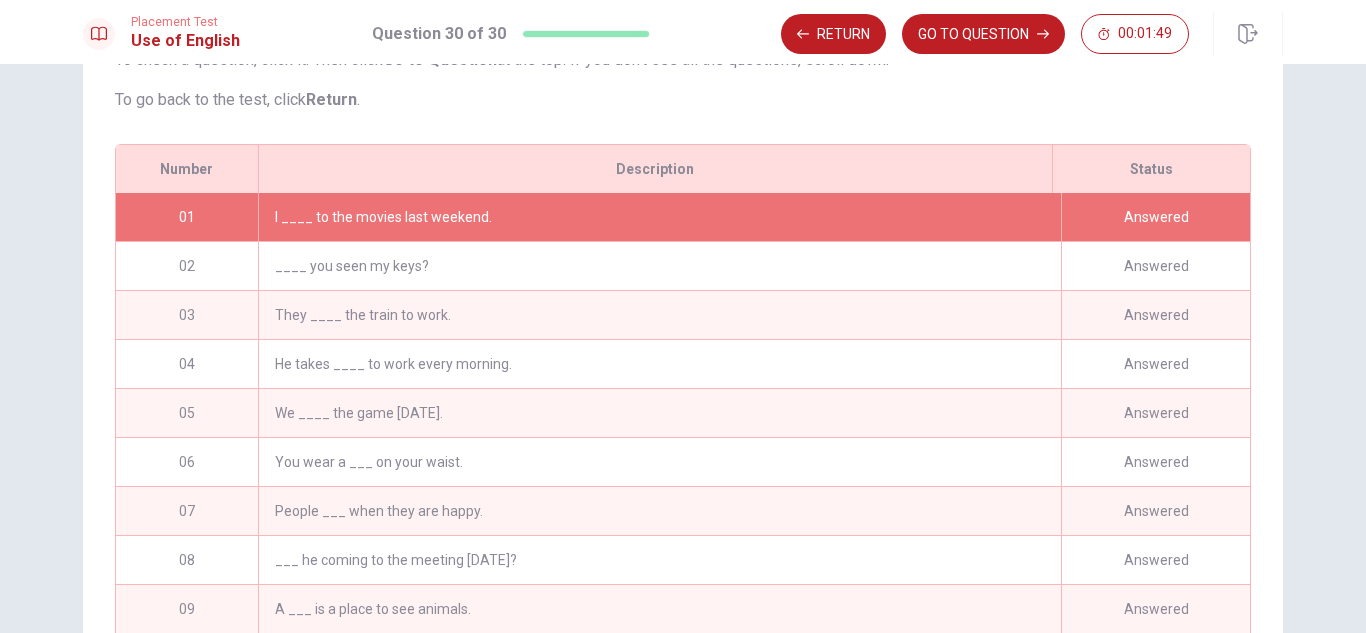 click on "I ____ to the movies last weekend." at bounding box center [659, 217] 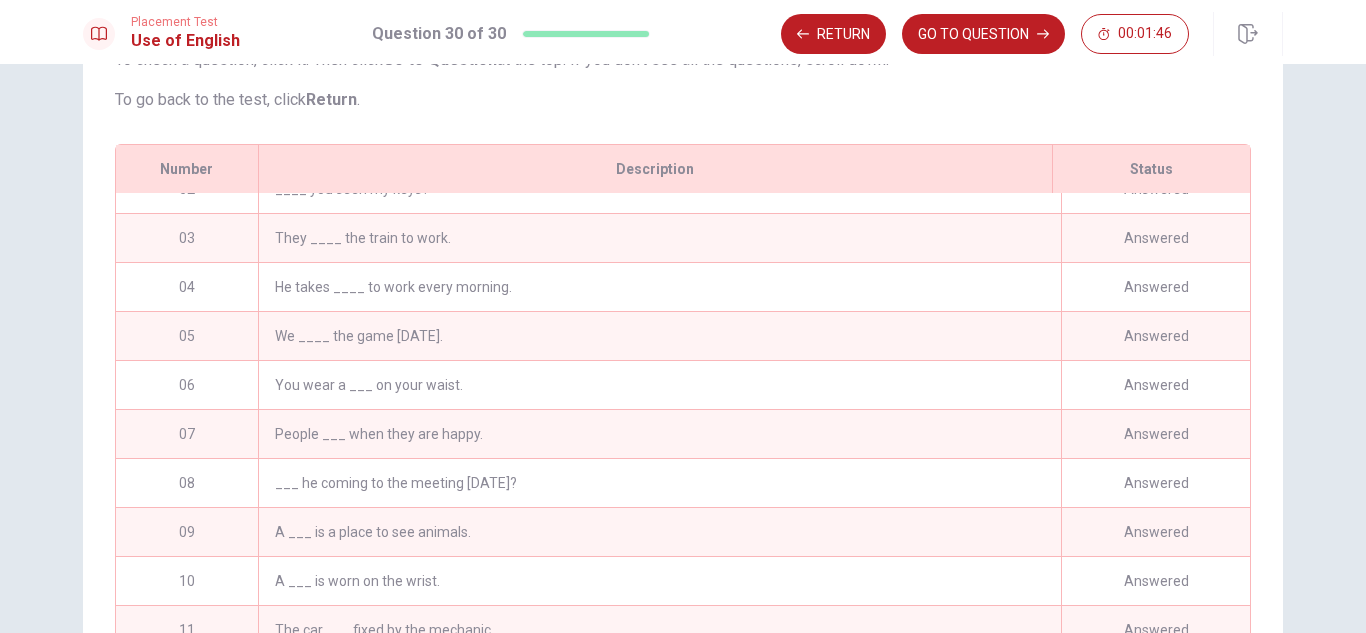 scroll, scrollTop: 0, scrollLeft: 0, axis: both 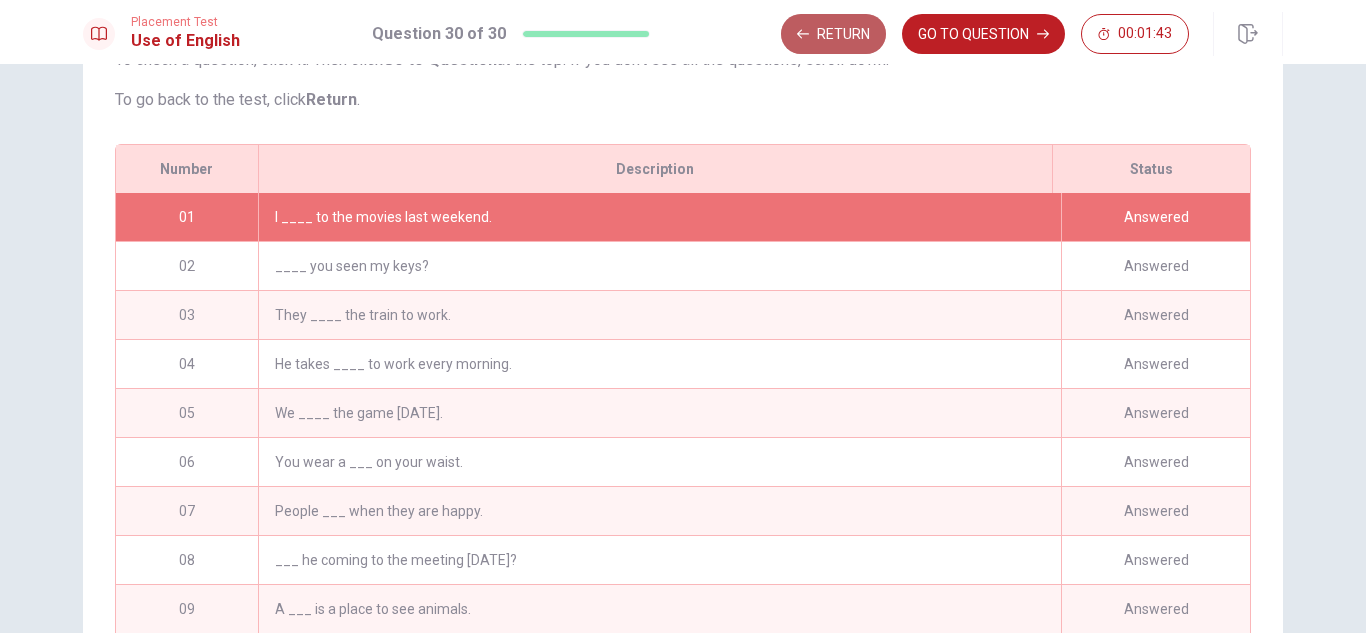 click on "Return" at bounding box center [833, 34] 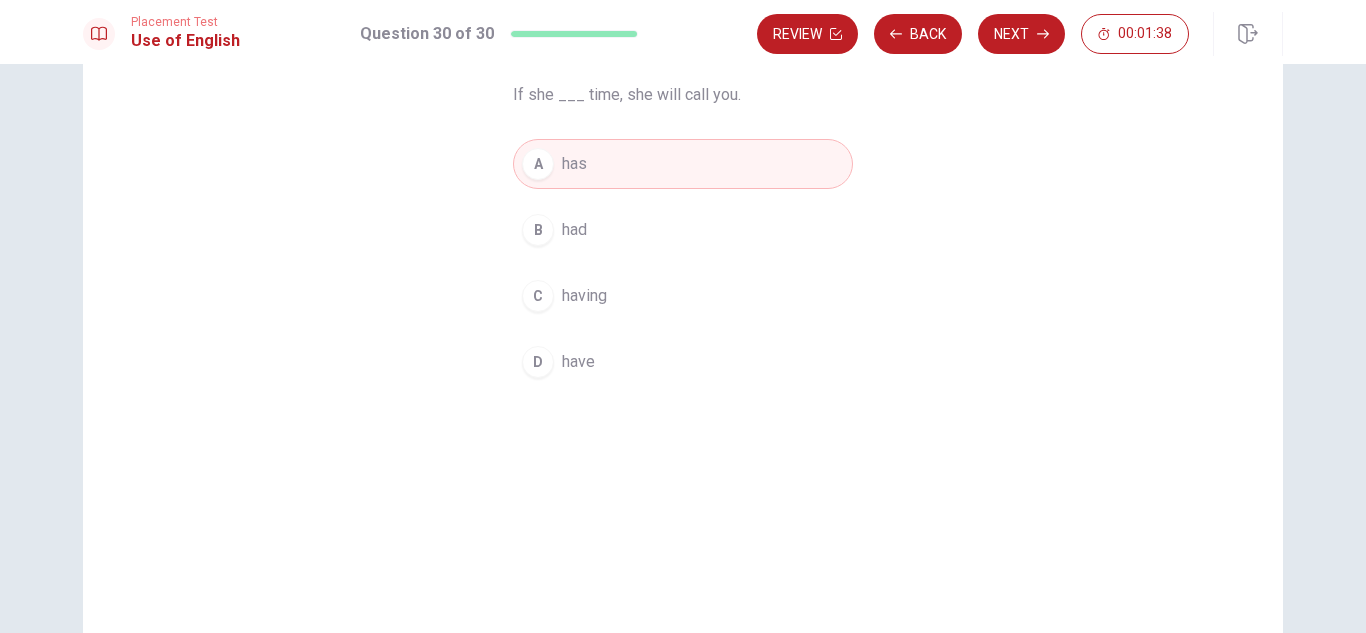 scroll, scrollTop: 0, scrollLeft: 0, axis: both 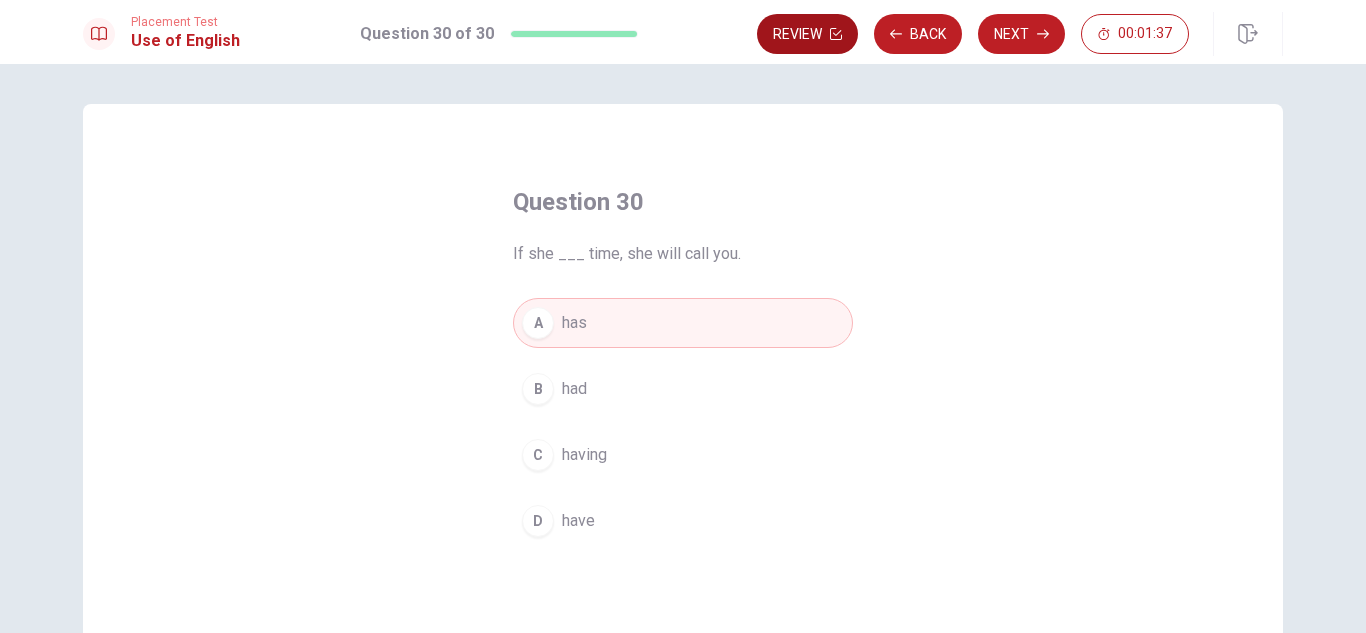 click on "Review" at bounding box center [807, 34] 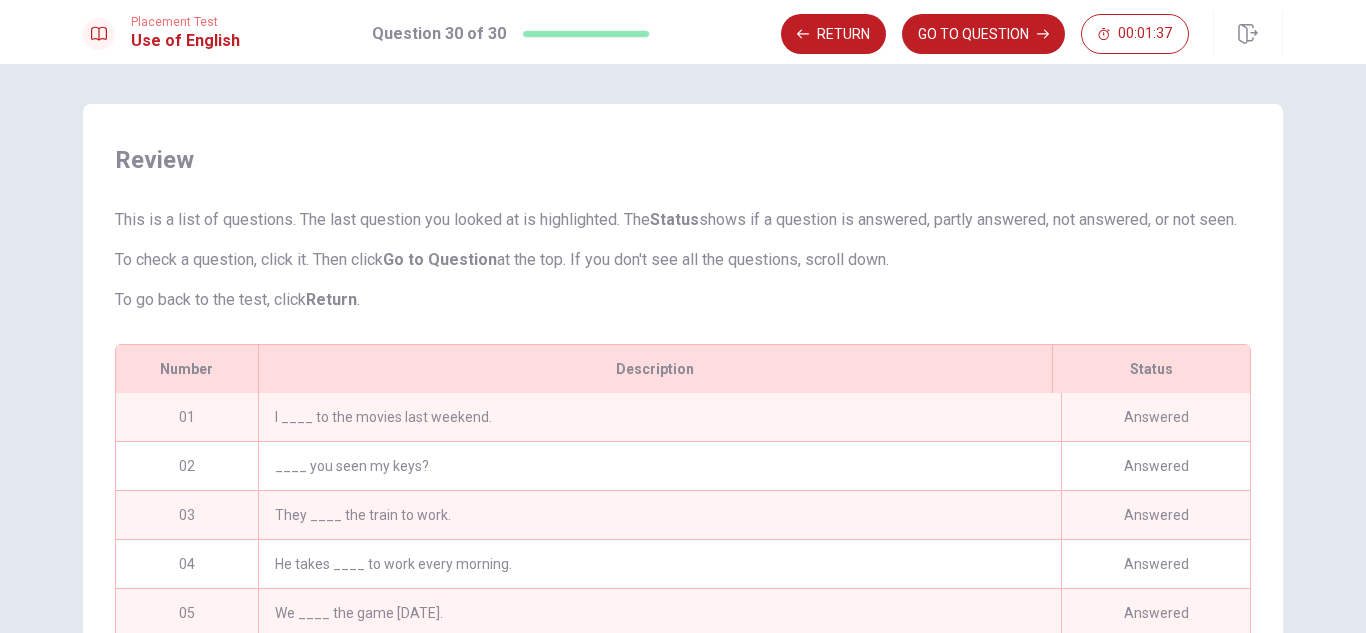 scroll, scrollTop: 165, scrollLeft: 0, axis: vertical 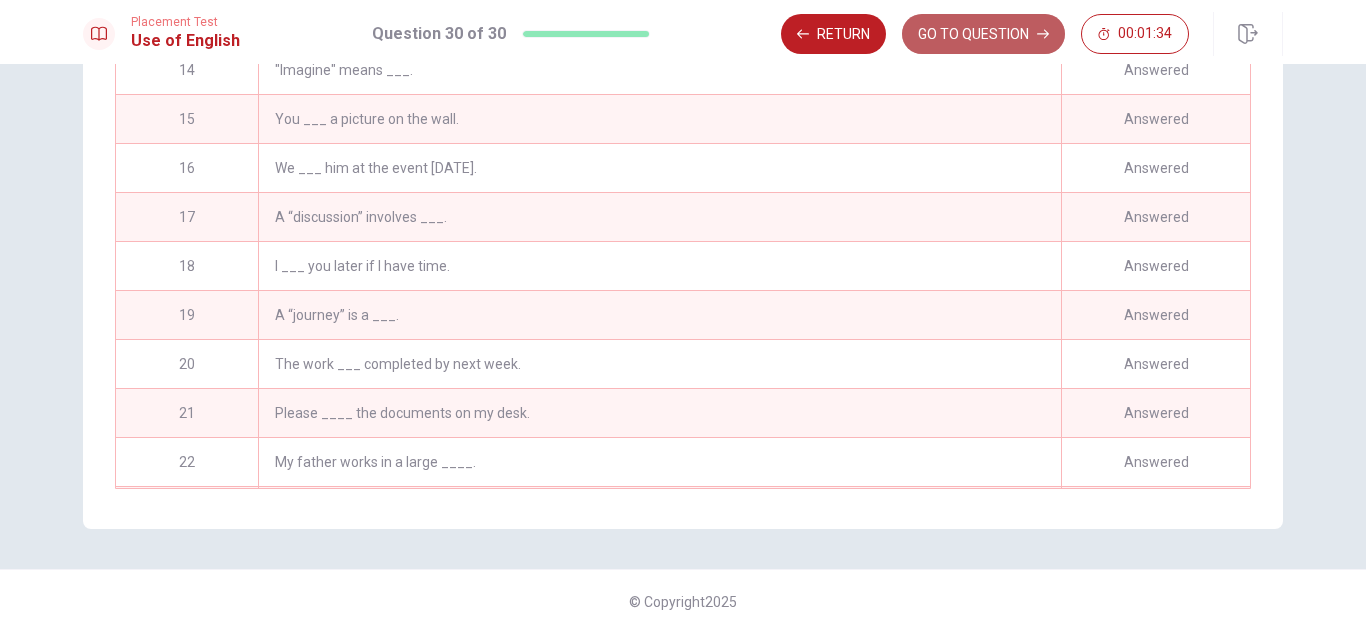 click on "GO TO QUESTION" at bounding box center (983, 34) 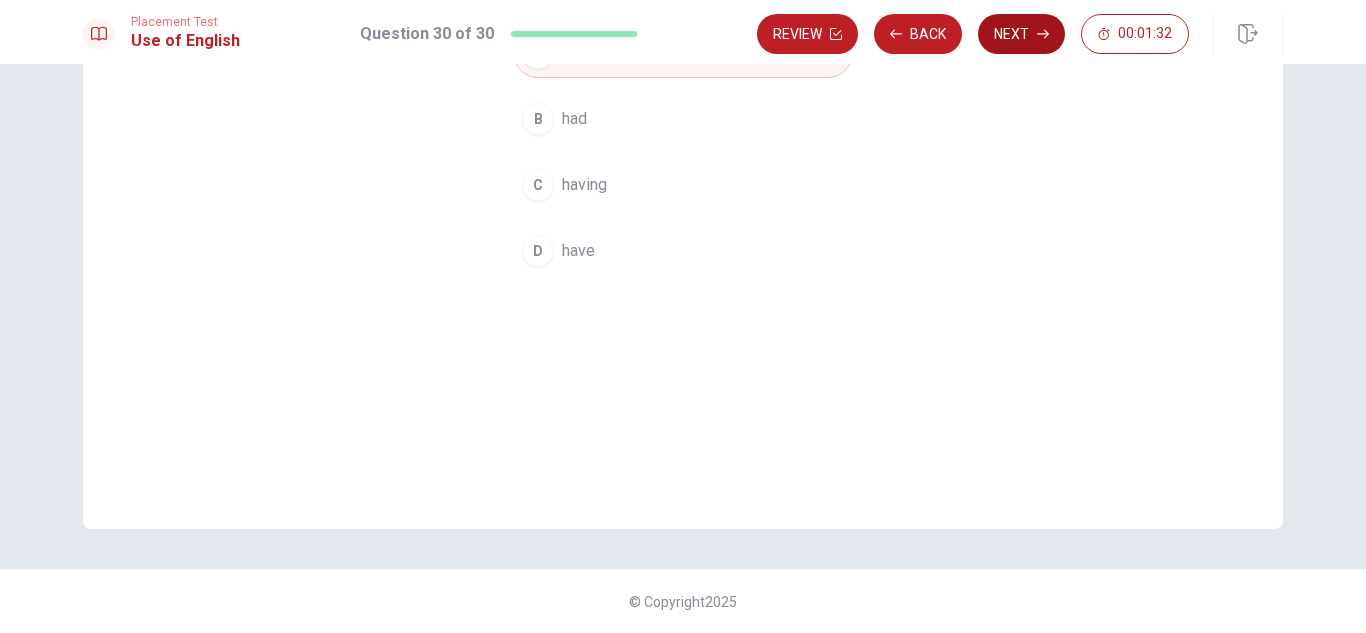 click on "Next" at bounding box center [1021, 34] 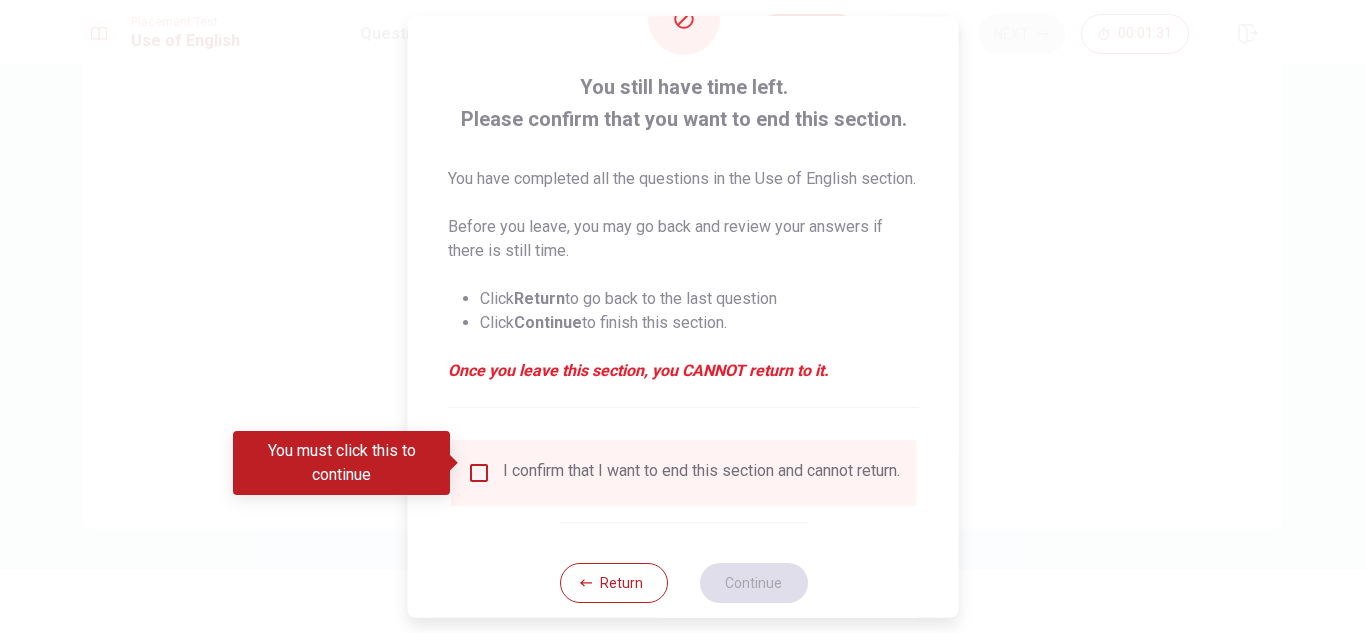 scroll, scrollTop: 137, scrollLeft: 0, axis: vertical 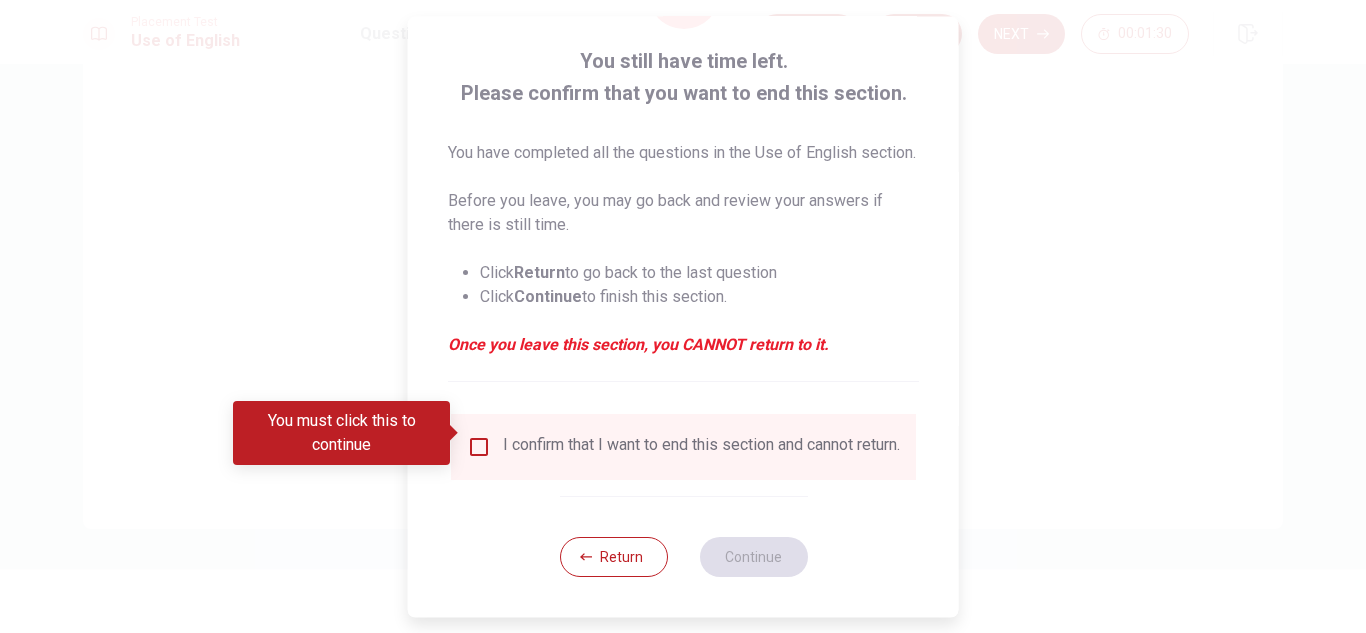 click on "I confirm that I want to end this section and cannot return." at bounding box center (683, 447) 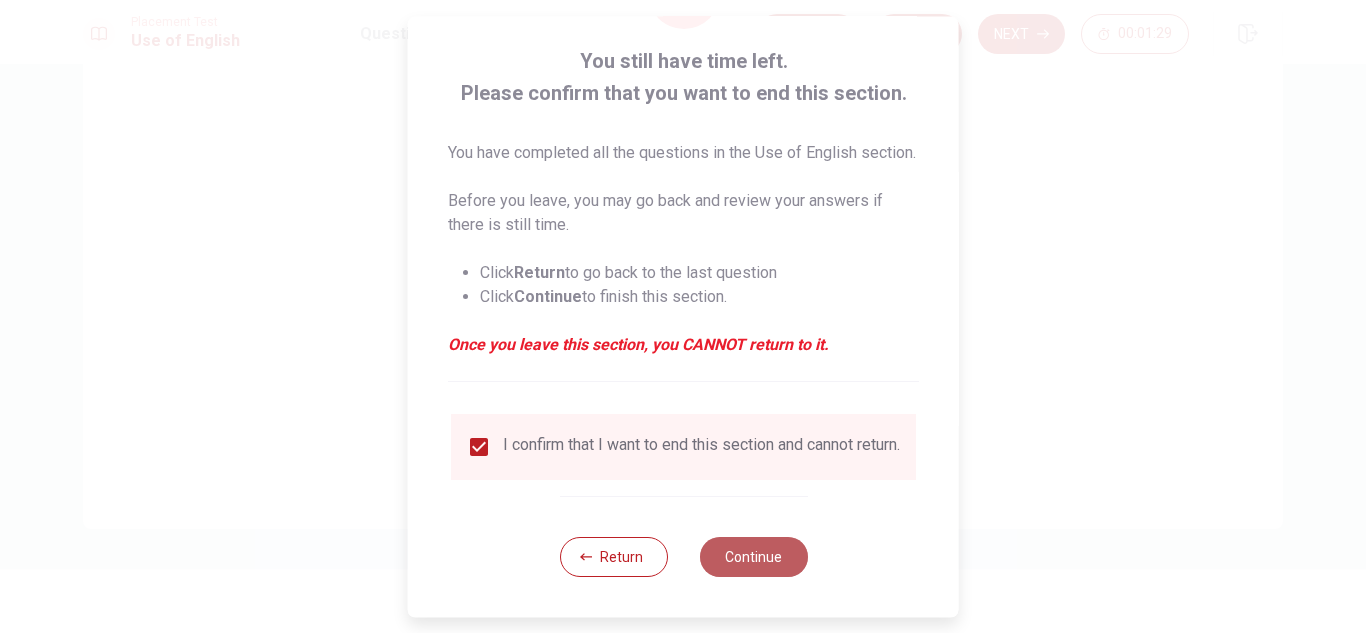 click on "Continue" at bounding box center [753, 557] 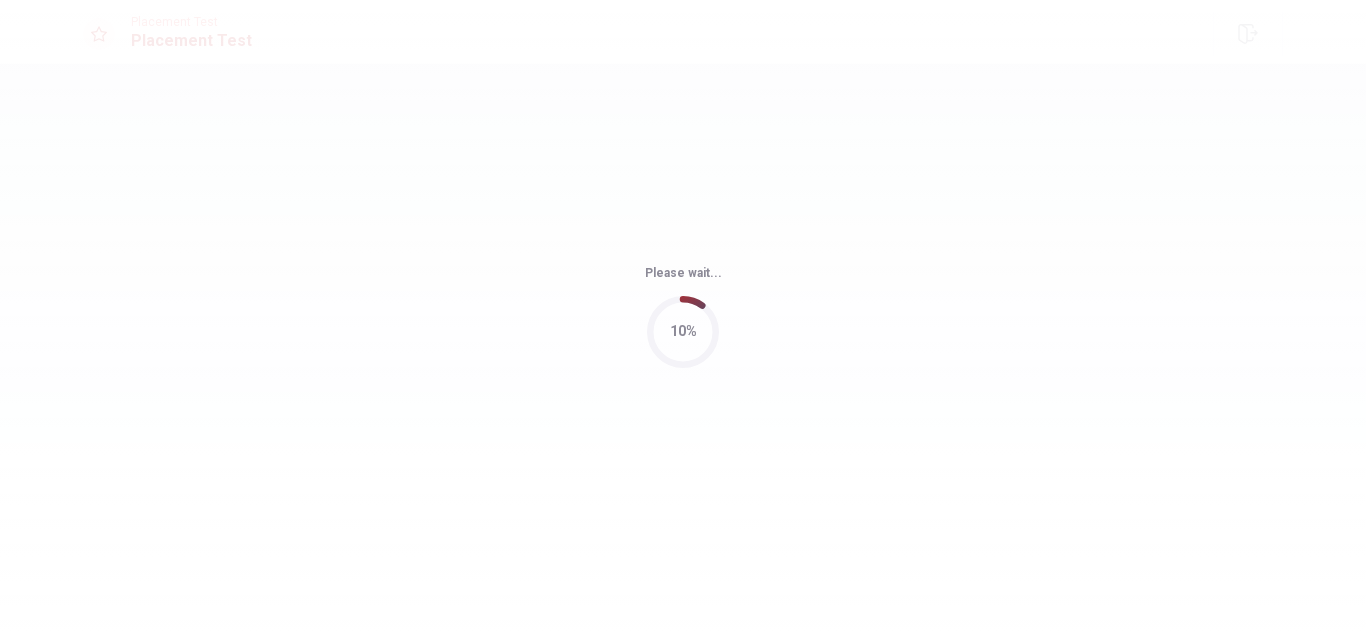 scroll 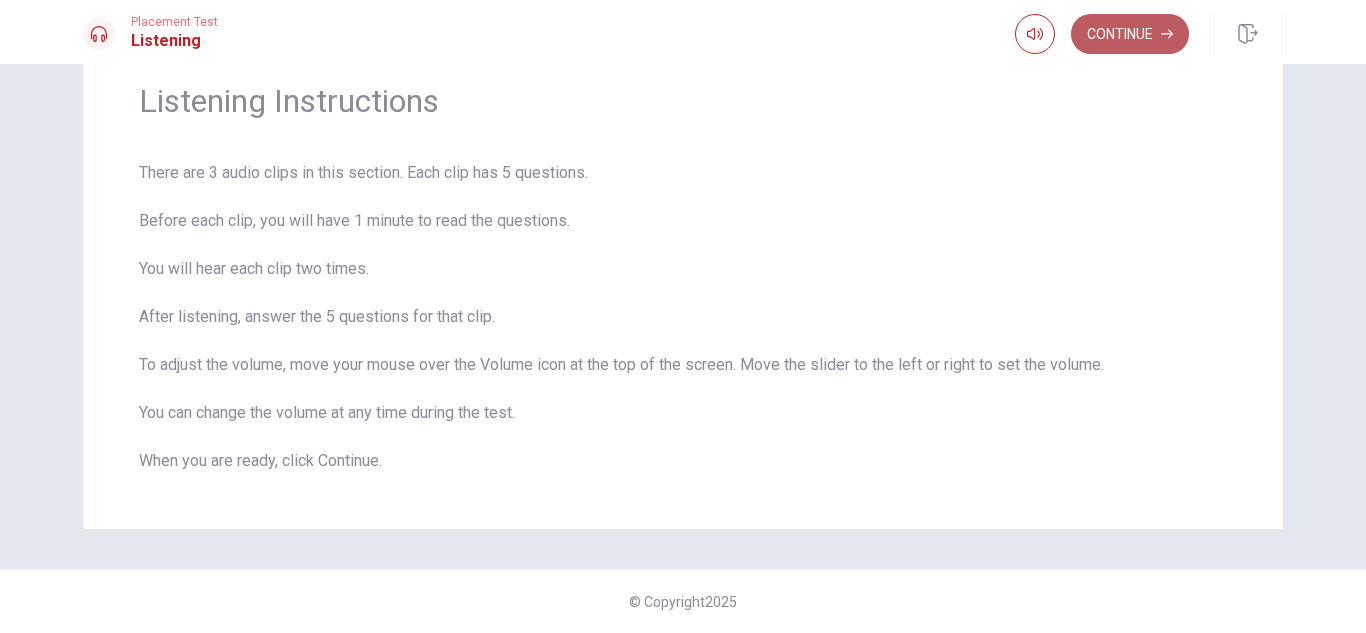 click on "Continue" at bounding box center (1130, 34) 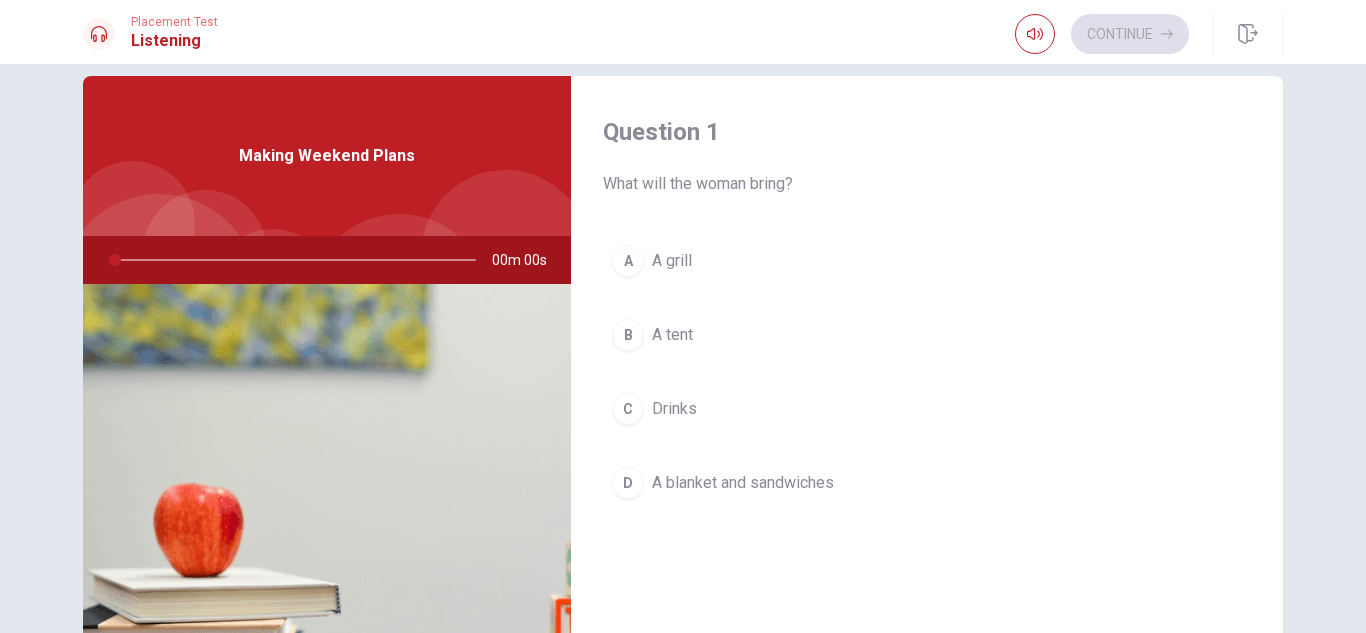 scroll, scrollTop: 0, scrollLeft: 0, axis: both 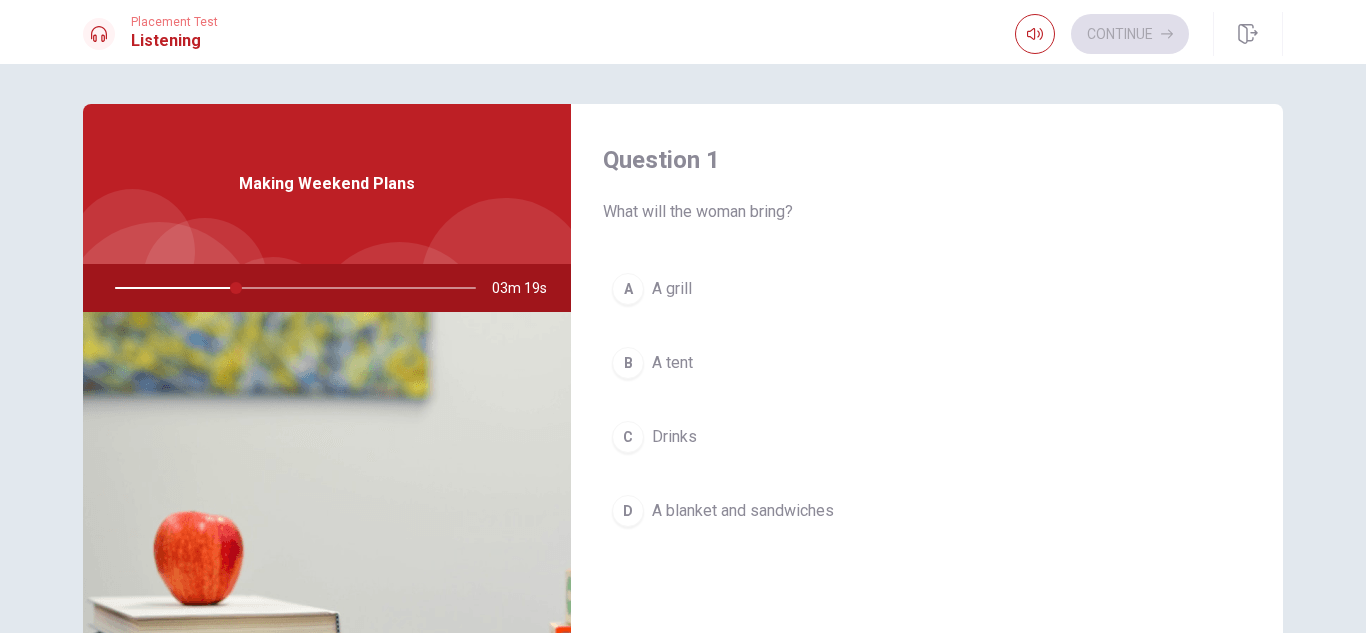 click on "B A tent" at bounding box center [927, 363] 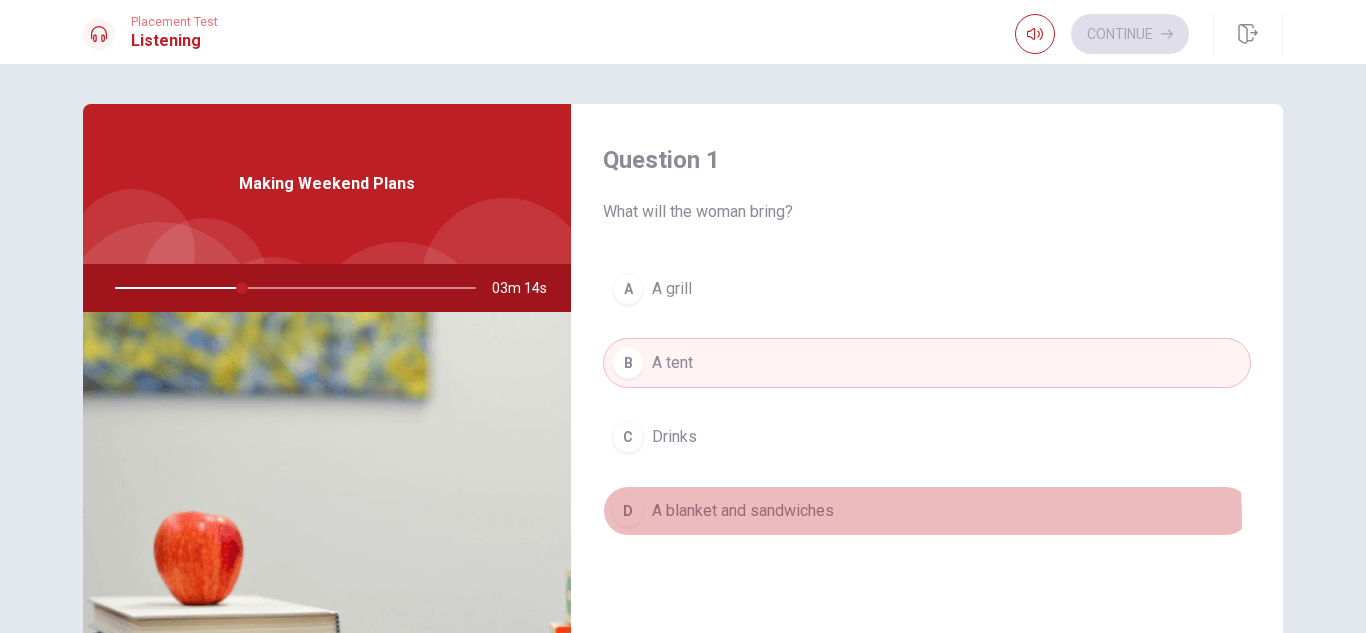 click on "A blanket and sandwiches" at bounding box center [743, 511] 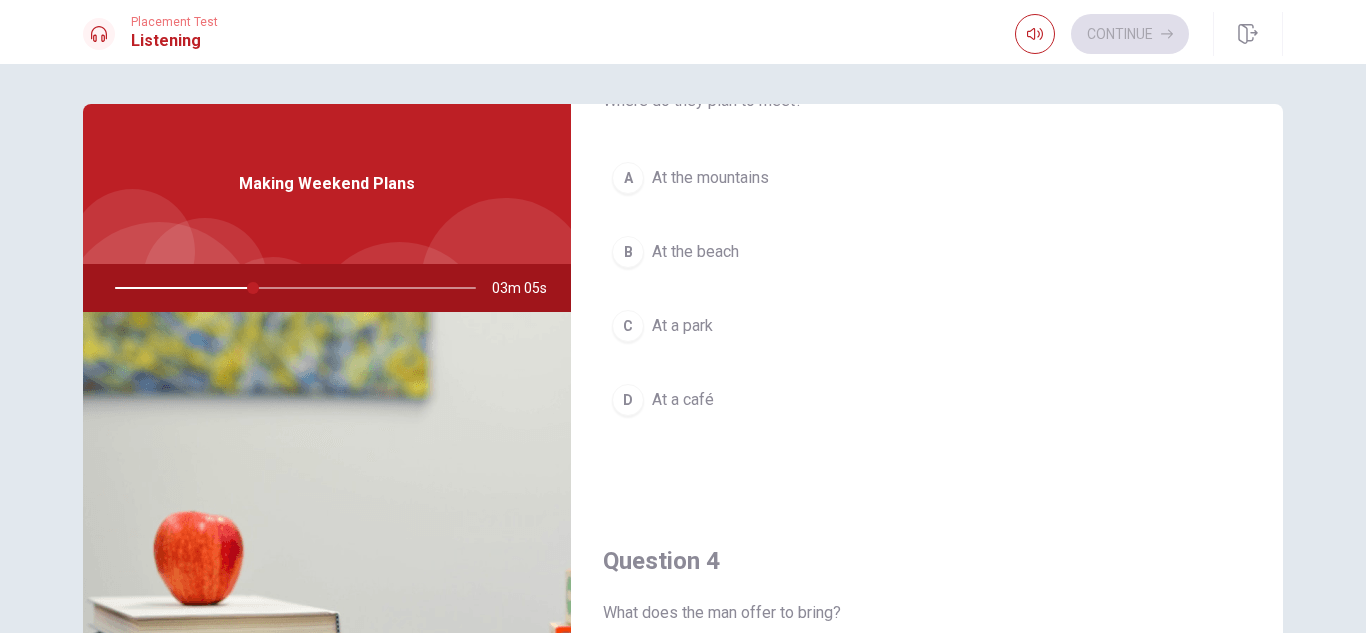 scroll, scrollTop: 1100, scrollLeft: 0, axis: vertical 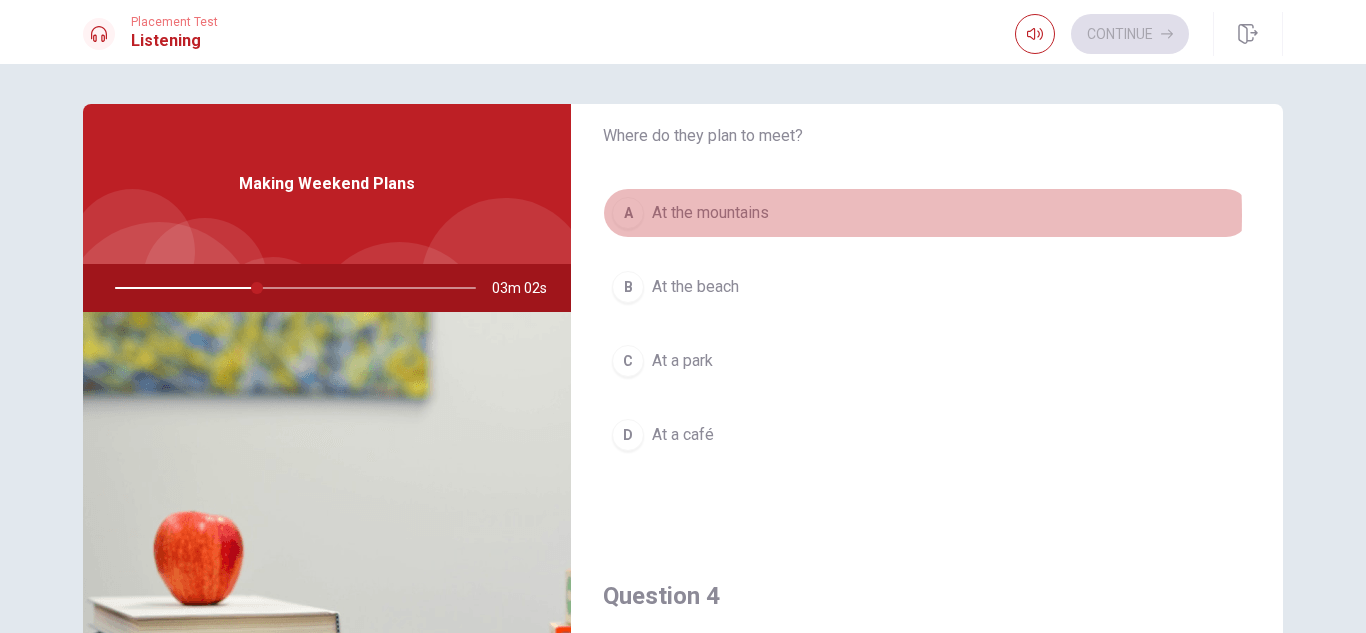 click on "At the mountains" at bounding box center (710, 213) 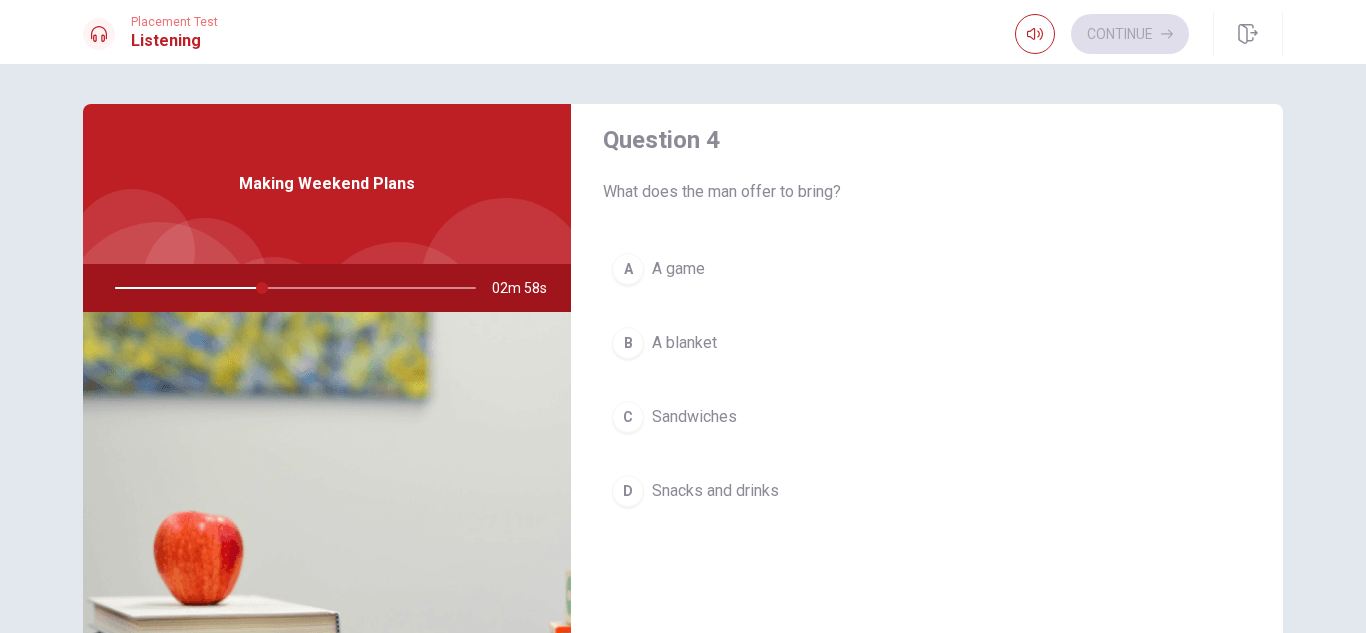 scroll, scrollTop: 1600, scrollLeft: 0, axis: vertical 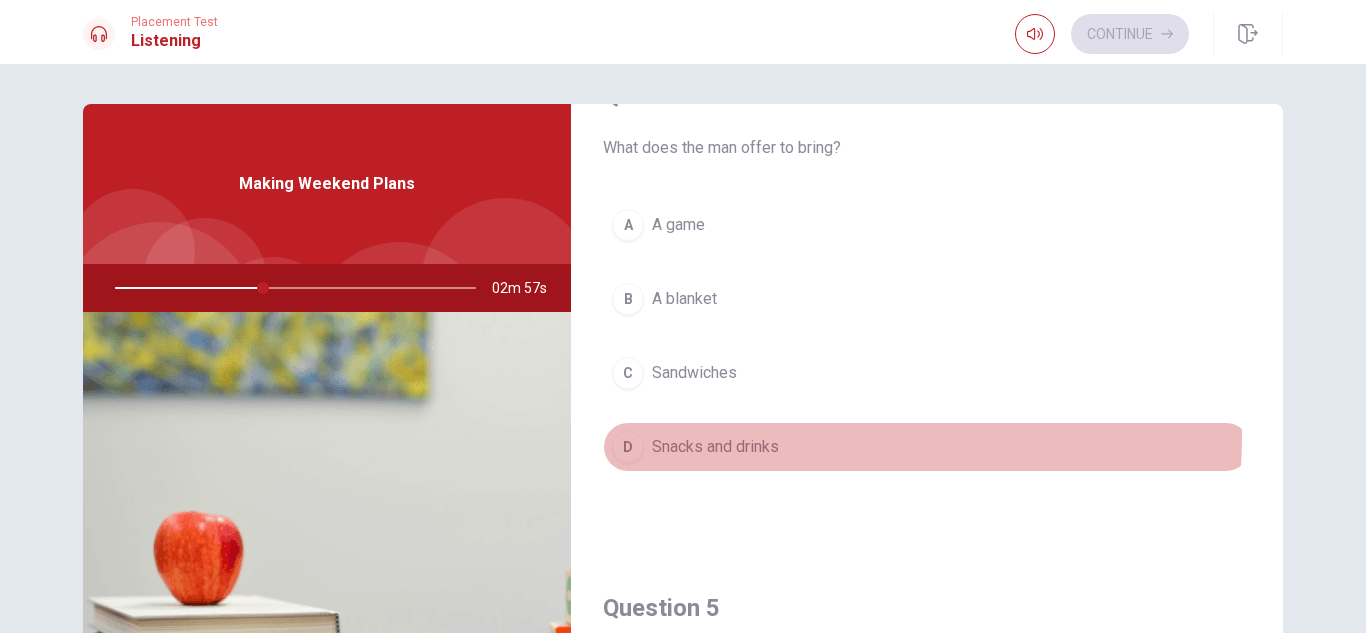 click on "Snacks and drinks" at bounding box center [715, 447] 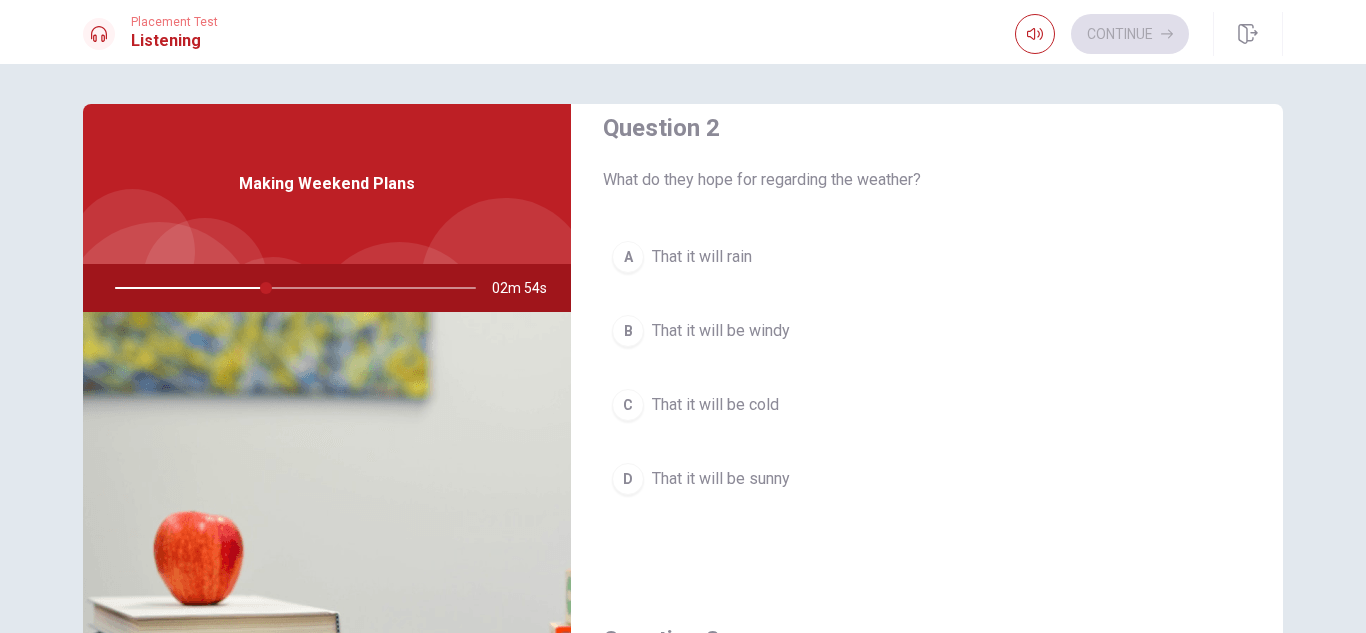 scroll, scrollTop: 500, scrollLeft: 0, axis: vertical 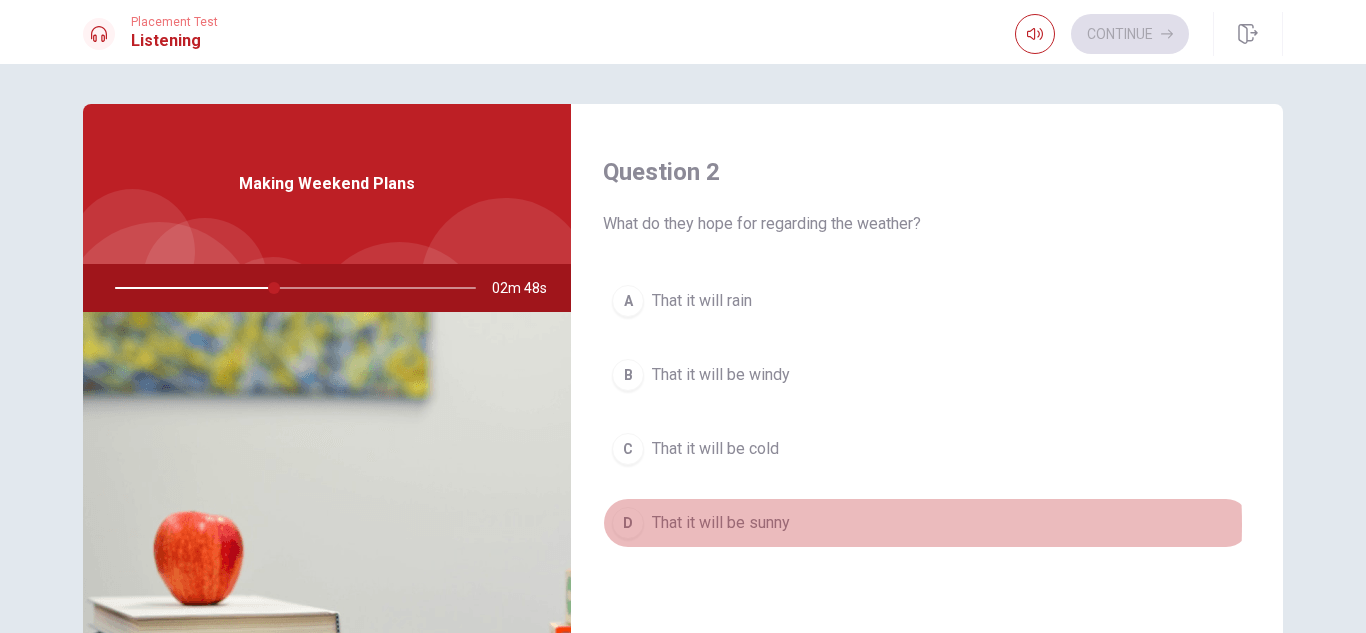 click on "That it will be sunny" at bounding box center [721, 523] 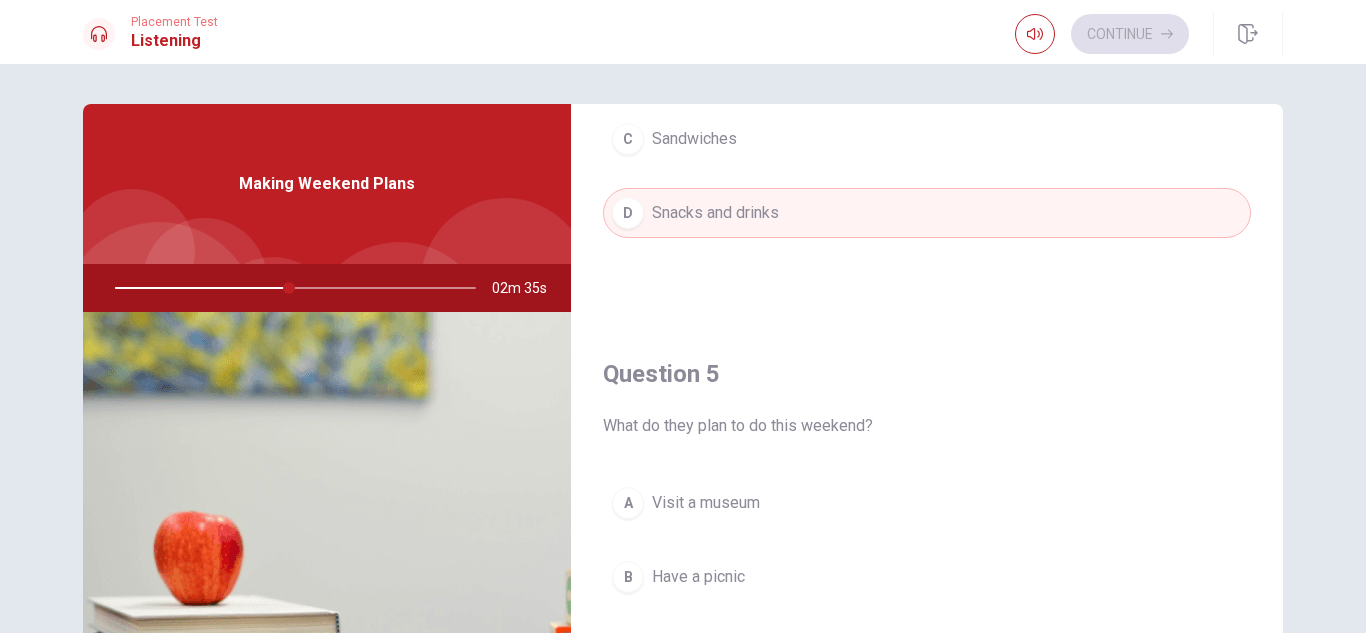 scroll, scrollTop: 1865, scrollLeft: 0, axis: vertical 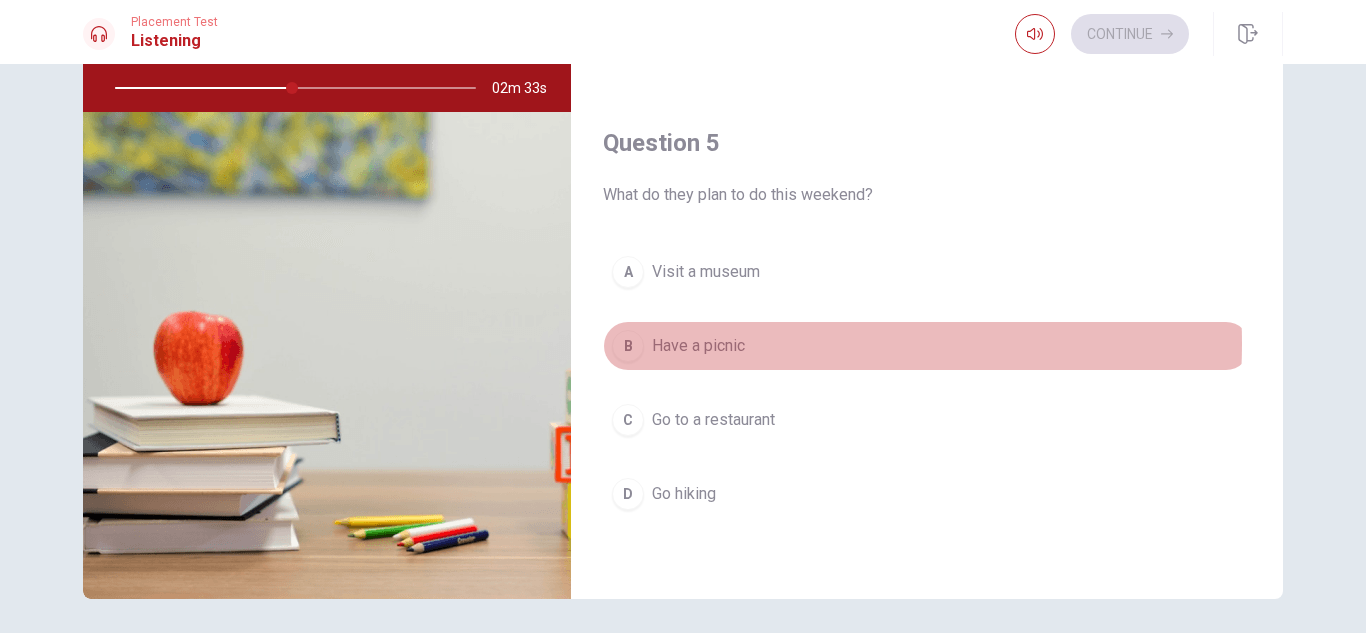 click on "B Have a picnic" at bounding box center (927, 346) 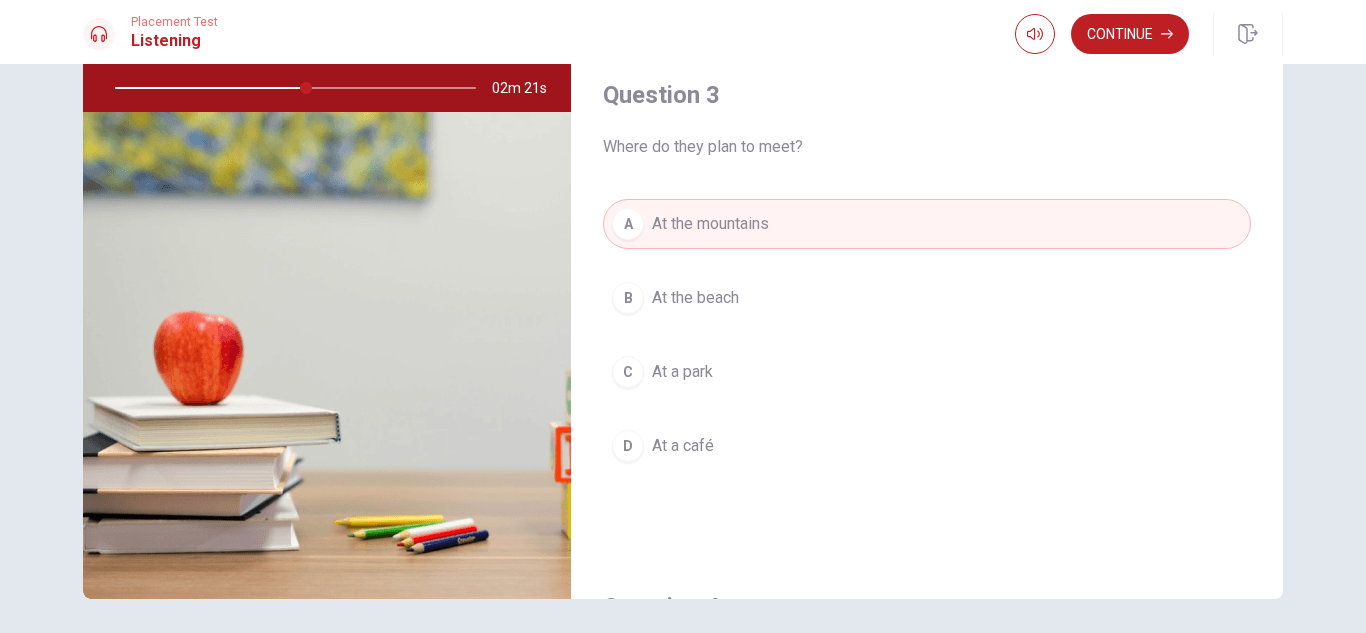 scroll, scrollTop: 865, scrollLeft: 0, axis: vertical 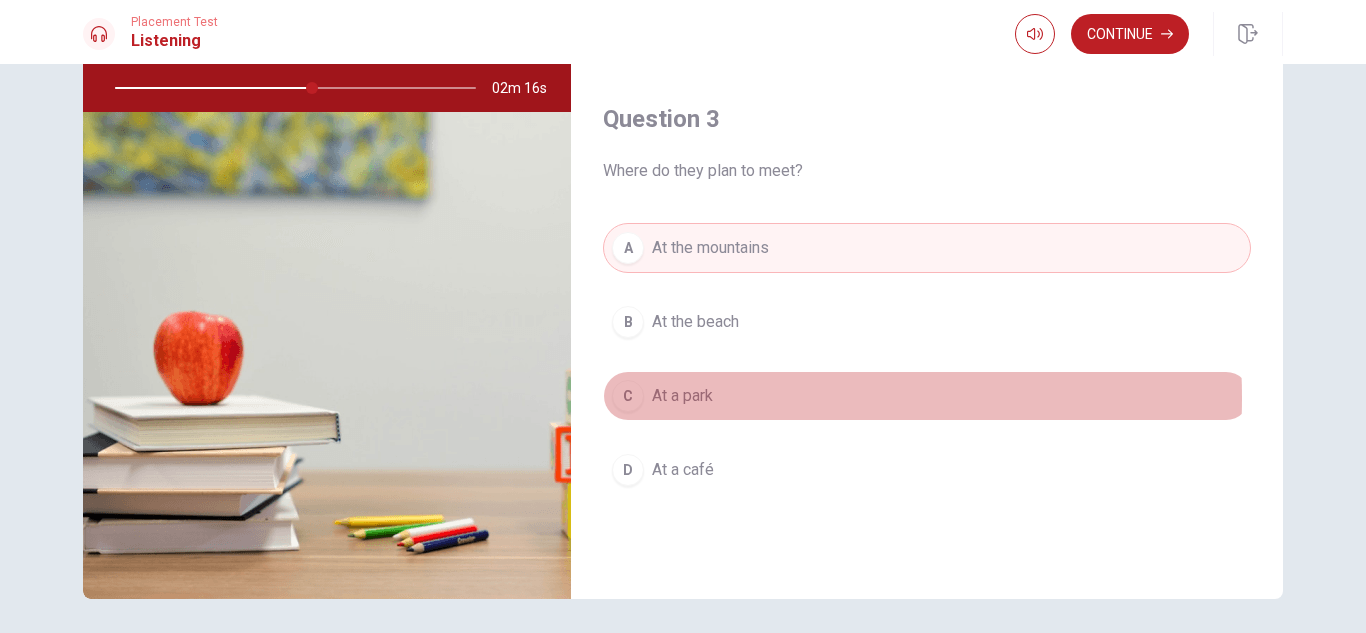 click on "At a park" at bounding box center [682, 396] 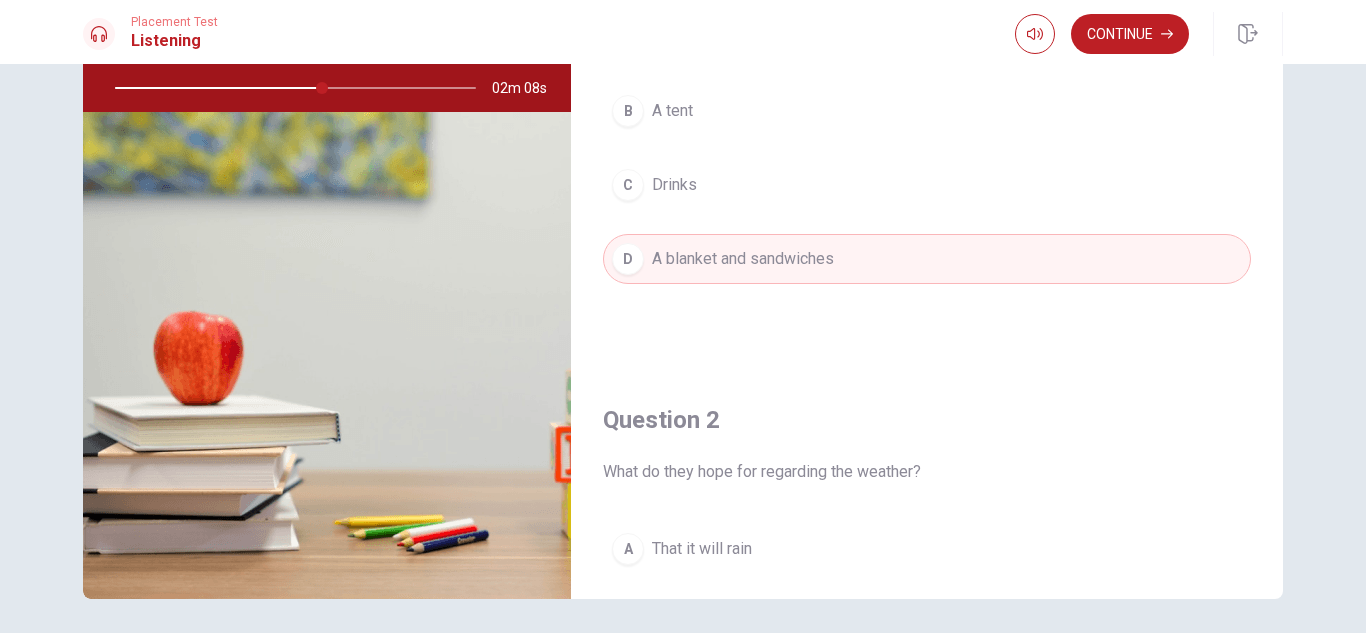 scroll, scrollTop: 0, scrollLeft: 0, axis: both 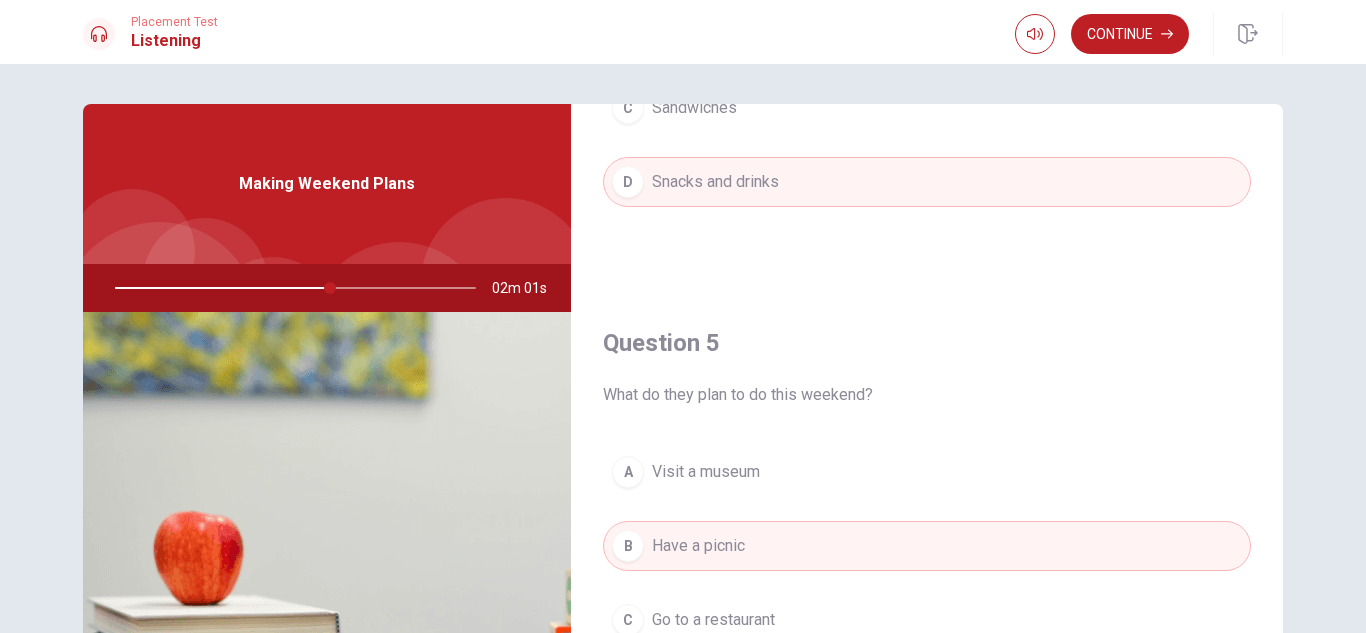 click at bounding box center [291, 288] 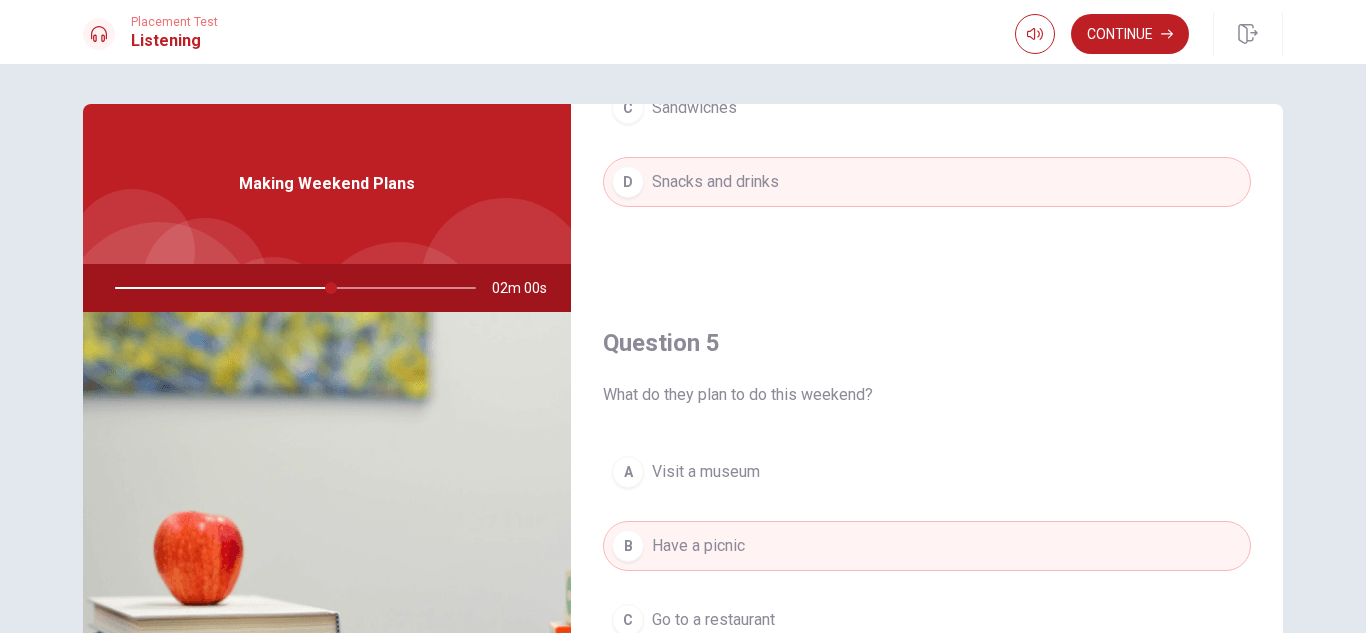 click at bounding box center (291, 288) 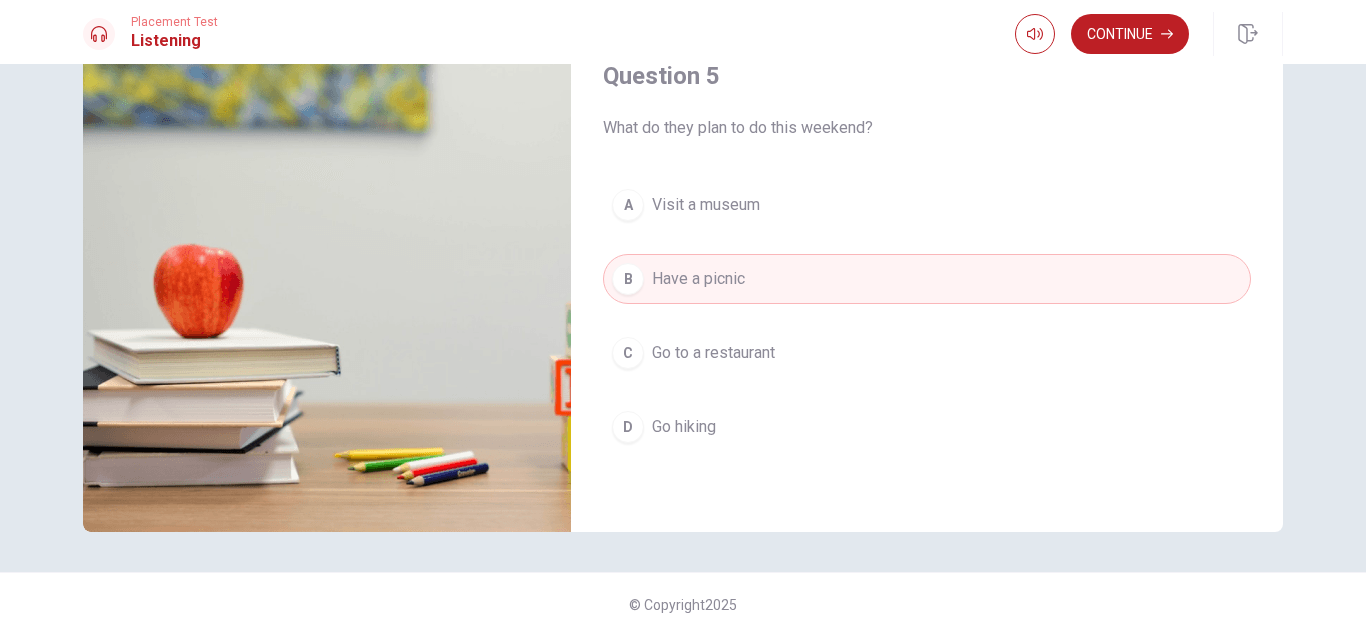 scroll, scrollTop: 270, scrollLeft: 0, axis: vertical 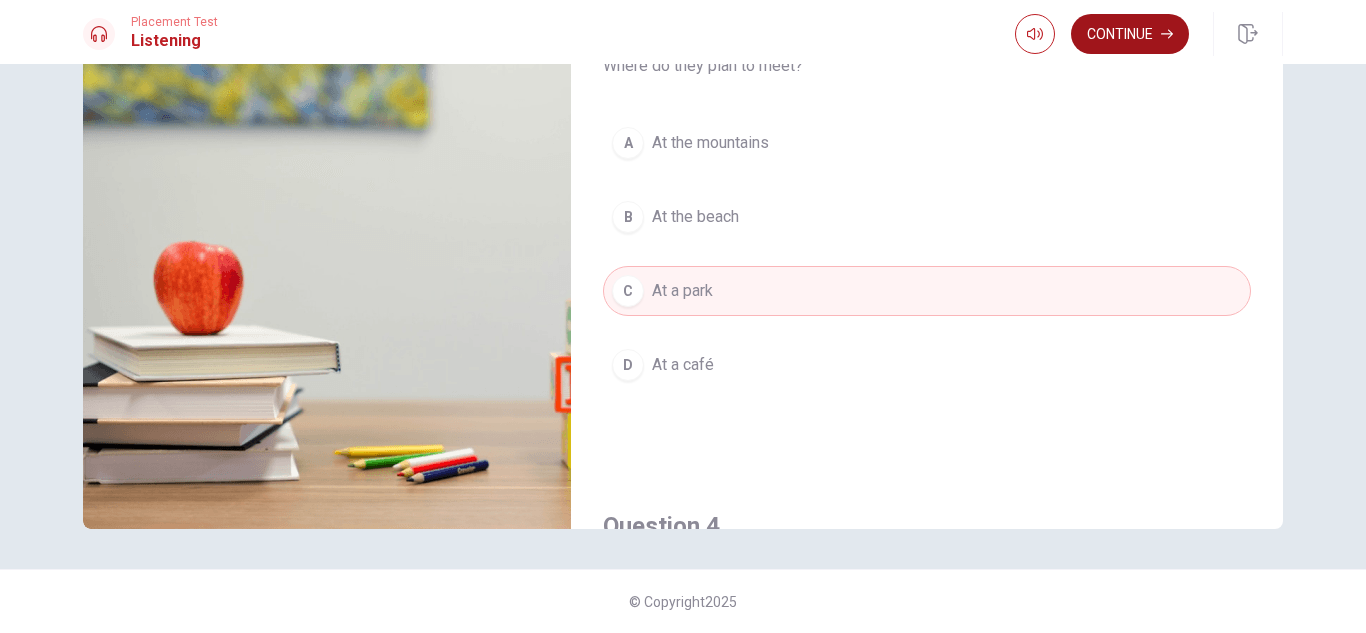 click on "Continue" at bounding box center [1130, 34] 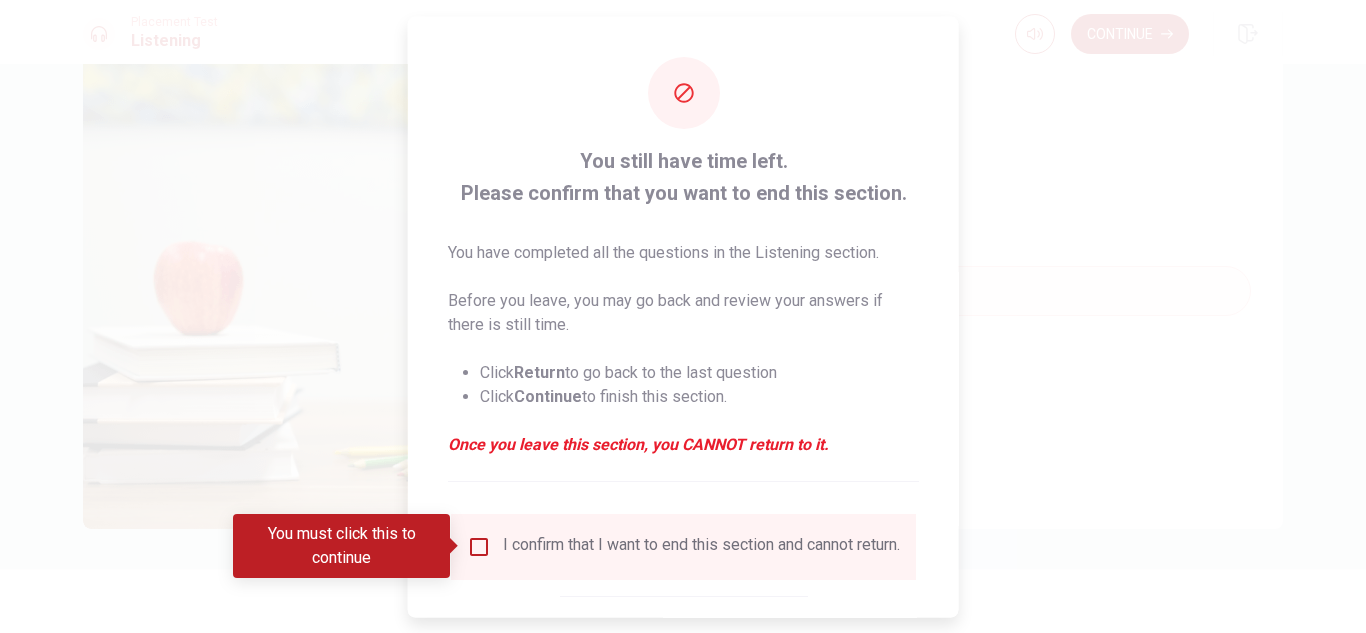 click on "I confirm that I want to end this section and cannot return." at bounding box center [701, 546] 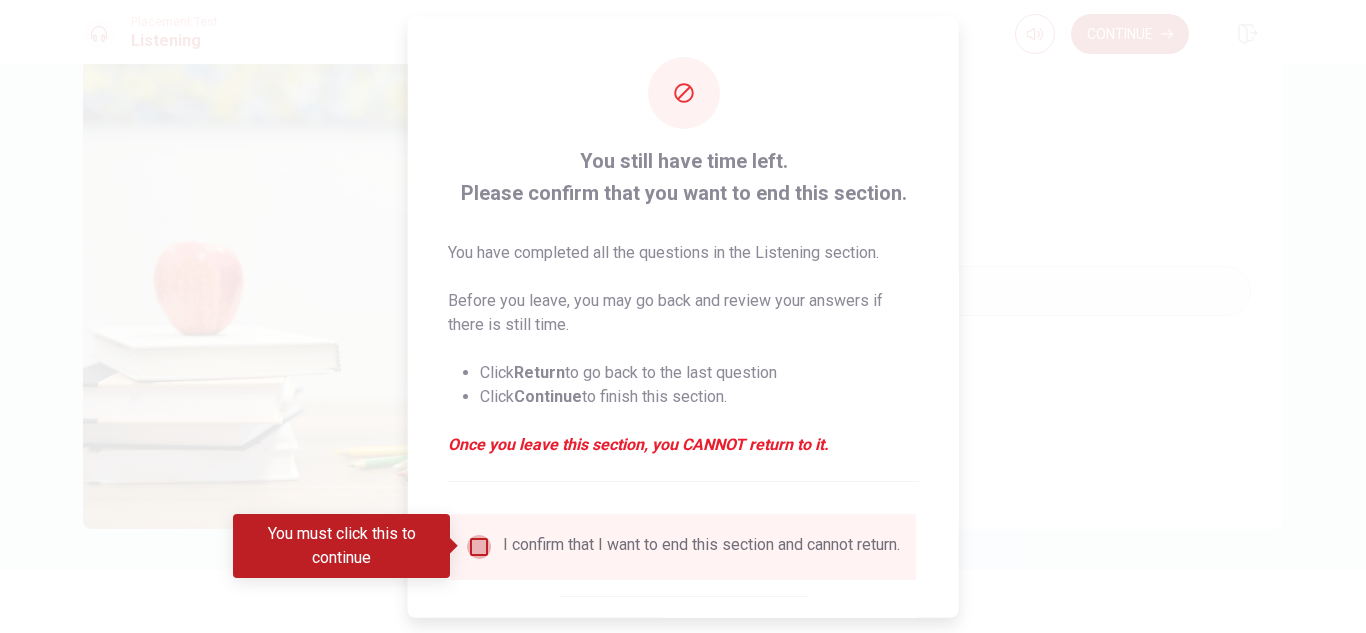 click at bounding box center (479, 546) 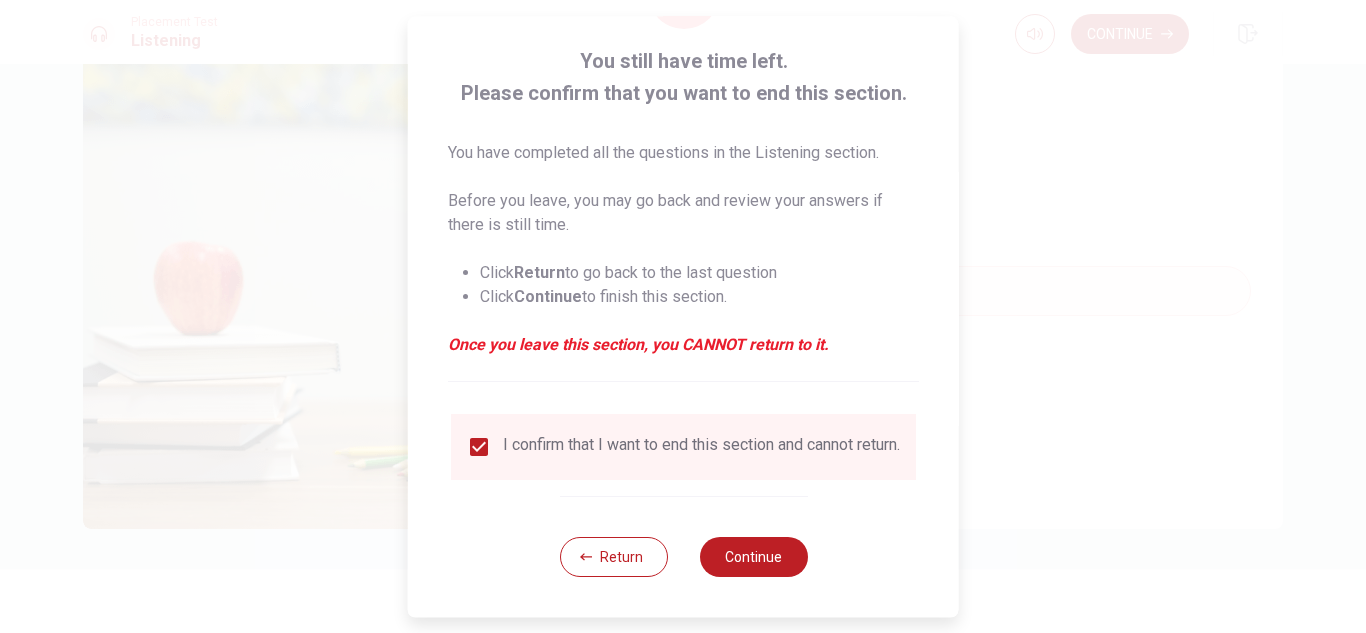 scroll, scrollTop: 113, scrollLeft: 0, axis: vertical 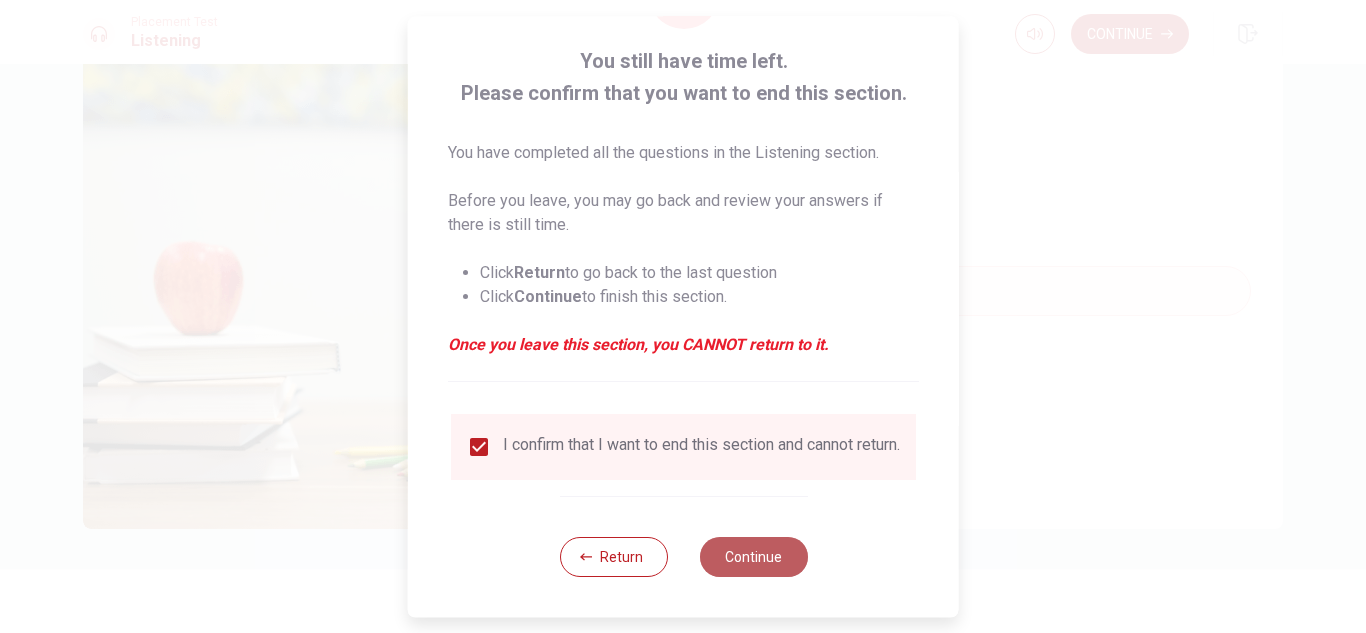 click on "Continue" at bounding box center [753, 557] 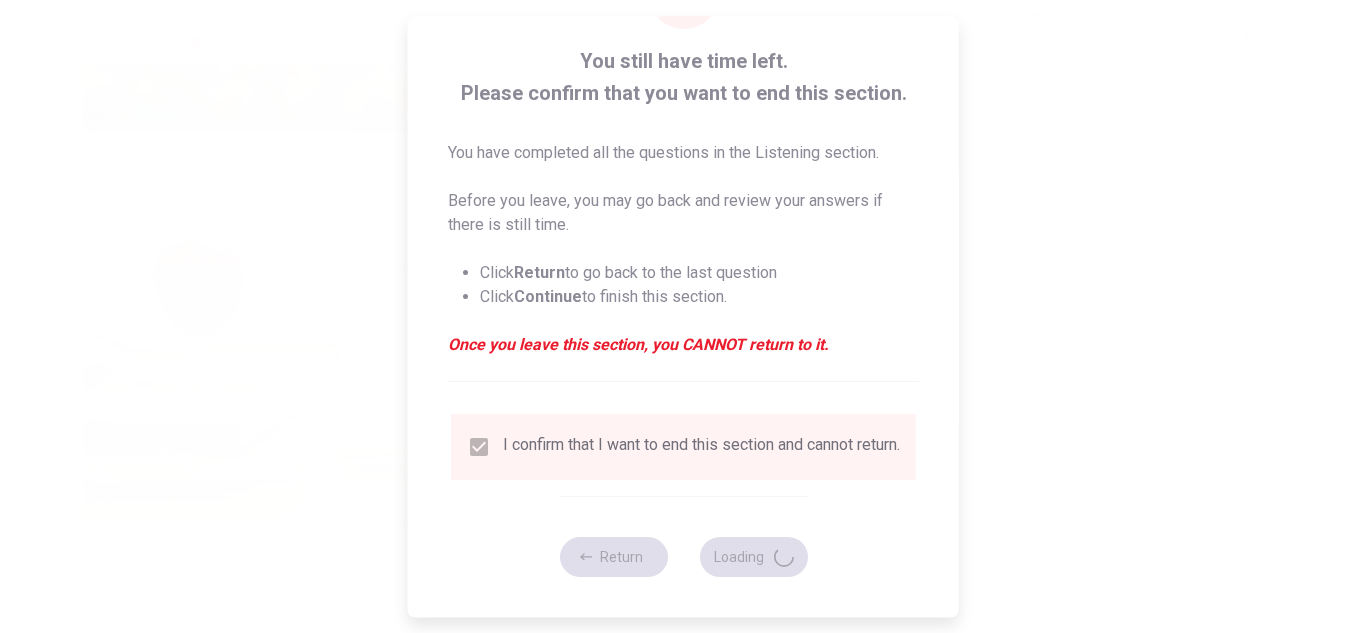 type on "68" 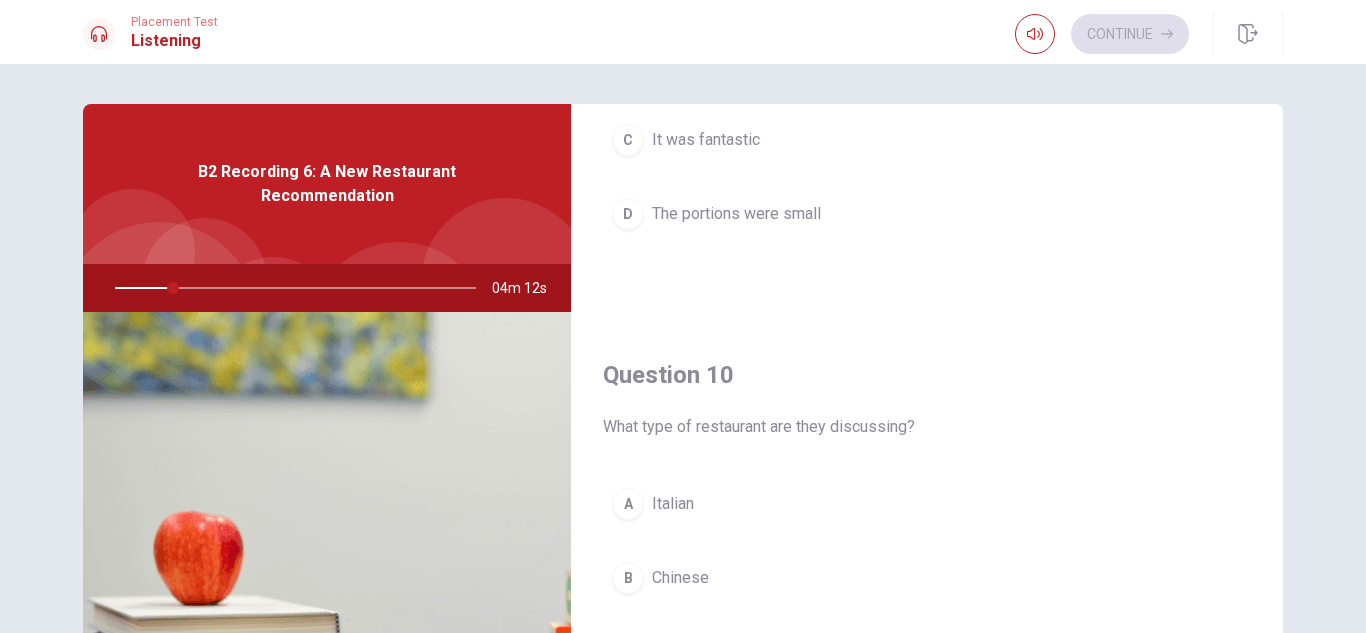 scroll, scrollTop: 1865, scrollLeft: 0, axis: vertical 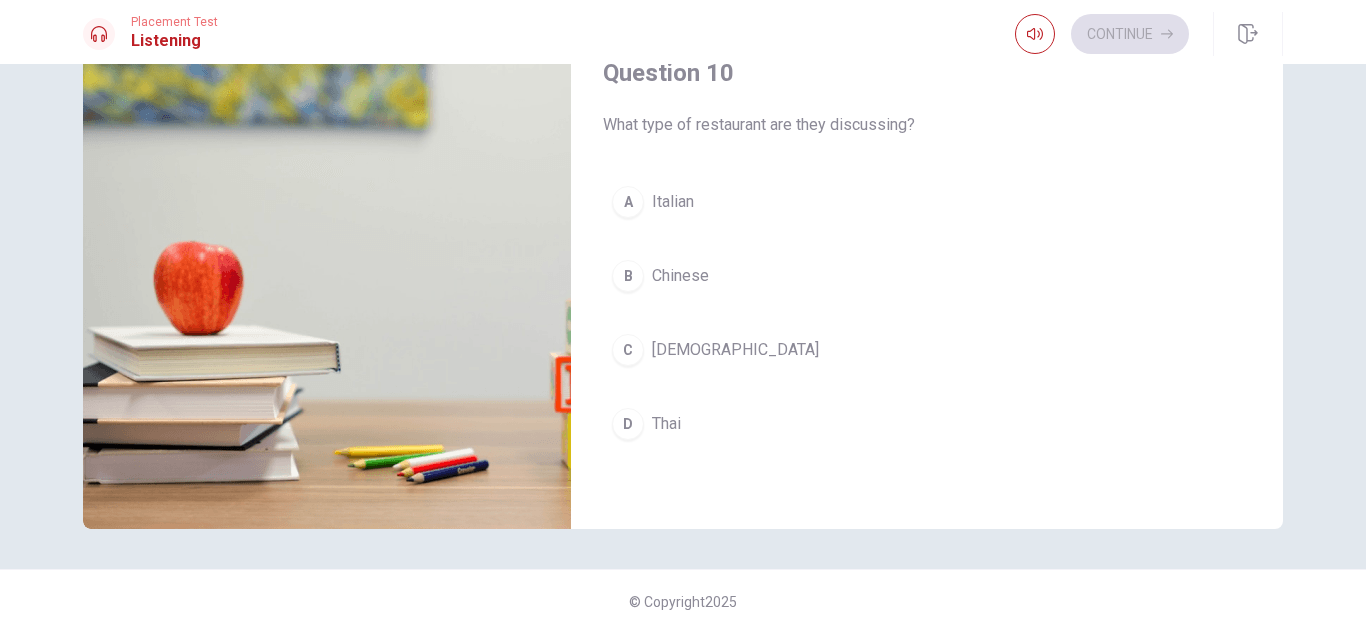 click on "D" at bounding box center (628, 424) 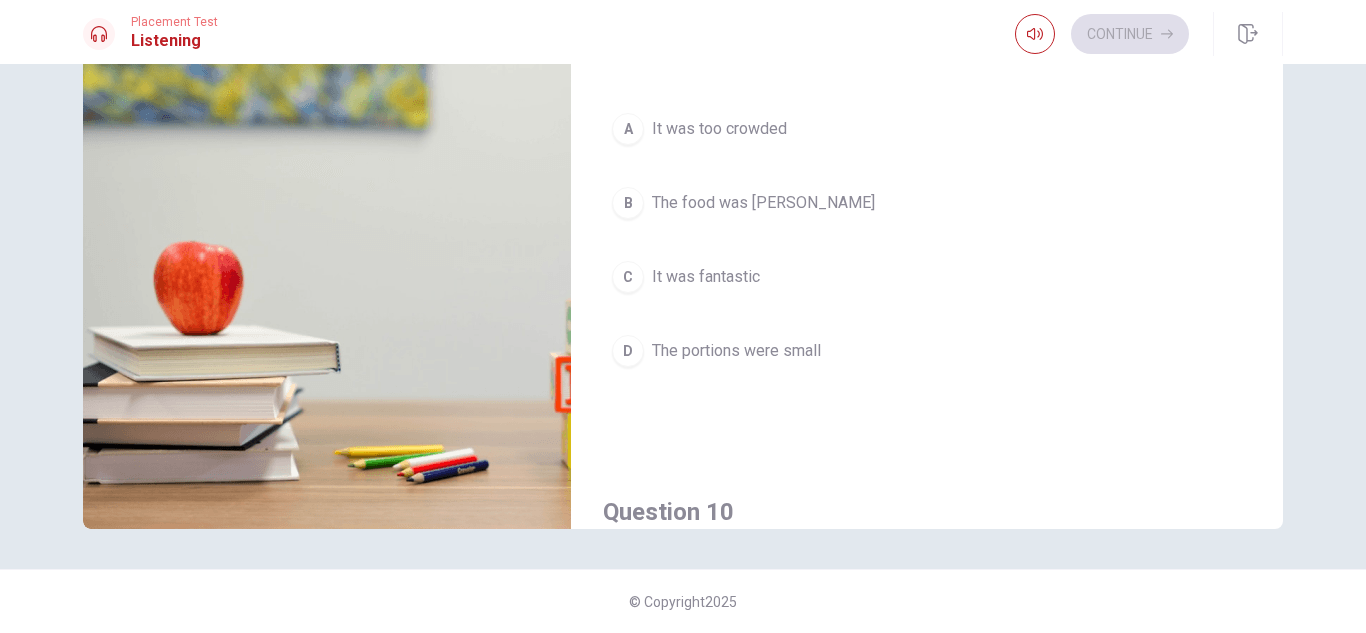 scroll, scrollTop: 1365, scrollLeft: 0, axis: vertical 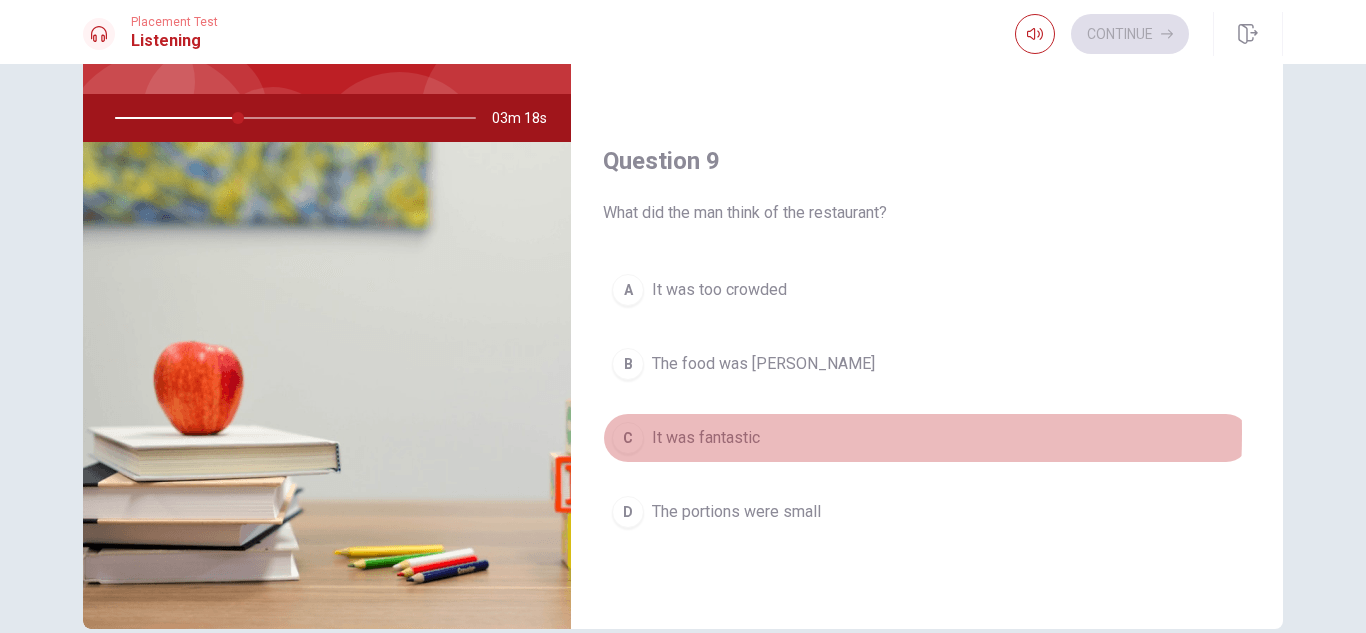 click on "C" at bounding box center [628, 438] 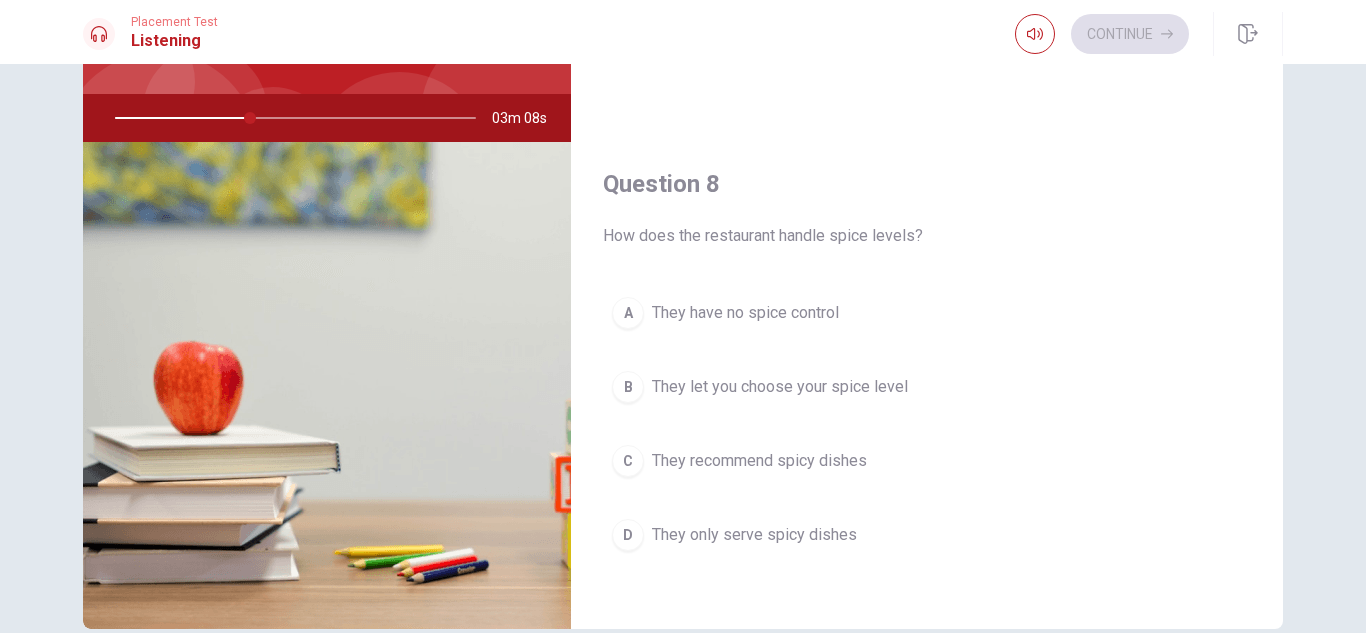 scroll, scrollTop: 865, scrollLeft: 0, axis: vertical 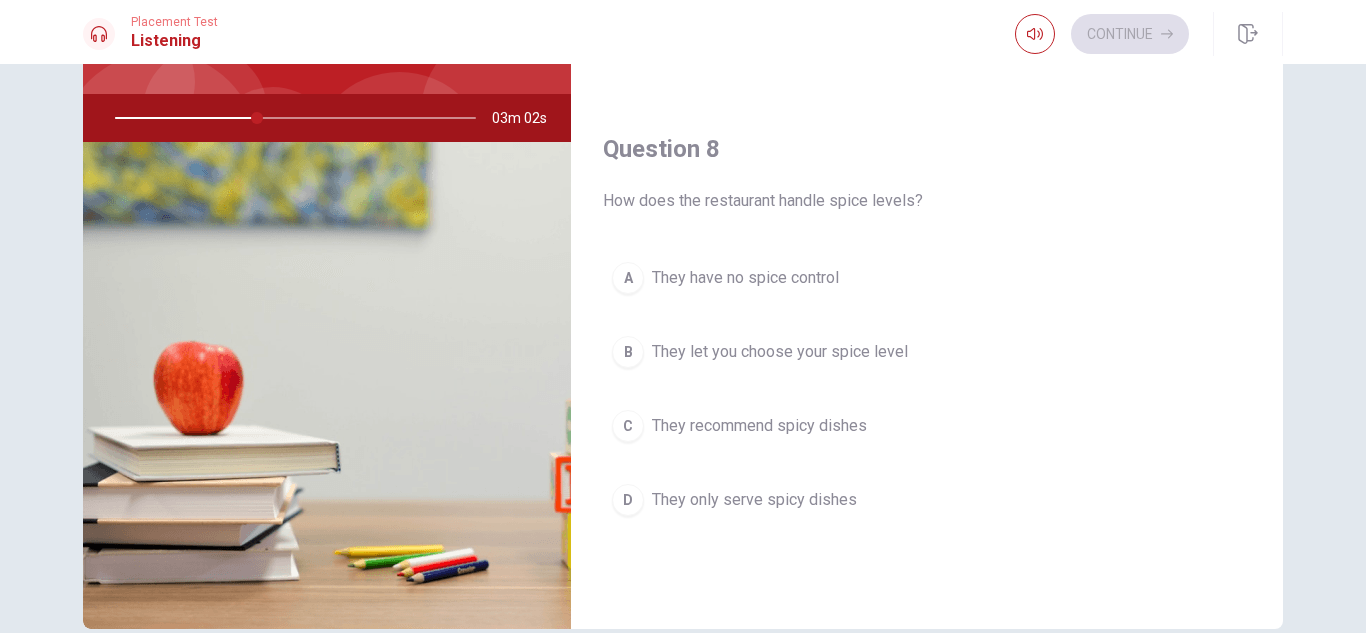 click on "They let you choose your spice level" at bounding box center (780, 352) 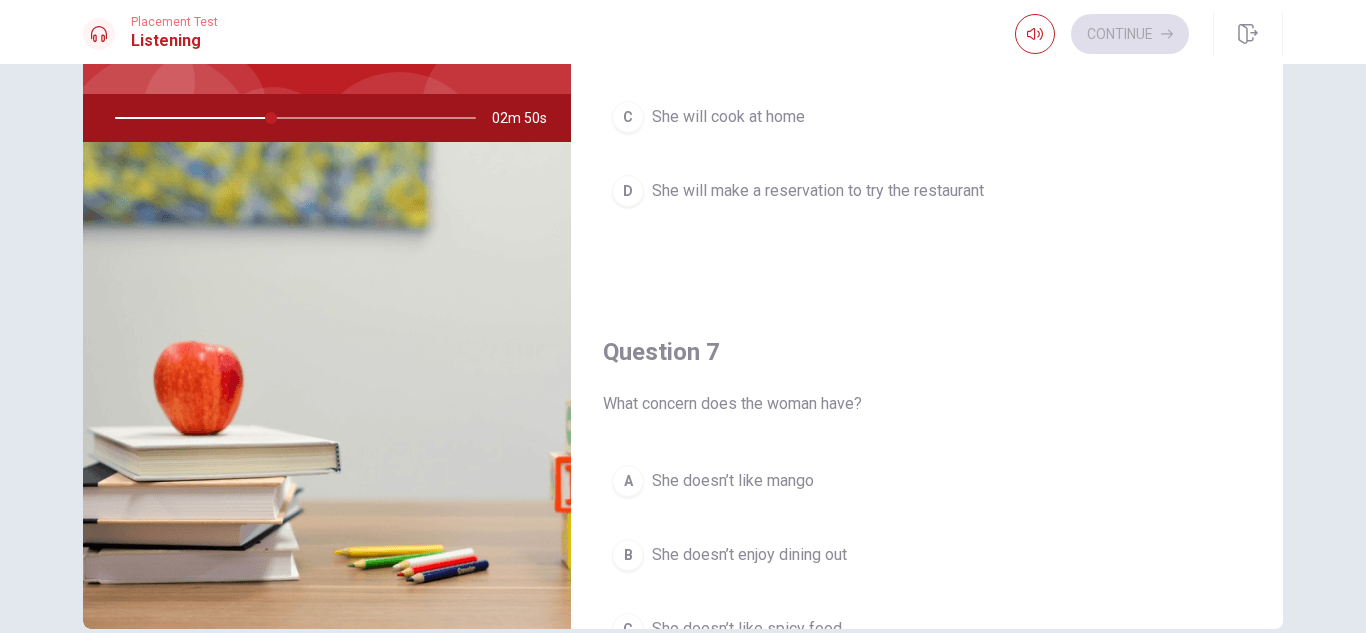 scroll, scrollTop: 0, scrollLeft: 0, axis: both 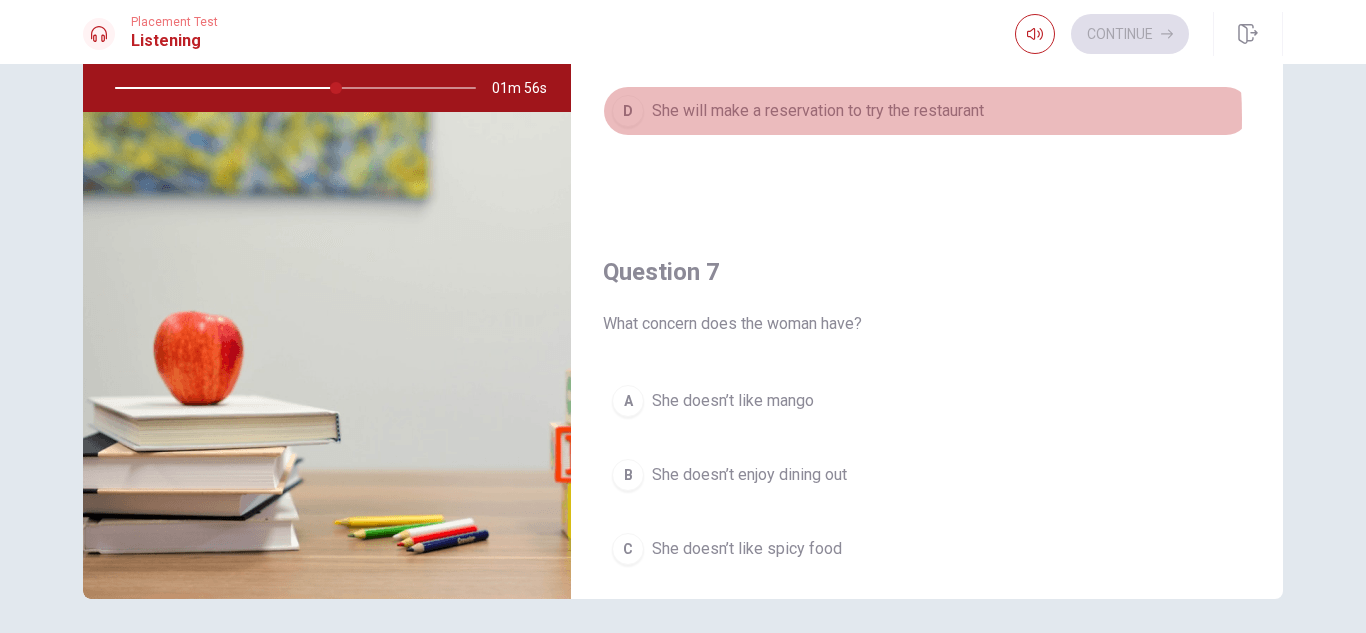 click on "She will make a reservation to try the restaurant" at bounding box center [818, 111] 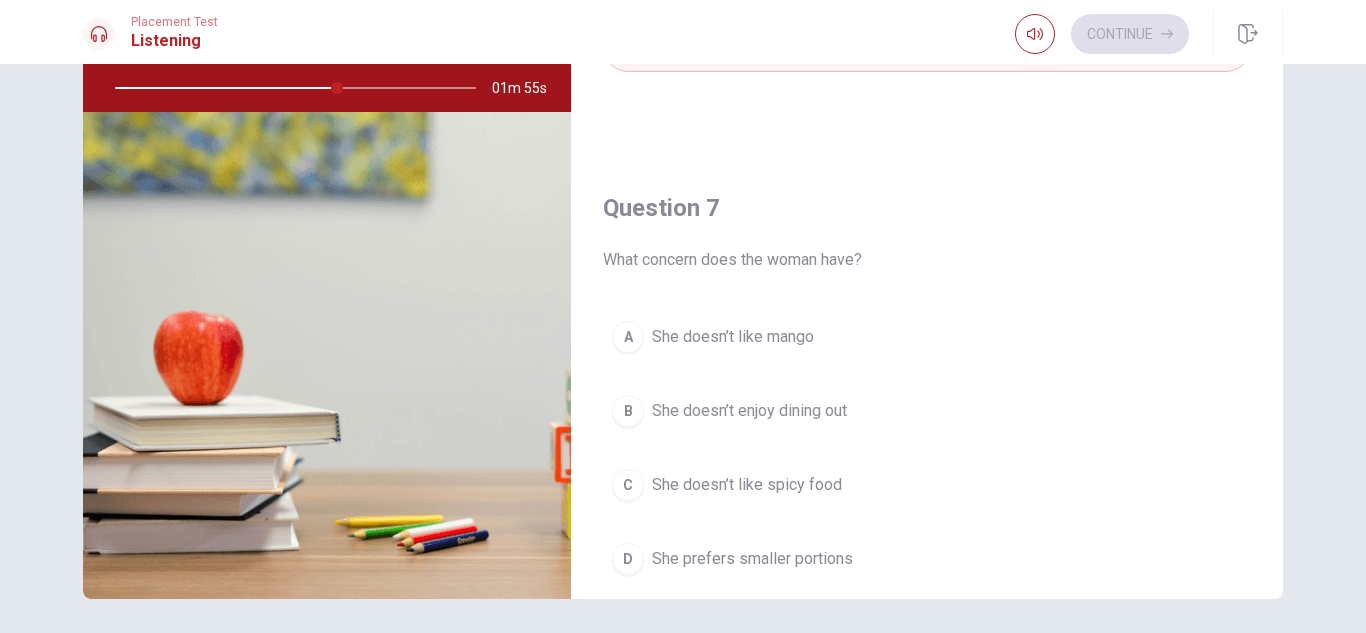 scroll, scrollTop: 300, scrollLeft: 0, axis: vertical 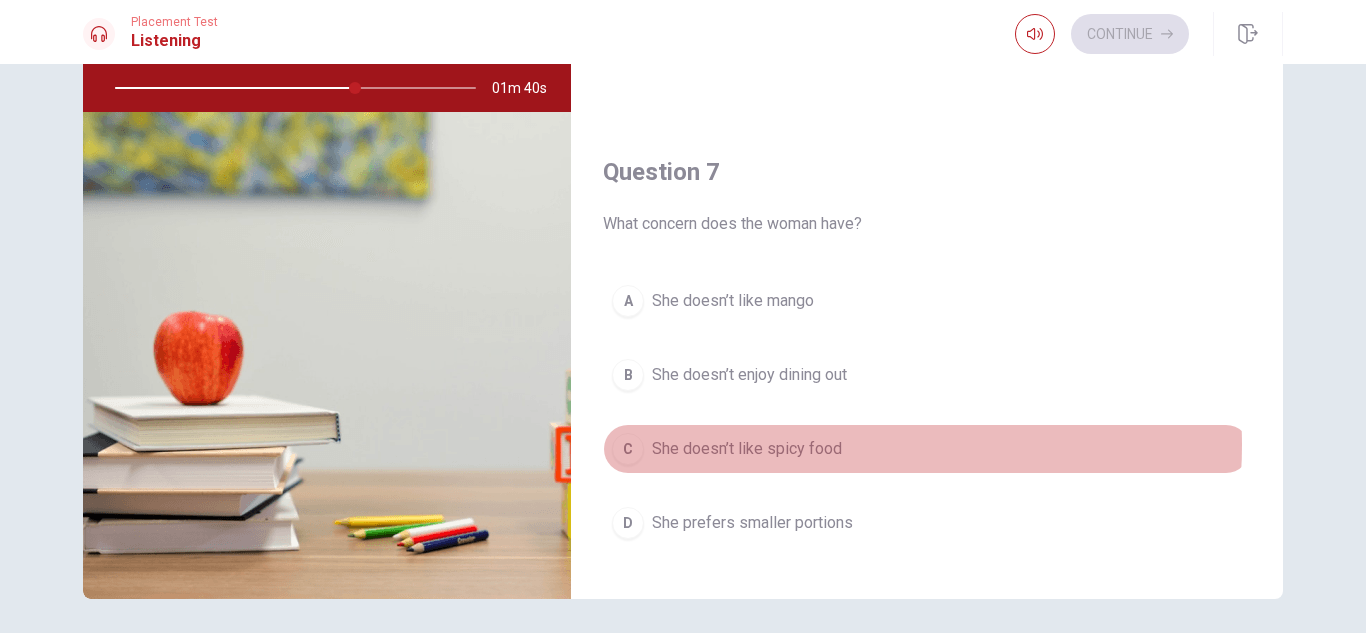click on "She doesn’t like spicy food" at bounding box center [747, 449] 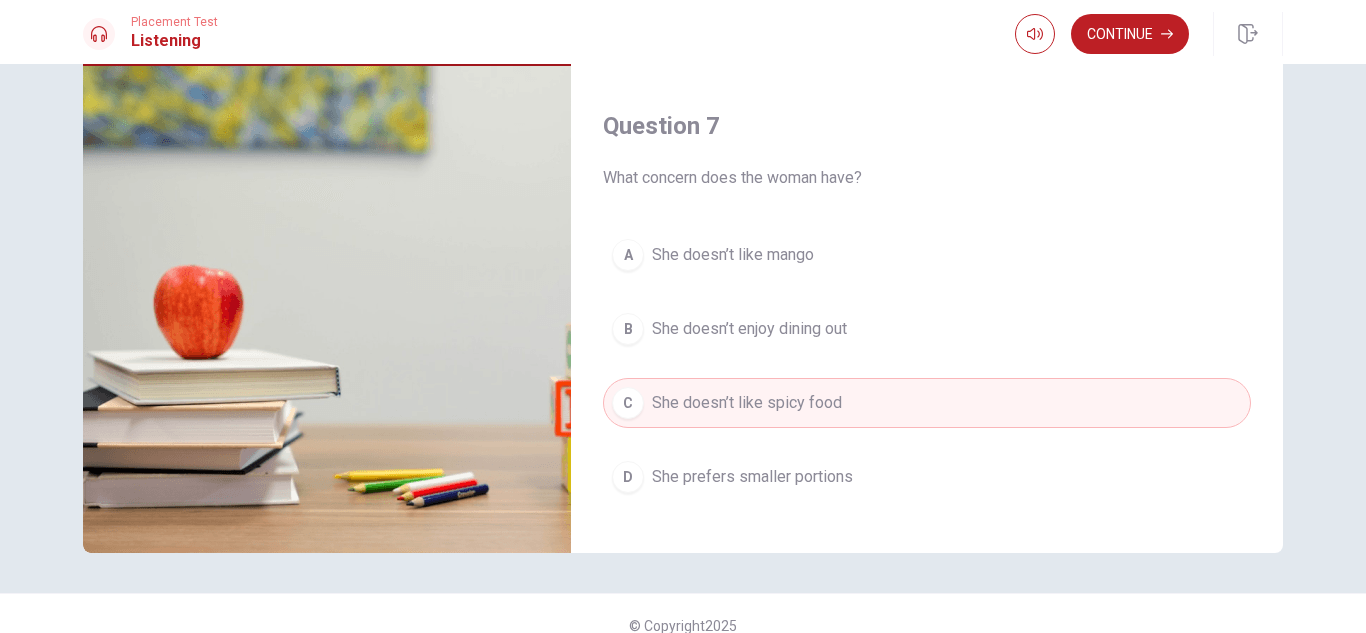 scroll, scrollTop: 270, scrollLeft: 0, axis: vertical 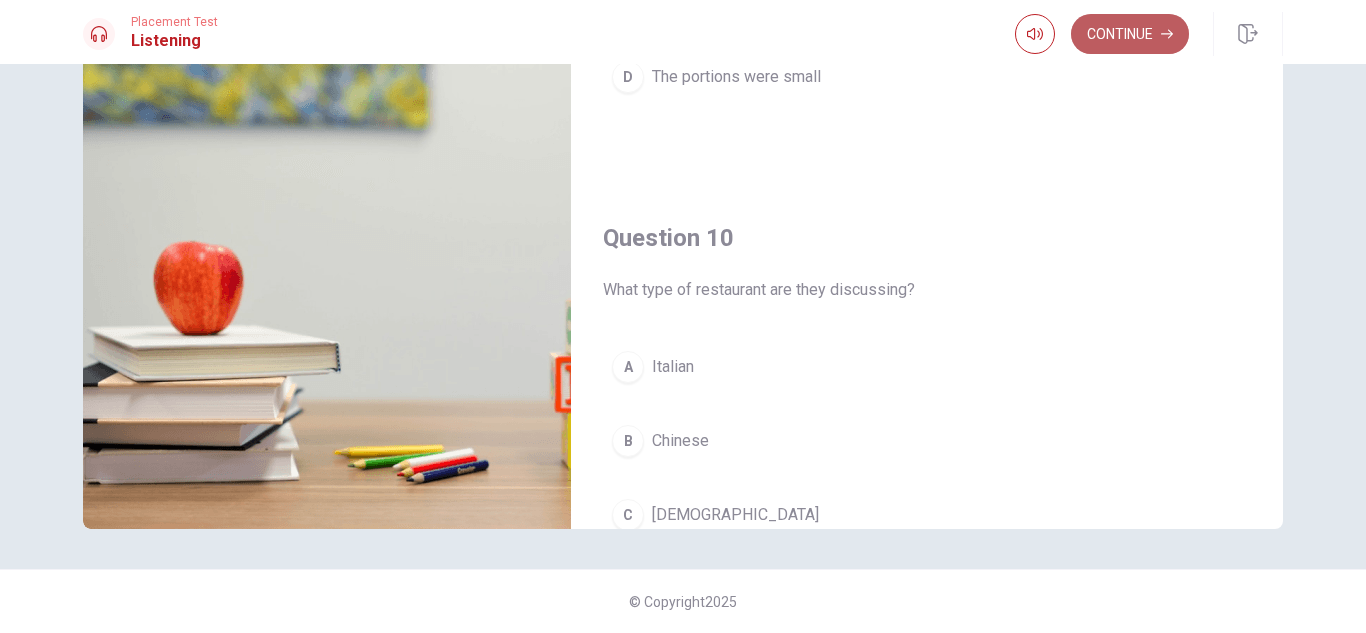 click on "Continue" at bounding box center (1130, 34) 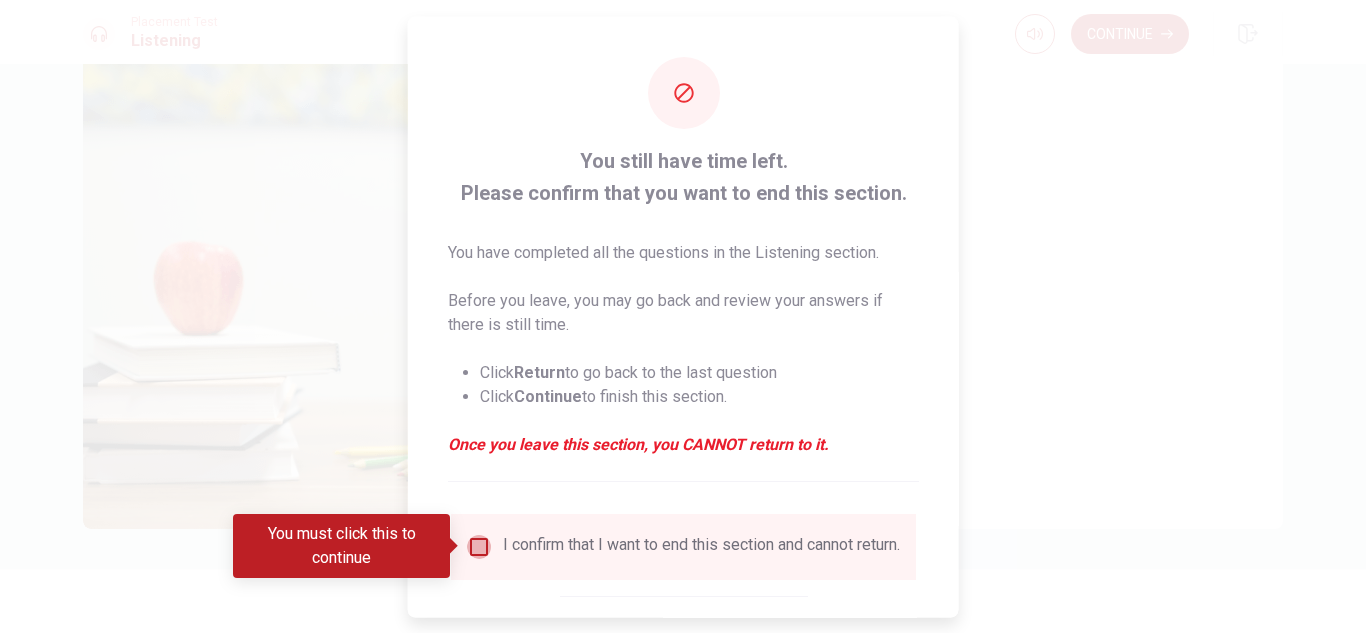 click at bounding box center (479, 546) 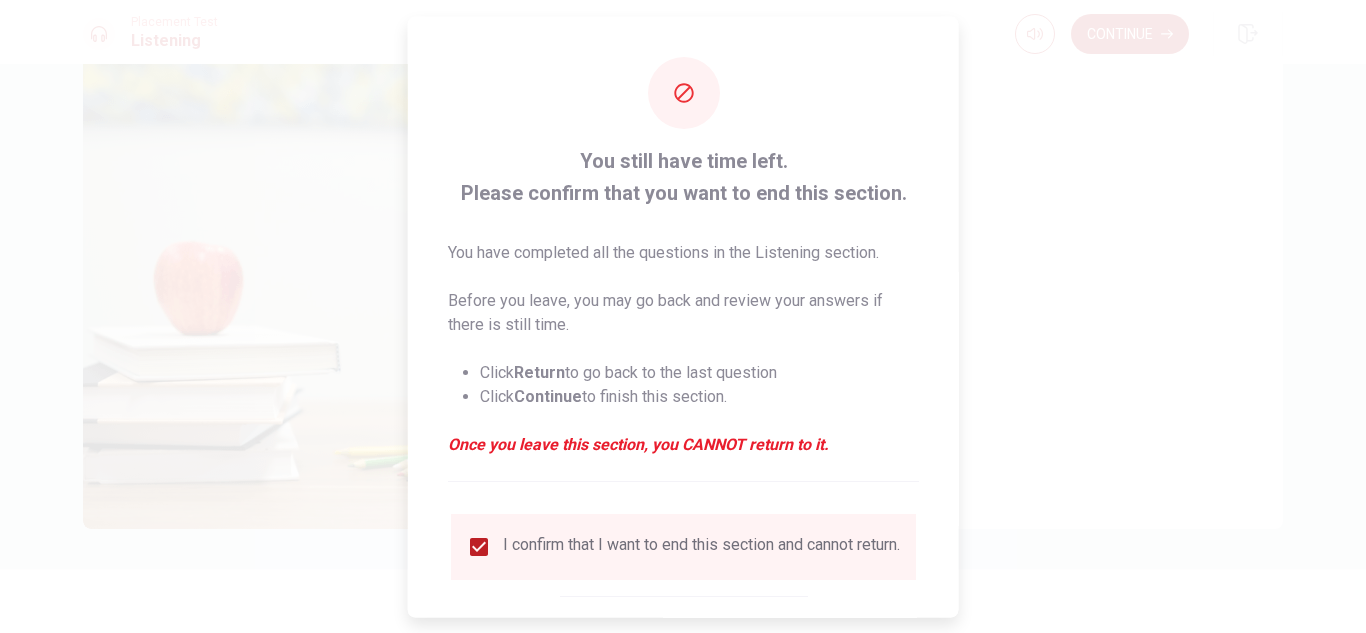 scroll, scrollTop: 113, scrollLeft: 0, axis: vertical 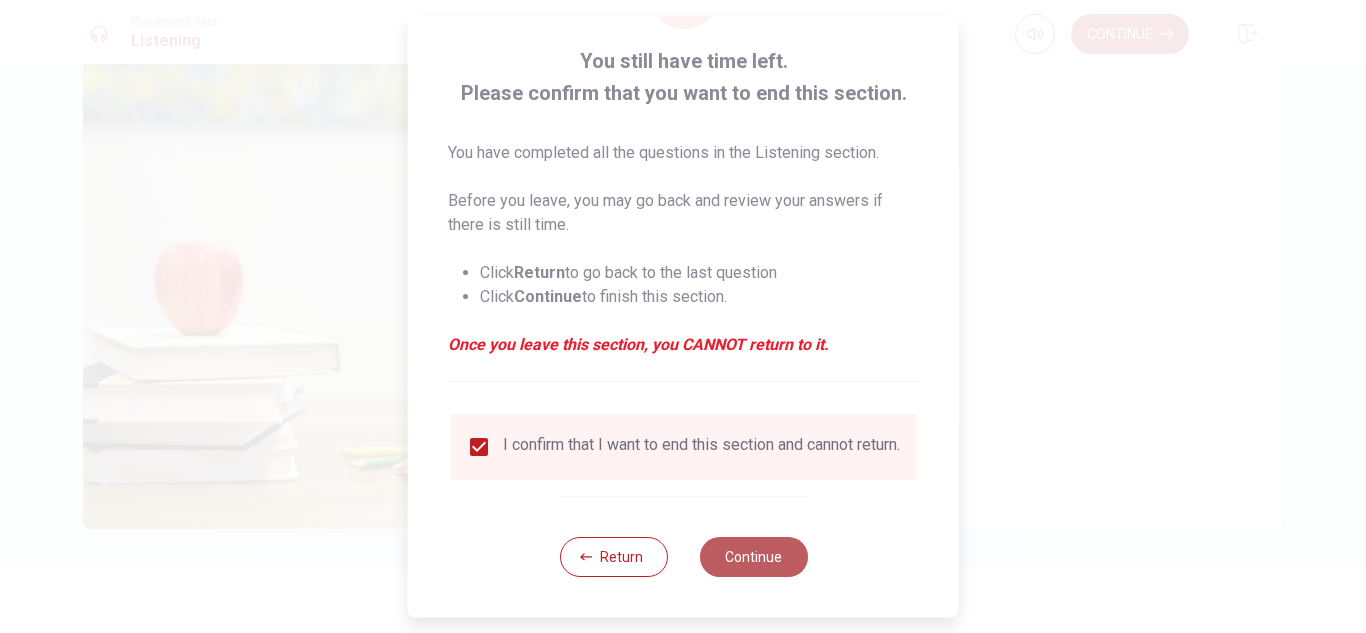 click on "Continue" at bounding box center [753, 557] 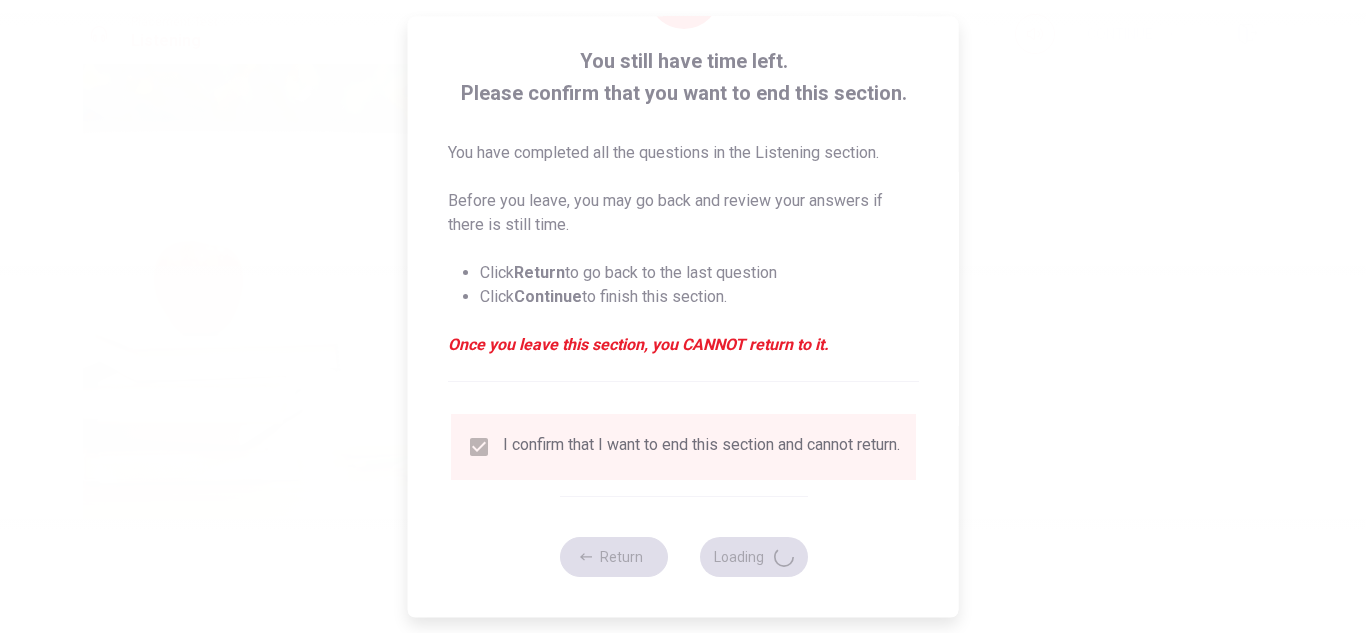 type on "70" 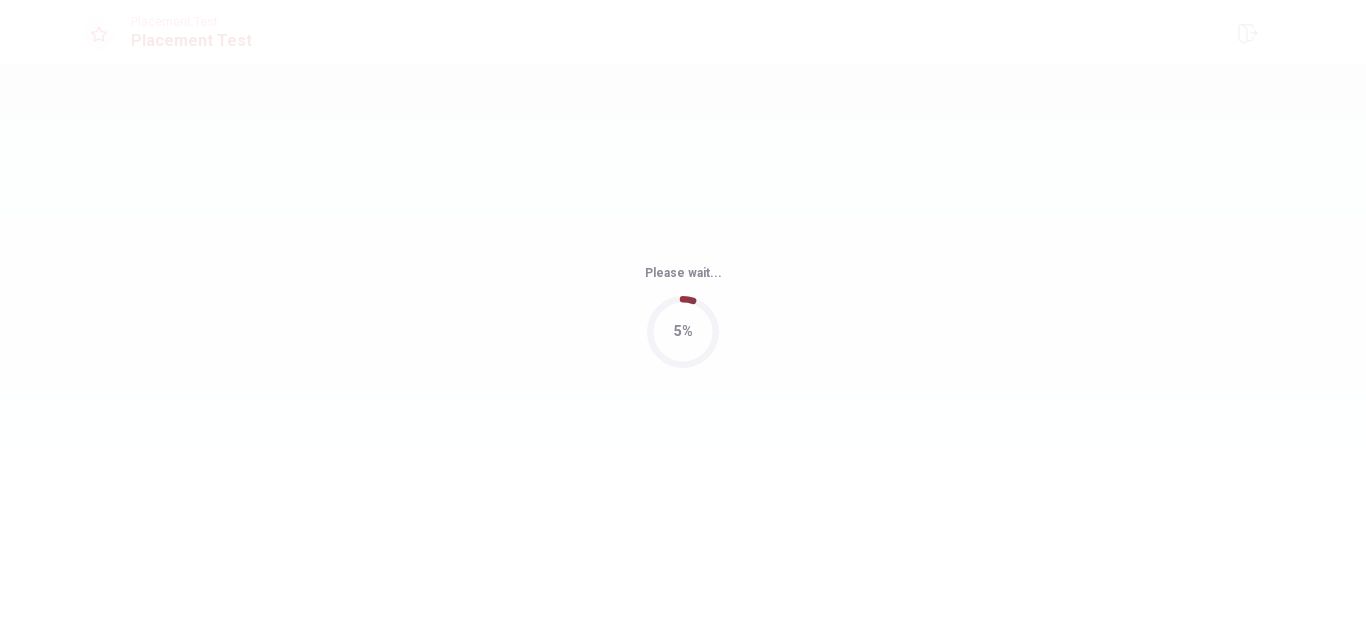 scroll, scrollTop: 0, scrollLeft: 0, axis: both 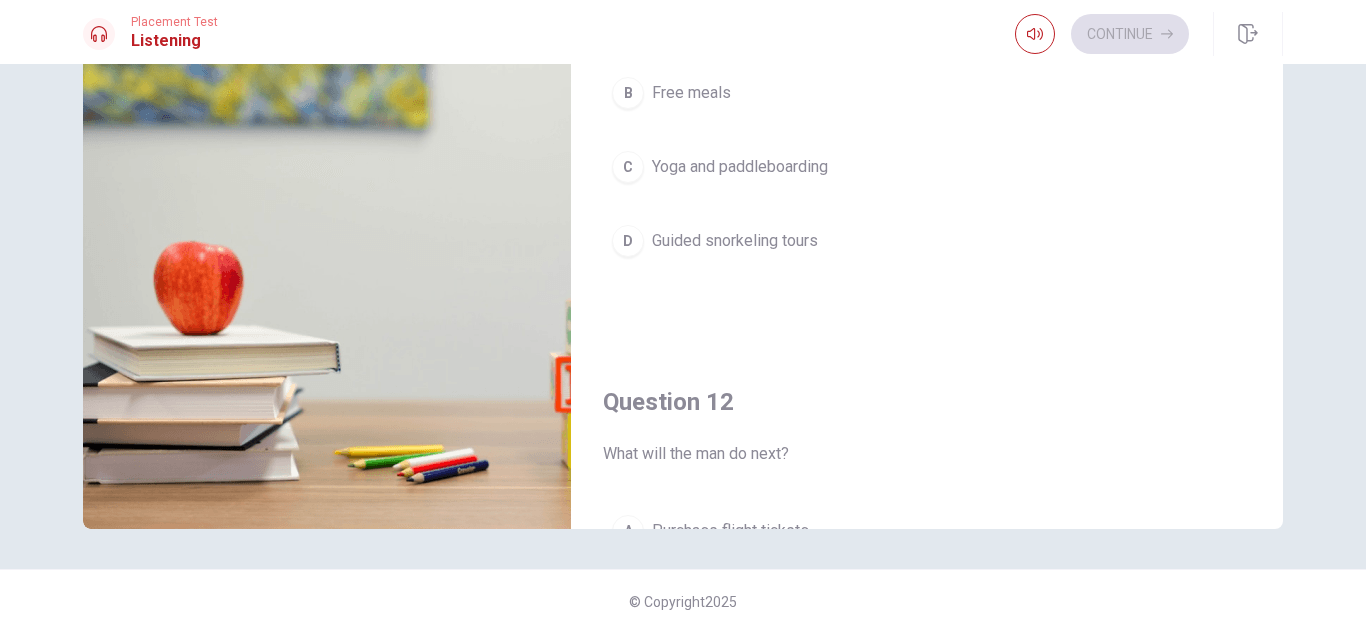 click on "A Airport transportation B Free meals C Yoga and paddleboarding D Guided snorkeling tours" at bounding box center [927, 150] 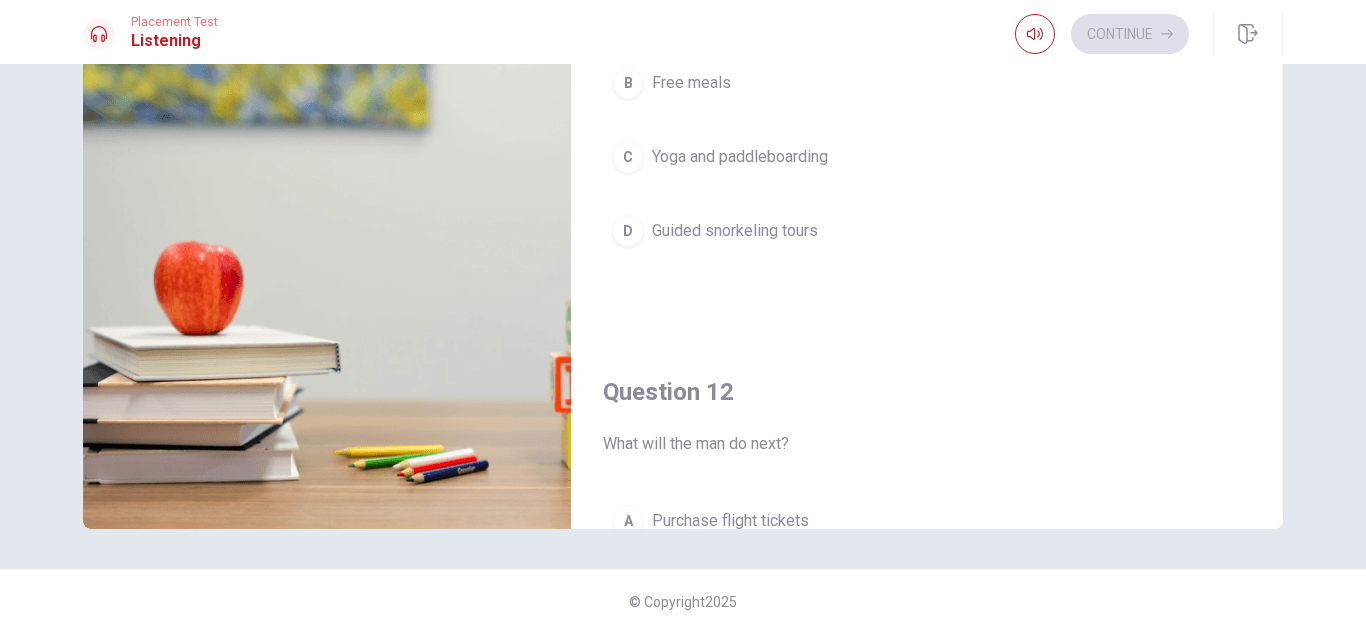 scroll, scrollTop: 0, scrollLeft: 0, axis: both 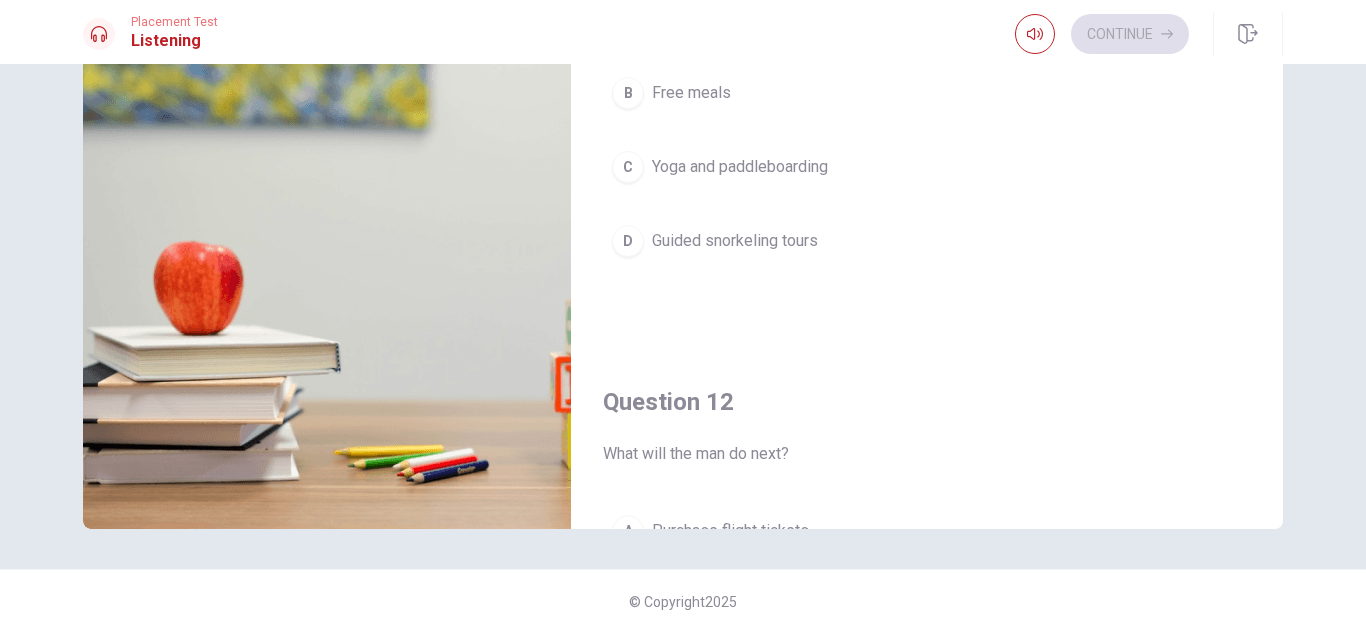 click on "Question 11 What is included with the hotel booking? A Airport transportation B Free meals C Yoga and paddleboarding D Guided snorkeling tours Question 12 What will the man do next? A Purchase flight tickets B Book the snorkeling tour C Call the hotel D Finalize the itinerary Question 13 What does the woman want the man to check? A Cancellation policies B Day trips to nearby islands C The hotel’s transportation options D The snorkeling tour schedule Question 14 What activity does the man suggest? A Visiting a museum B Snorkeling at a marine sanctuary C Exploring the city center D Taking a cooking class Question 15 Why hasn’t the man booked the flights yet? A He’s waiting for a friend’s confirmation B He forgot C He hasn’t decided on the destination D He’s waiting for ticket prices to drop B2+ Recording 2: Planning a Vacation 03m 38s" at bounding box center (683, 181) 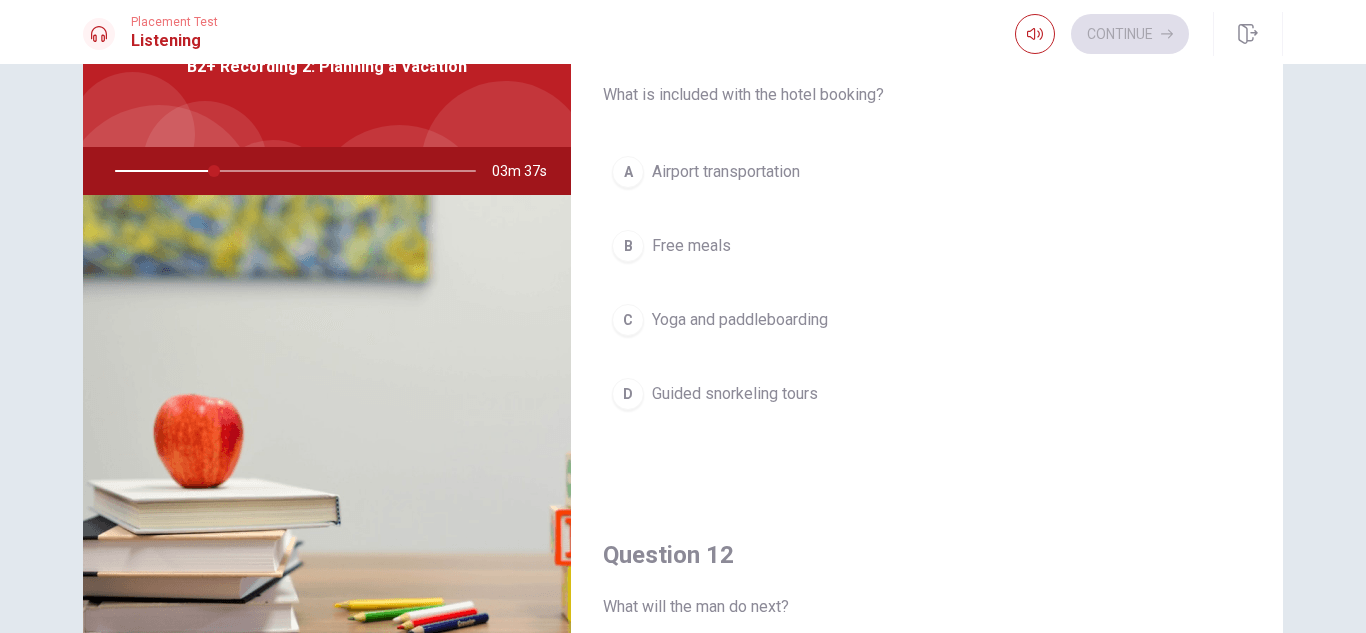 scroll, scrollTop: 70, scrollLeft: 0, axis: vertical 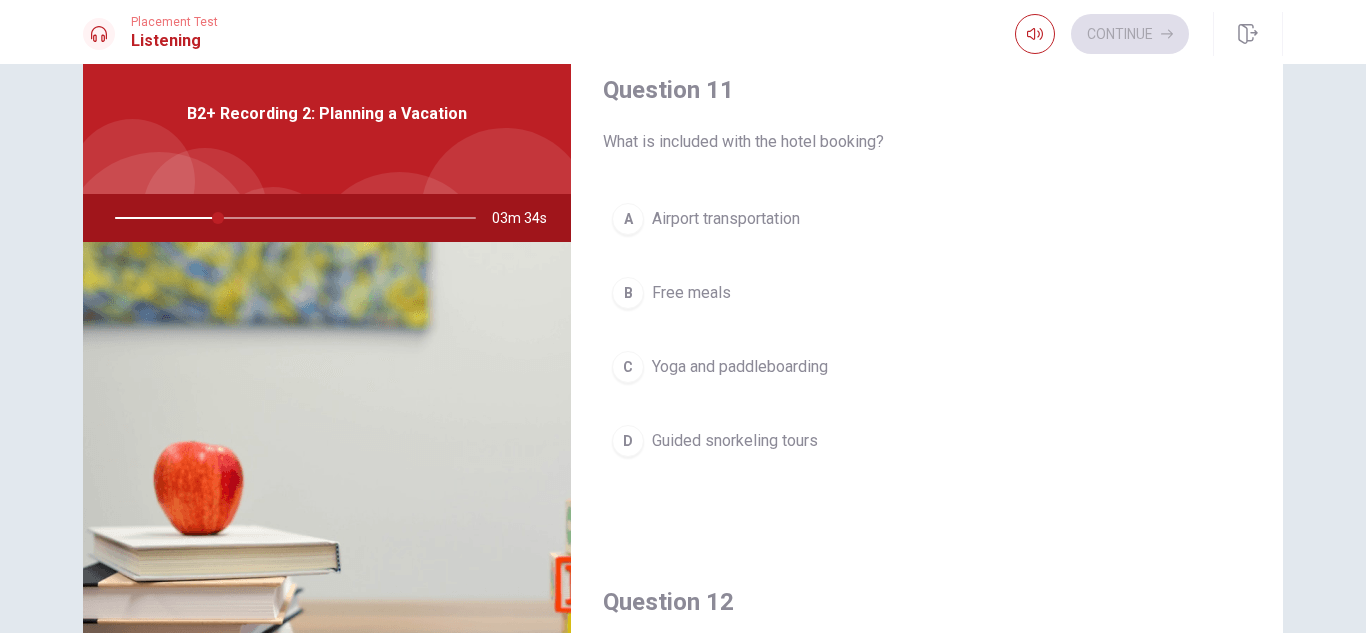click on "Question 11 What is included with the hotel booking? A Airport transportation B Free meals C Yoga and paddleboarding D Guided snorkeling tours" at bounding box center (927, 290) 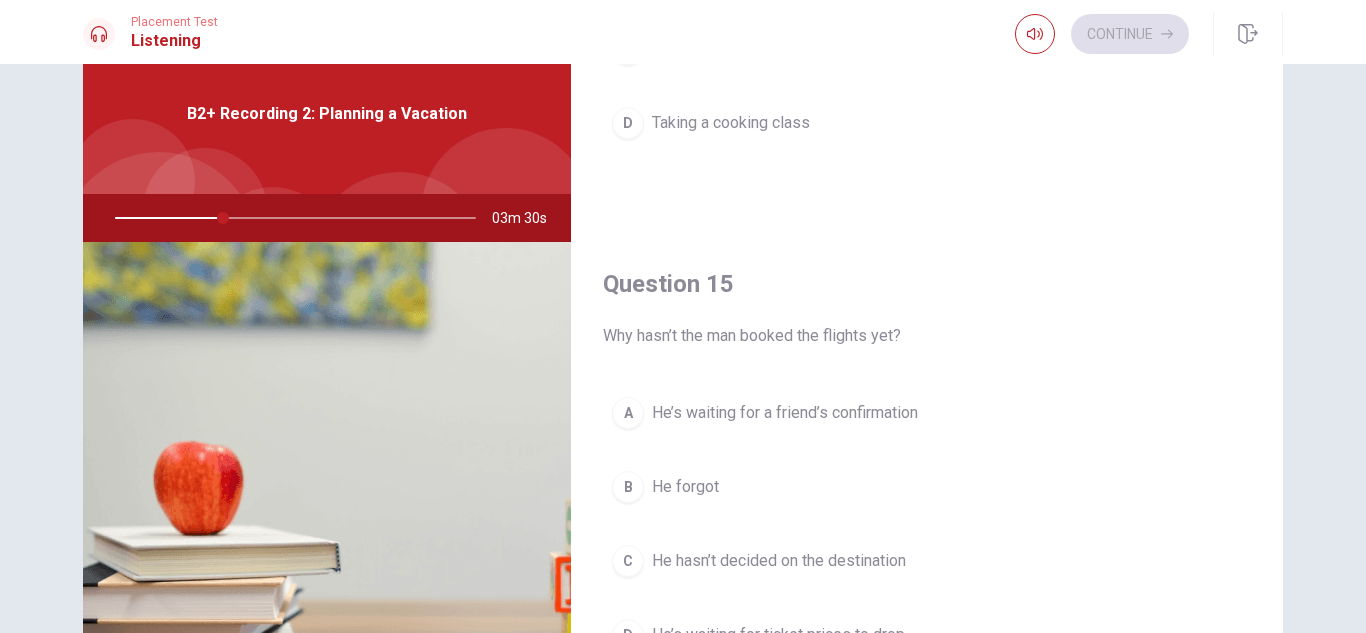 scroll, scrollTop: 1865, scrollLeft: 0, axis: vertical 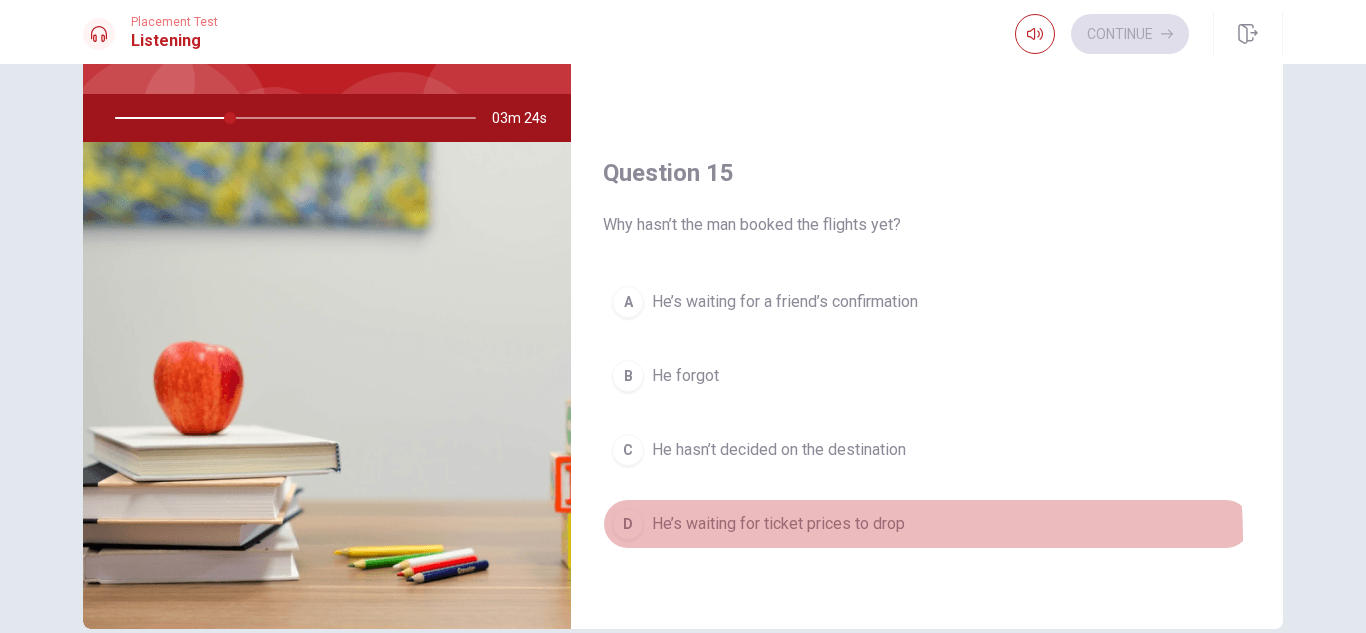 click on "D He’s waiting for ticket prices to drop" at bounding box center (927, 524) 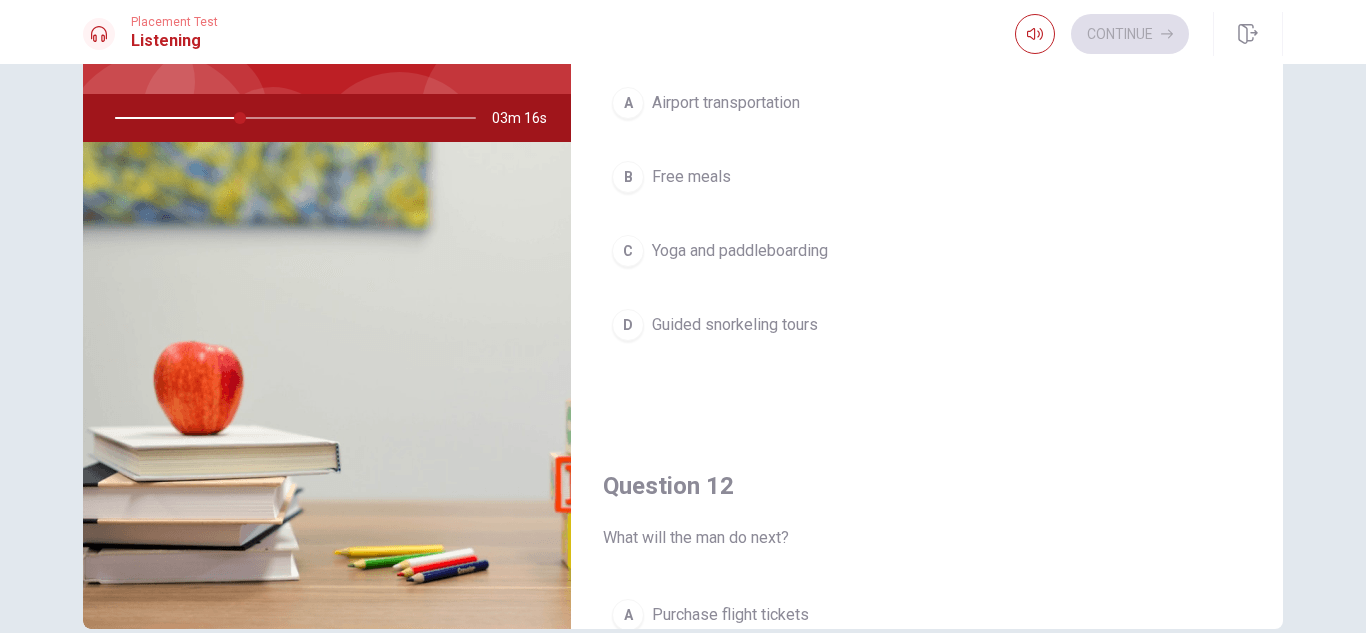 scroll, scrollTop: 0, scrollLeft: 0, axis: both 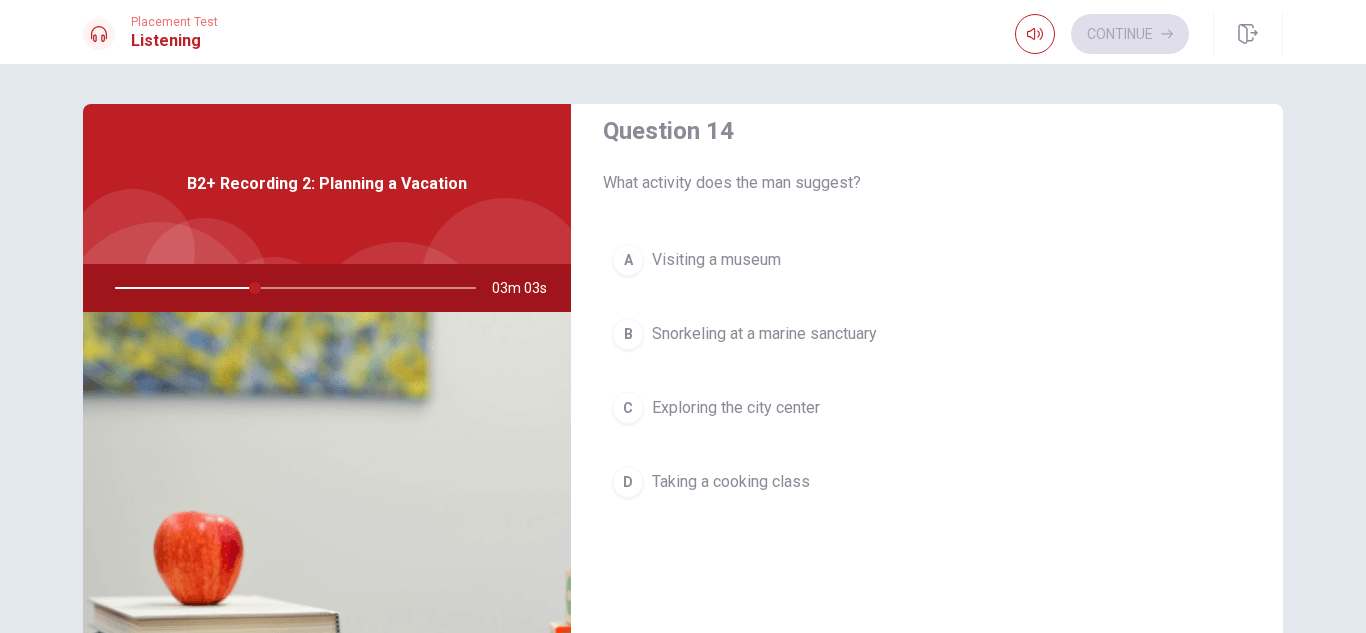 click on "Snorkeling at a marine sanctuary" at bounding box center [764, 334] 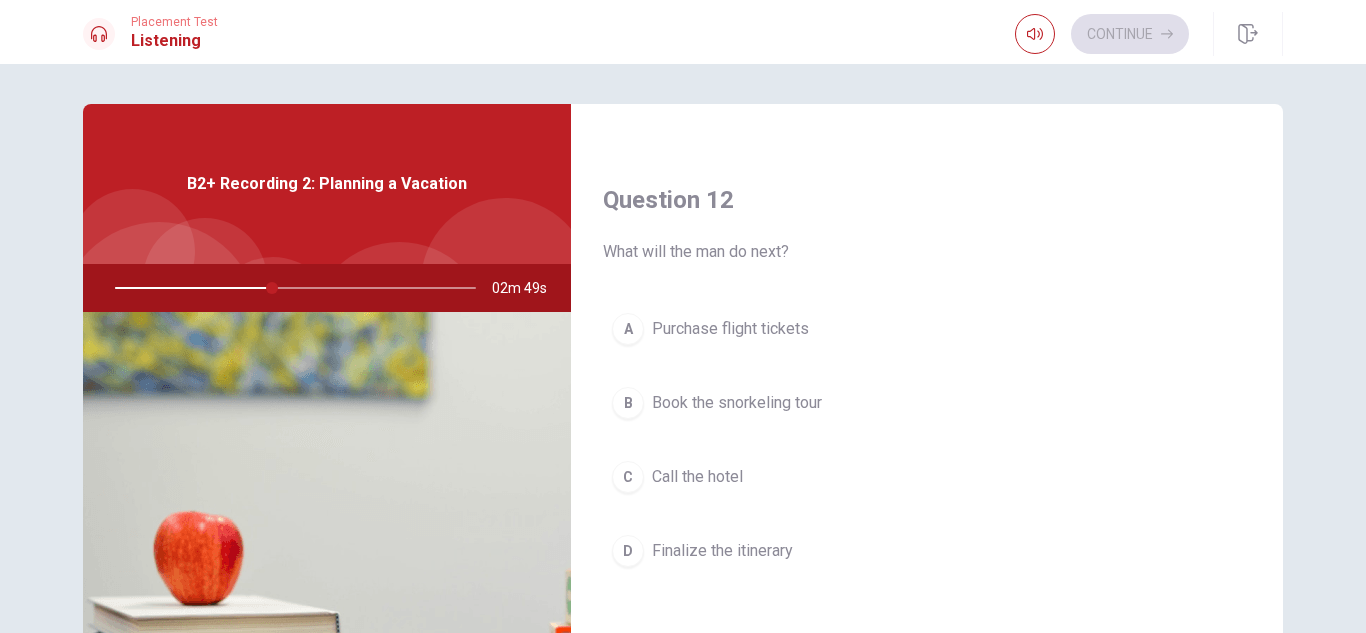 scroll, scrollTop: 465, scrollLeft: 0, axis: vertical 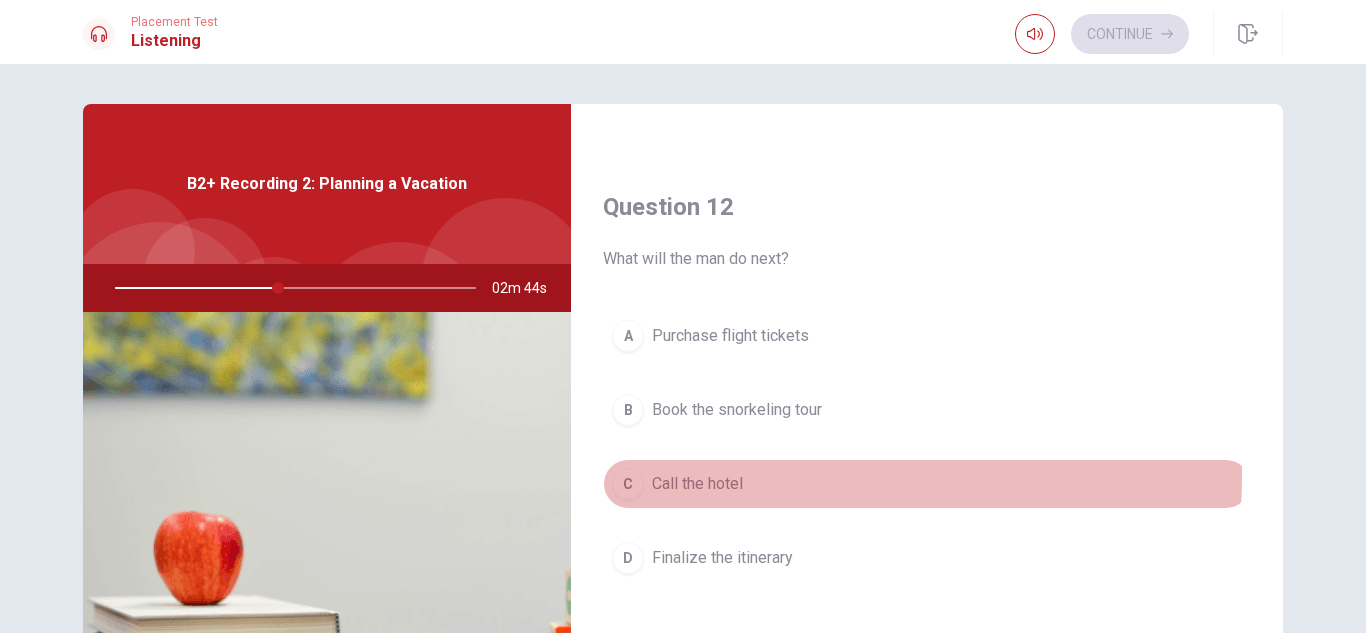 click on "Call the hotel" at bounding box center (697, 484) 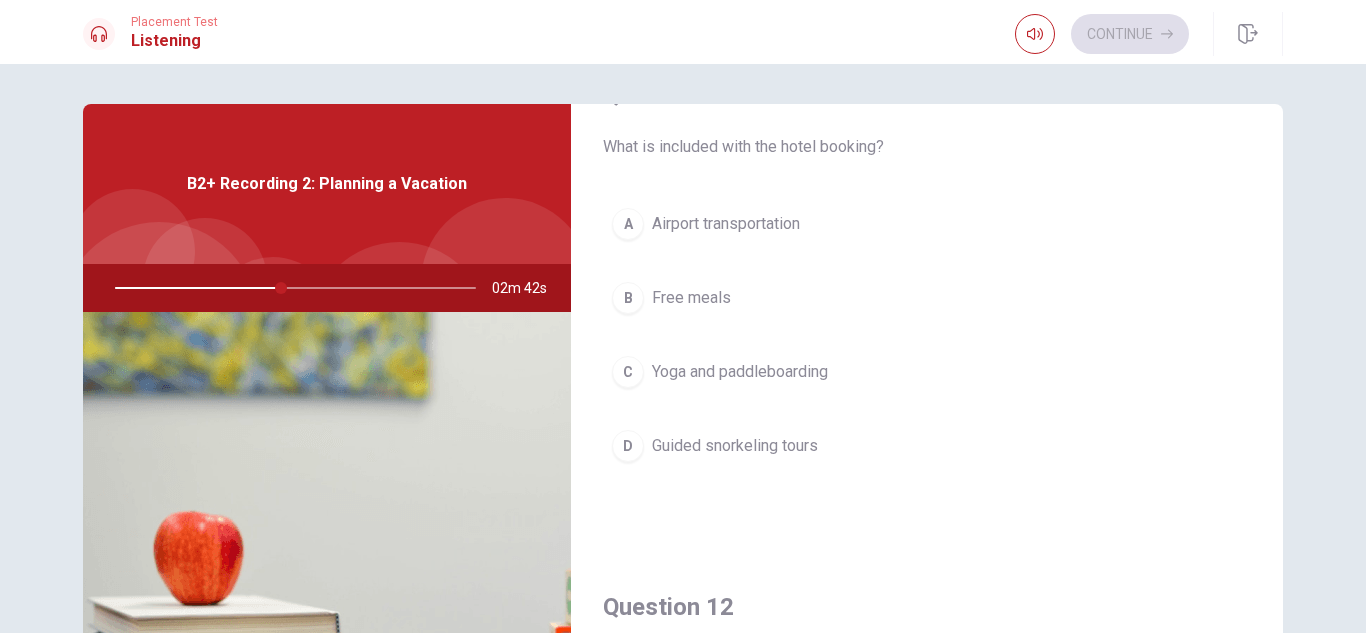 scroll, scrollTop: 0, scrollLeft: 0, axis: both 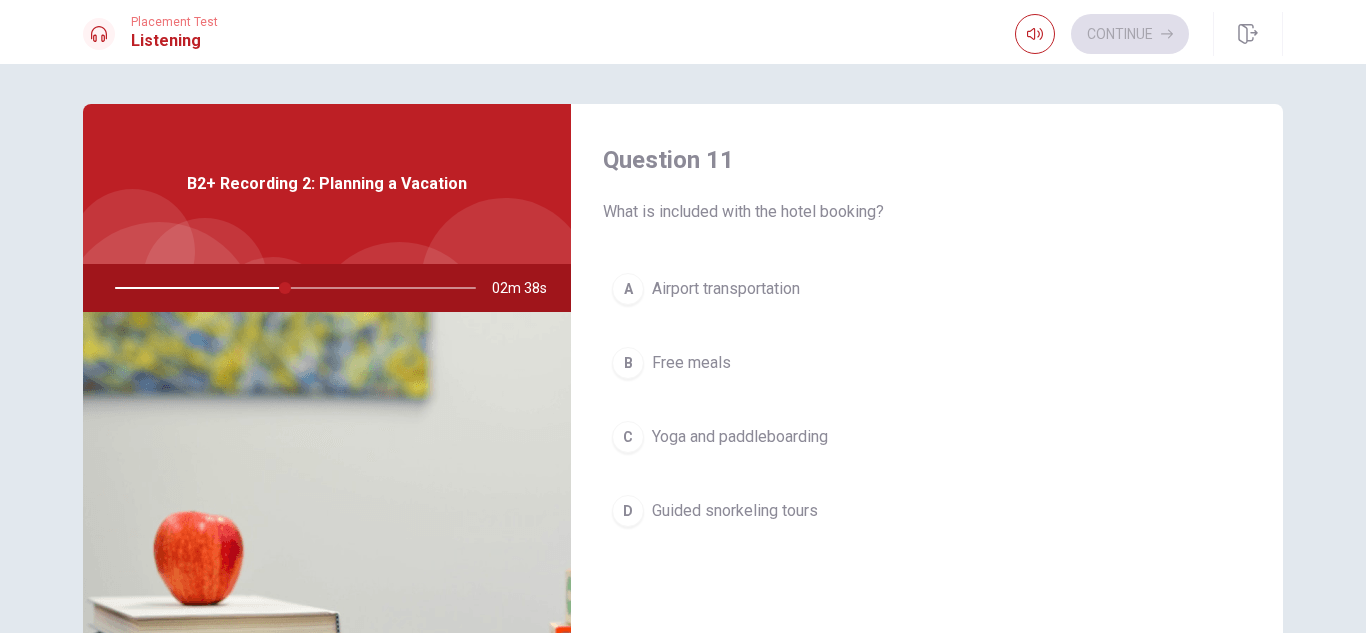 click on "Yoga and paddleboarding" at bounding box center [740, 437] 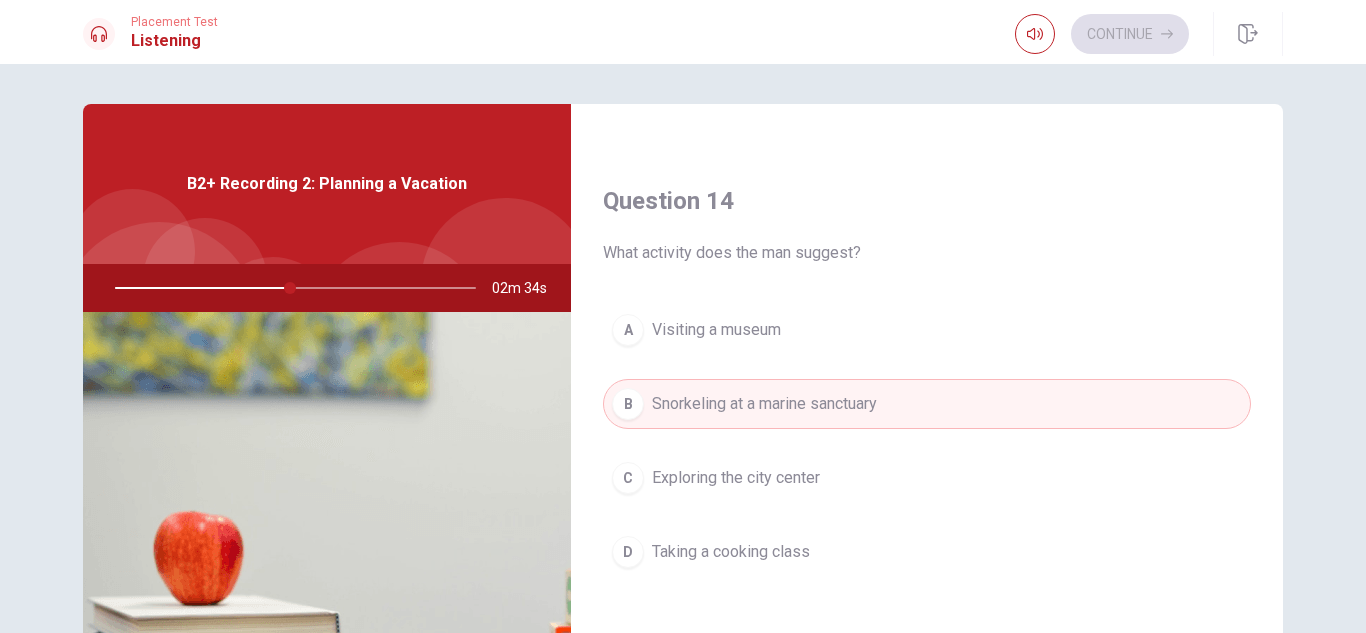 scroll, scrollTop: 1865, scrollLeft: 0, axis: vertical 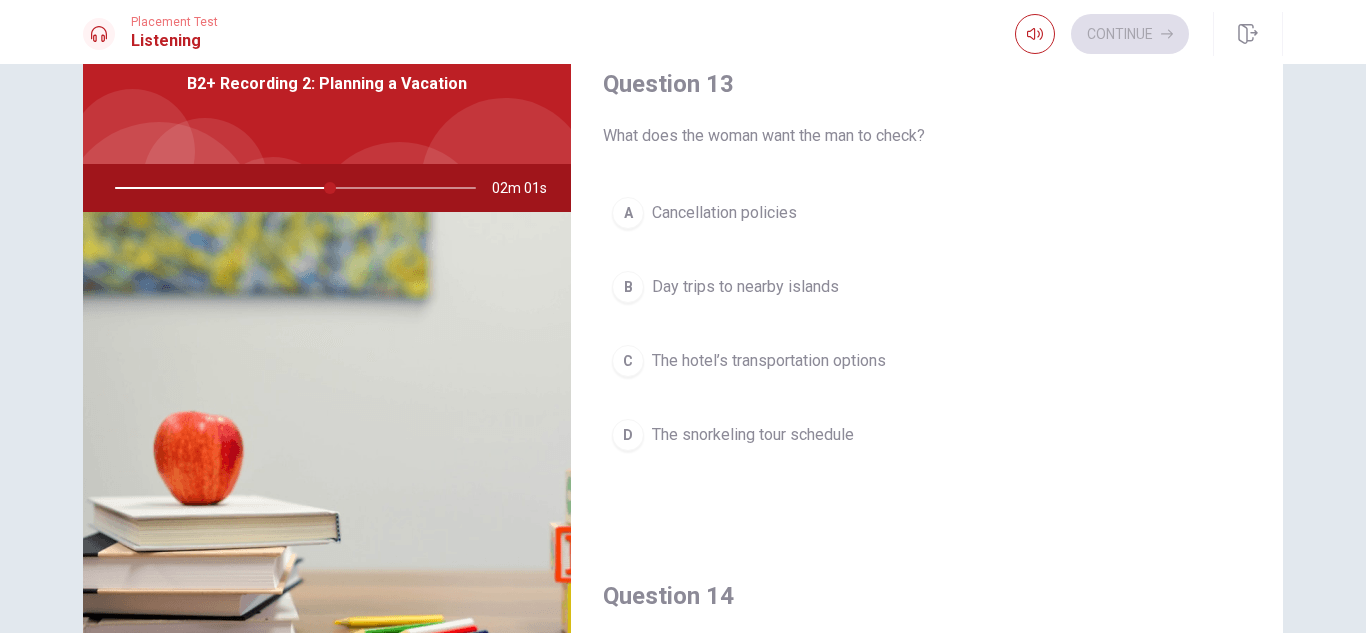 click on "The hotel’s transportation options" at bounding box center [769, 361] 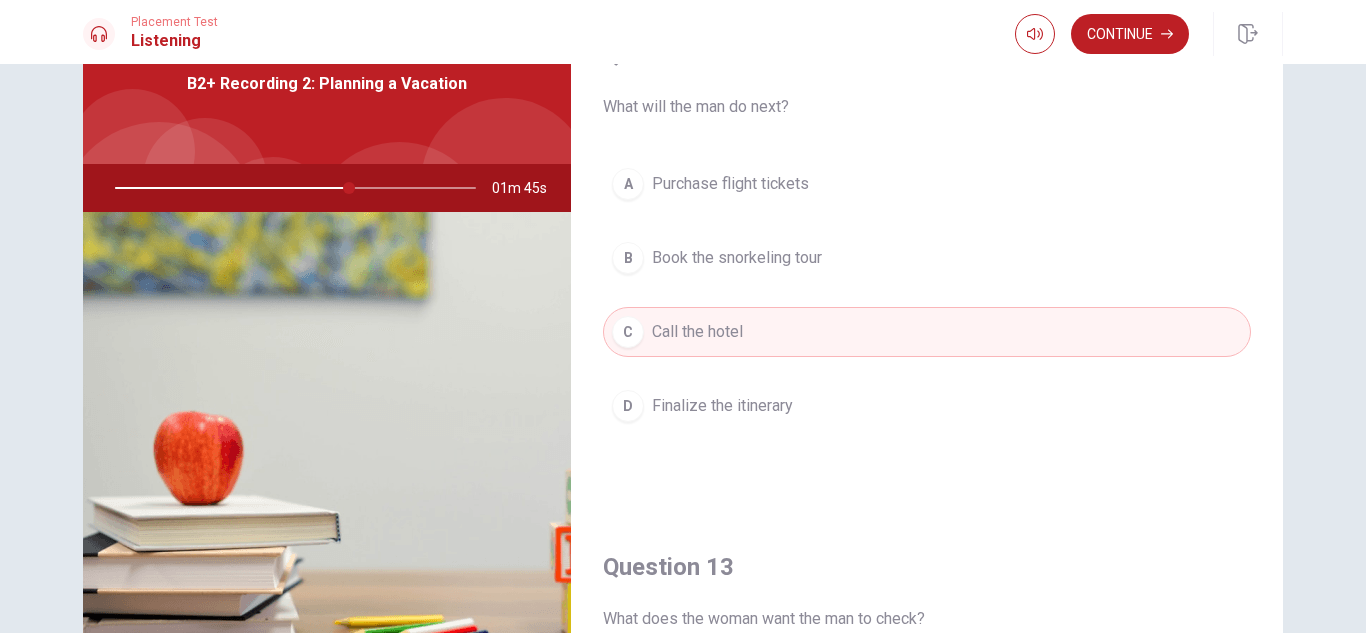 scroll, scrollTop: 800, scrollLeft: 0, axis: vertical 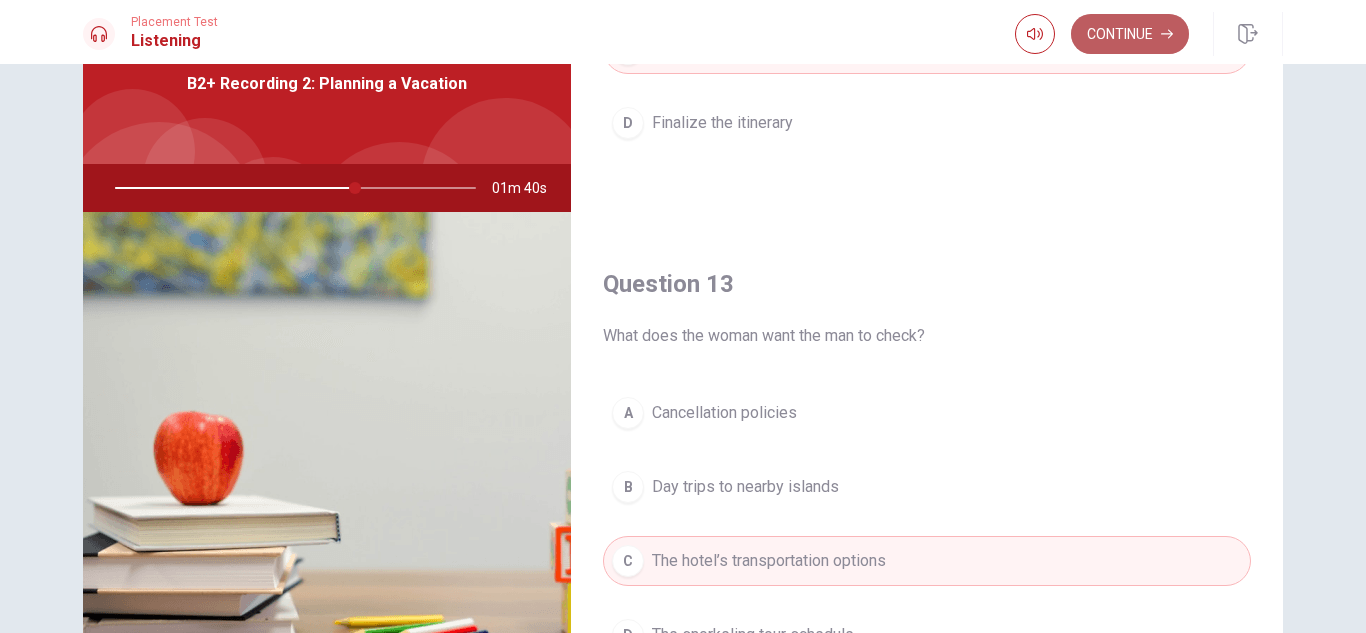 click on "Continue" at bounding box center [1130, 34] 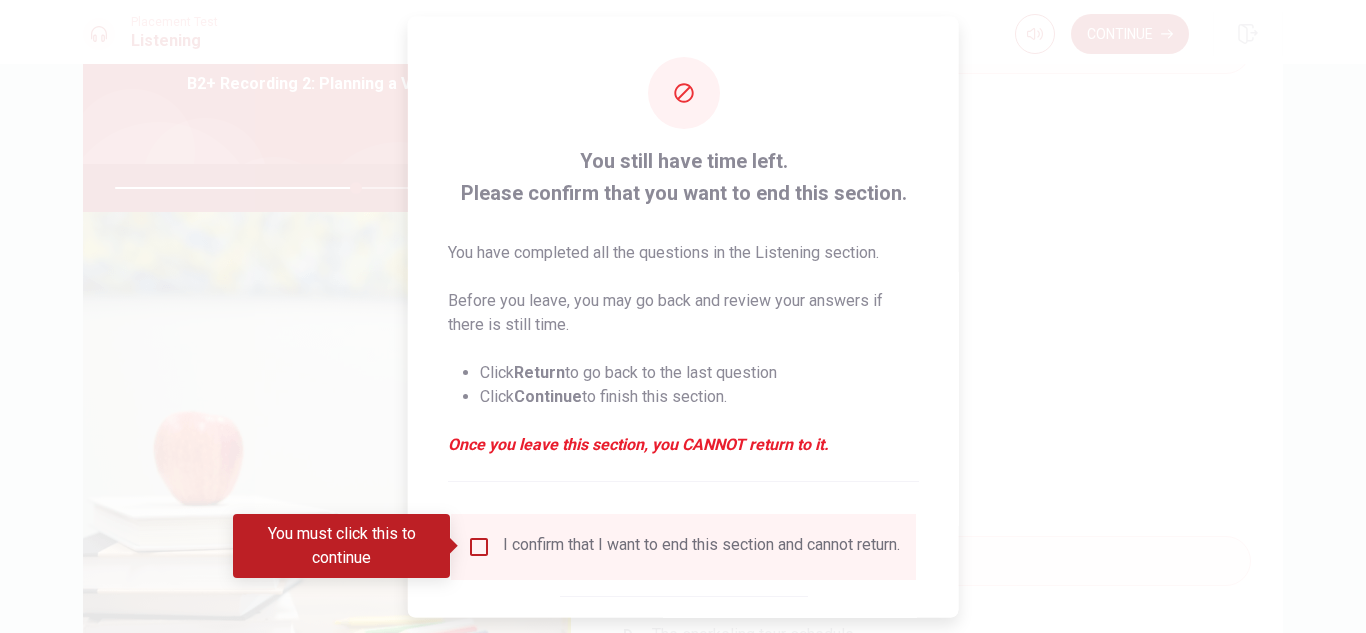 drag, startPoint x: 545, startPoint y: 556, endPoint x: 525, endPoint y: 550, distance: 20.880613 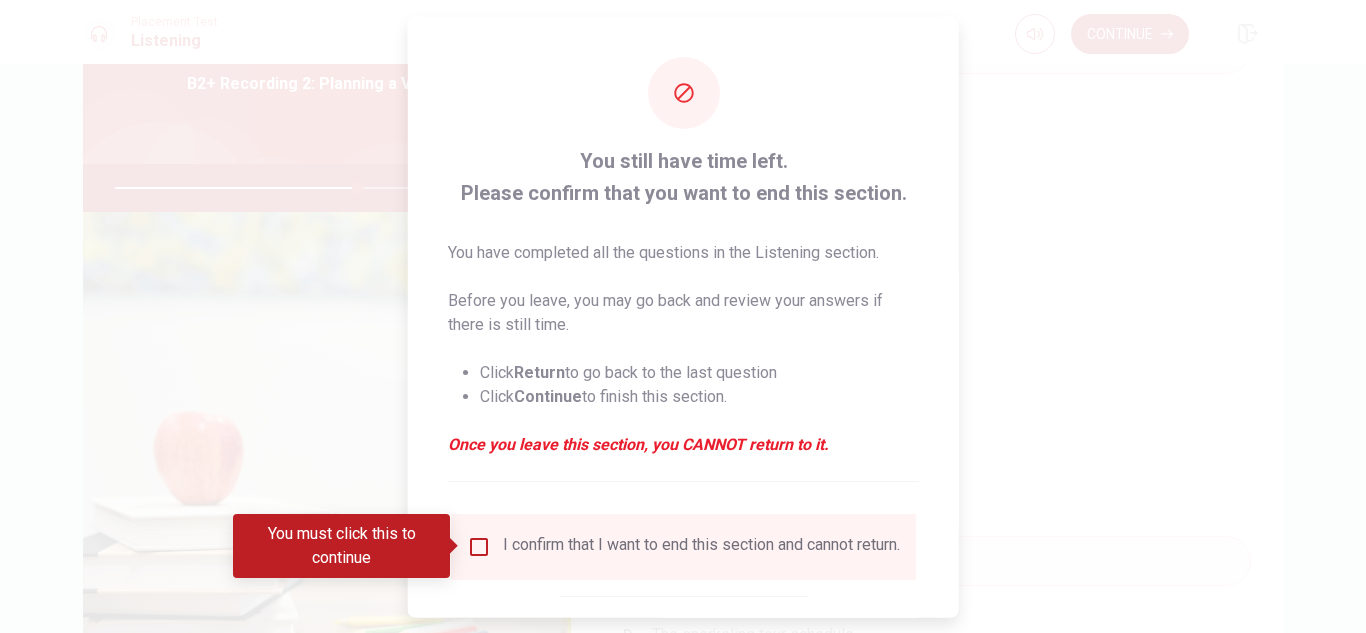click on "I confirm that I want to end this section and cannot return." at bounding box center [683, 546] 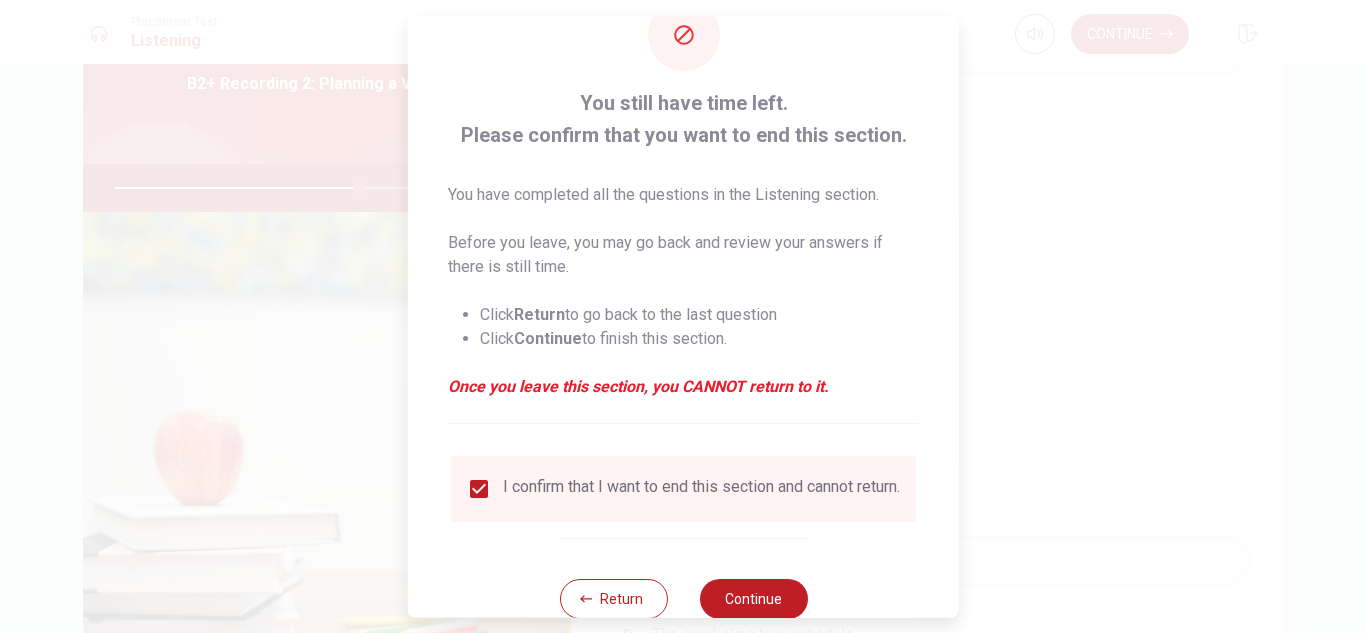 scroll, scrollTop: 113, scrollLeft: 0, axis: vertical 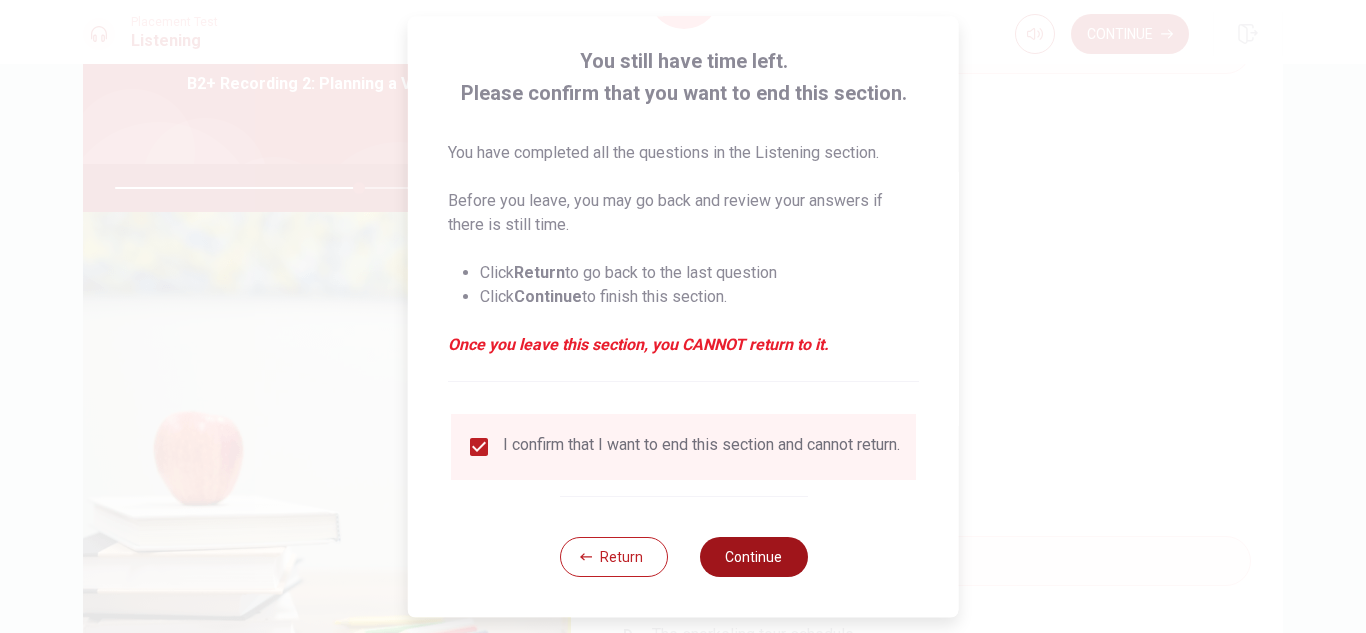 click on "Continue" at bounding box center (753, 557) 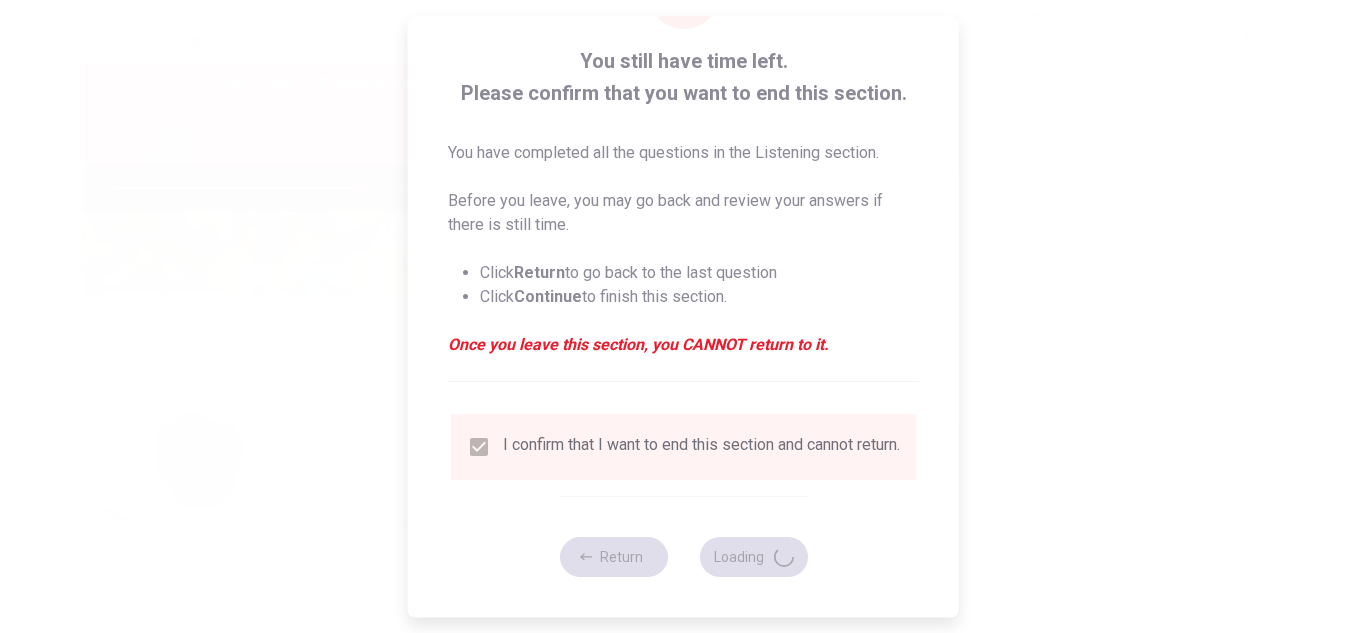 type on "68" 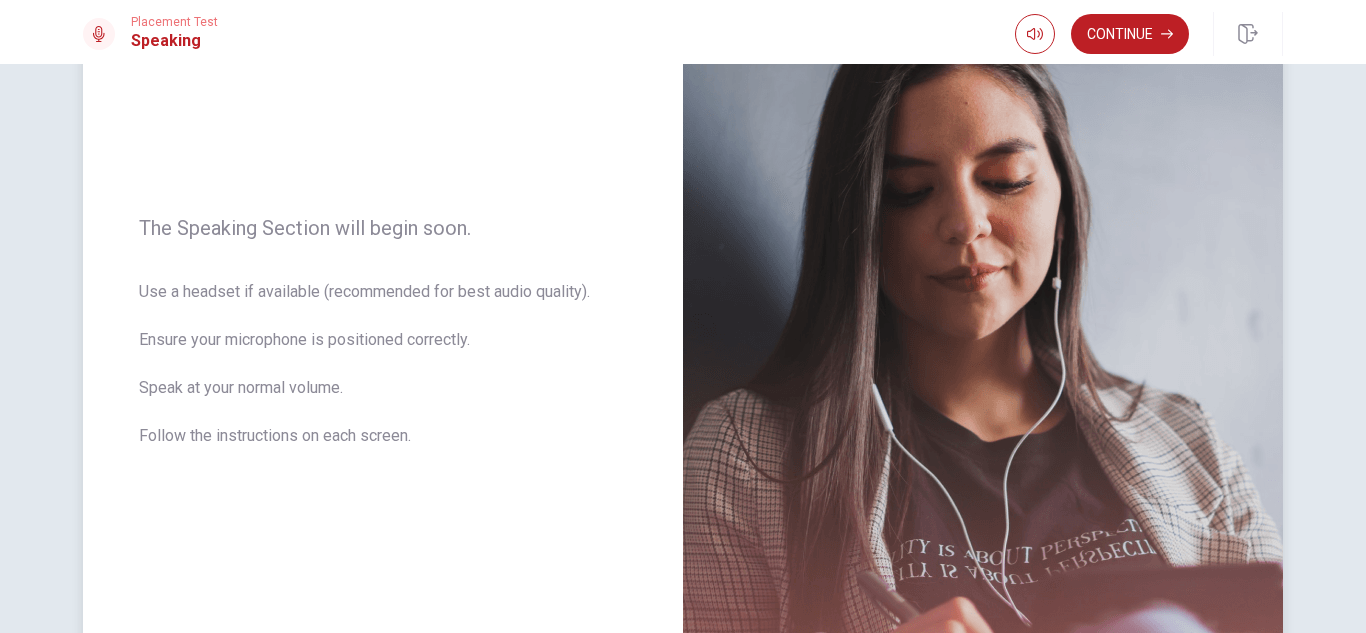 scroll, scrollTop: 0, scrollLeft: 0, axis: both 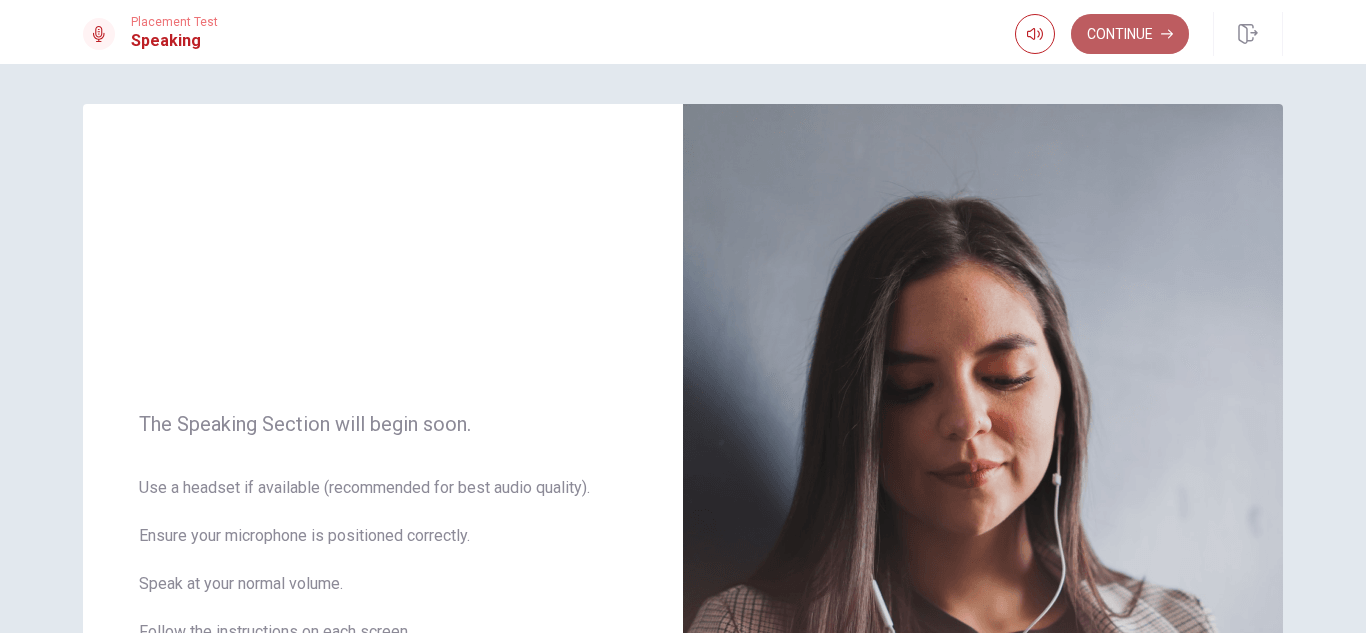 click on "Continue" at bounding box center [1130, 34] 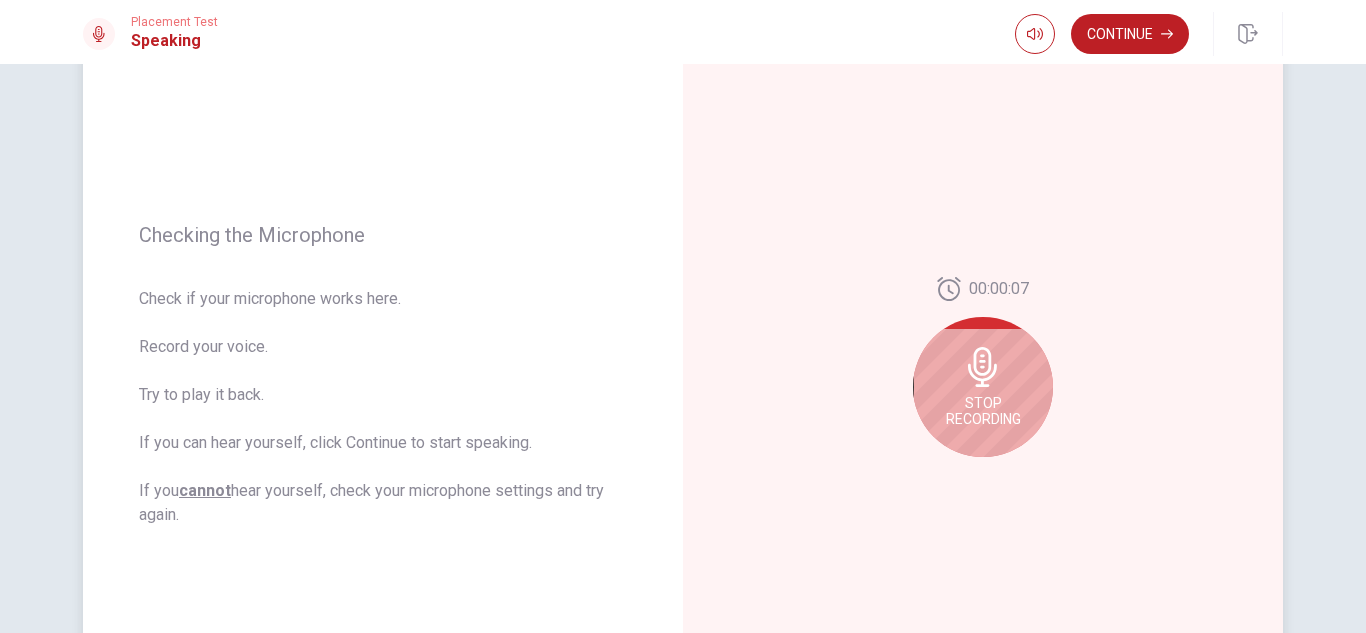 scroll, scrollTop: 200, scrollLeft: 0, axis: vertical 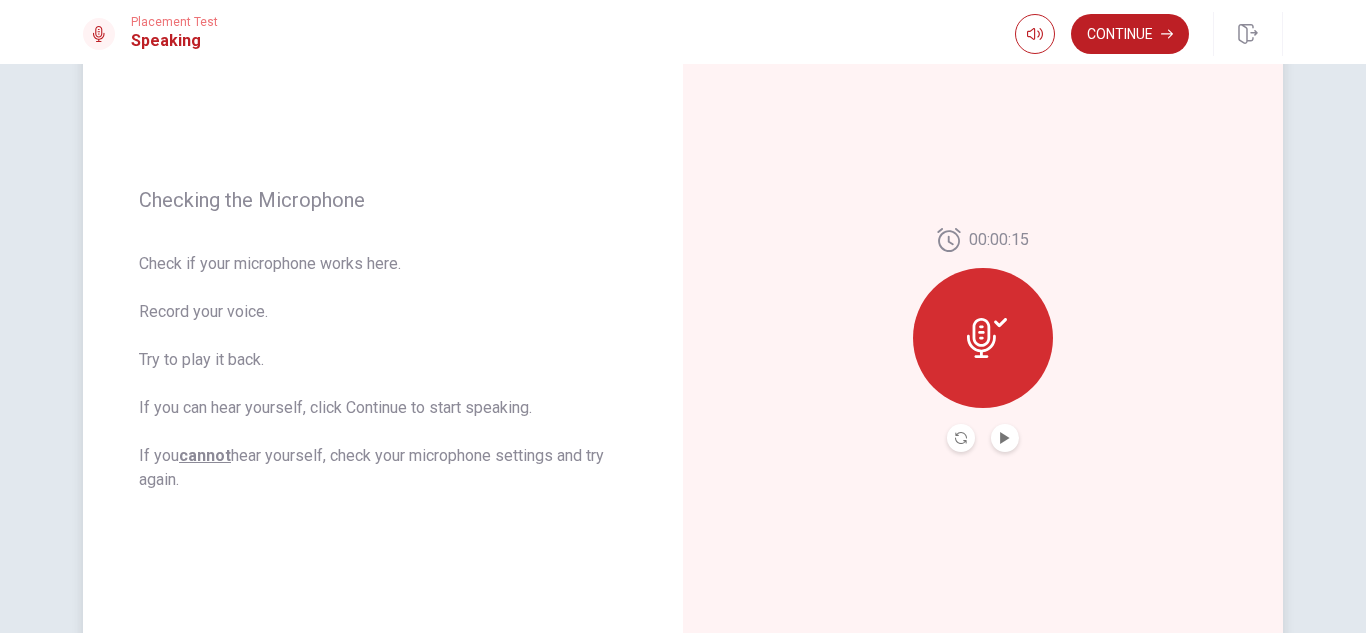 click at bounding box center [961, 438] 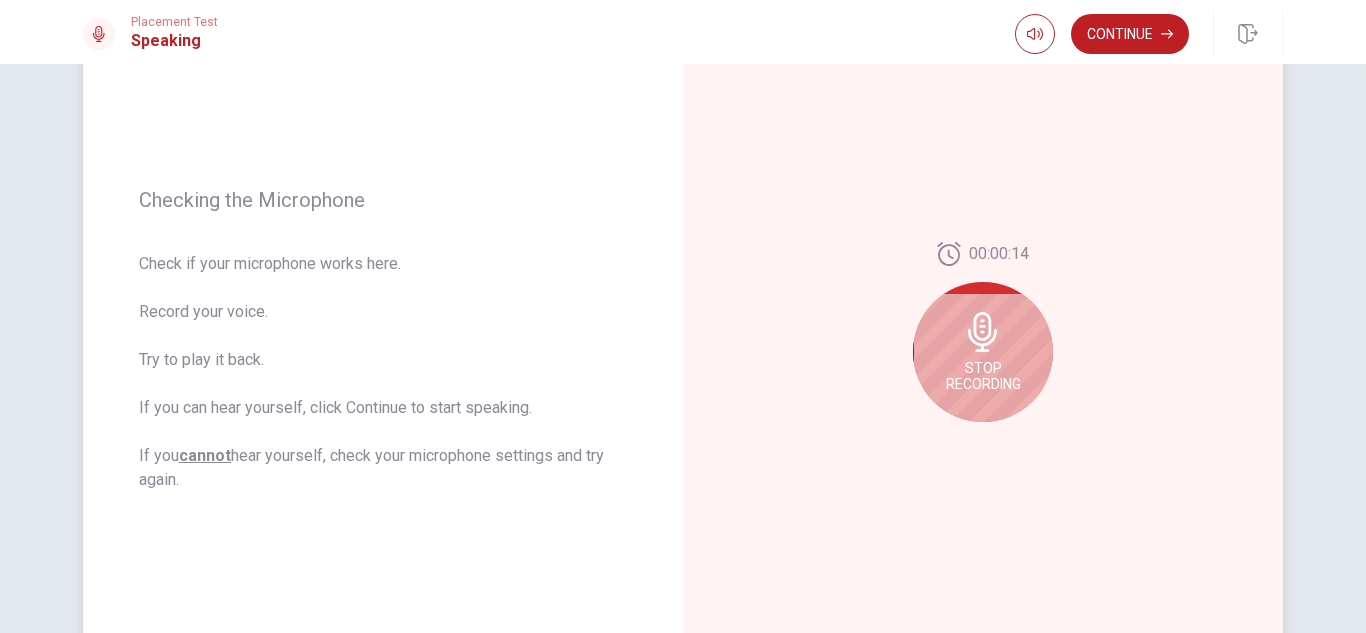 click on "Stop   Recording" at bounding box center (983, 376) 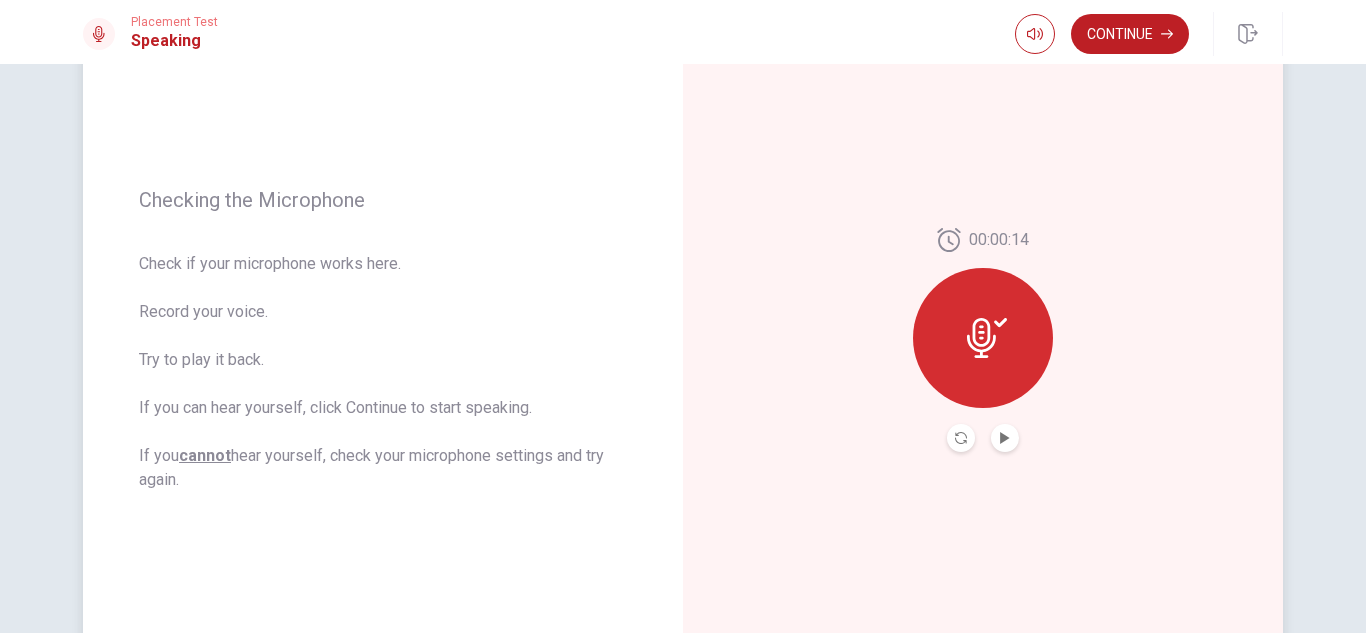 click at bounding box center [961, 438] 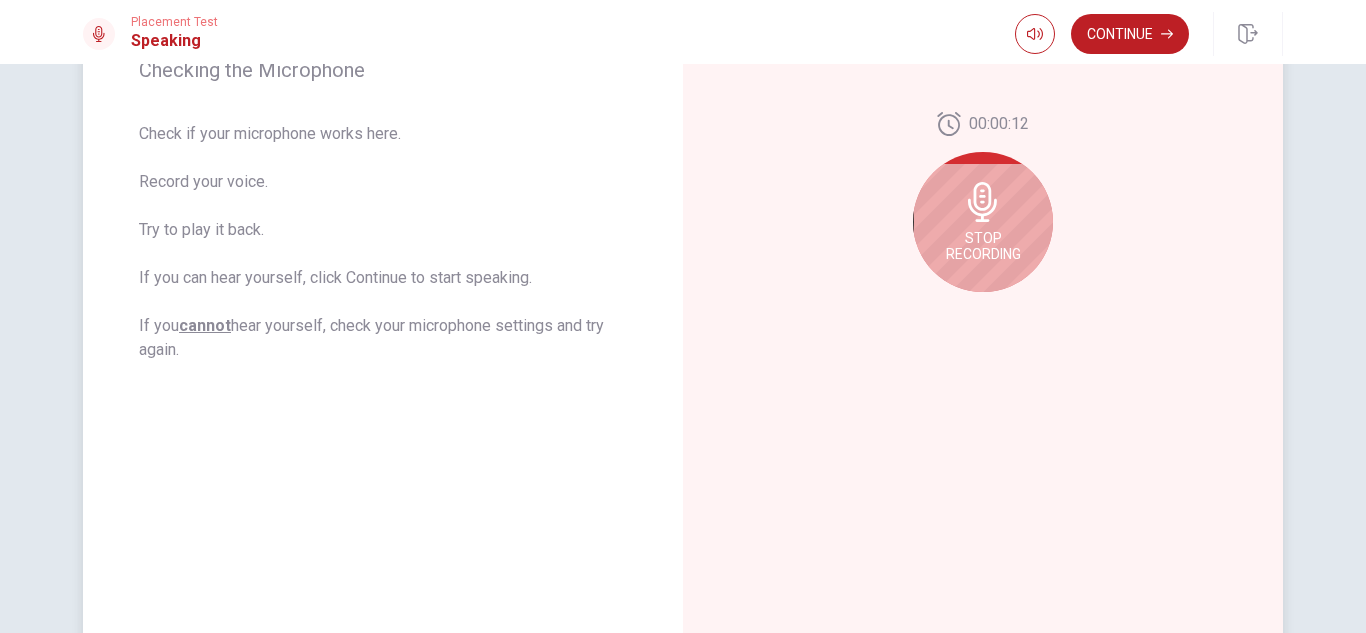 scroll, scrollTop: 300, scrollLeft: 0, axis: vertical 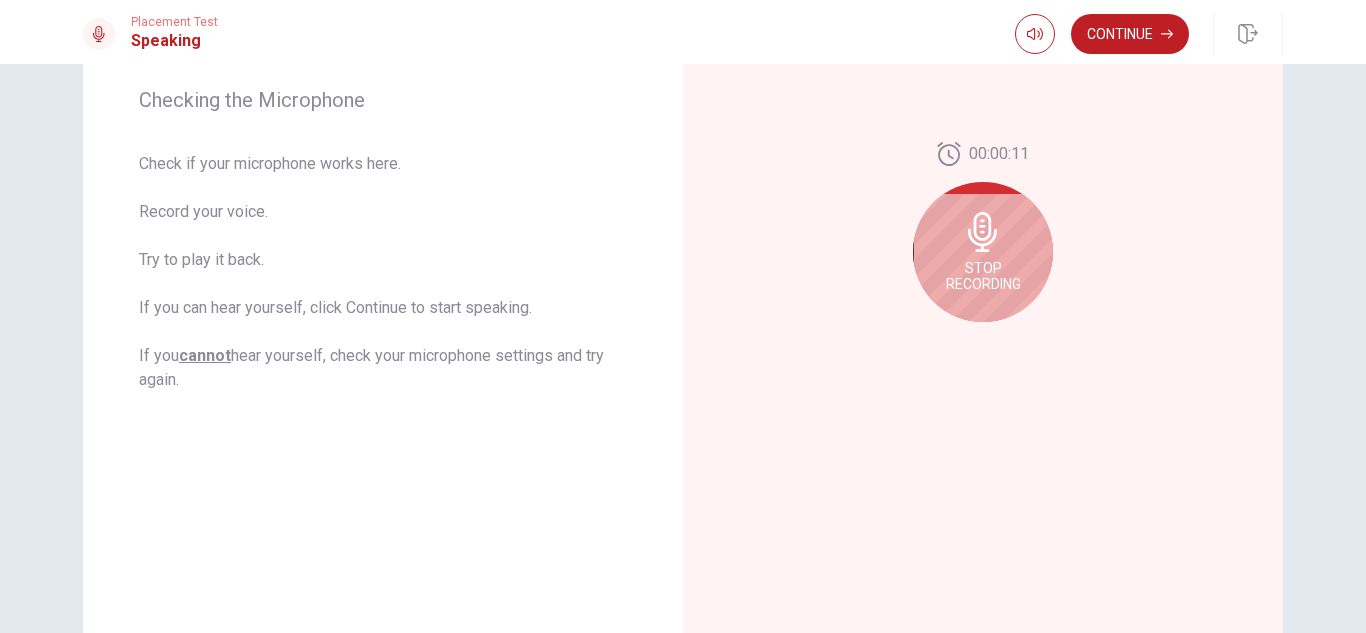 click on "Stop   Recording" at bounding box center (983, 252) 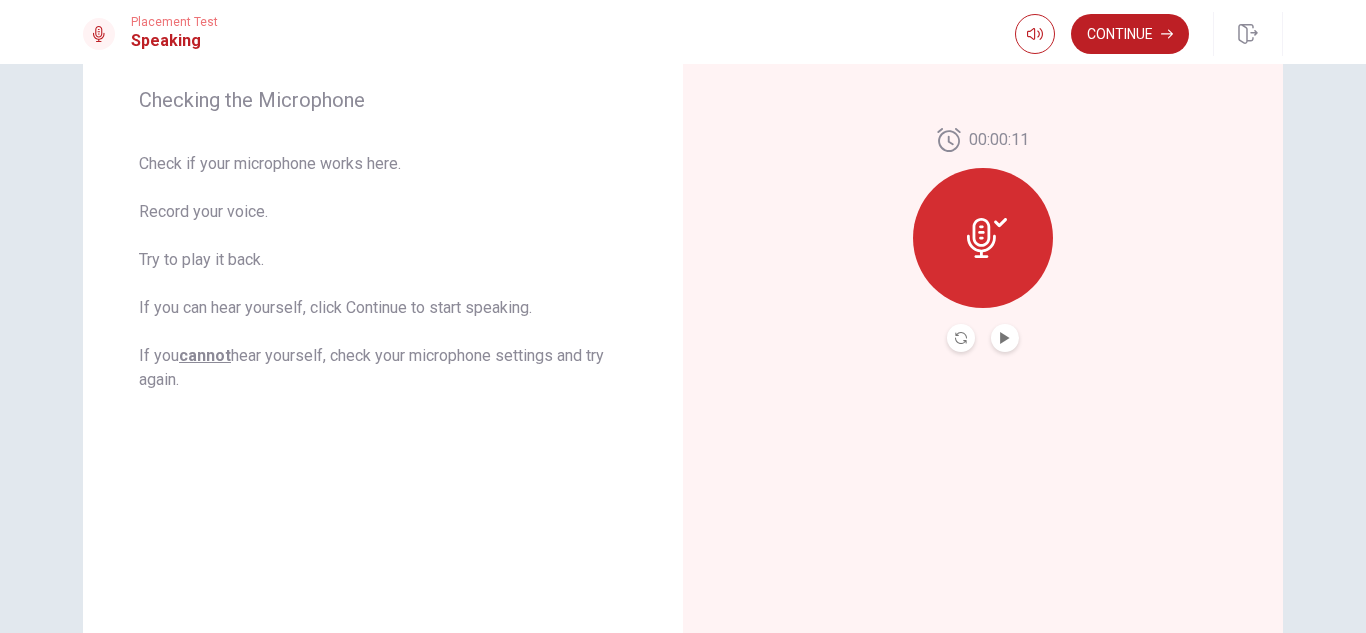 click at bounding box center [1005, 338] 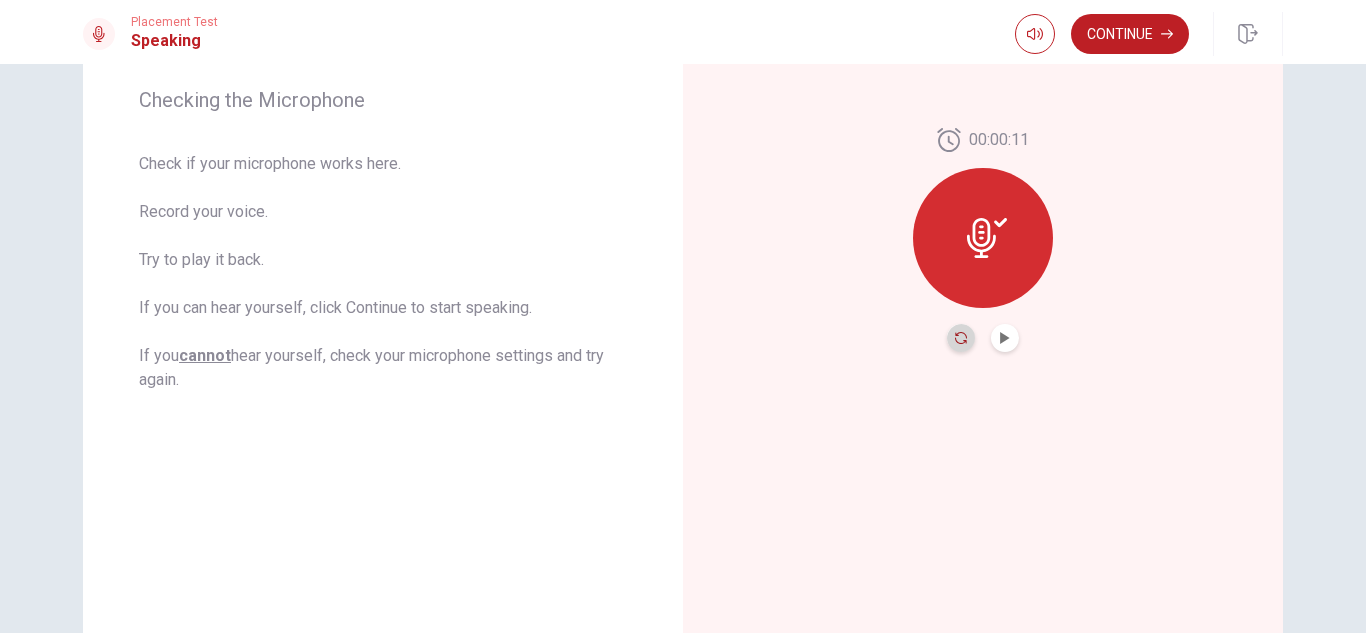 click 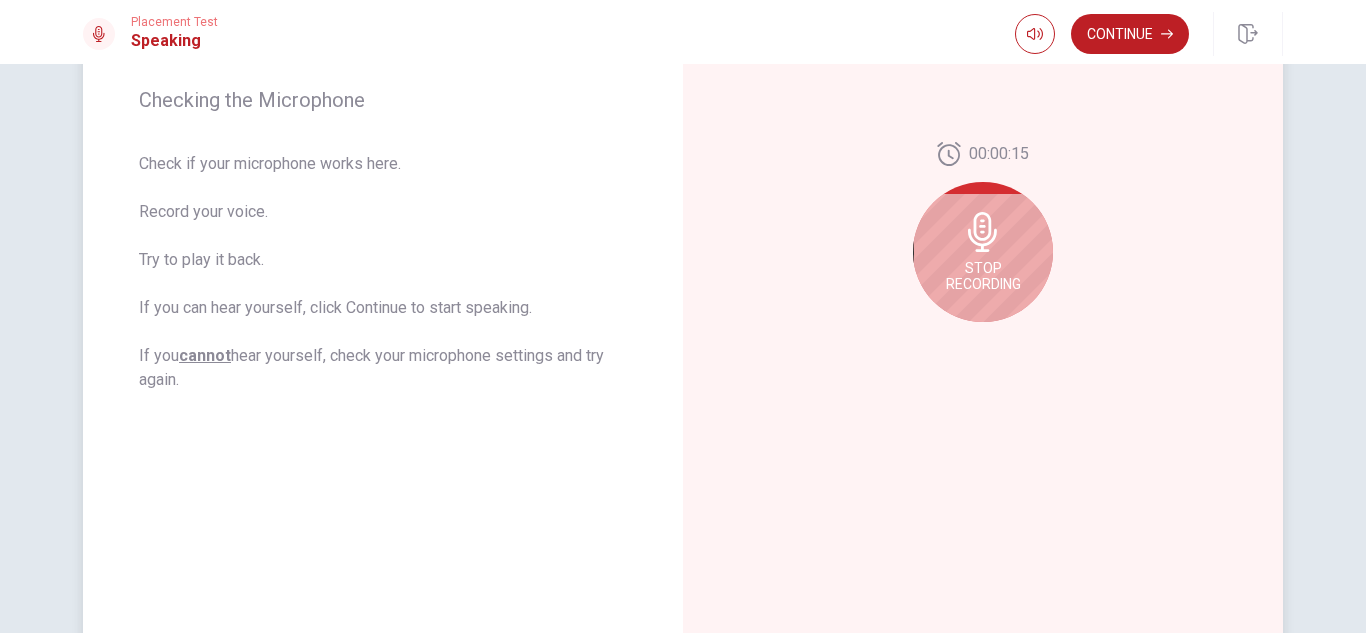 click on "Stop   Recording" at bounding box center (983, 276) 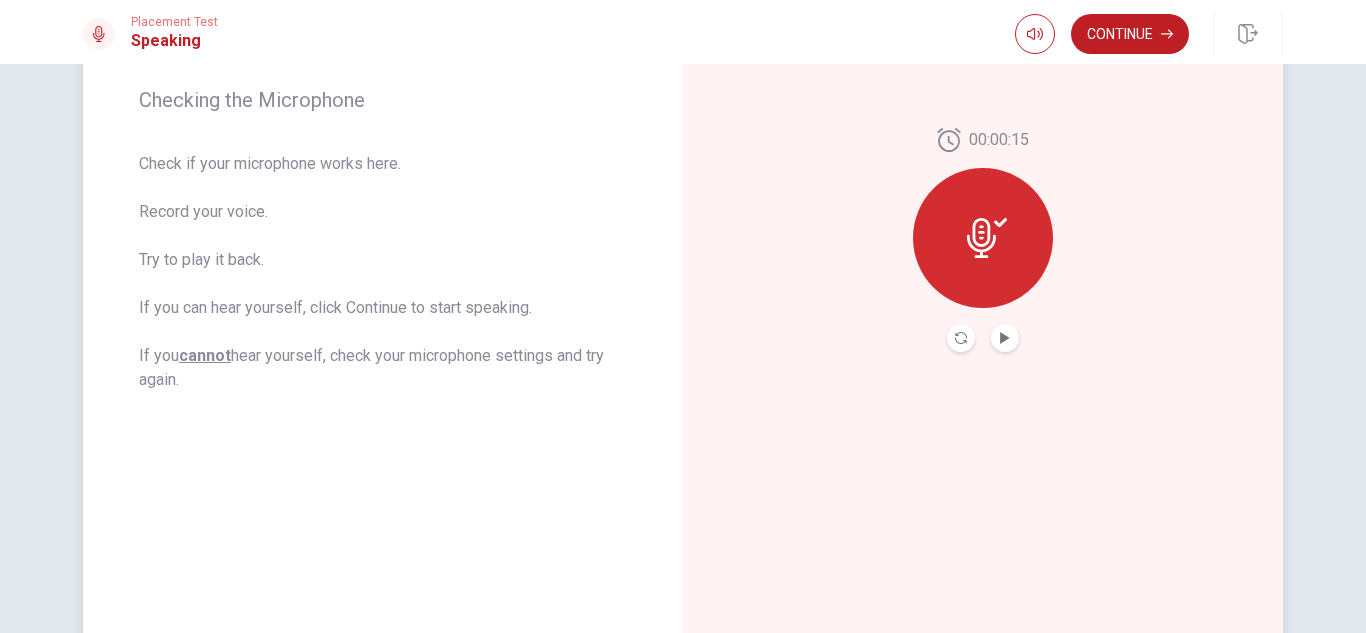 click at bounding box center [1005, 338] 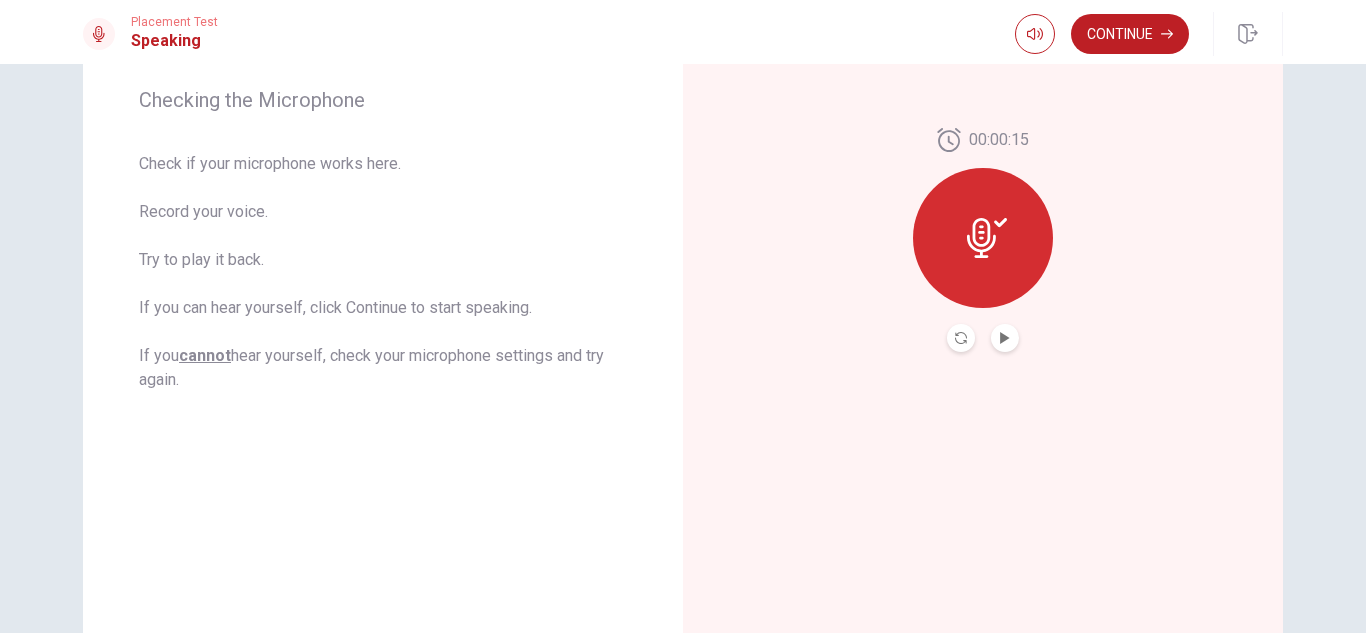 click at bounding box center [983, 238] 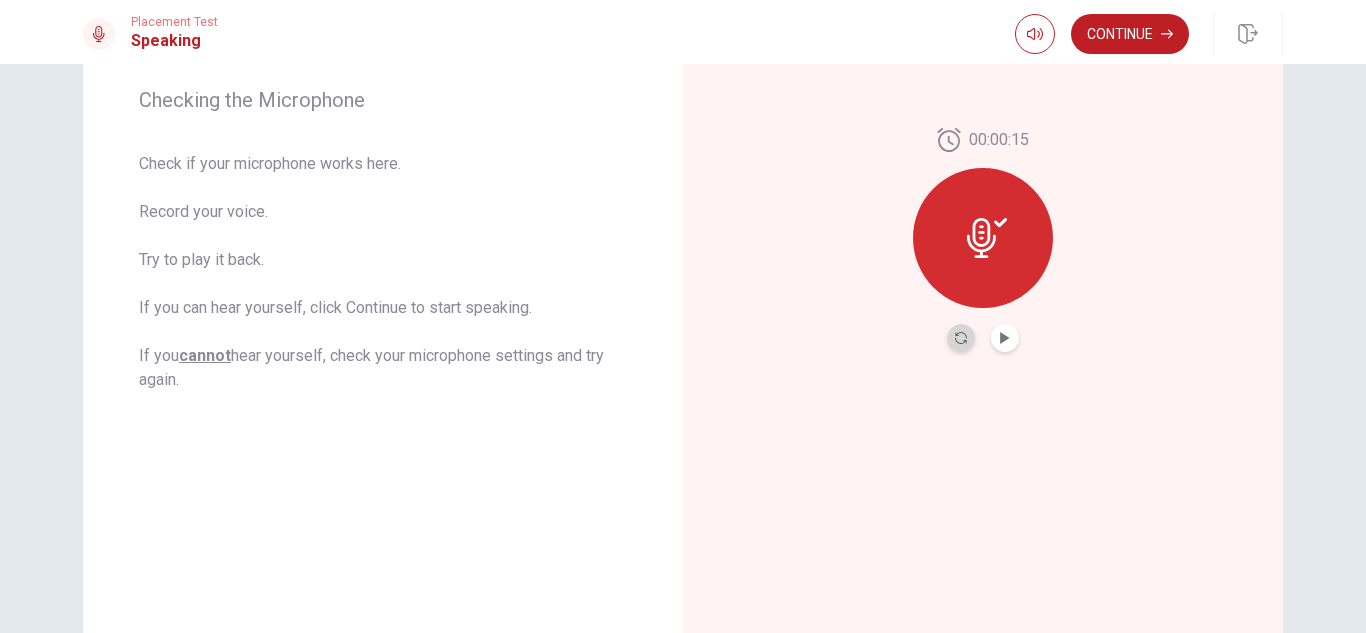 click at bounding box center (961, 338) 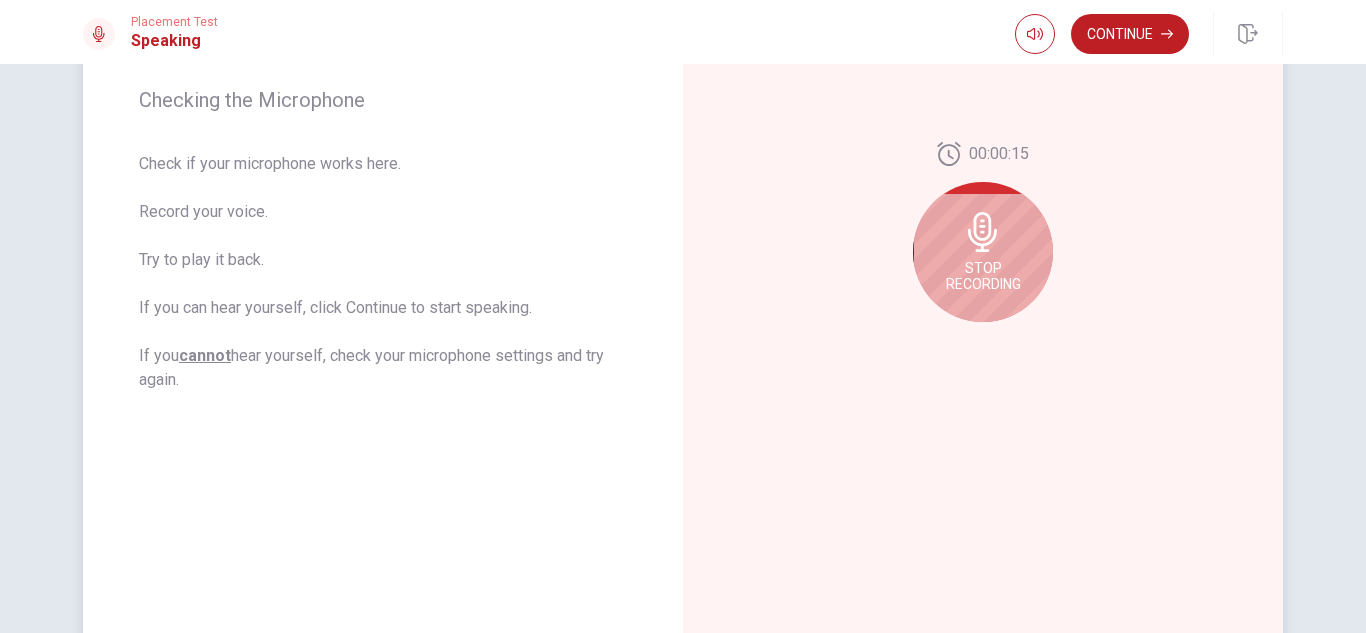 click on "Stop   Recording" at bounding box center [983, 276] 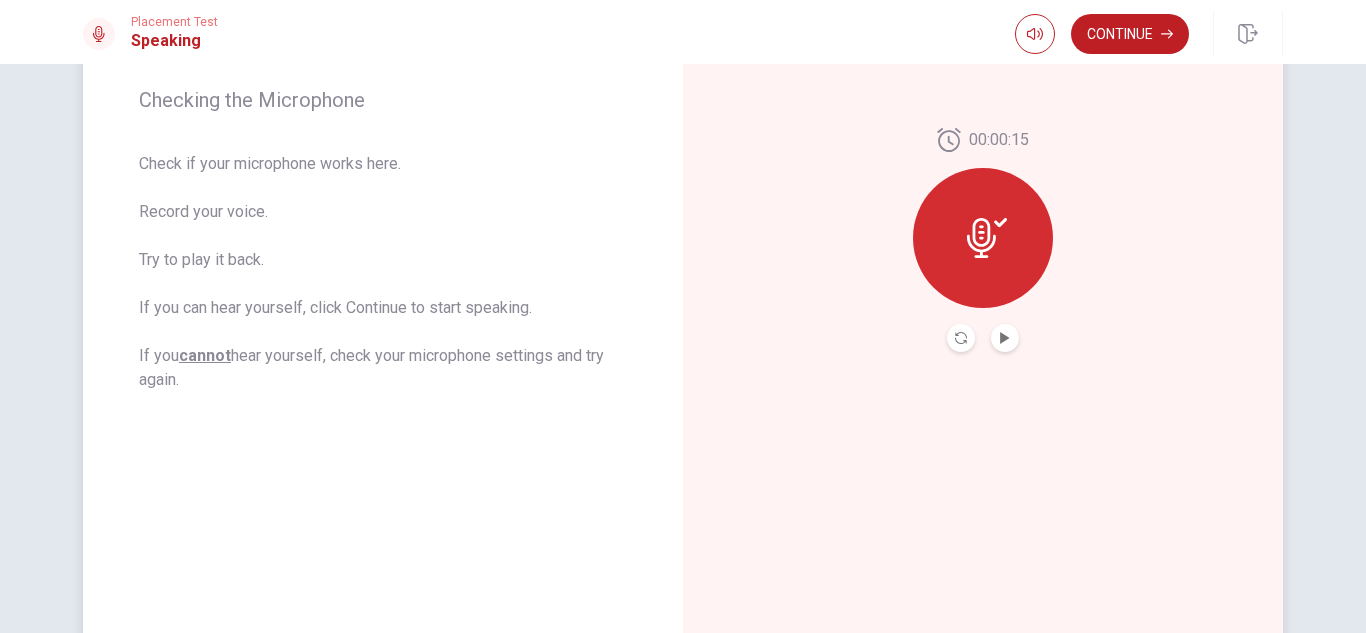 click on "00:00:15" at bounding box center (983, 240) 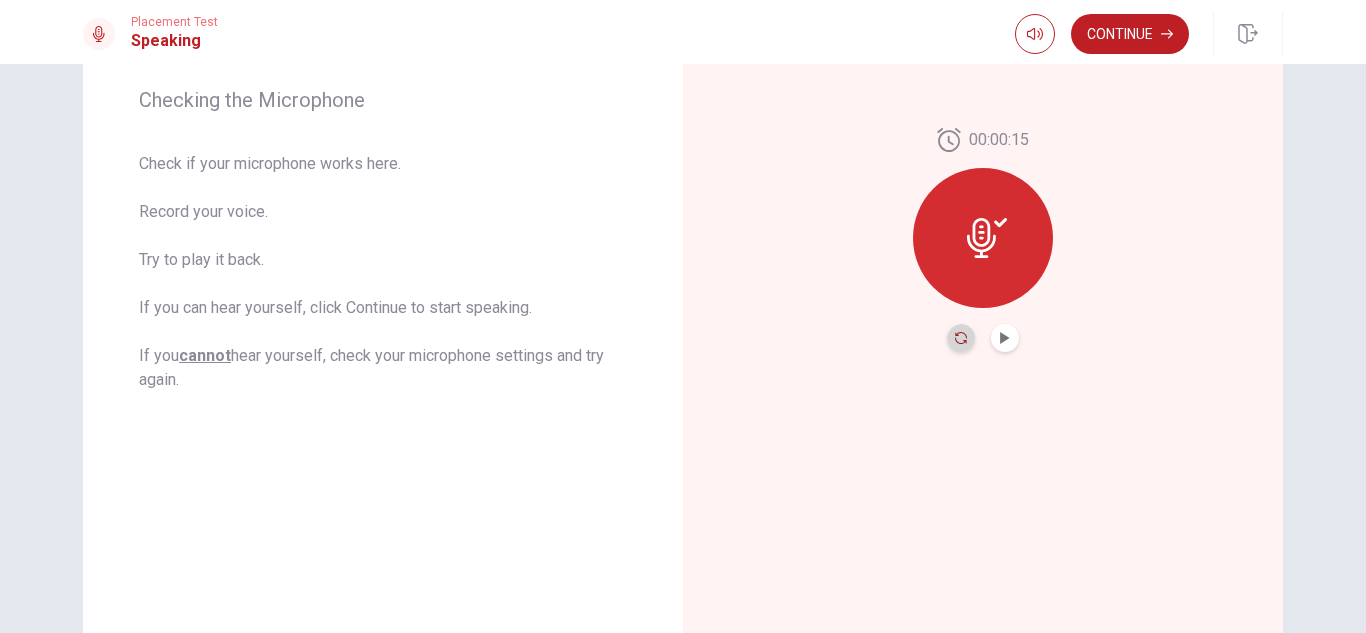 click 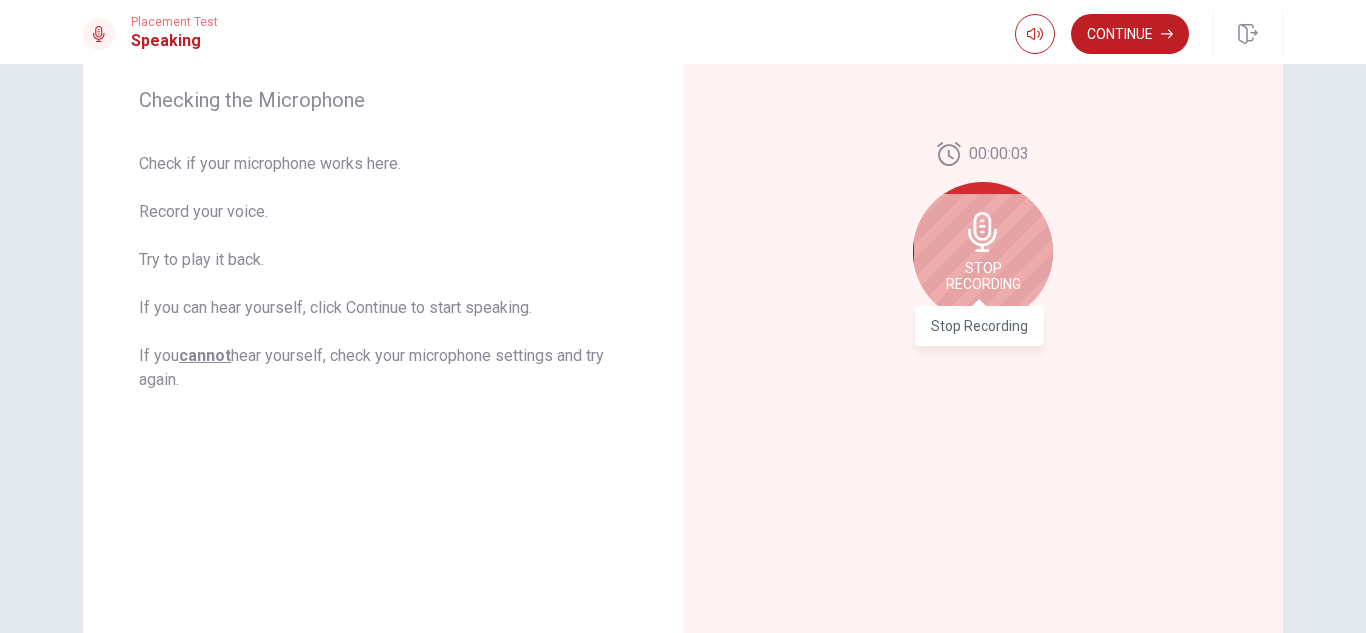click on "Stop   Recording" at bounding box center [983, 276] 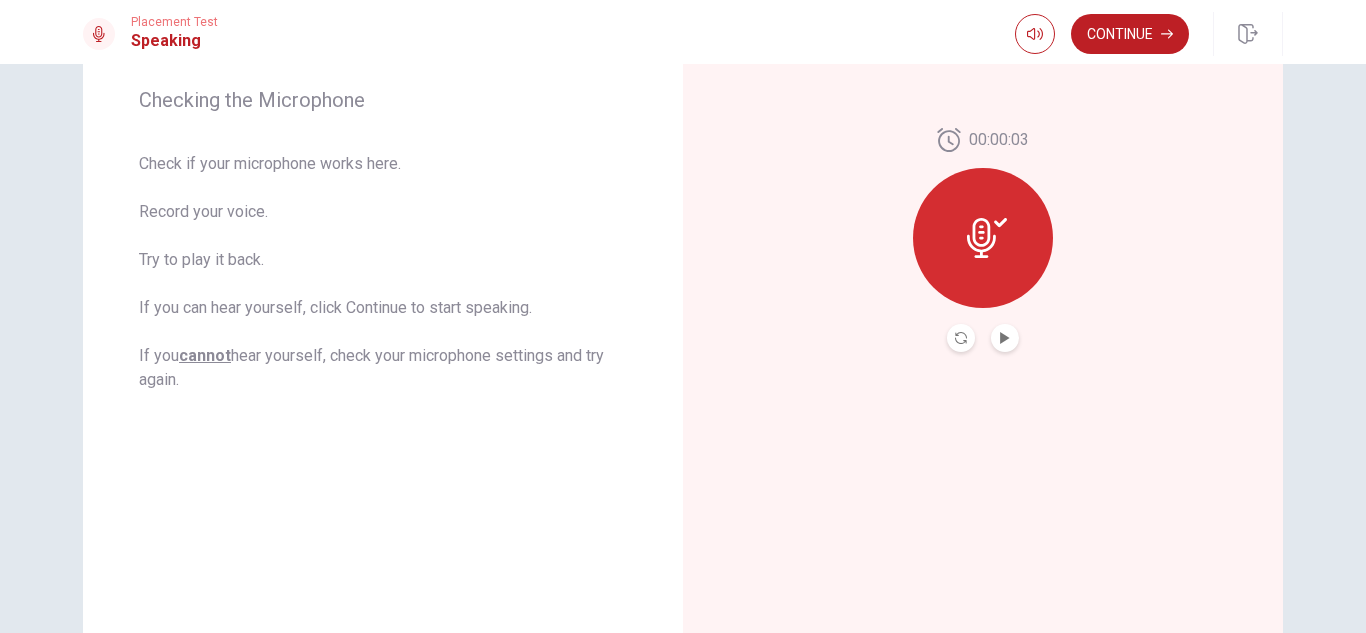 click at bounding box center (1005, 338) 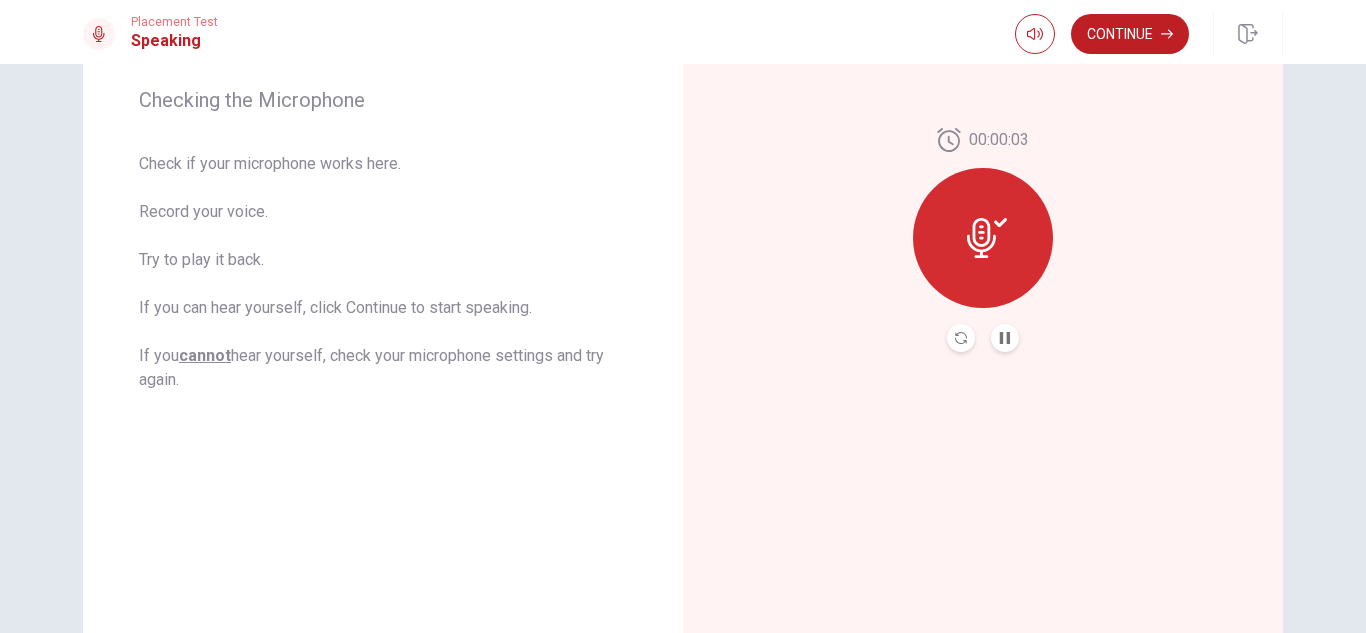 type 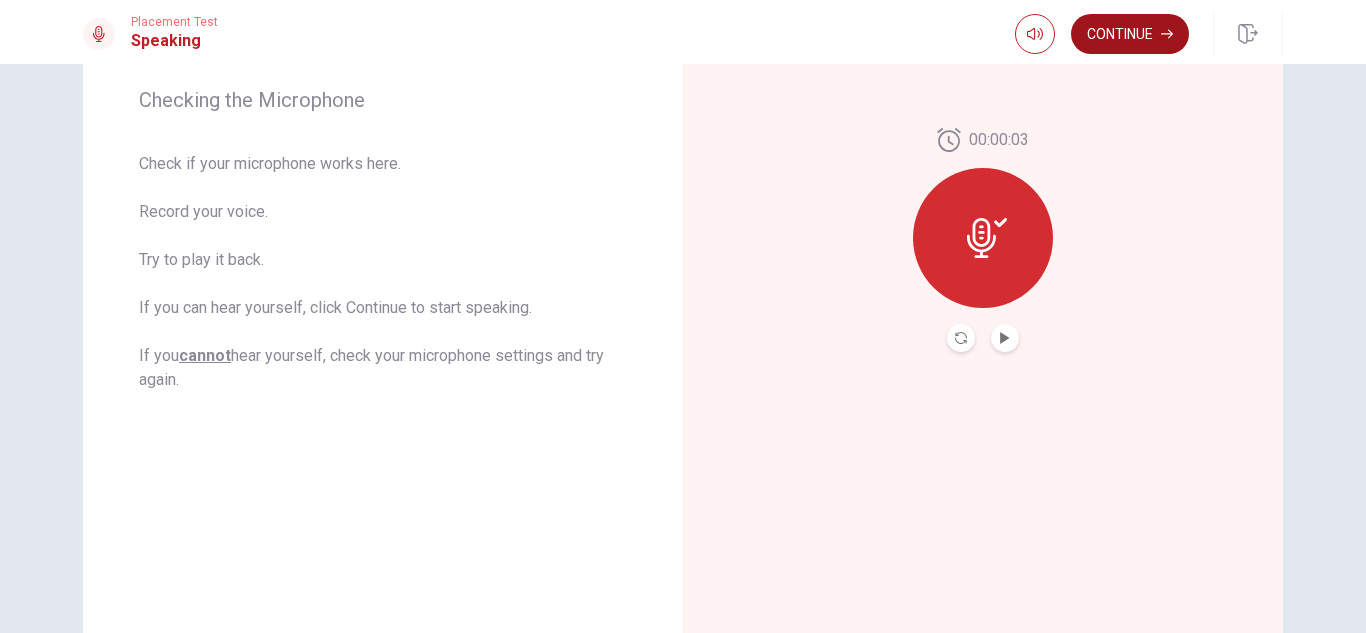 click on "Continue" at bounding box center [1130, 34] 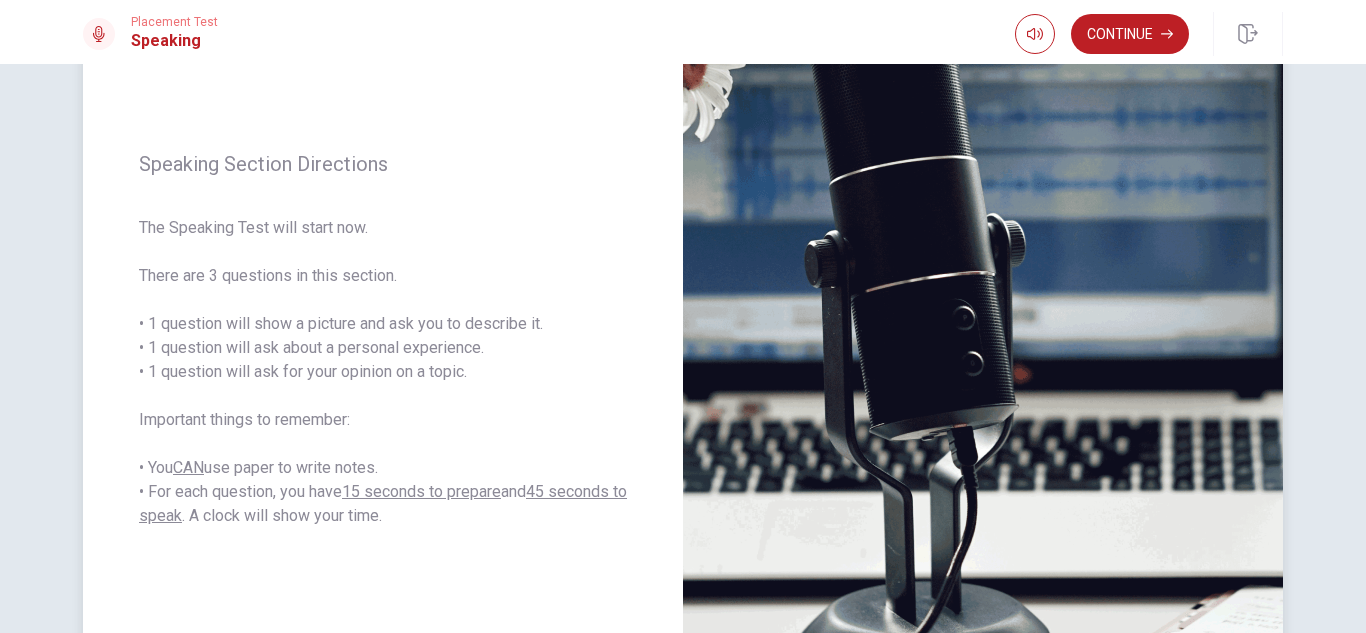 scroll, scrollTop: 300, scrollLeft: 0, axis: vertical 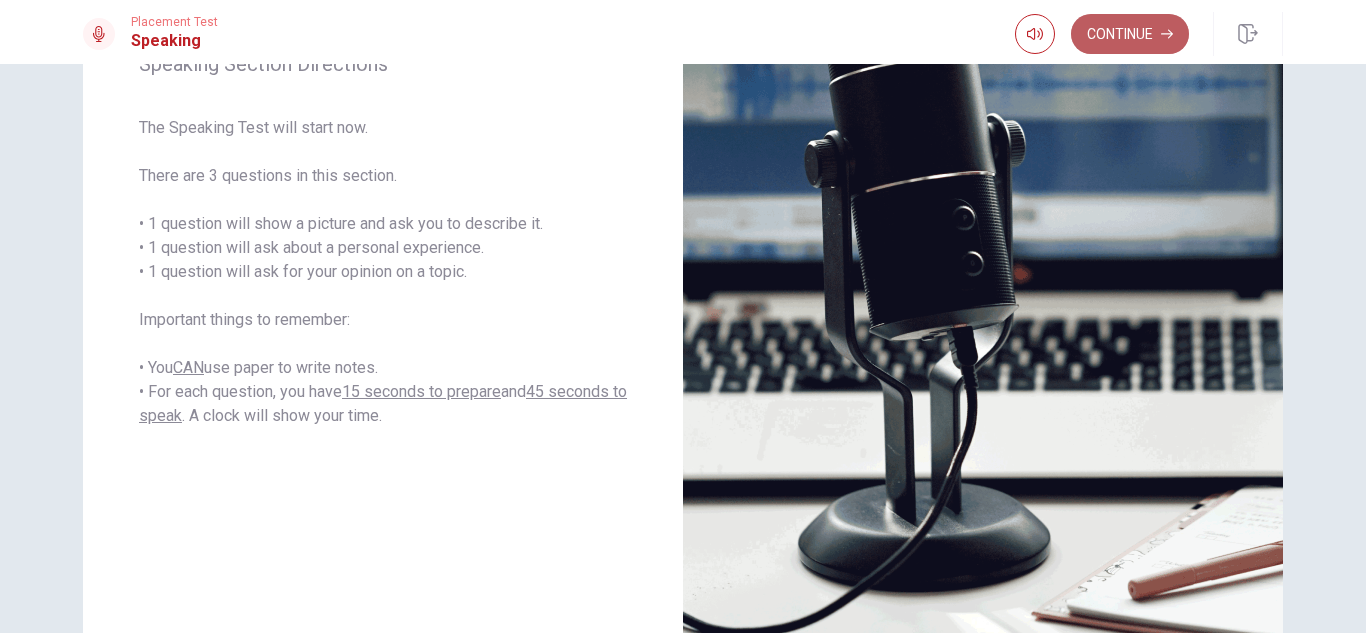 click on "Continue" at bounding box center [1130, 34] 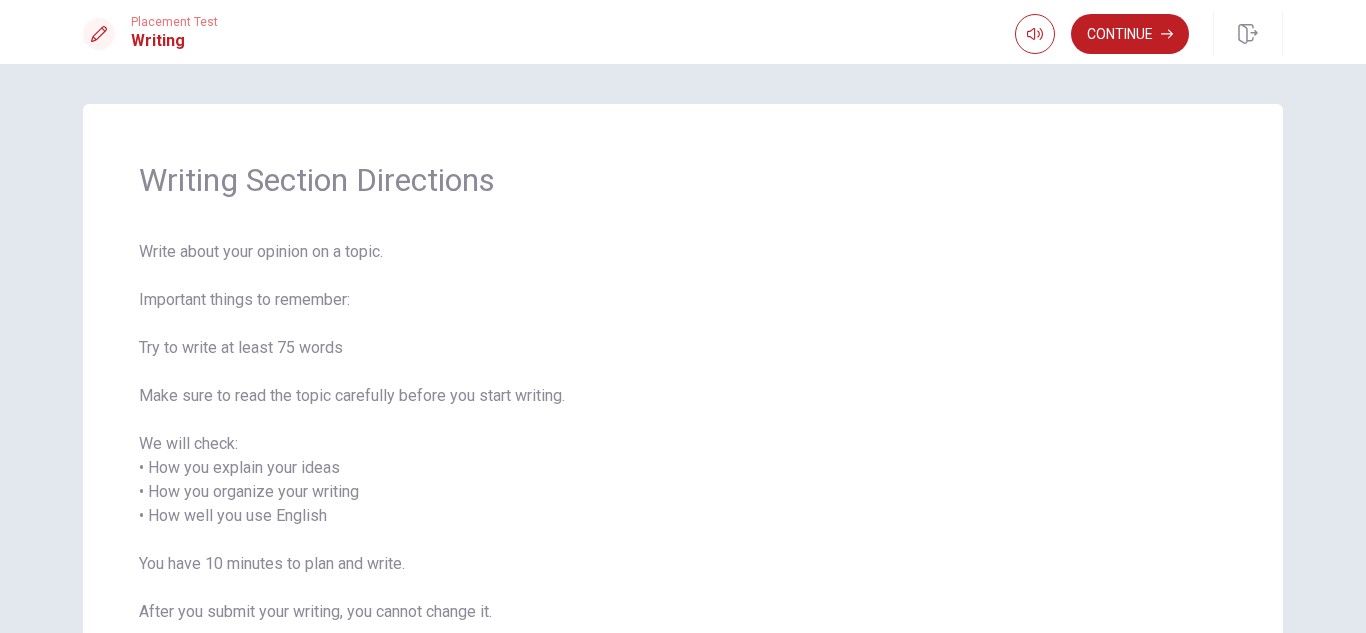 scroll, scrollTop: 100, scrollLeft: 0, axis: vertical 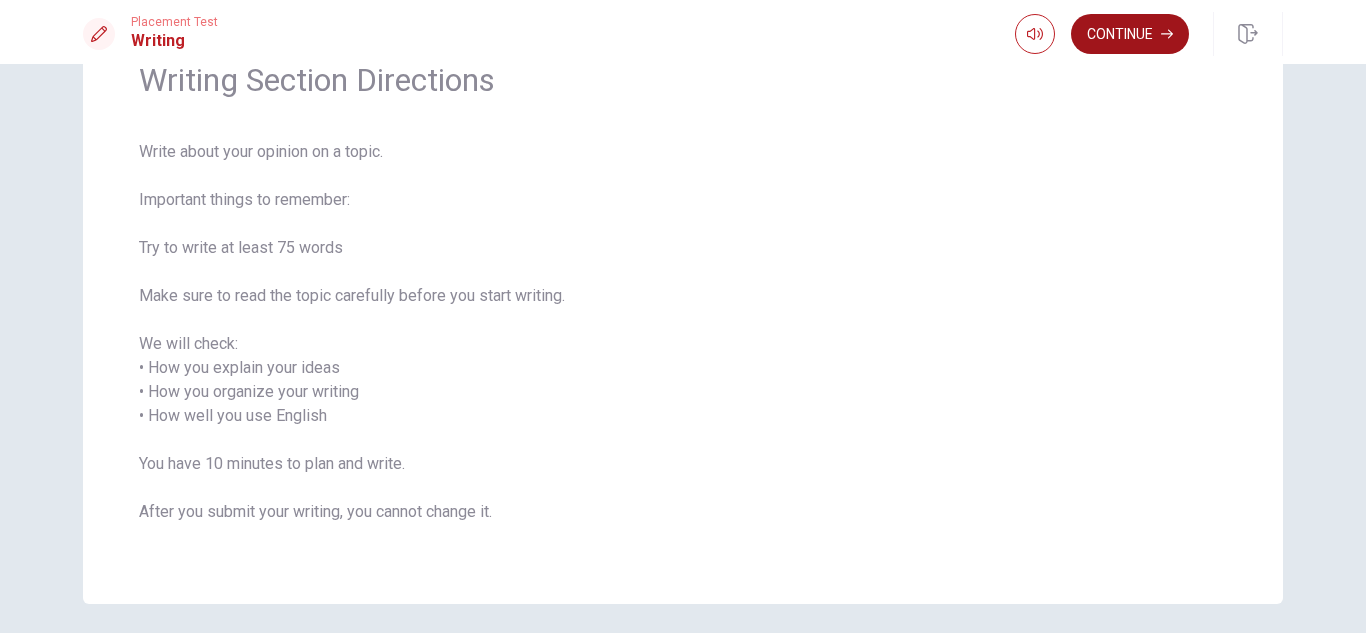 click on "Continue" at bounding box center [1130, 34] 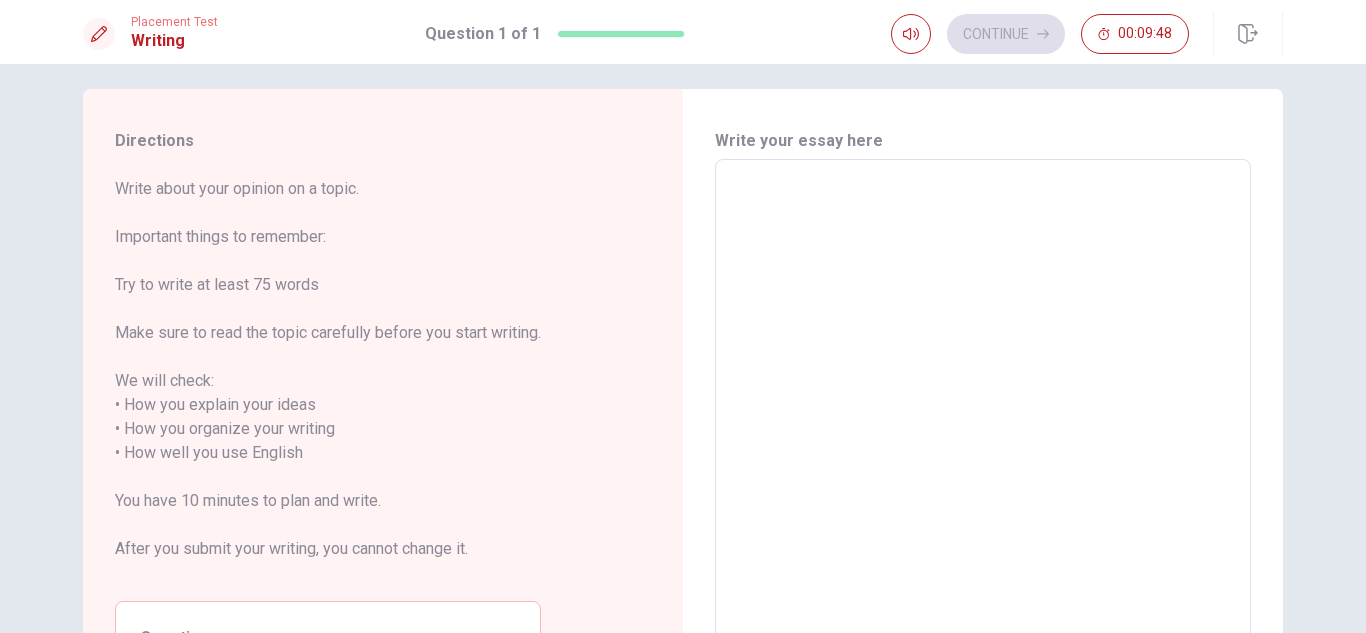 scroll, scrollTop: 0, scrollLeft: 0, axis: both 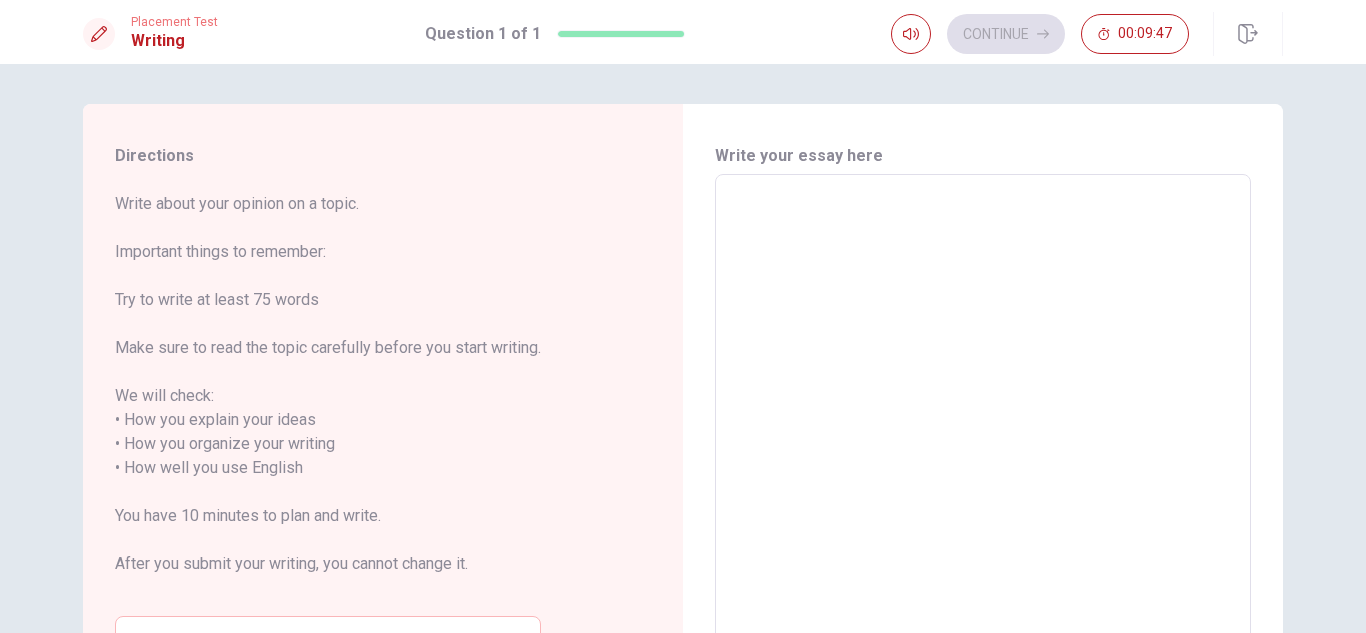 click at bounding box center (983, 456) 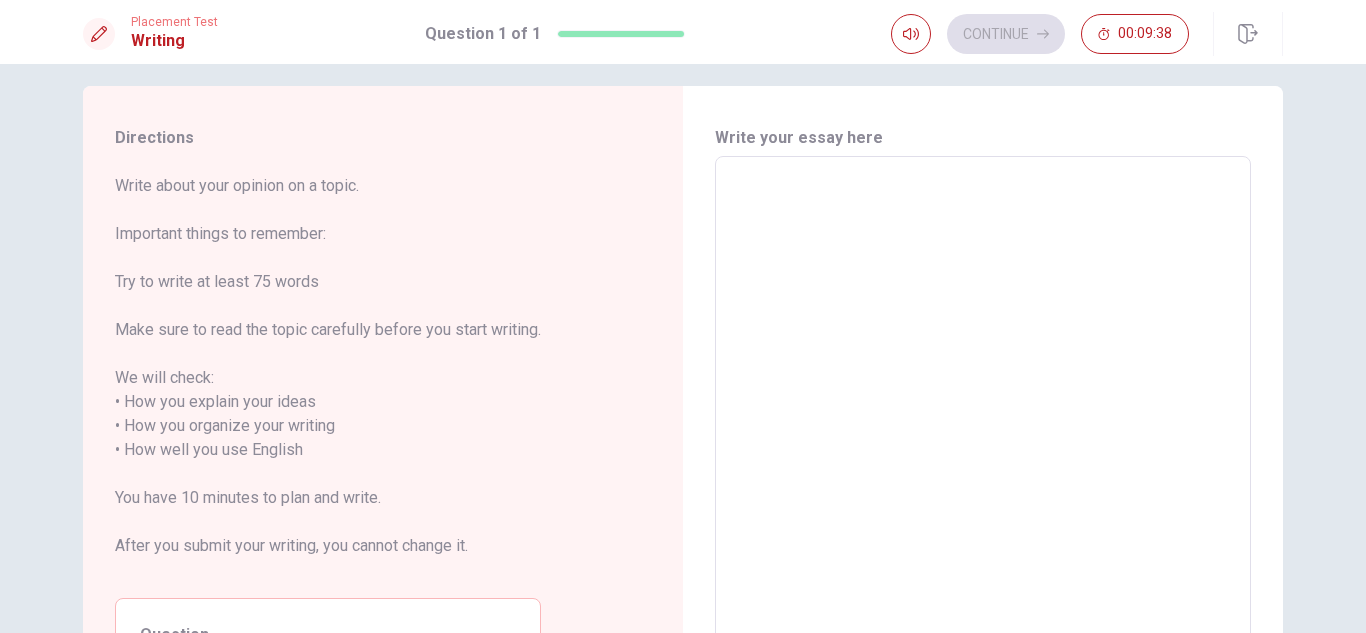 scroll, scrollTop: 0, scrollLeft: 0, axis: both 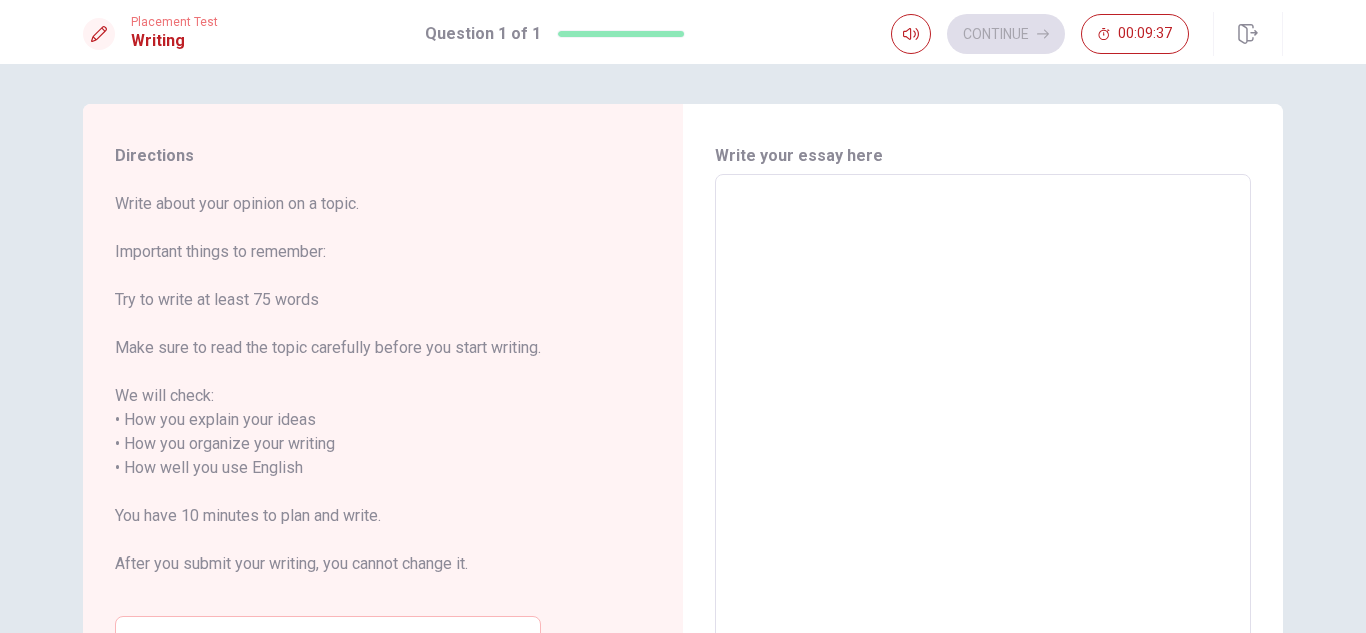 type on "W" 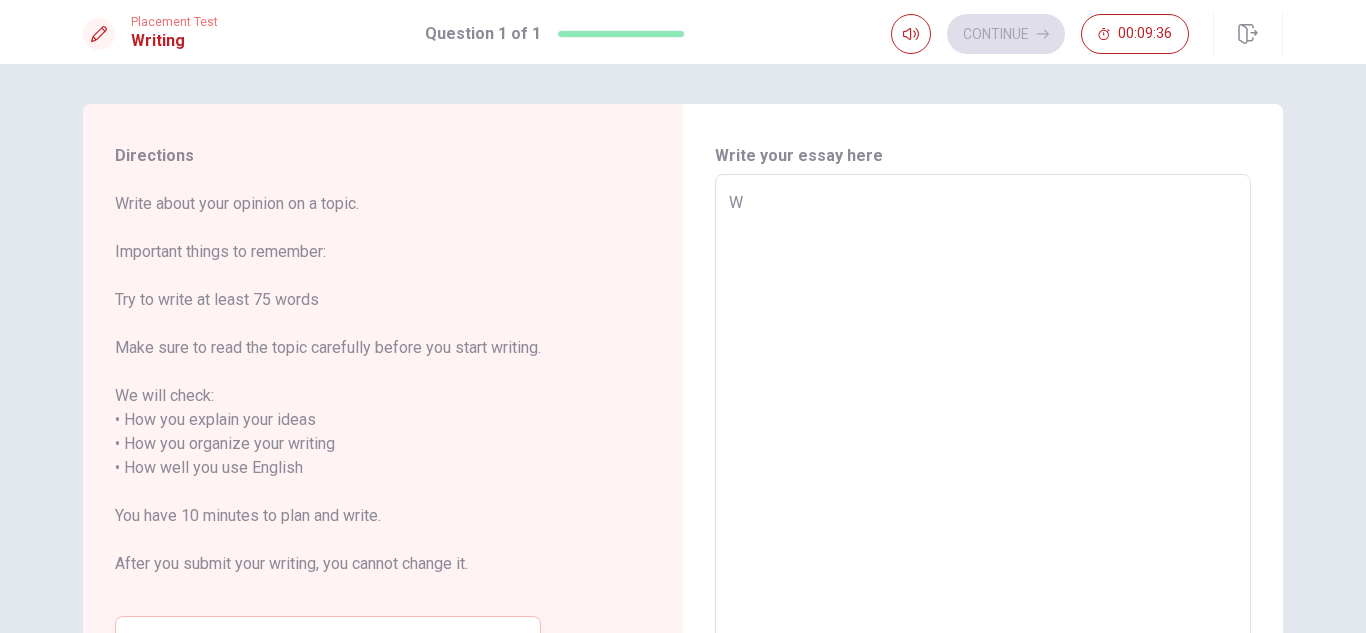 type on "Wa" 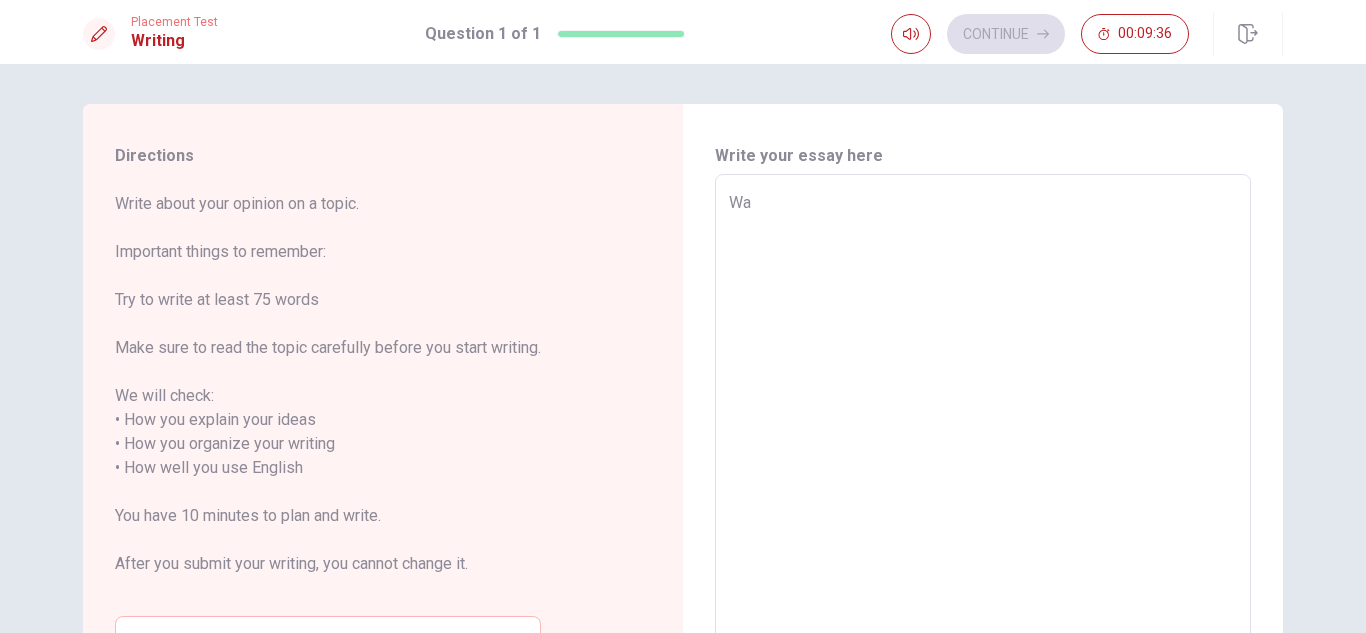 type on "x" 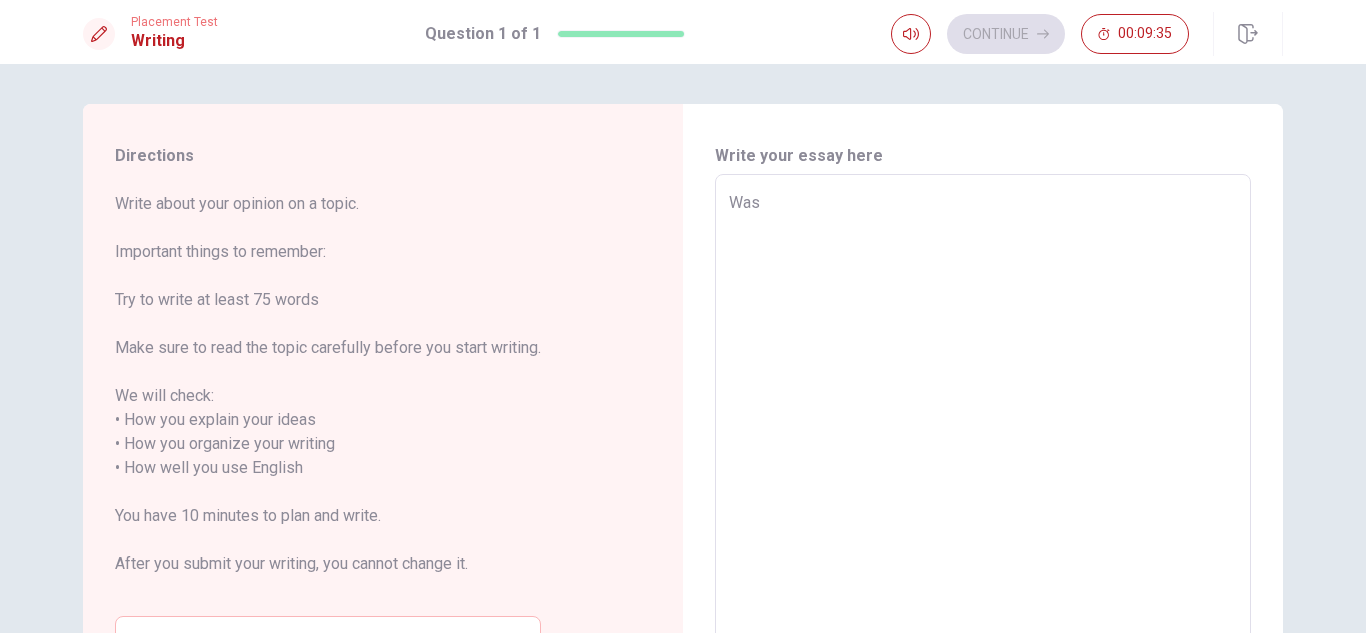 type on "x" 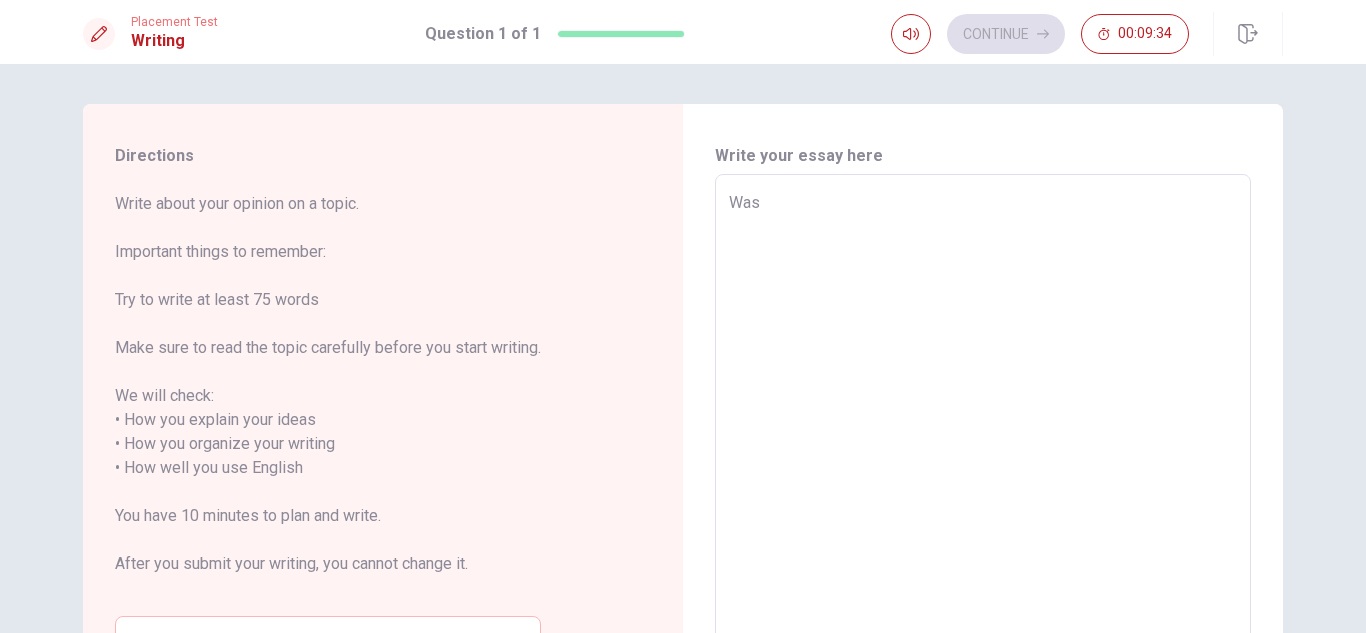 type on "Was" 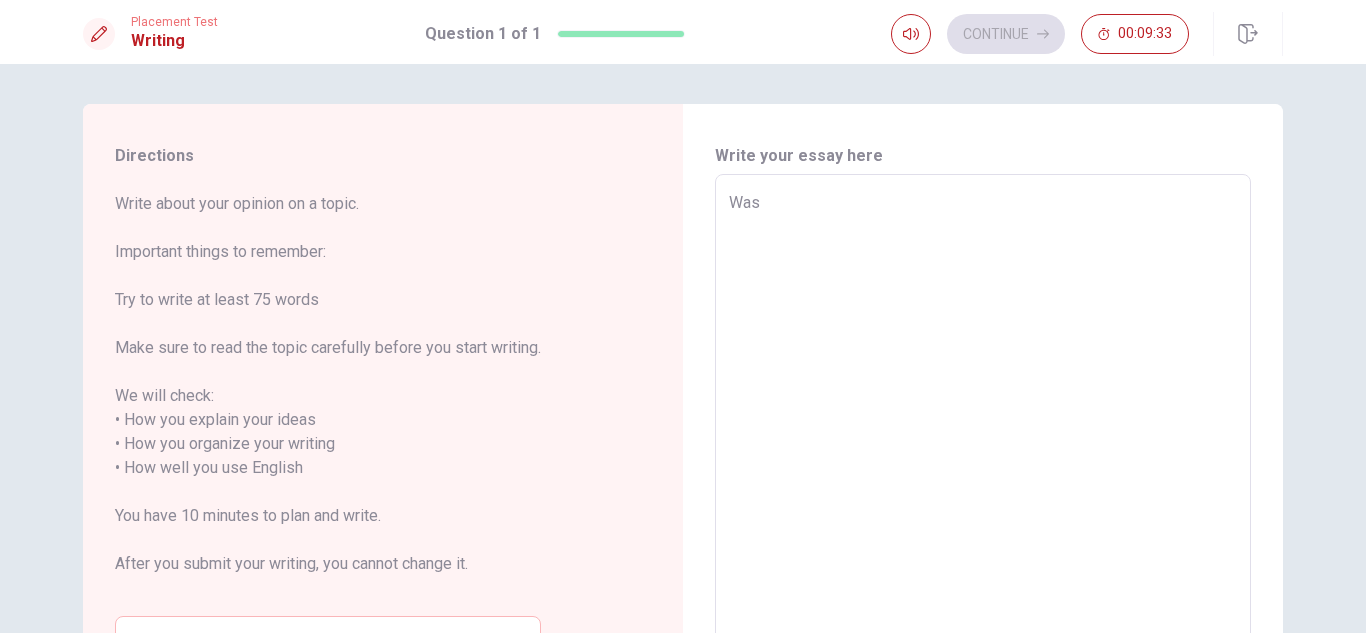 type on "Was" 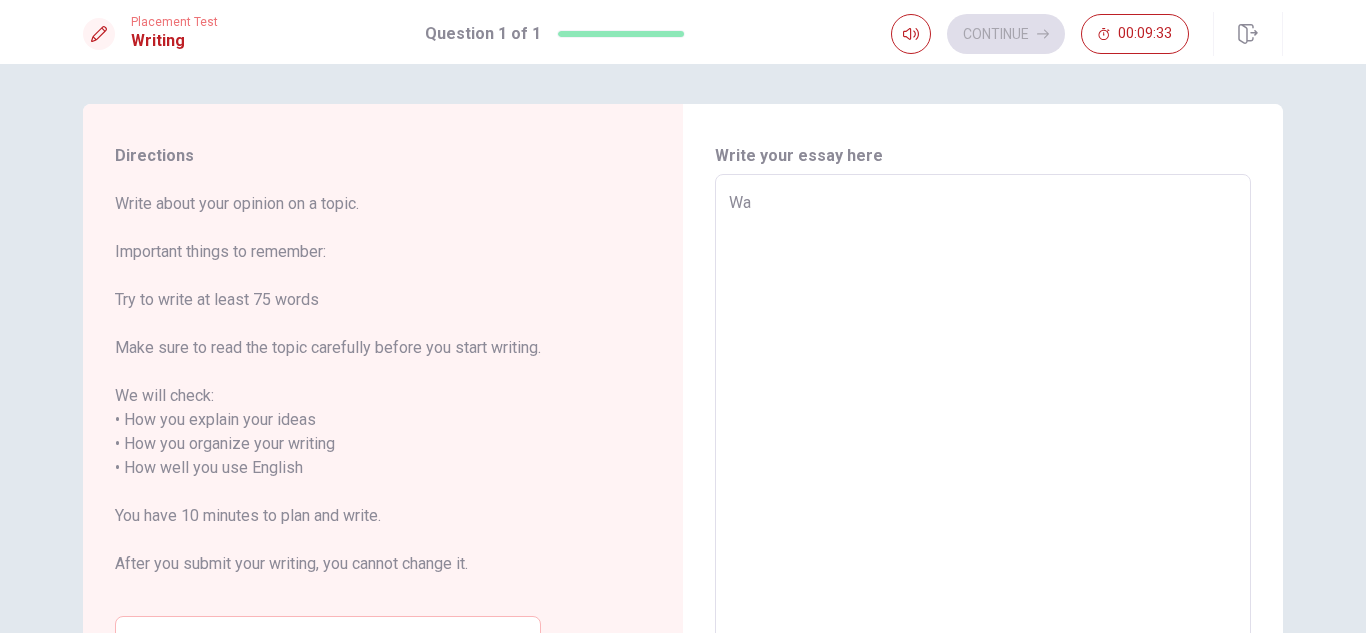 type on "x" 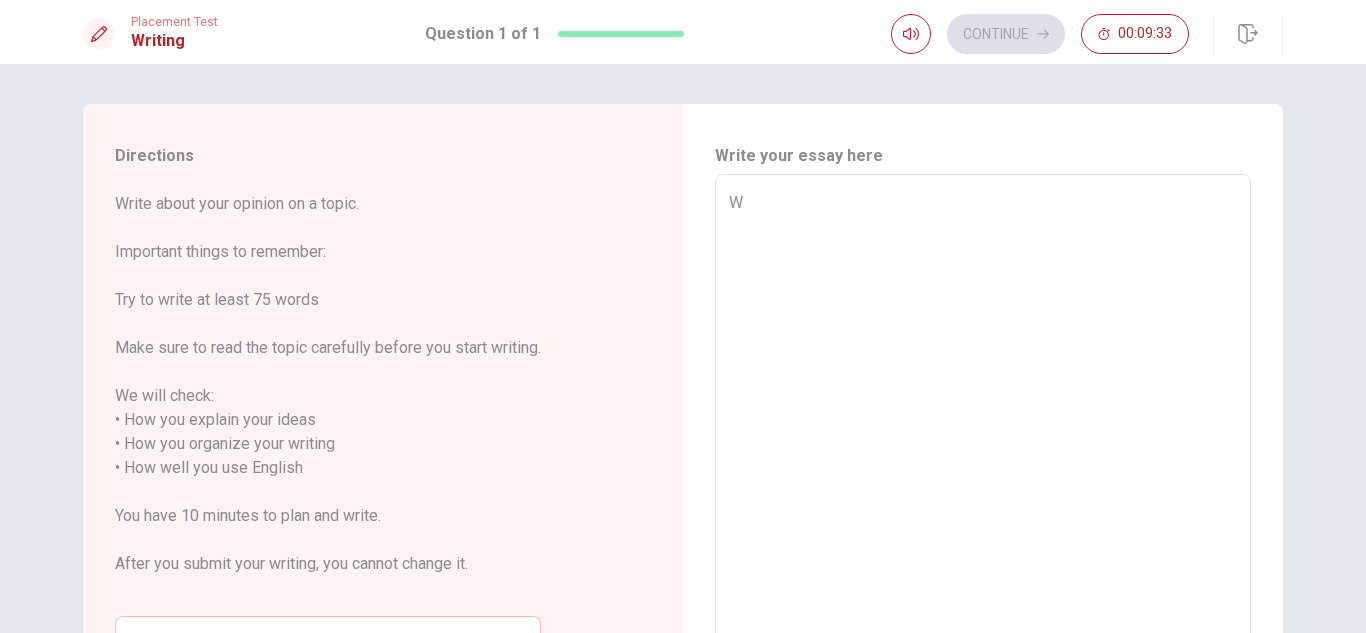type on "x" 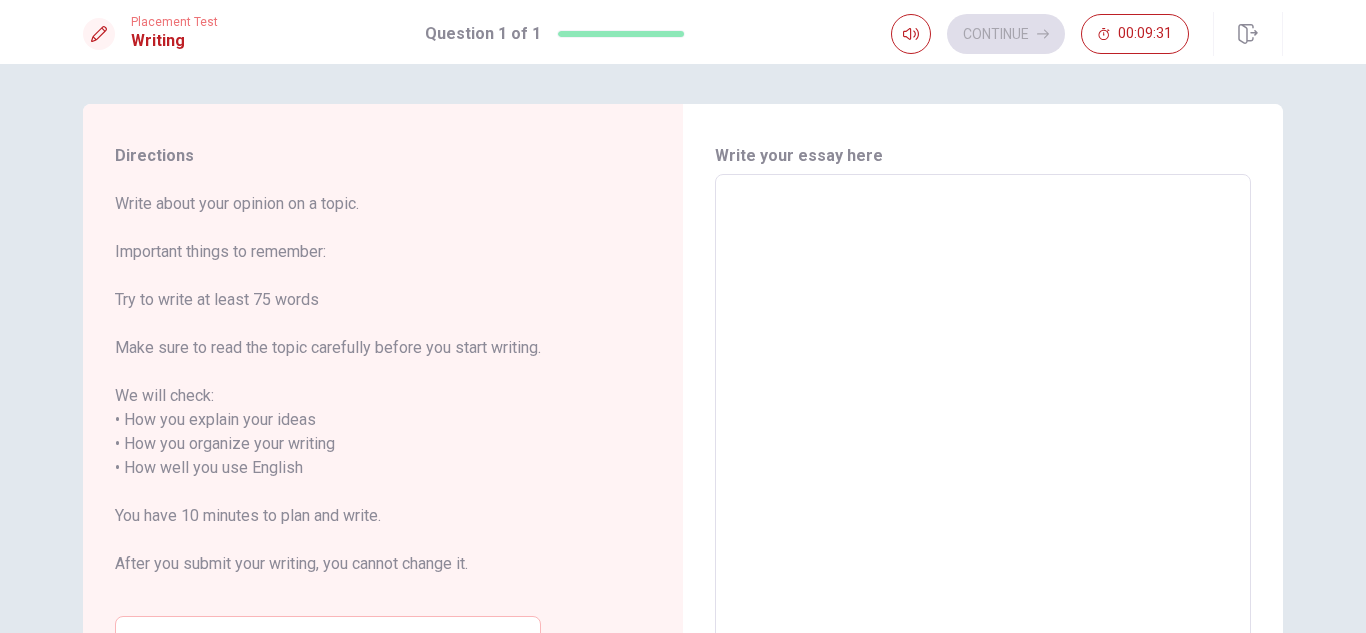 type on "M" 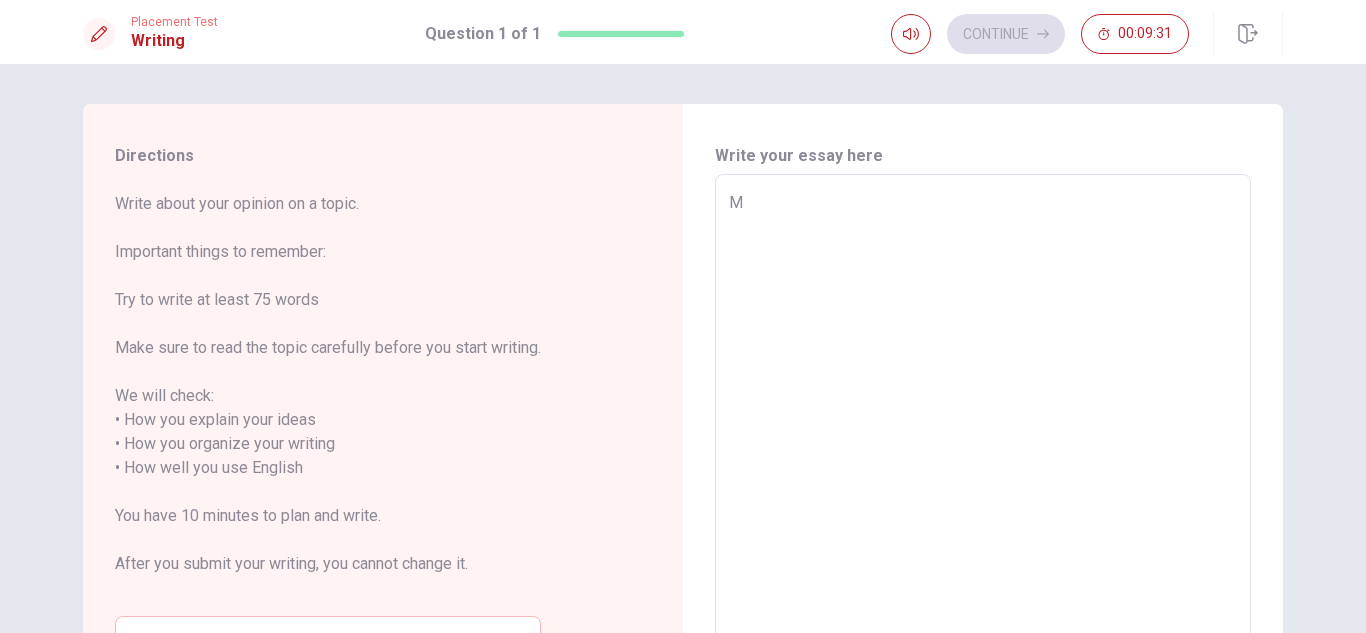 type on "x" 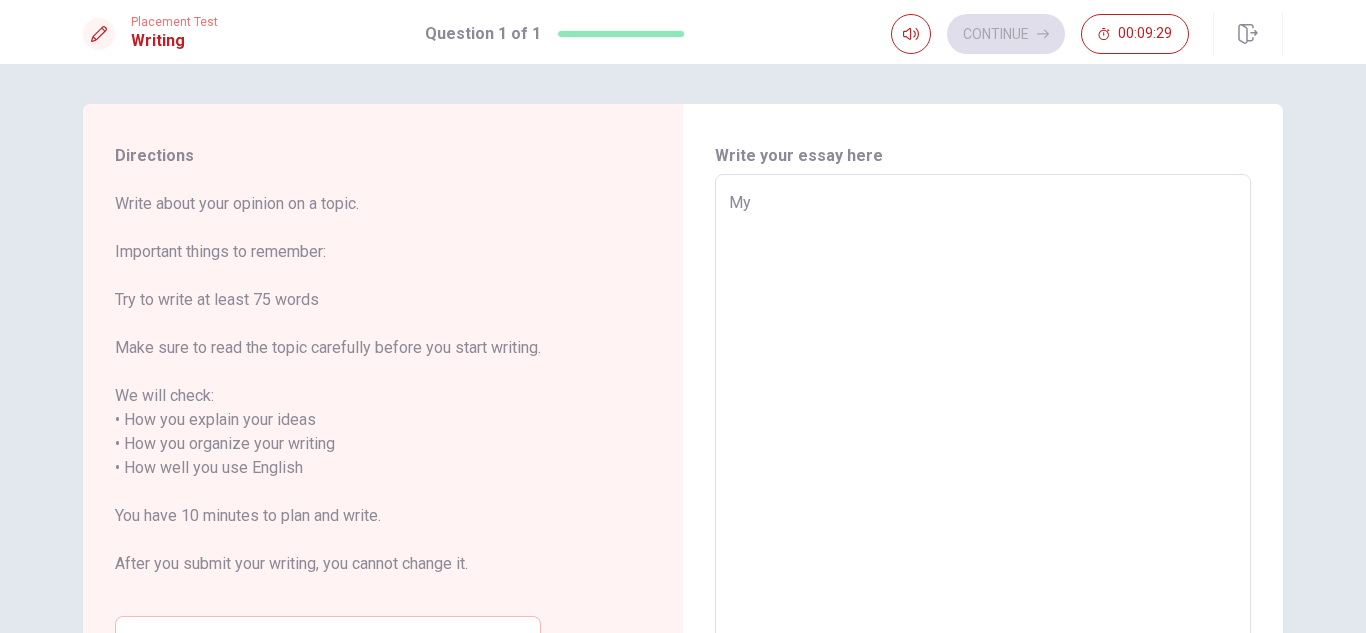 type on "x" 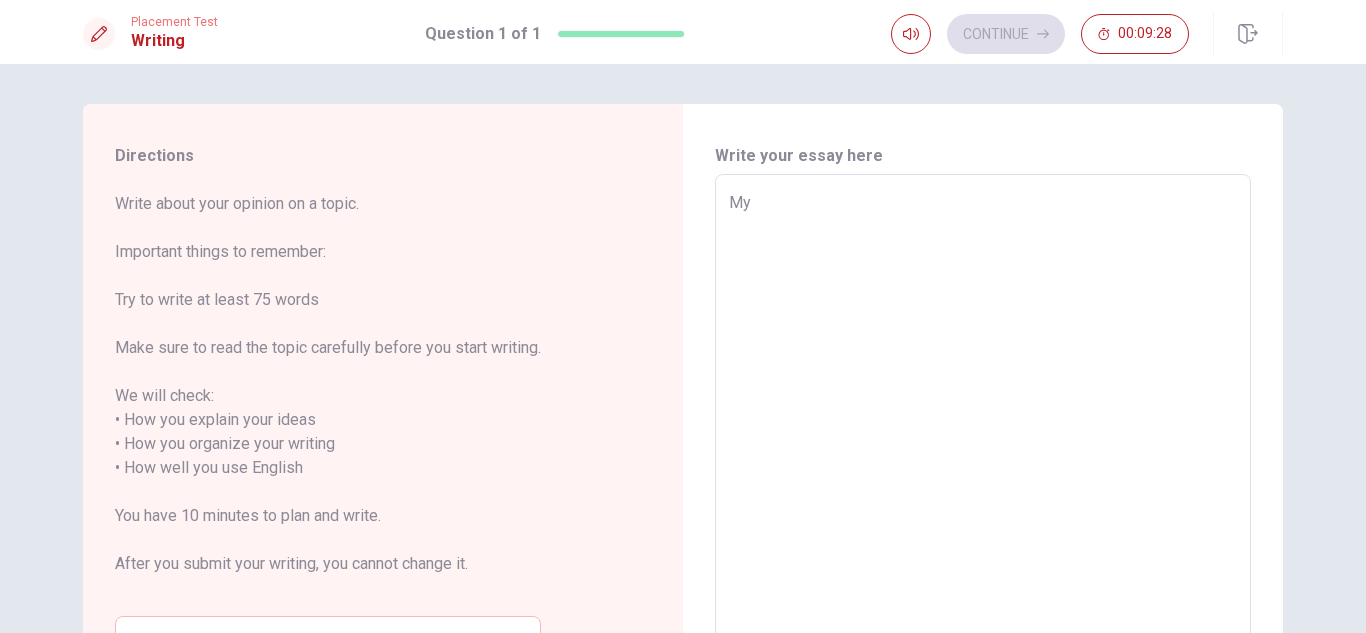type on "M" 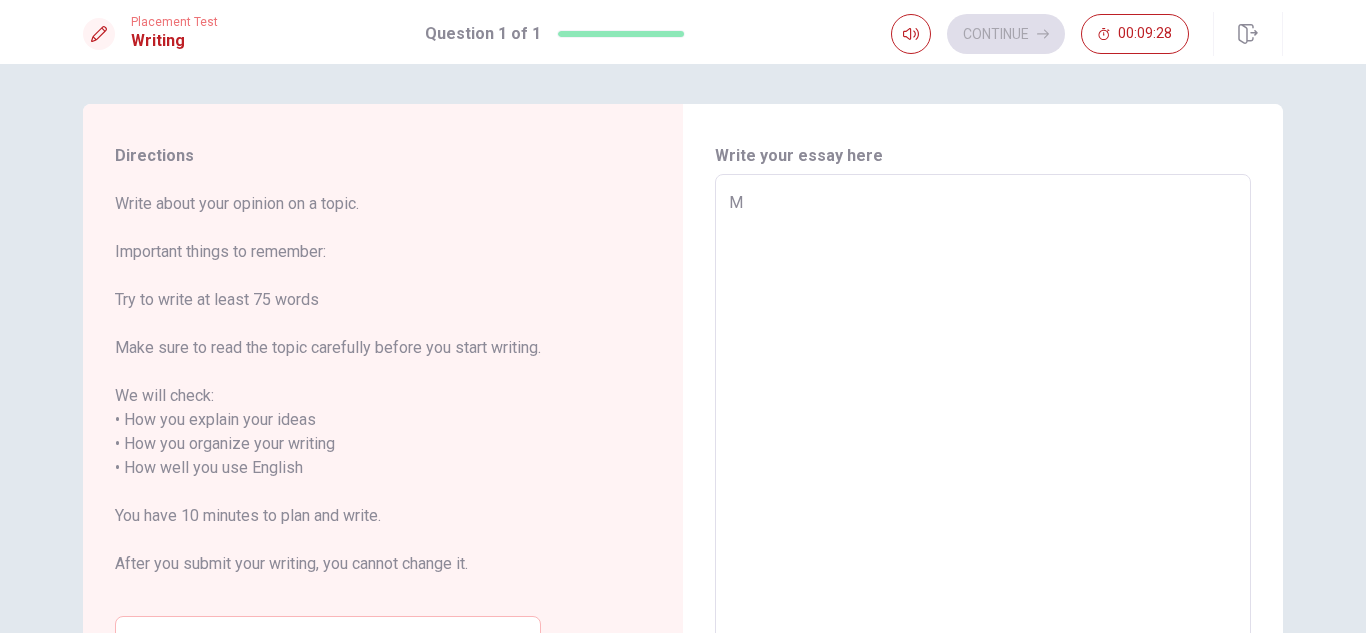 type on "x" 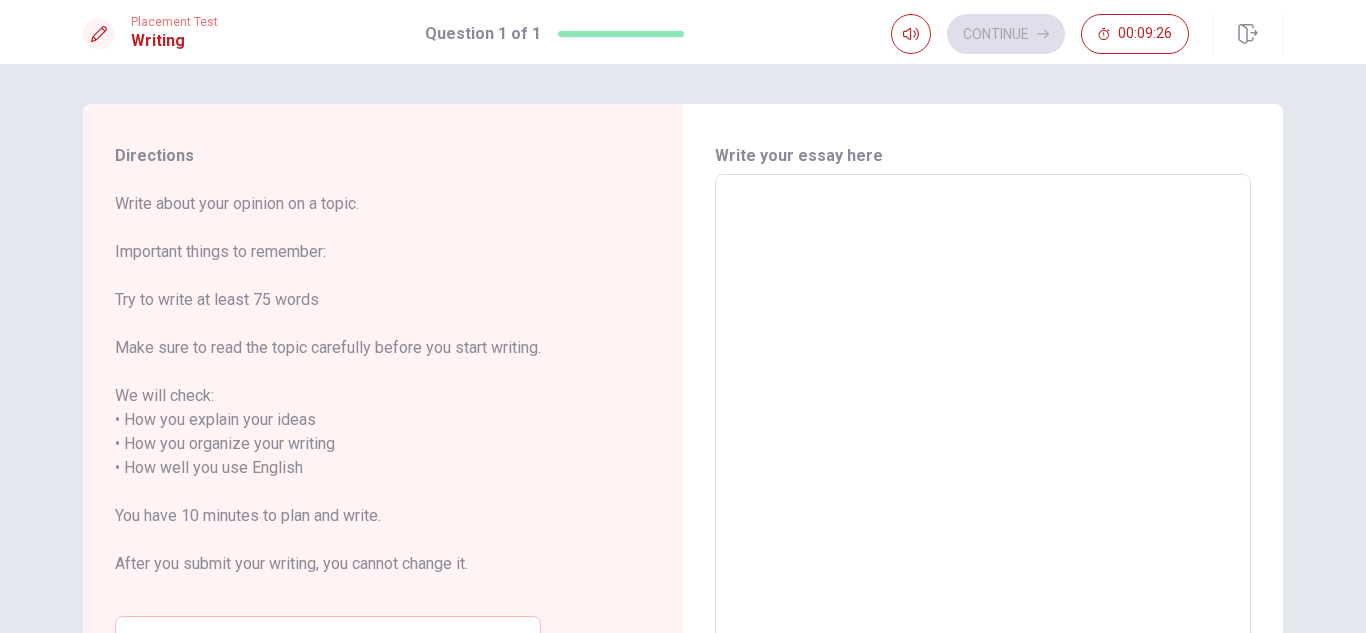 type on "T" 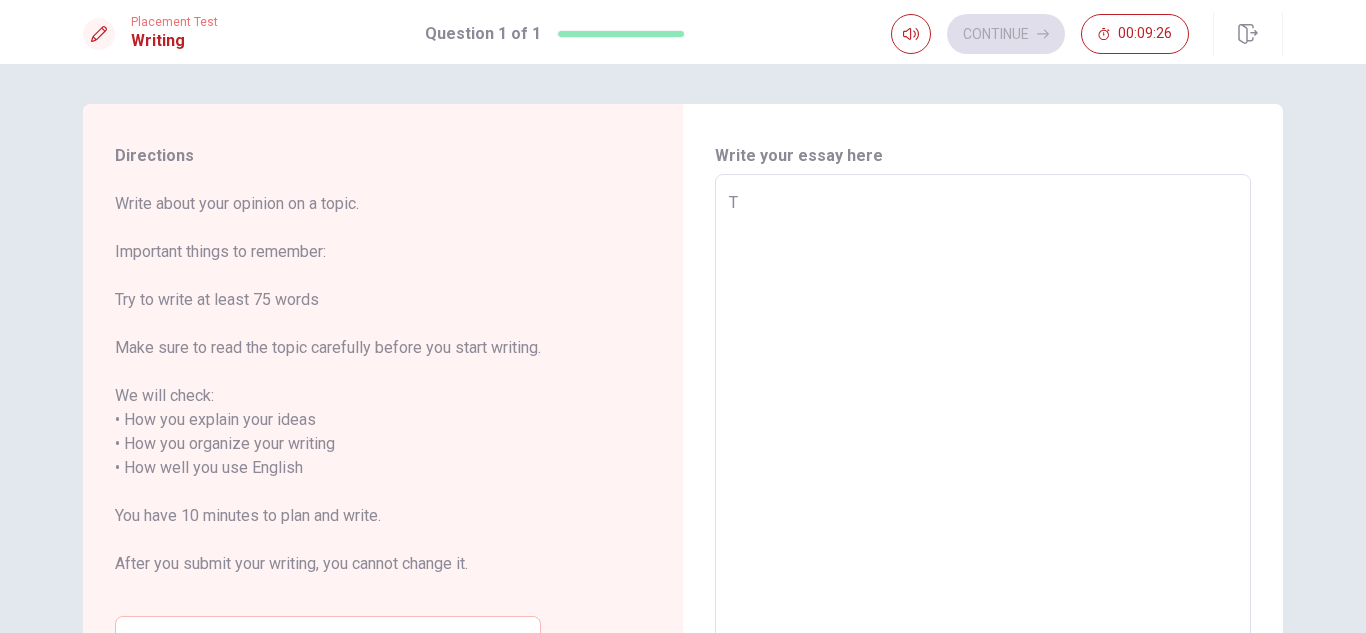 type on "x" 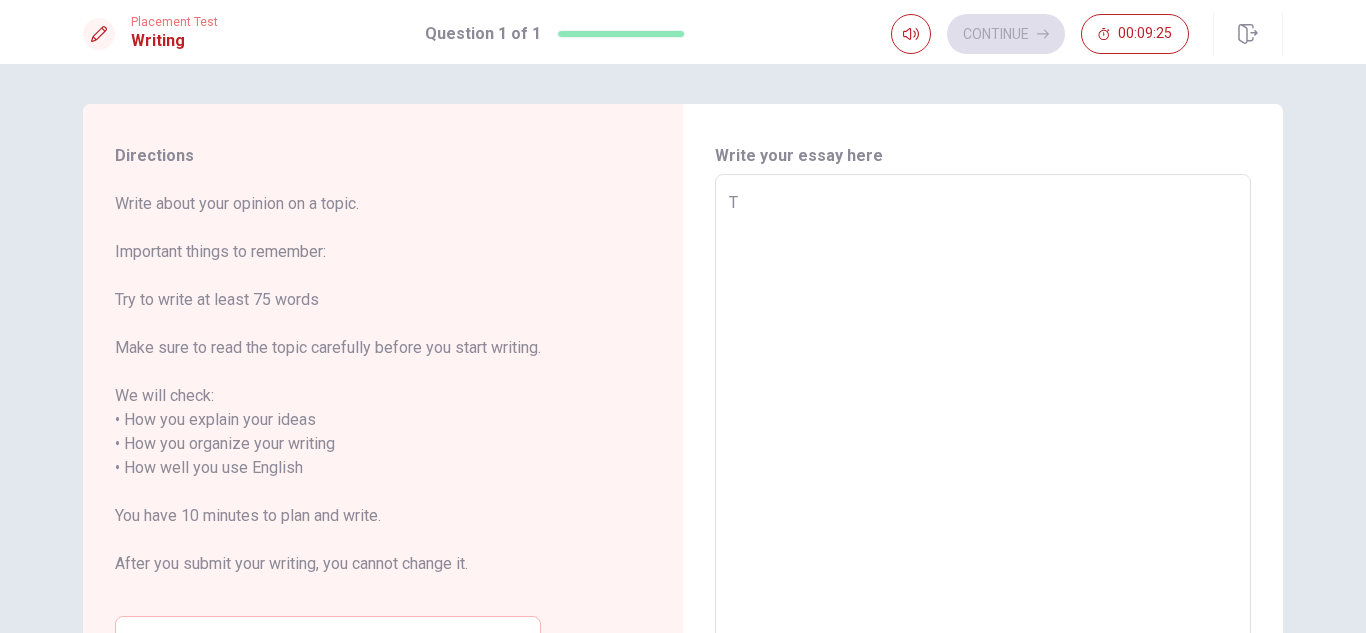 type on "Th" 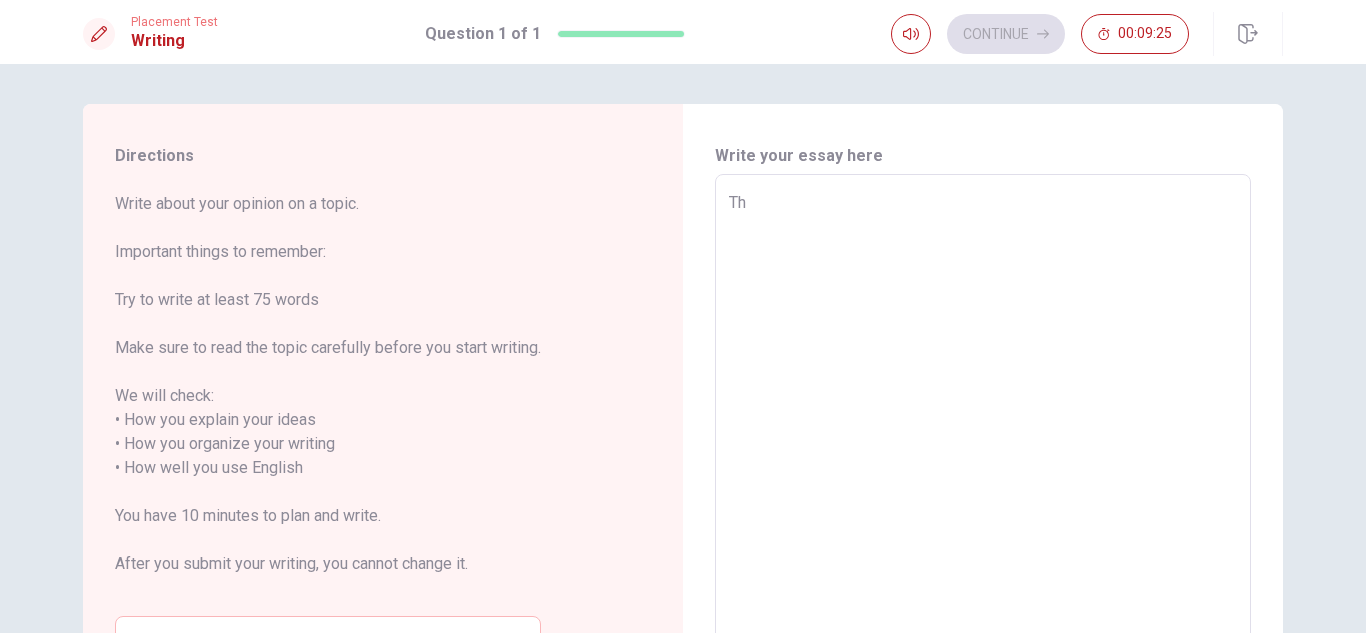 type on "x" 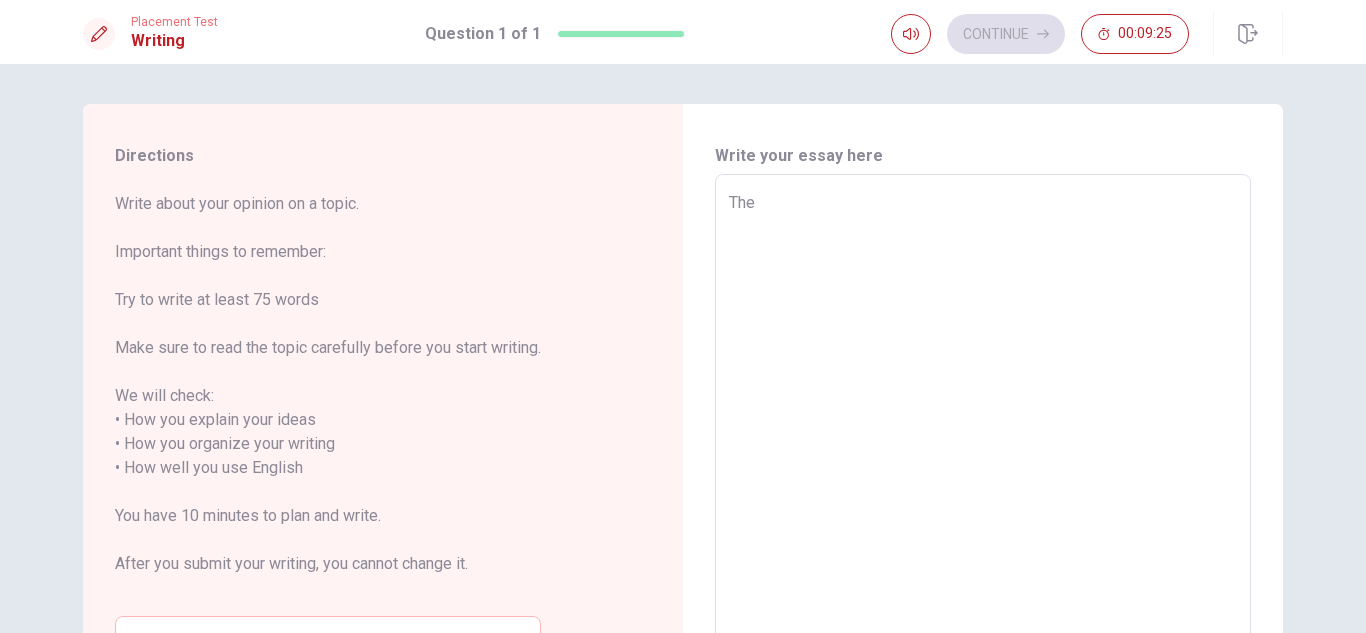 type on "x" 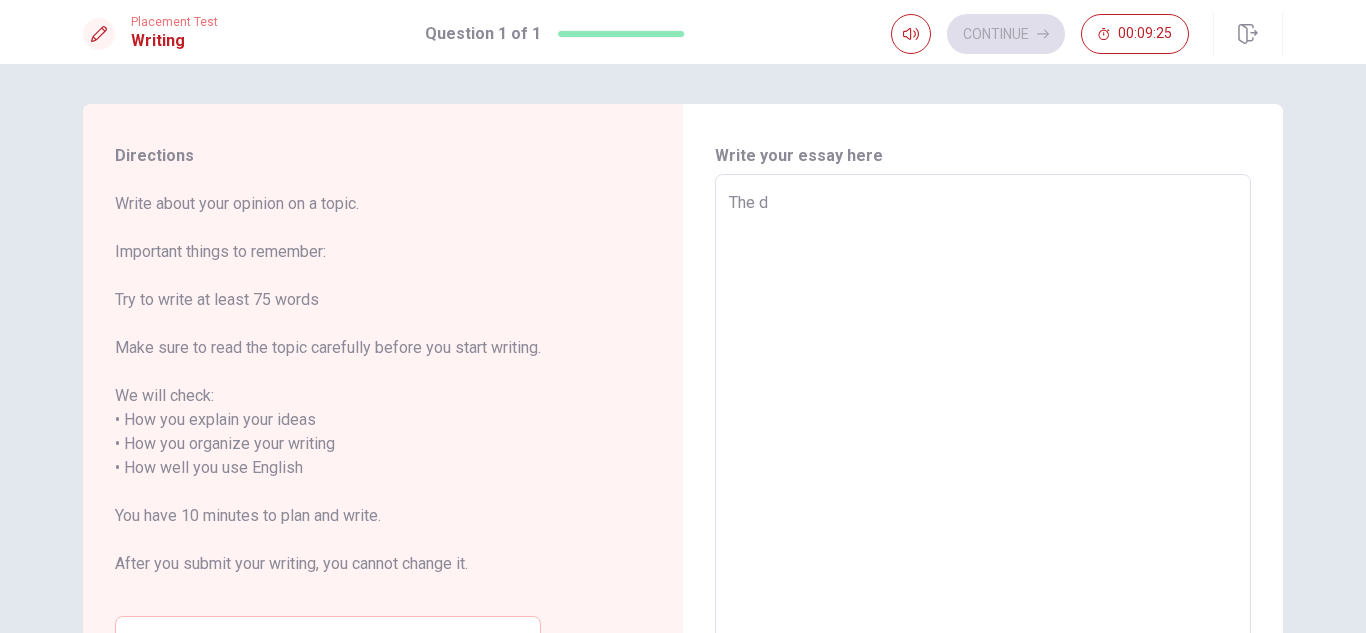 type on "x" 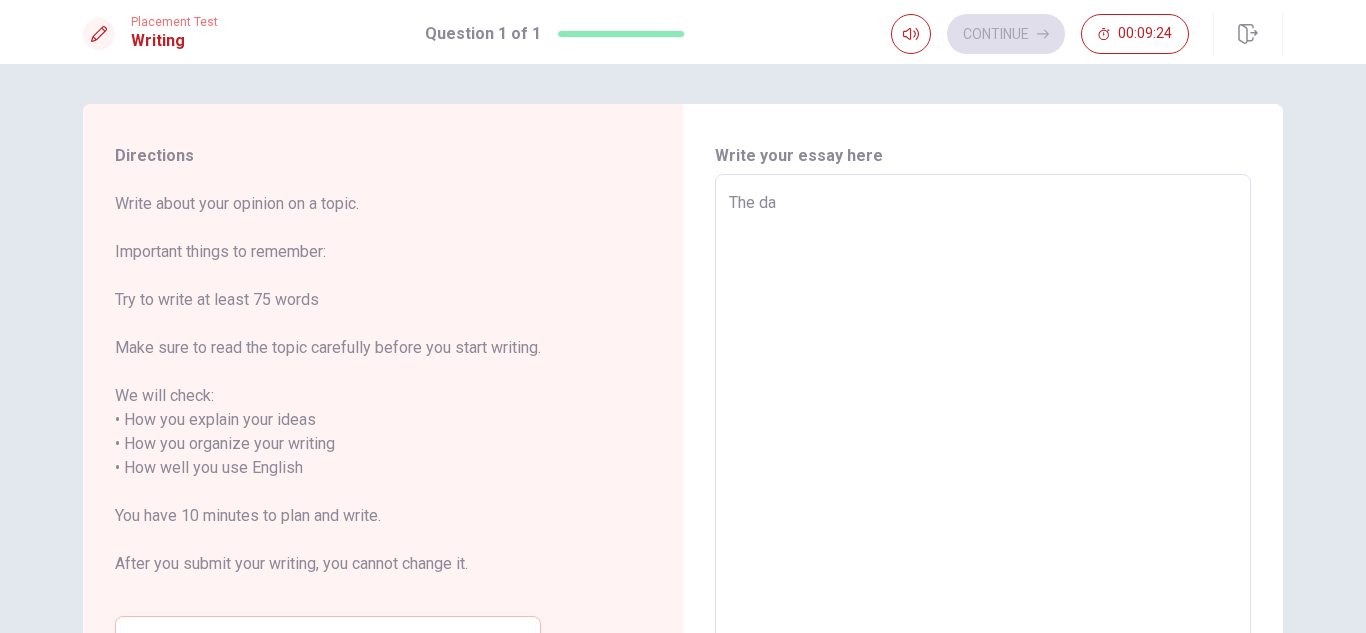 type on "x" 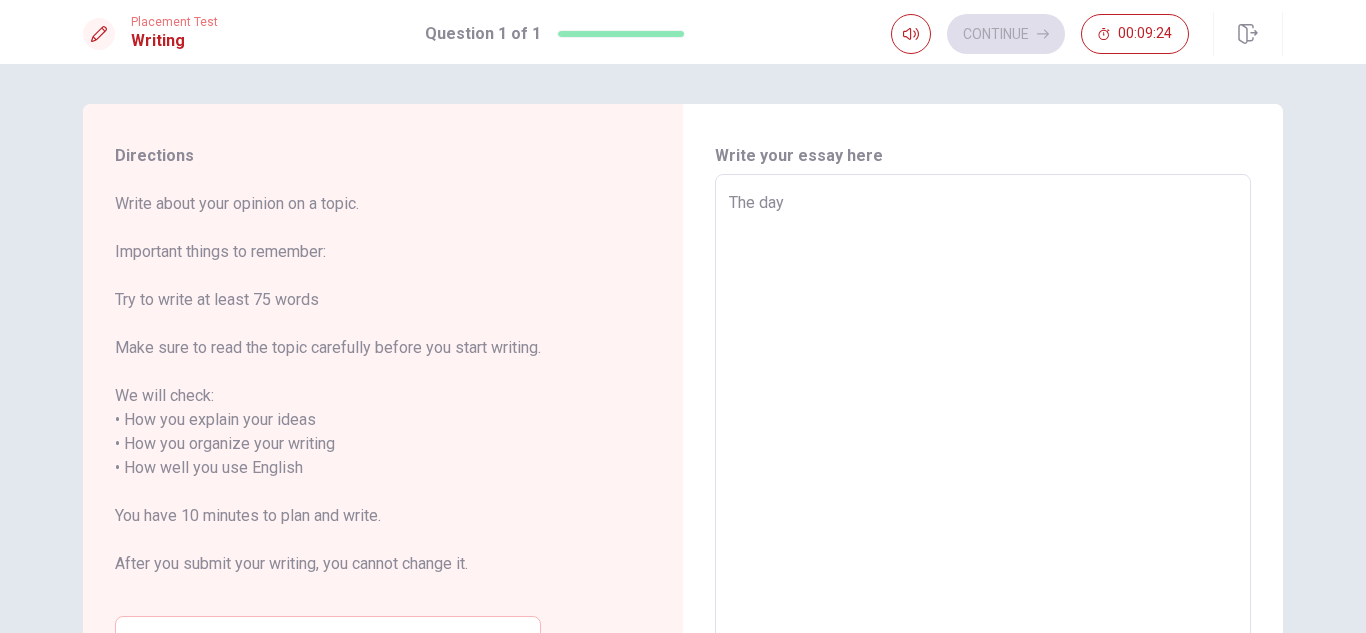 type on "x" 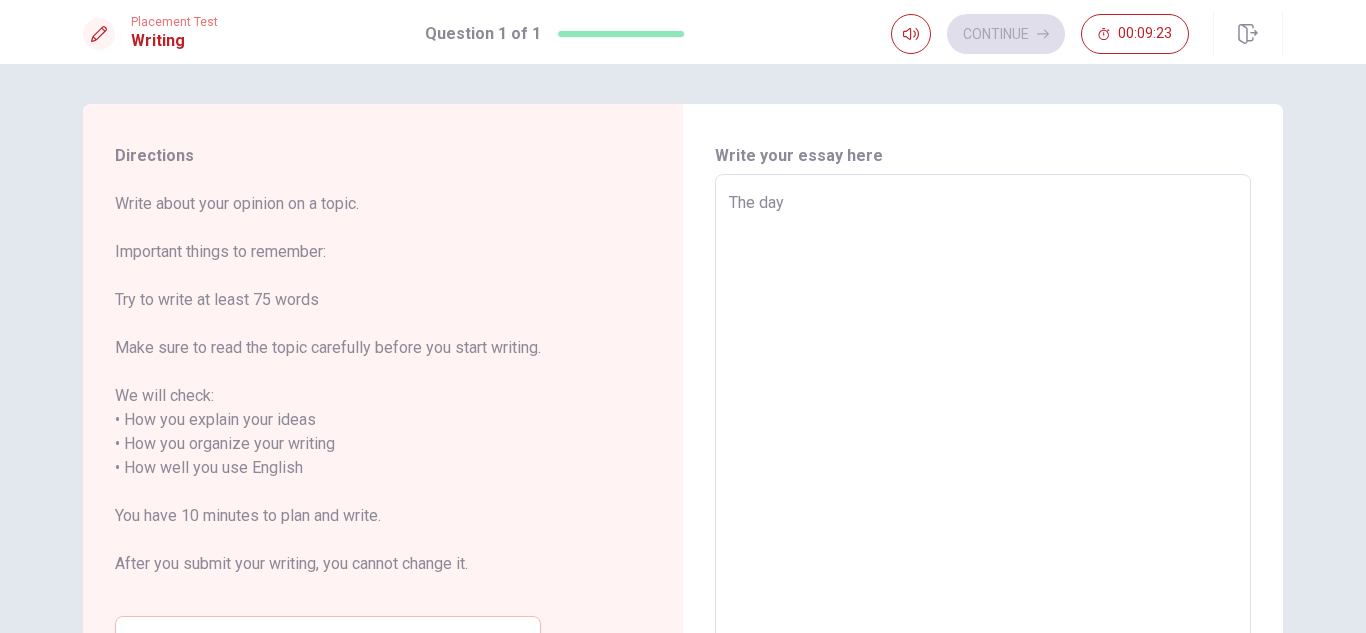 type on "The day I" 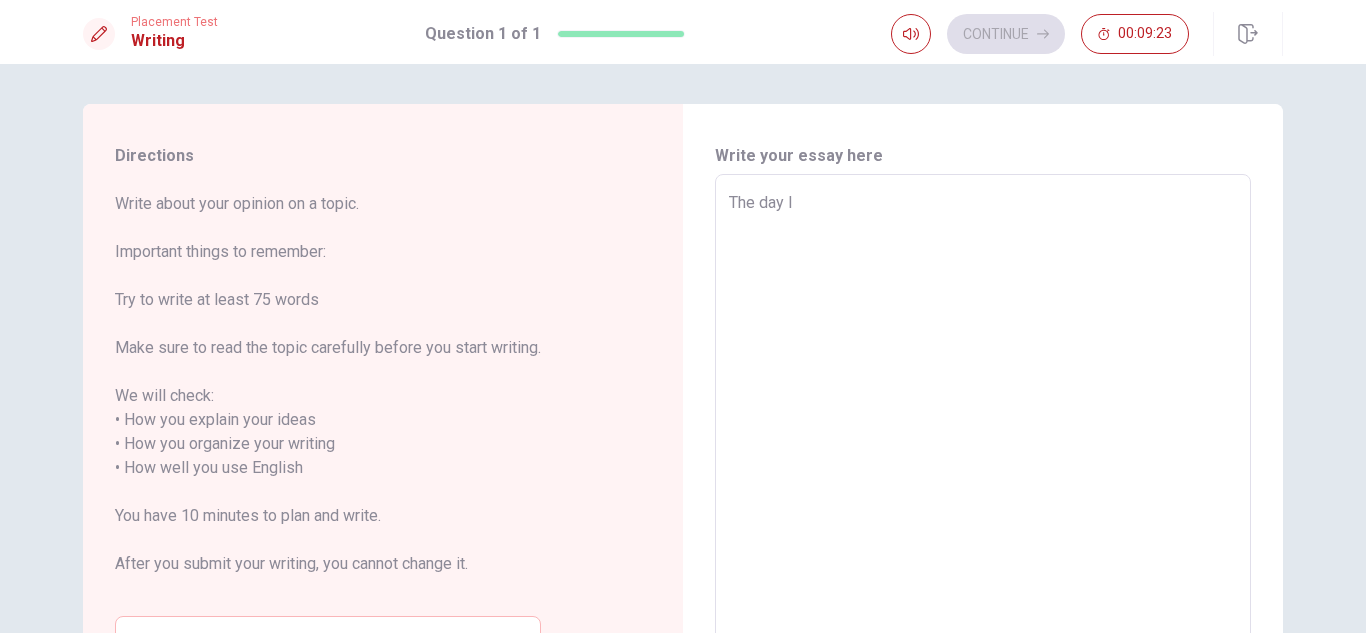 type on "x" 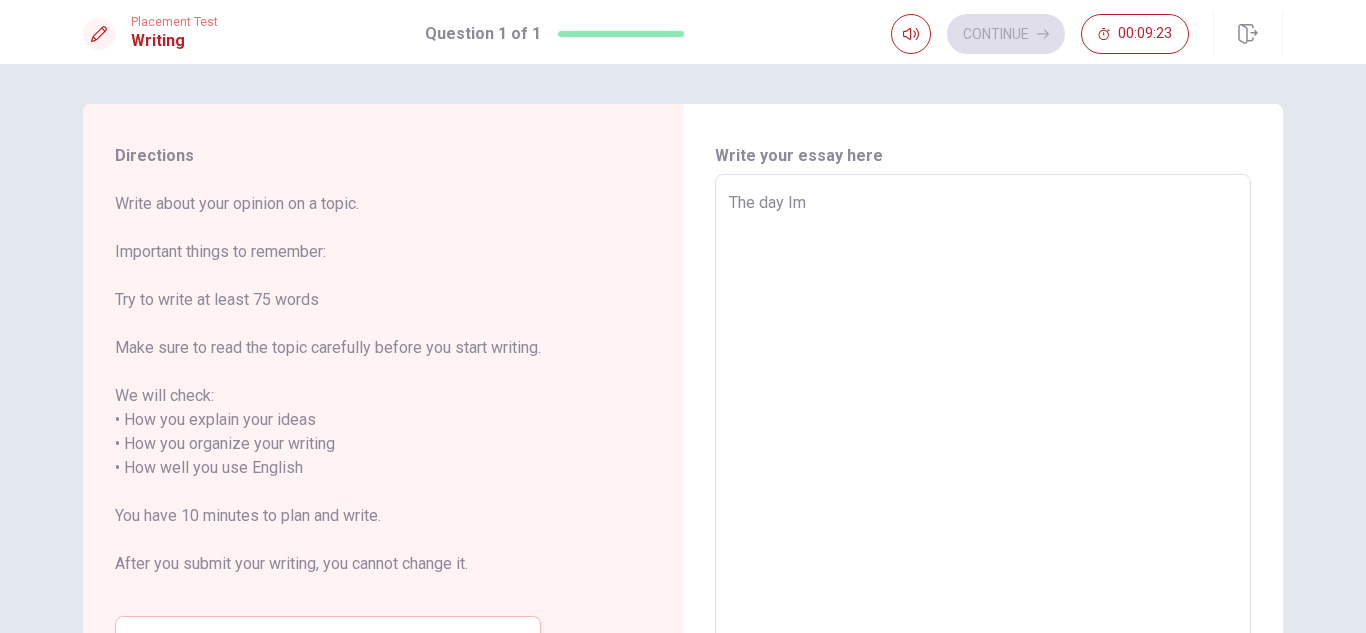 type on "x" 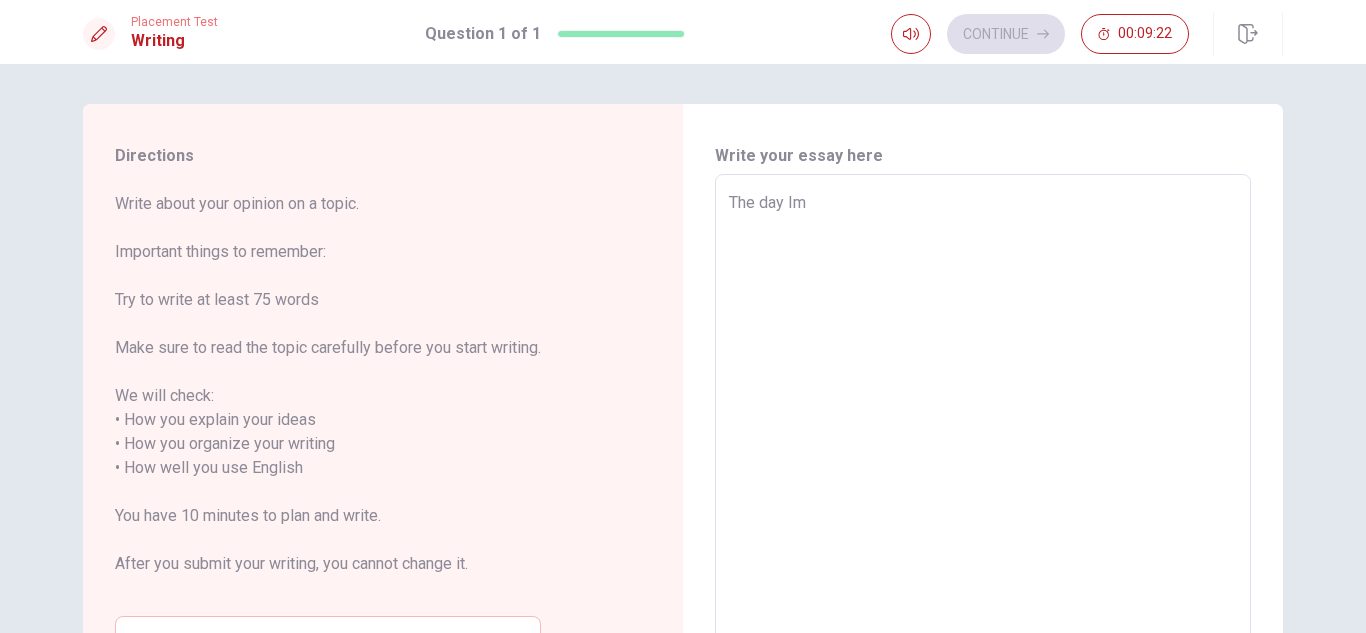 type on "The day Im r" 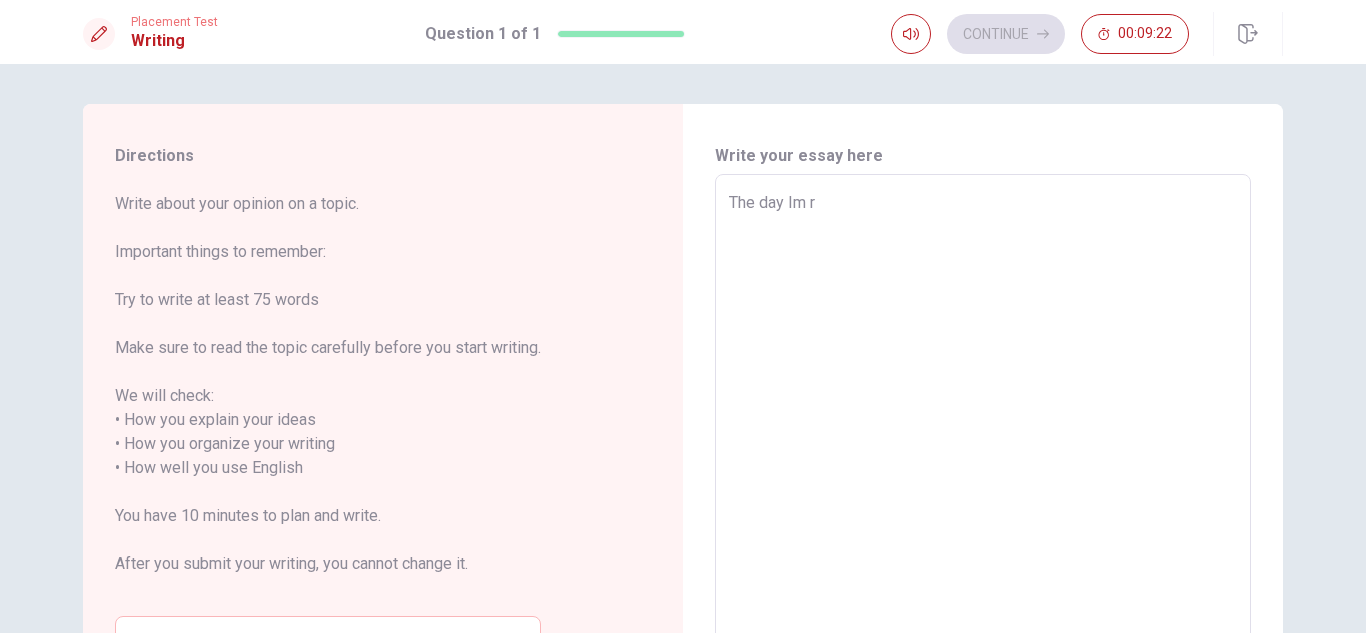 type on "x" 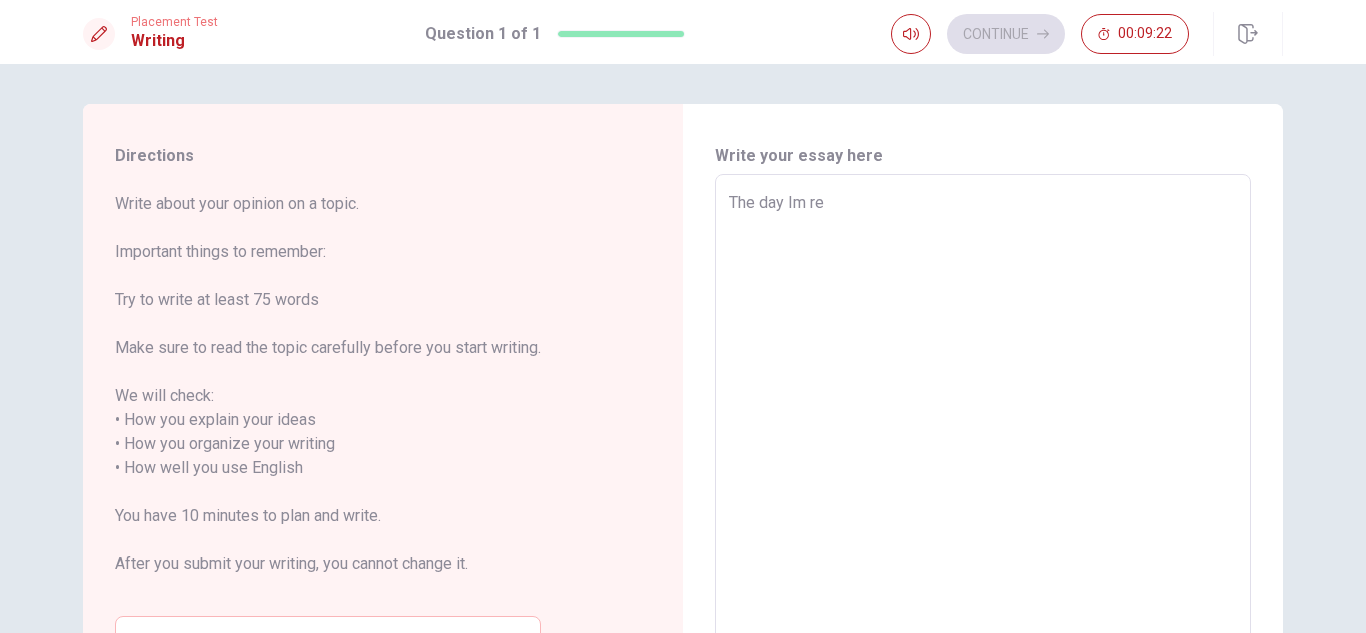 type on "x" 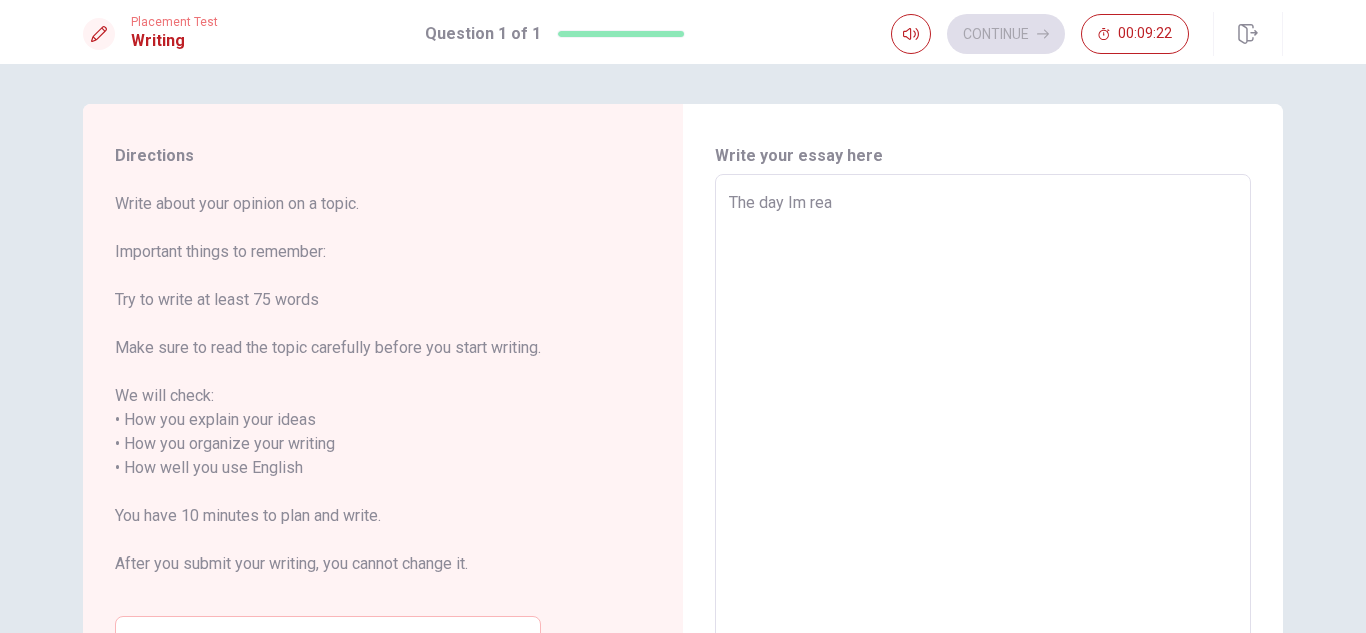 type on "x" 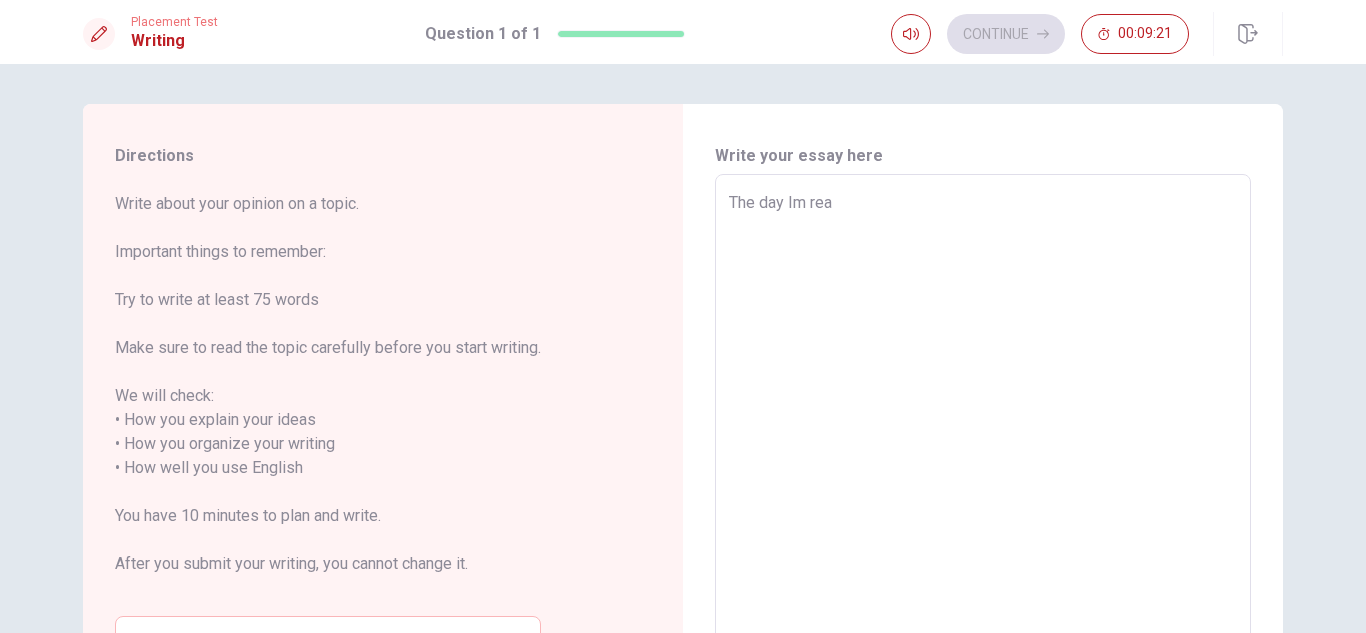 type on "The day Im reaa" 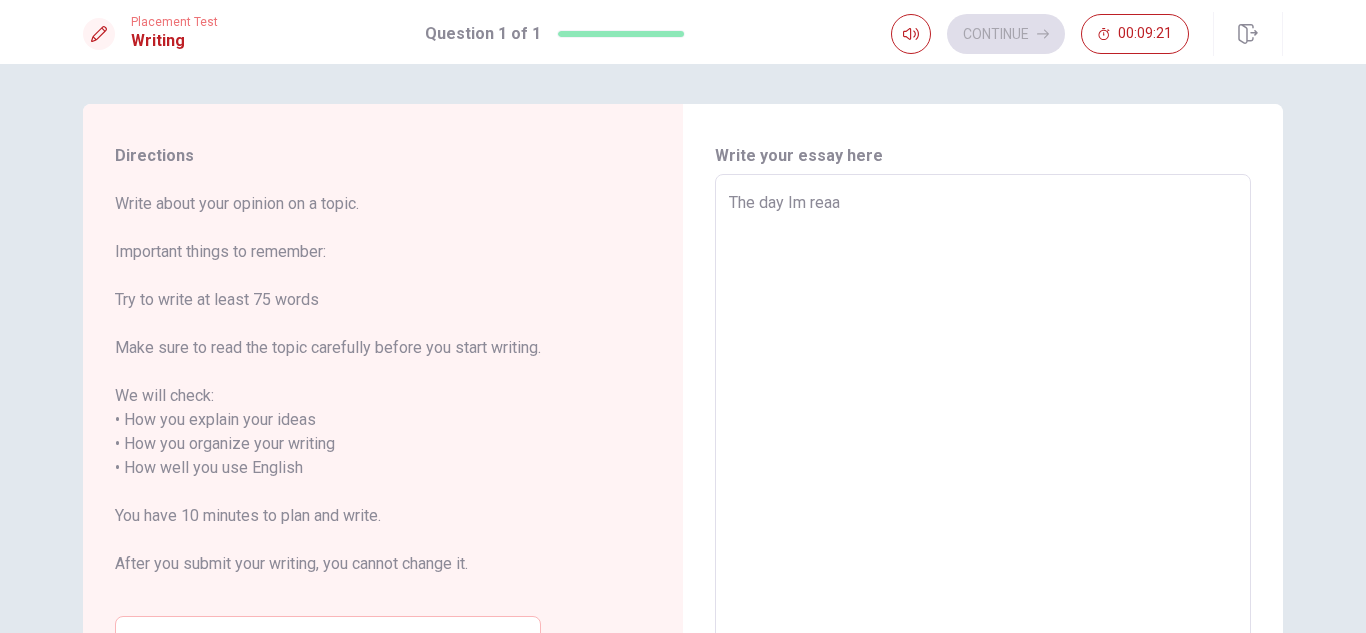 type on "x" 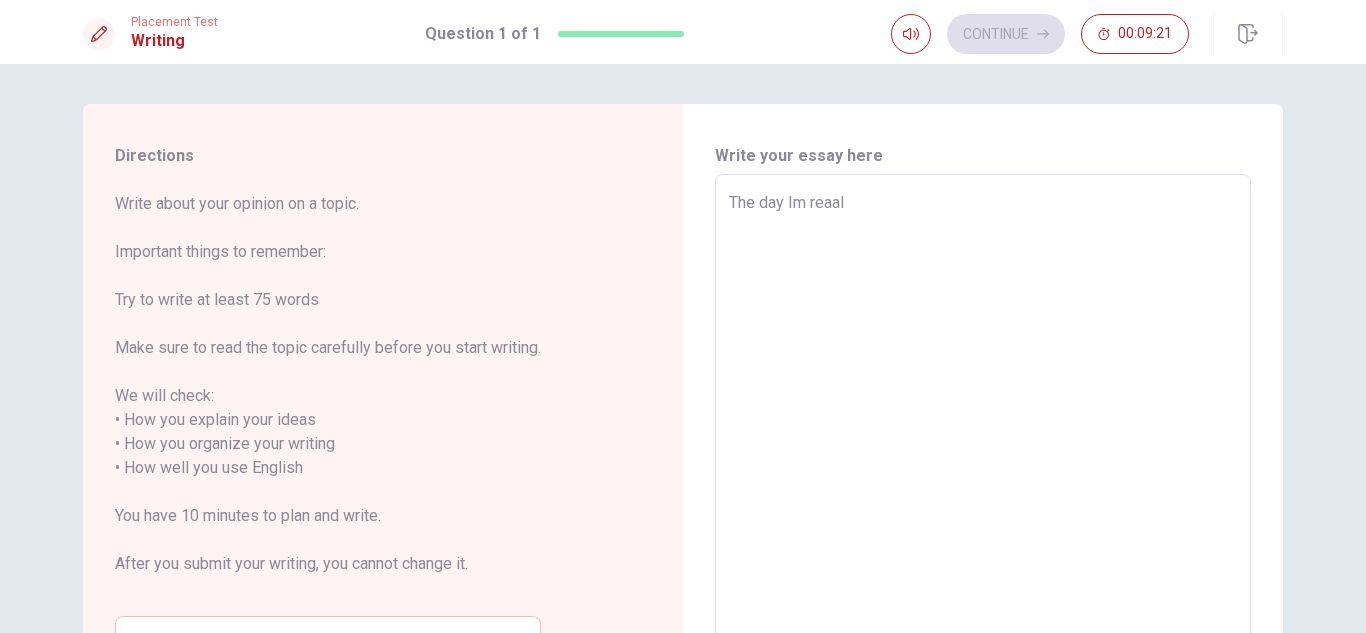 type on "x" 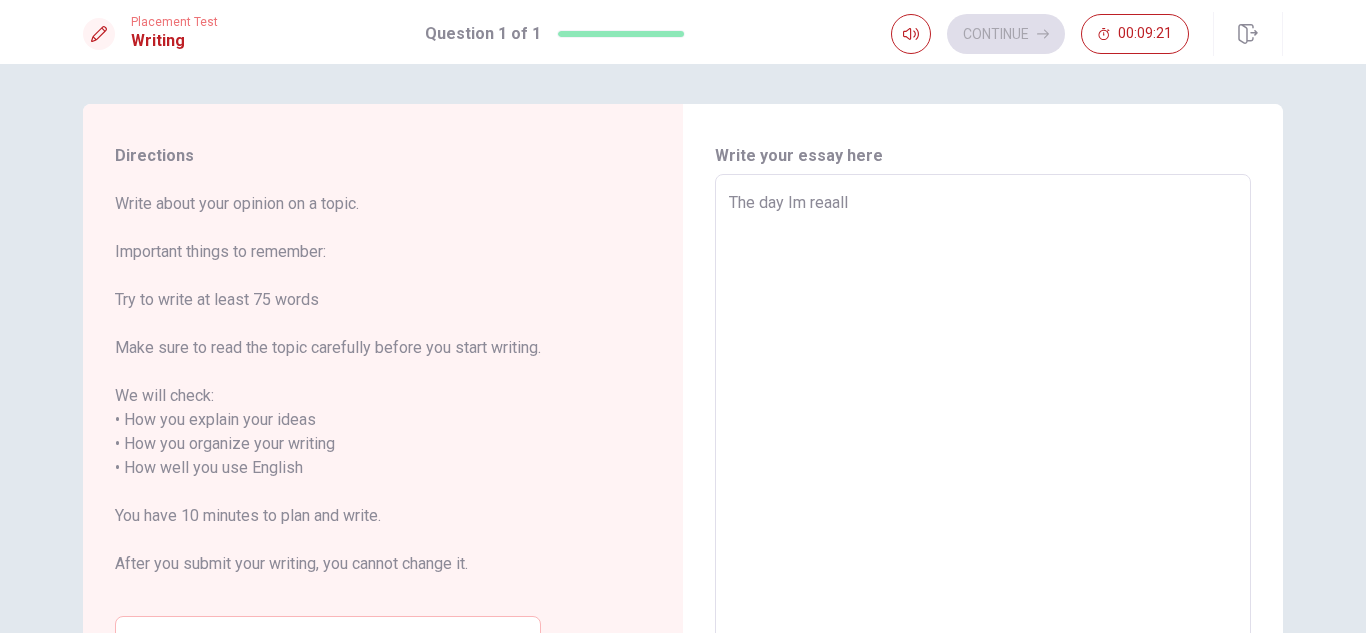type on "x" 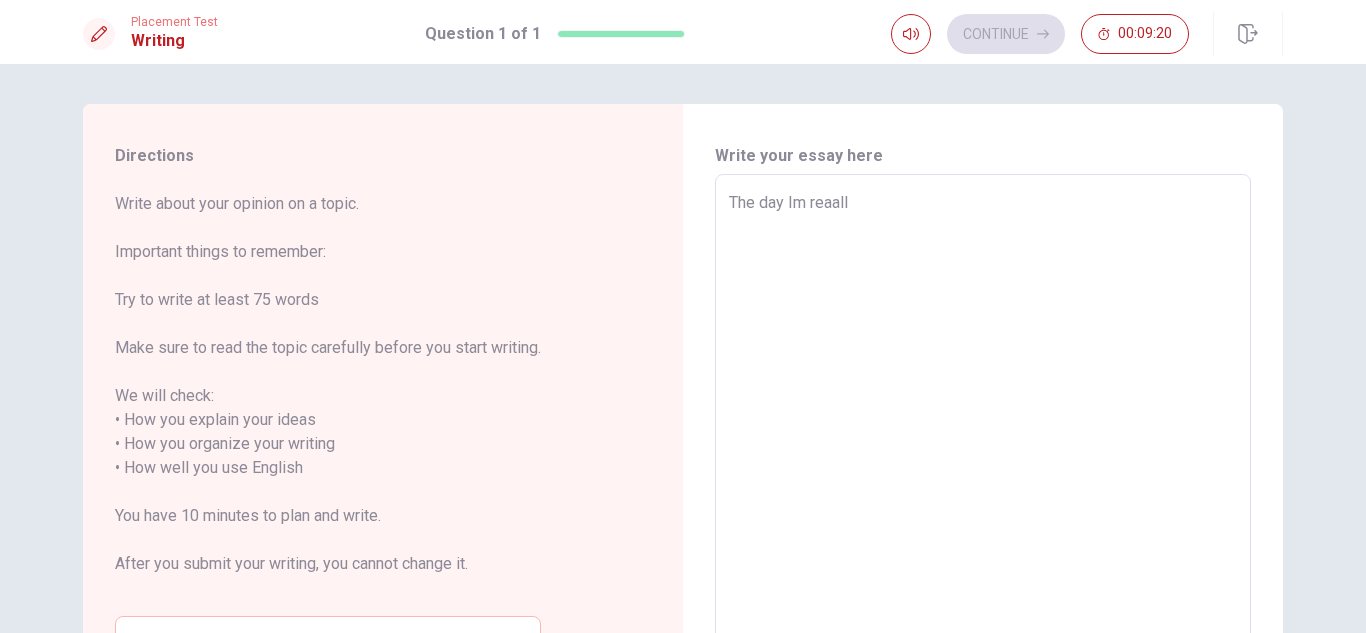 type on "The day Im reaally" 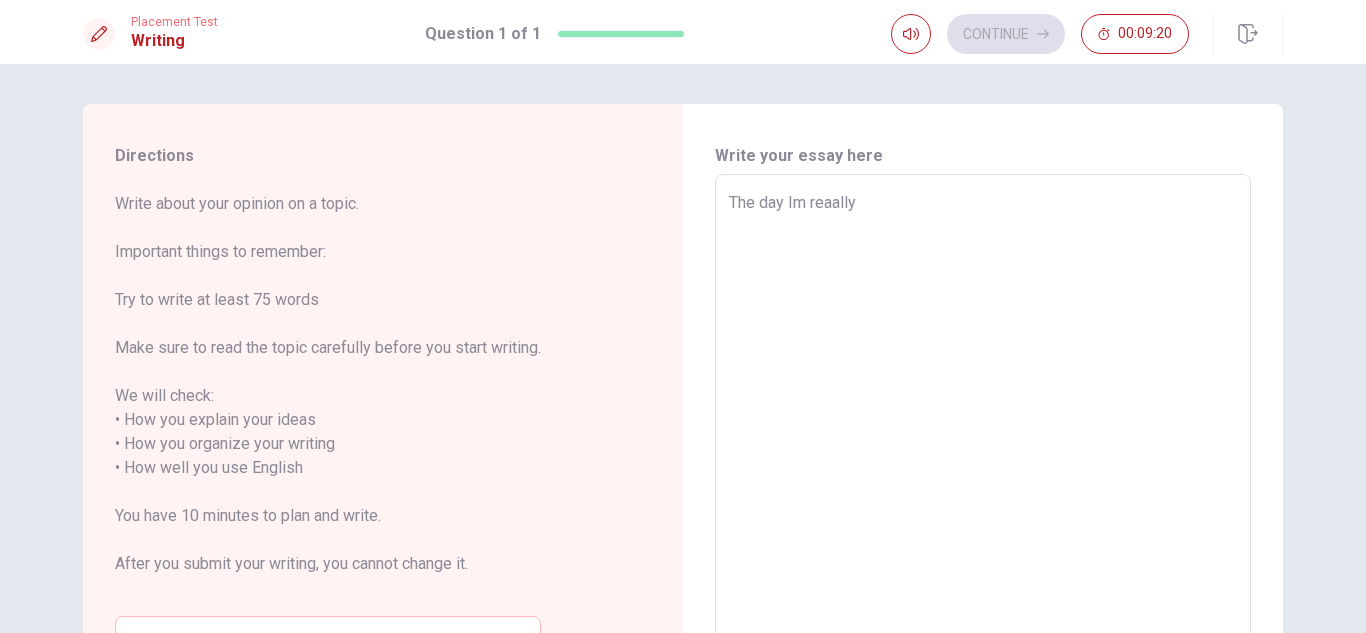 type on "x" 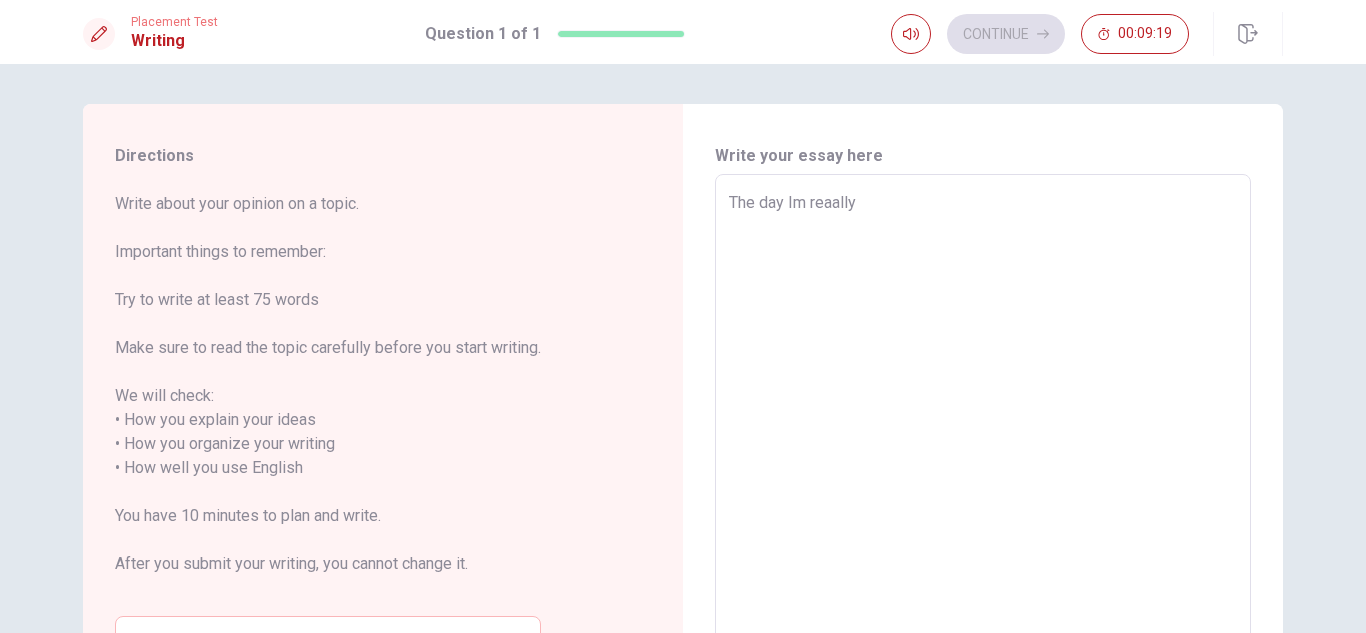 type on "The day Im reaally" 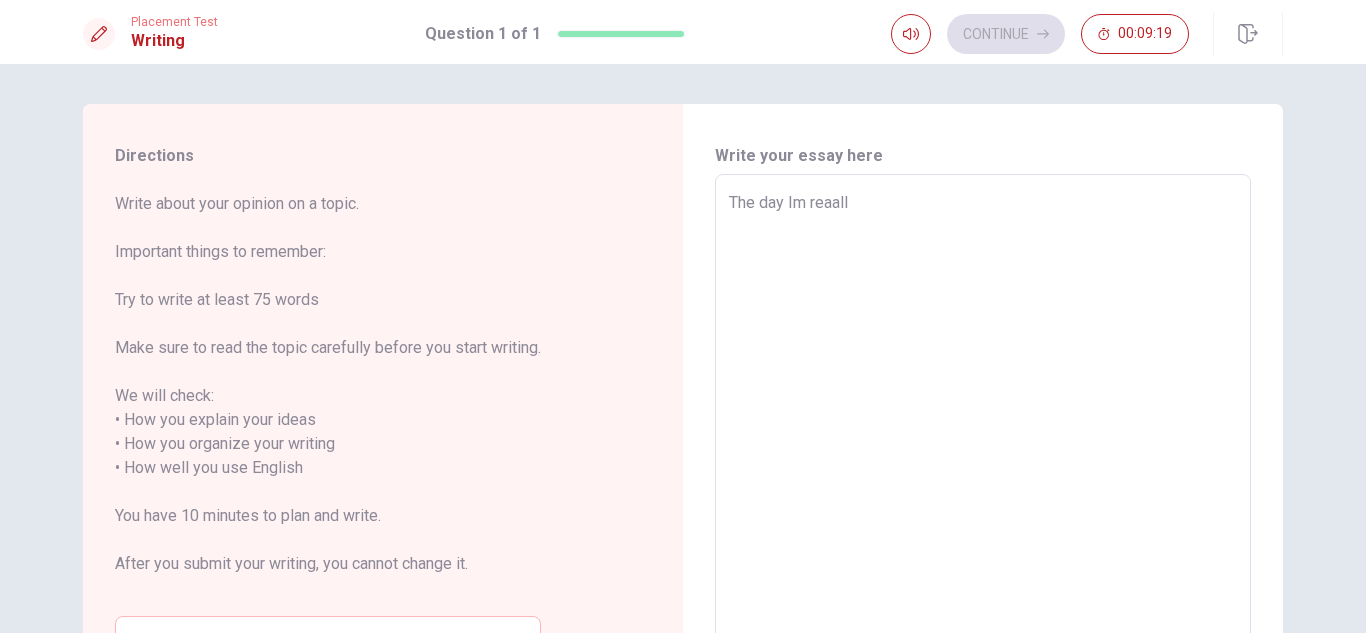 type on "x" 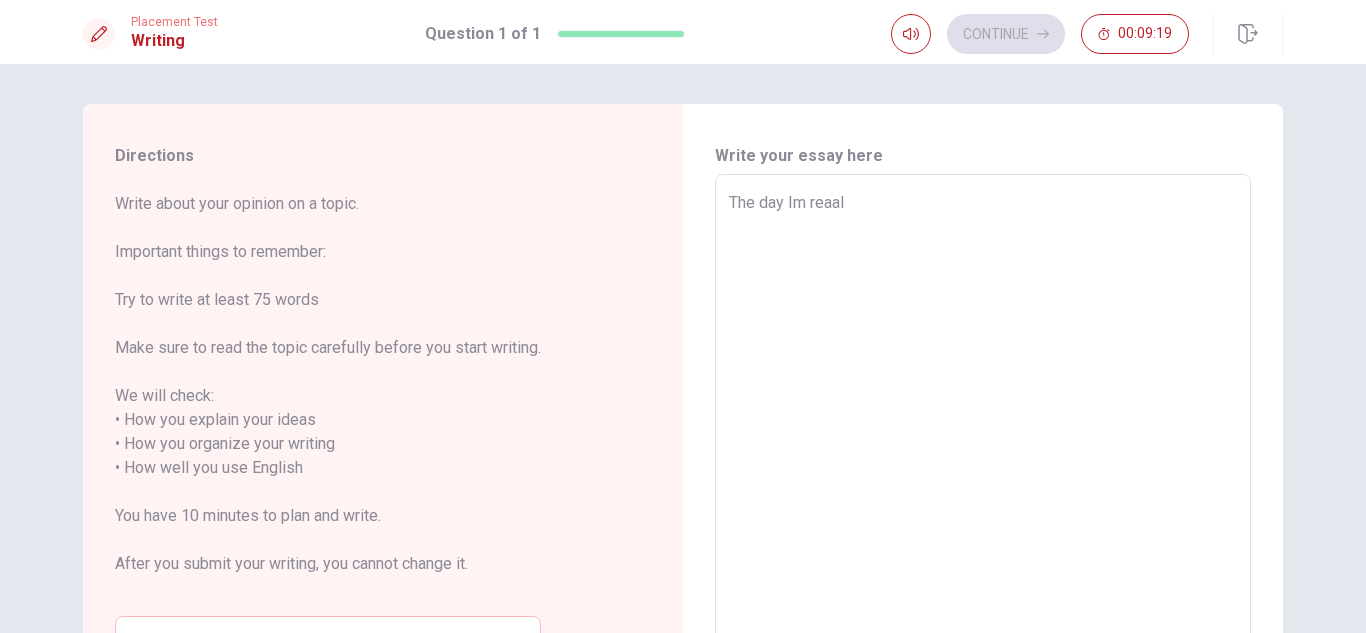 type on "x" 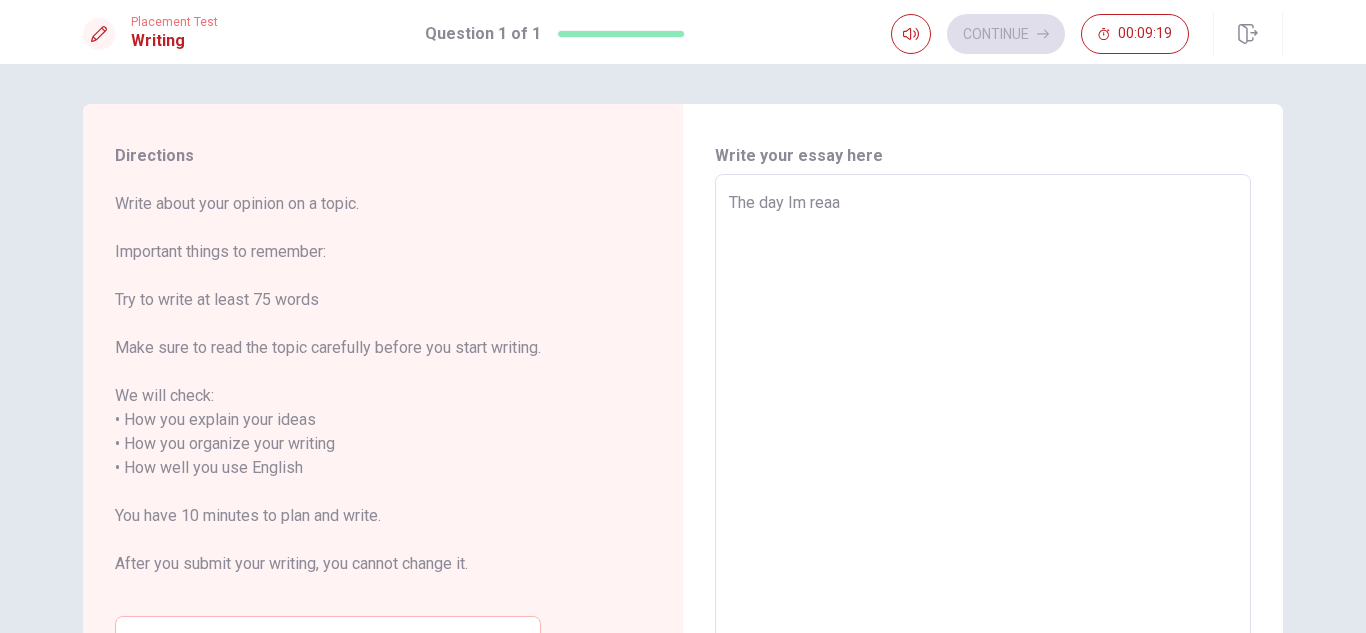 type on "x" 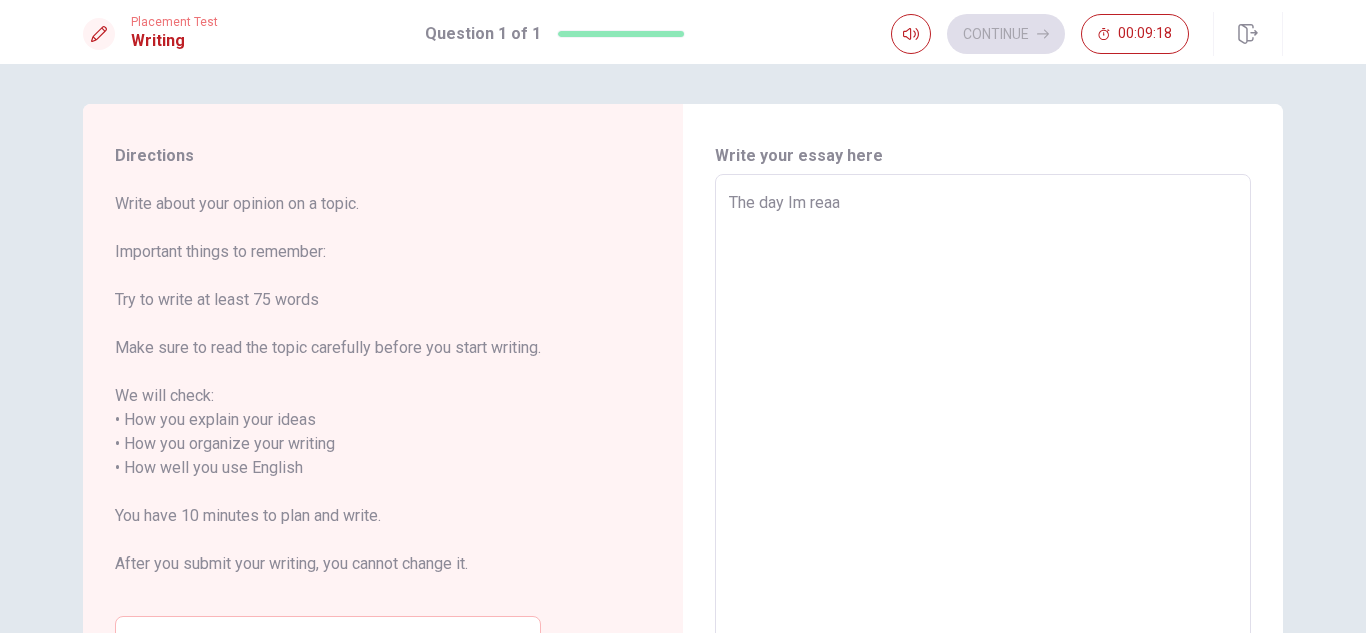 type on "The day Im rea" 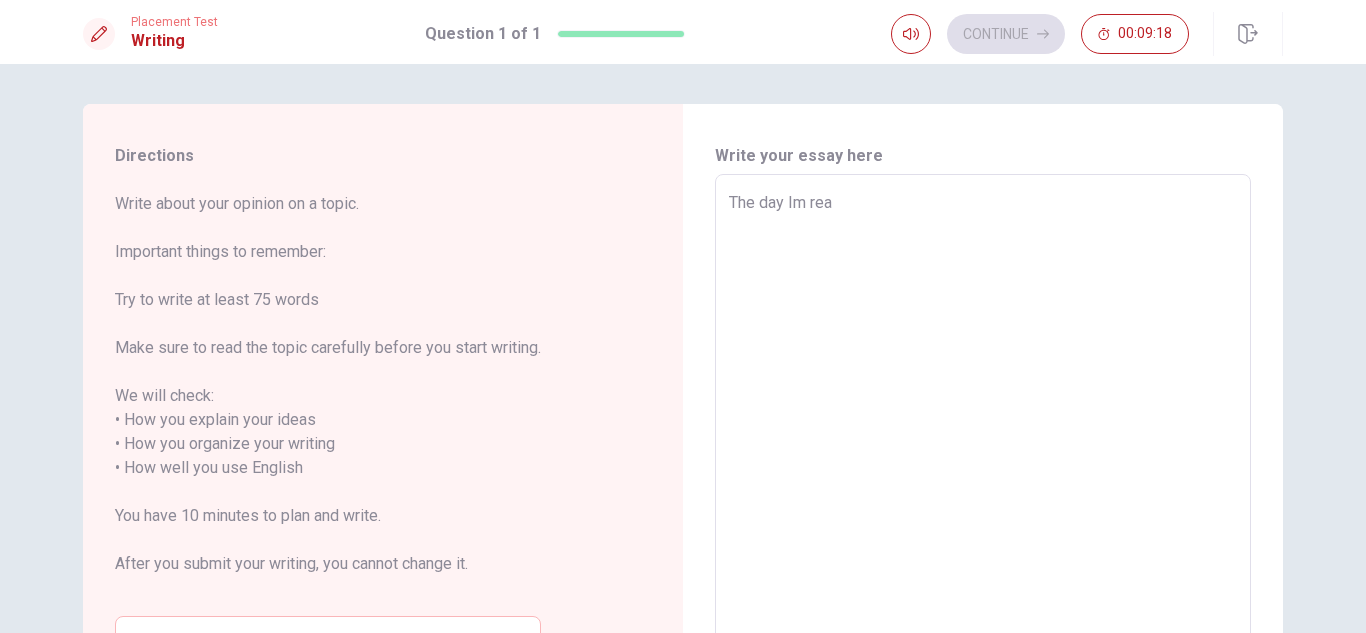 type on "x" 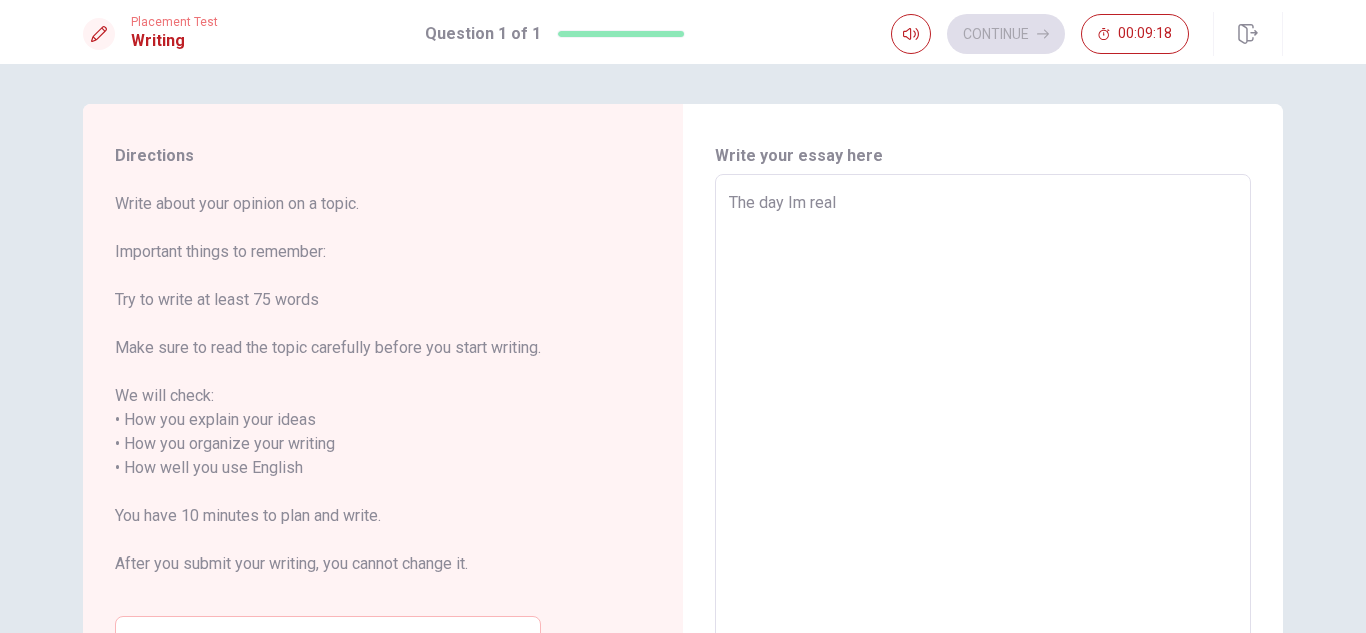 type on "x" 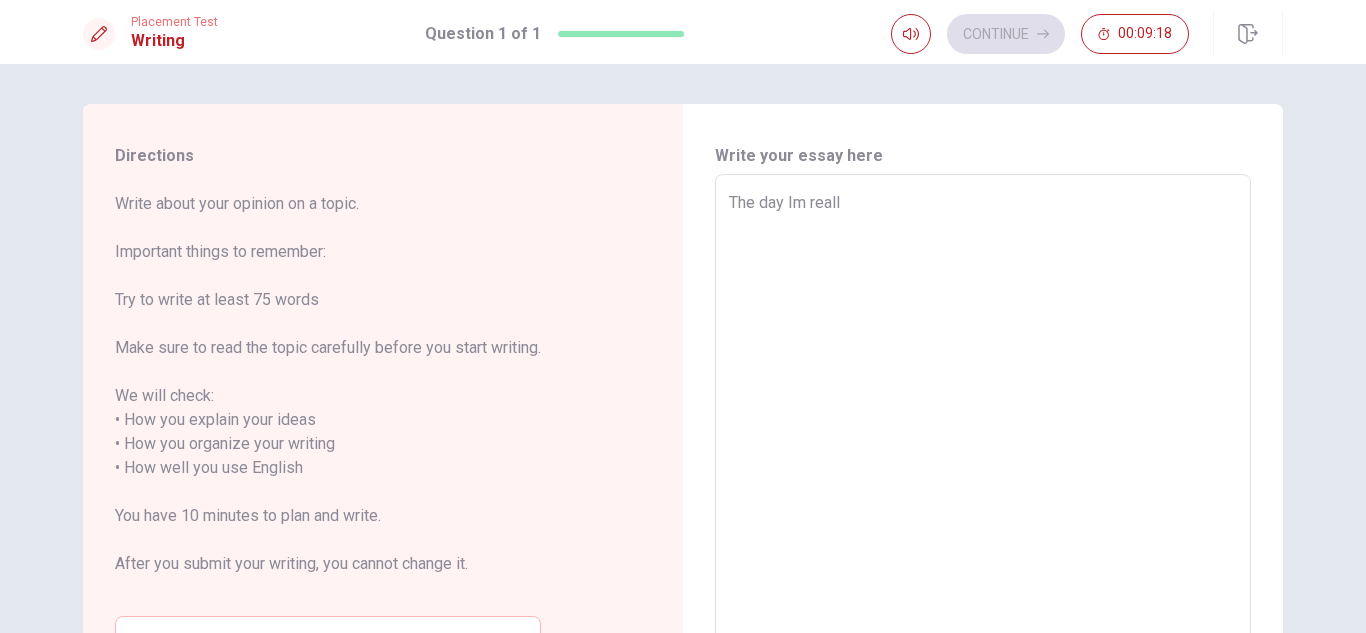 type on "x" 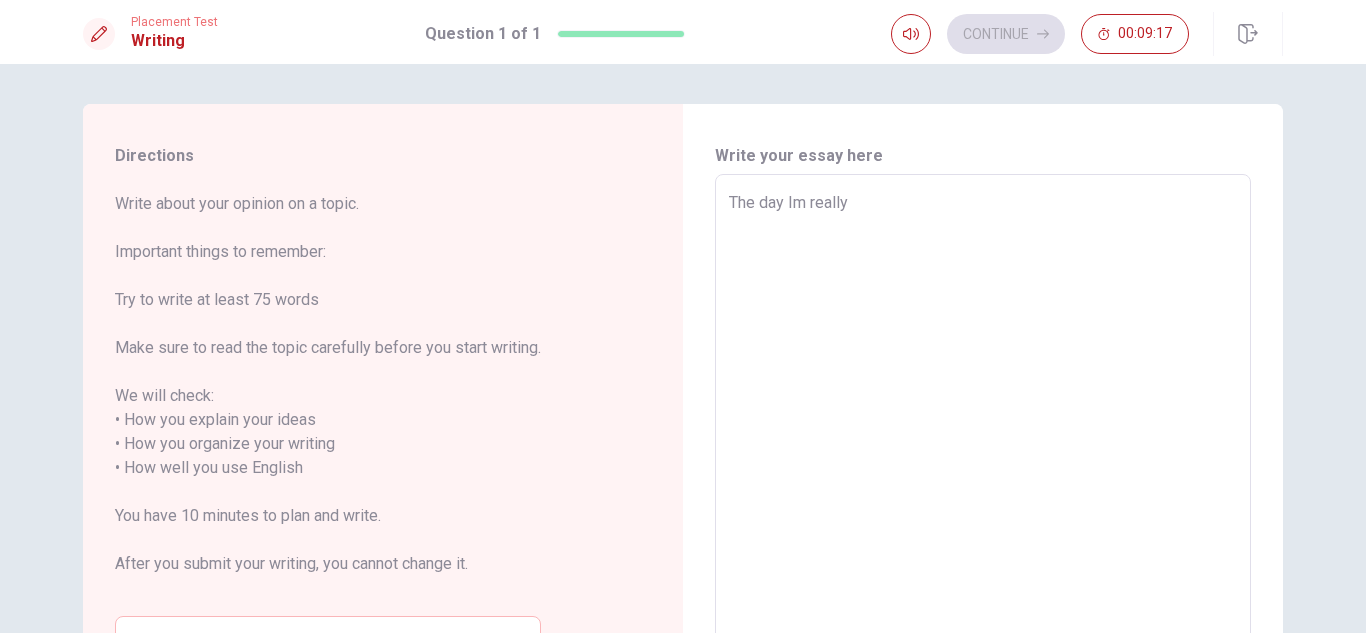 type on "x" 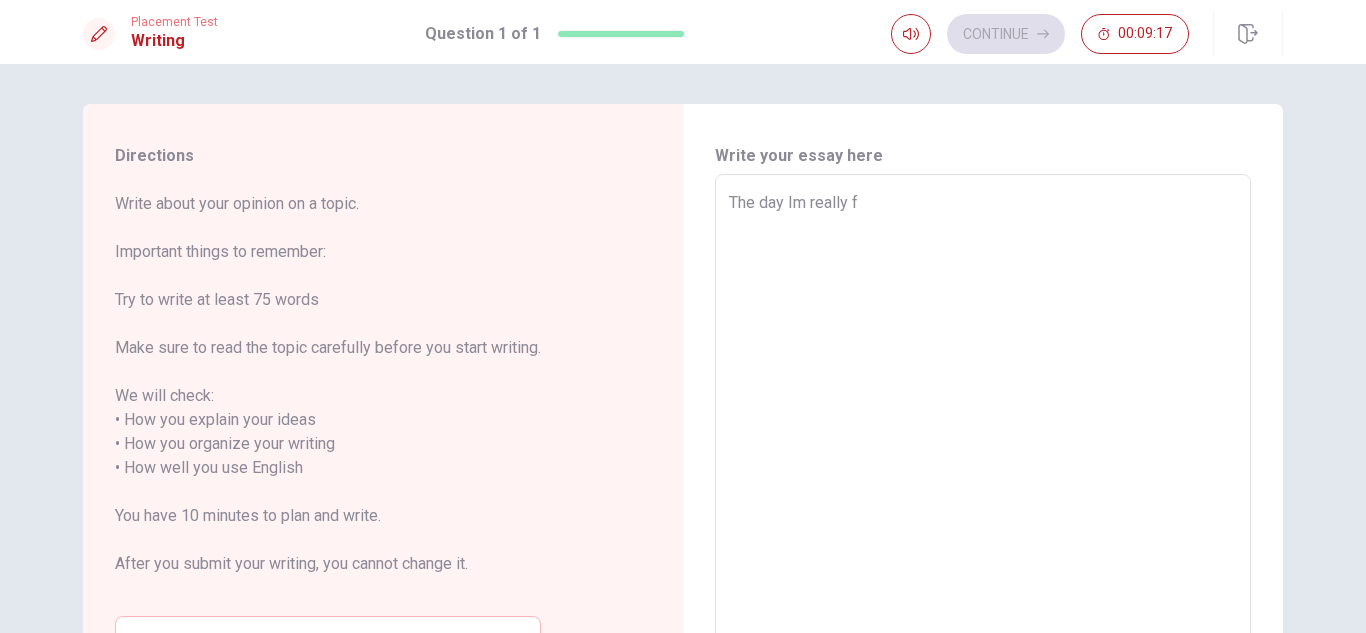 type on "x" 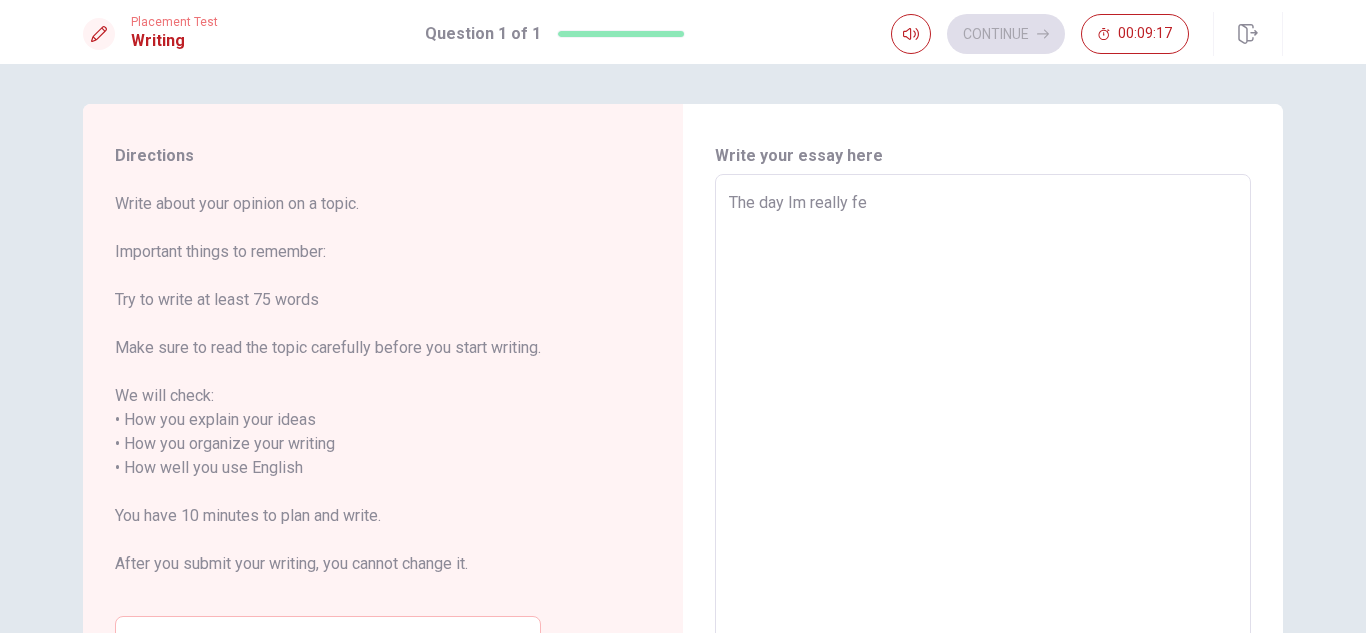 type on "x" 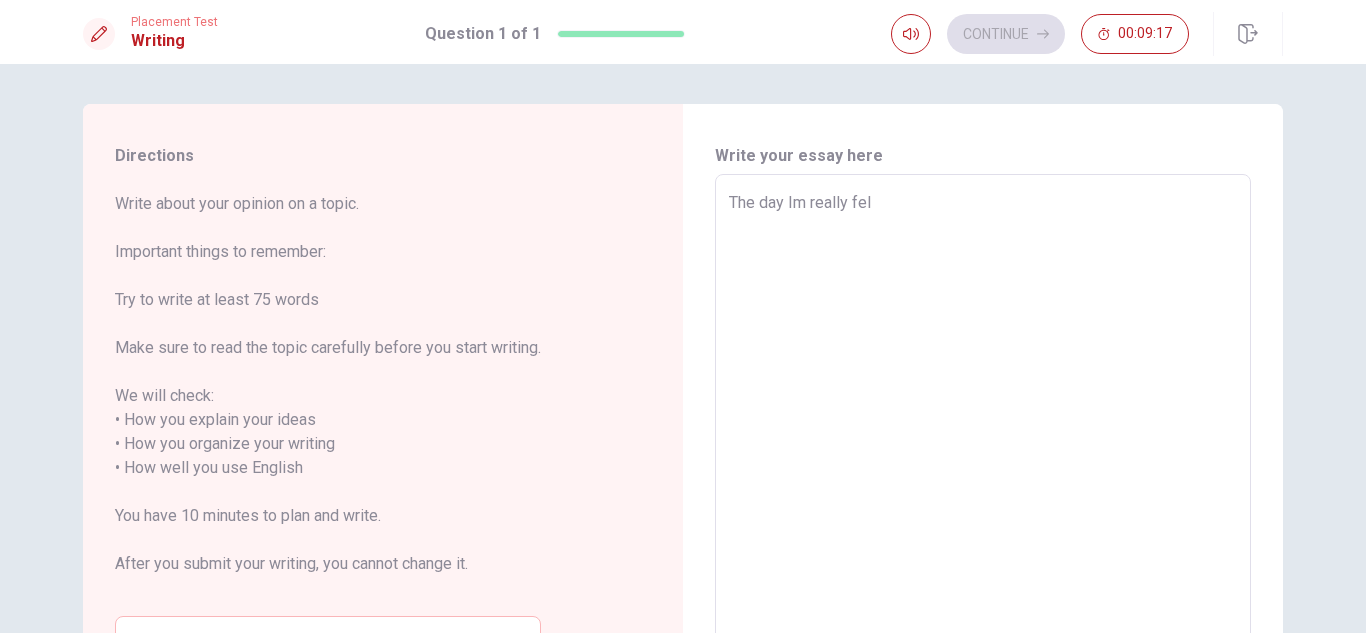 type on "x" 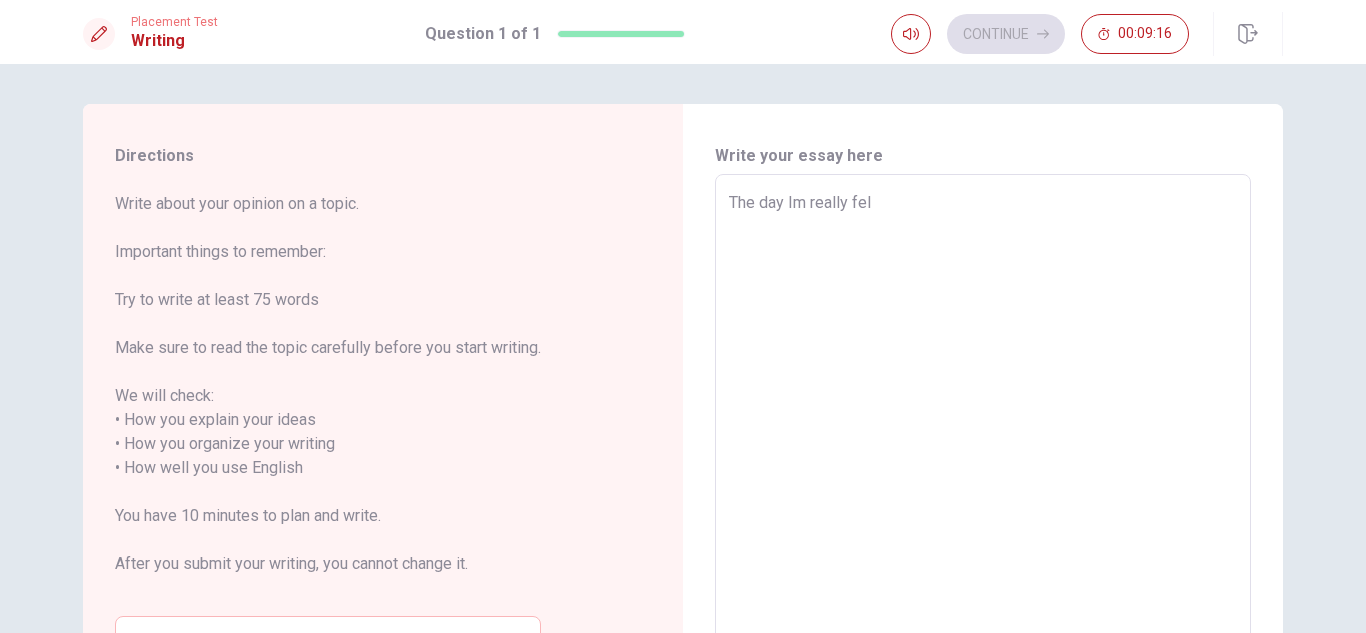 type on "The day Im really felt" 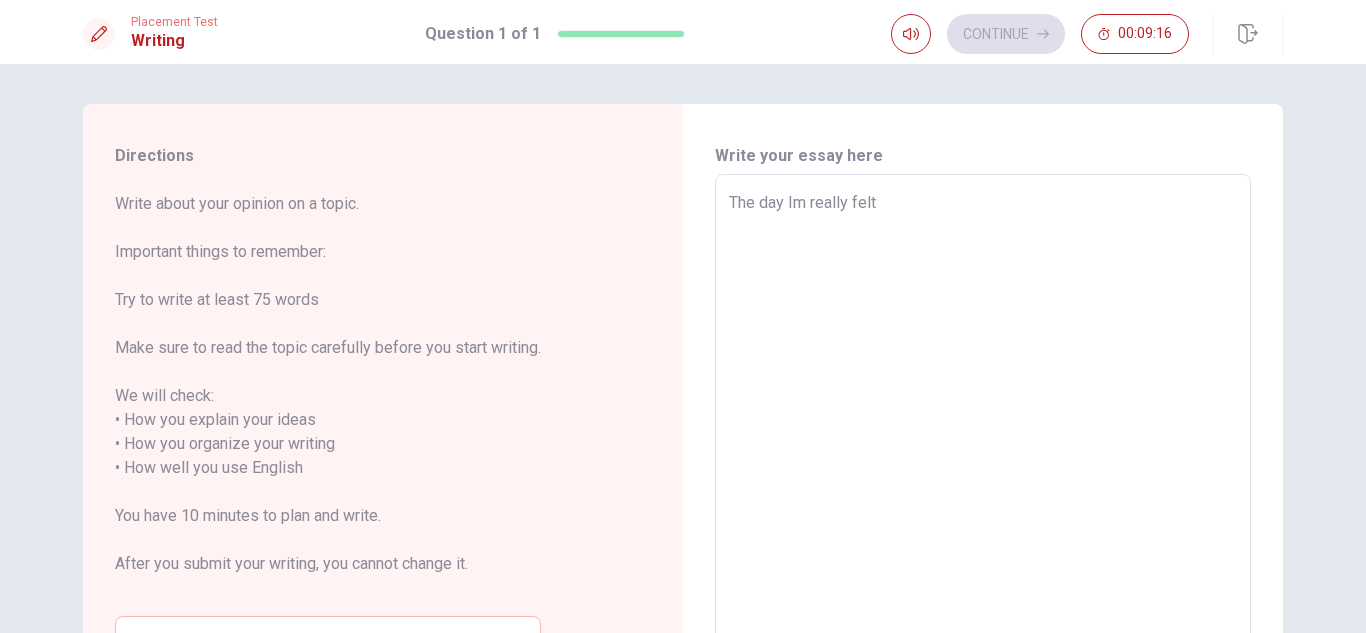 type on "x" 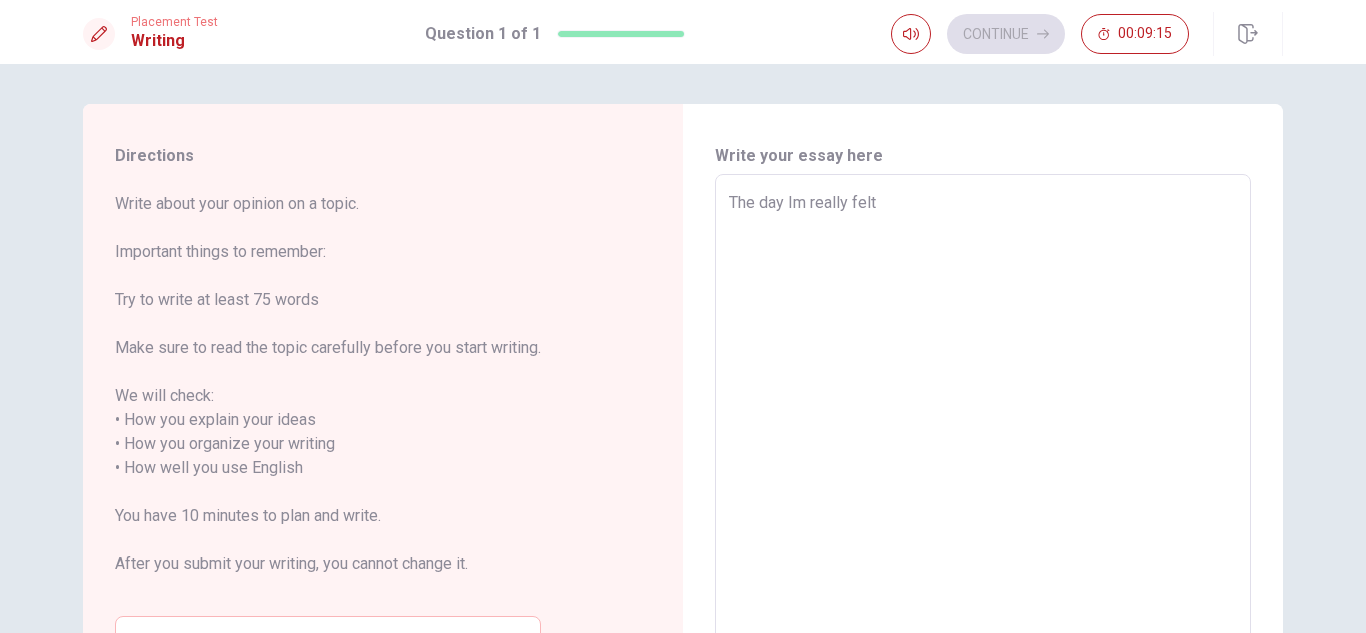 type on "The day Im really felt g" 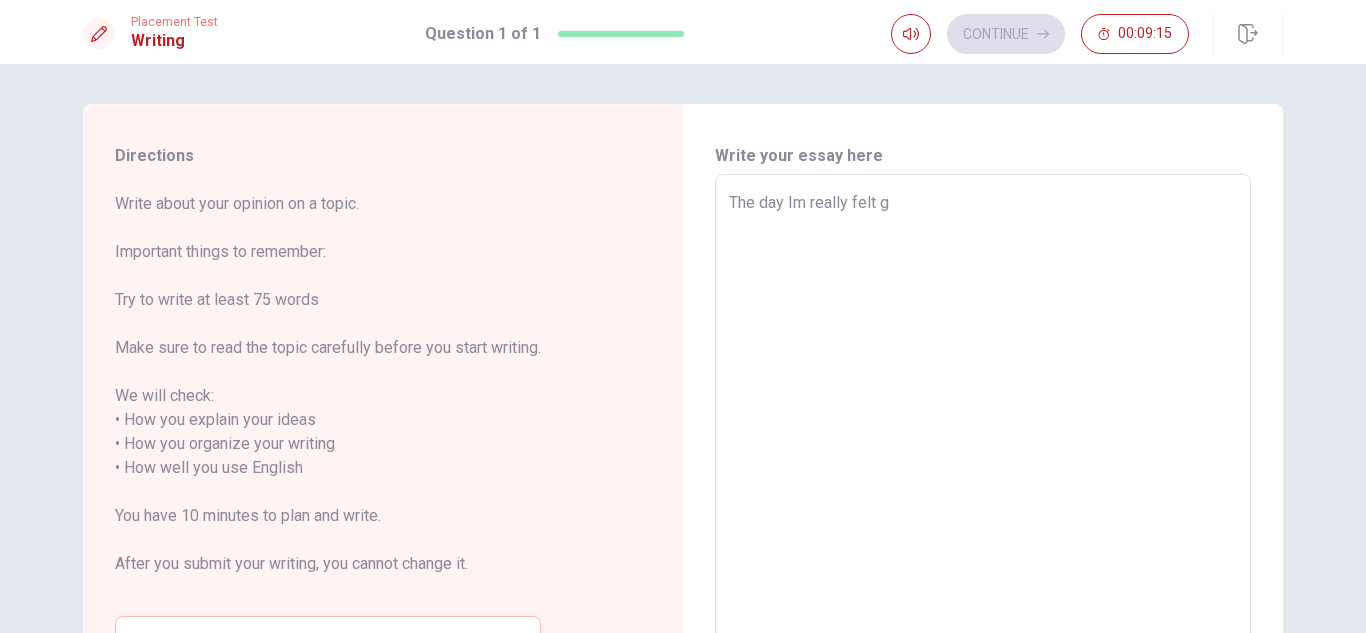 type on "x" 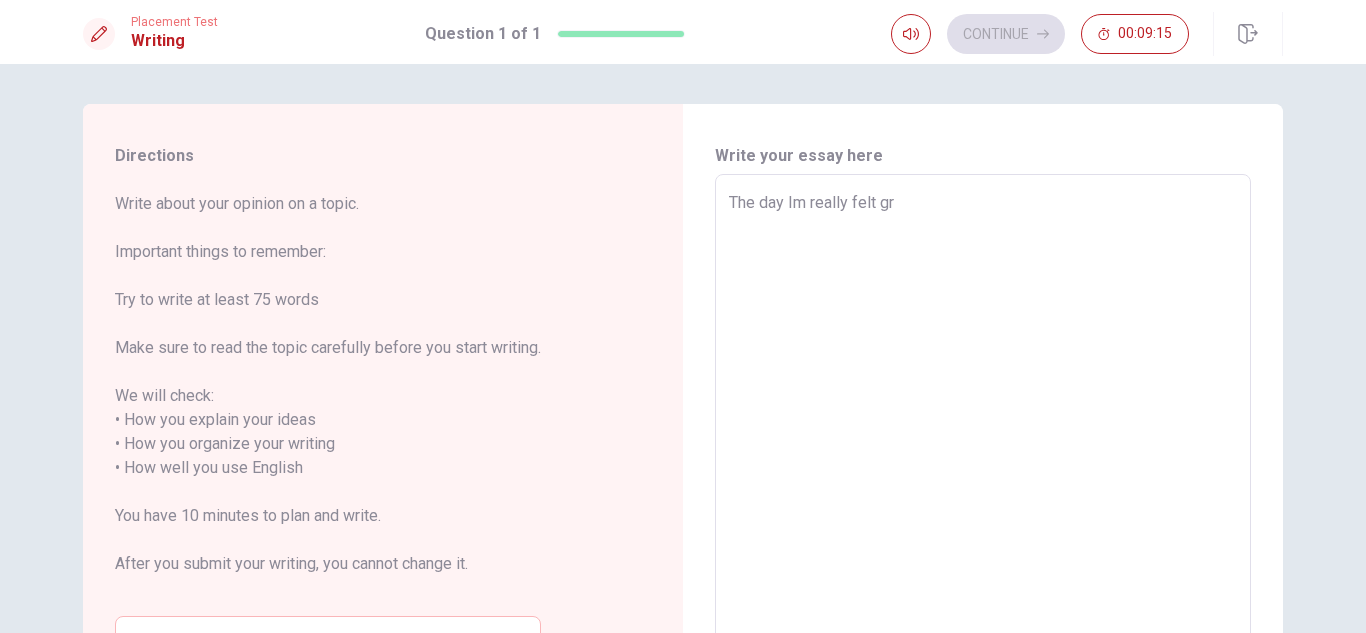 type on "x" 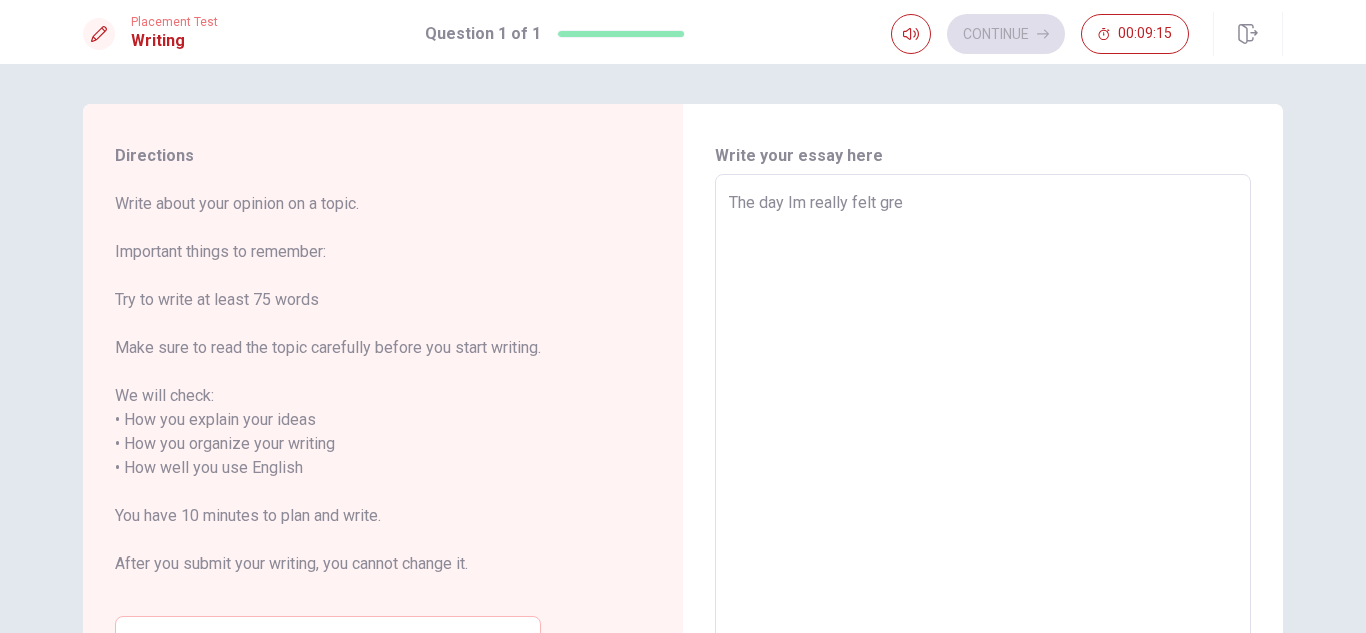 type on "x" 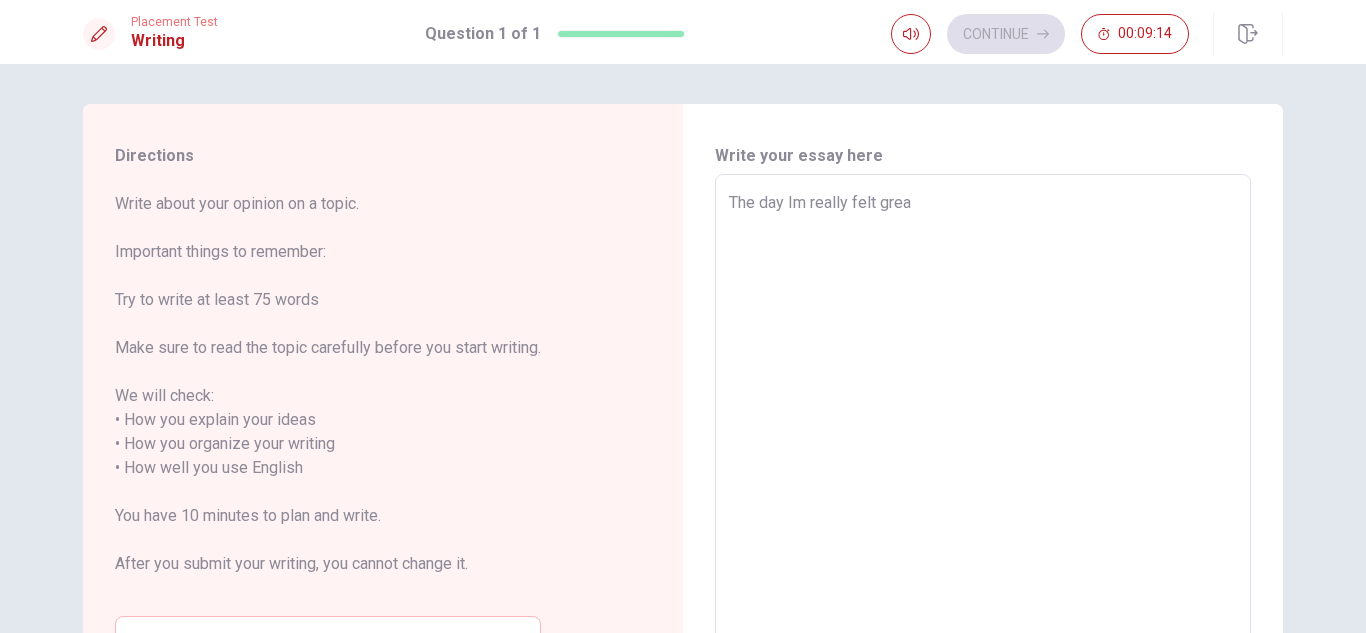 type on "x" 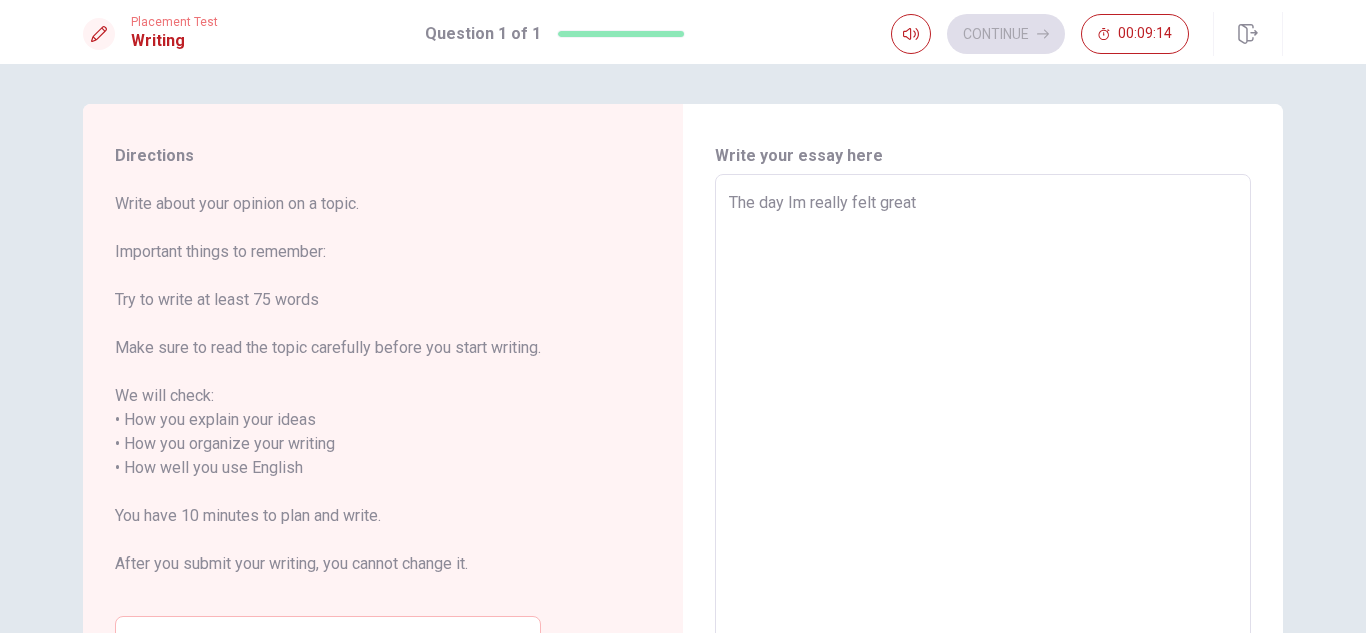 type on "x" 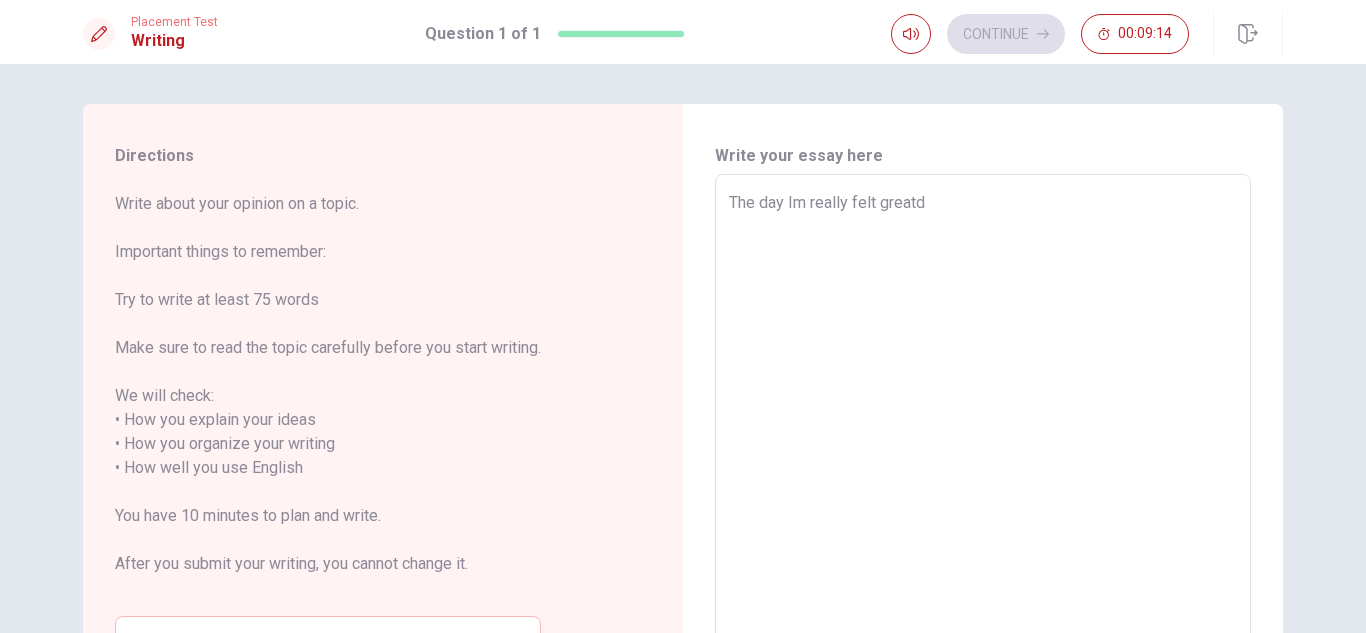 type on "x" 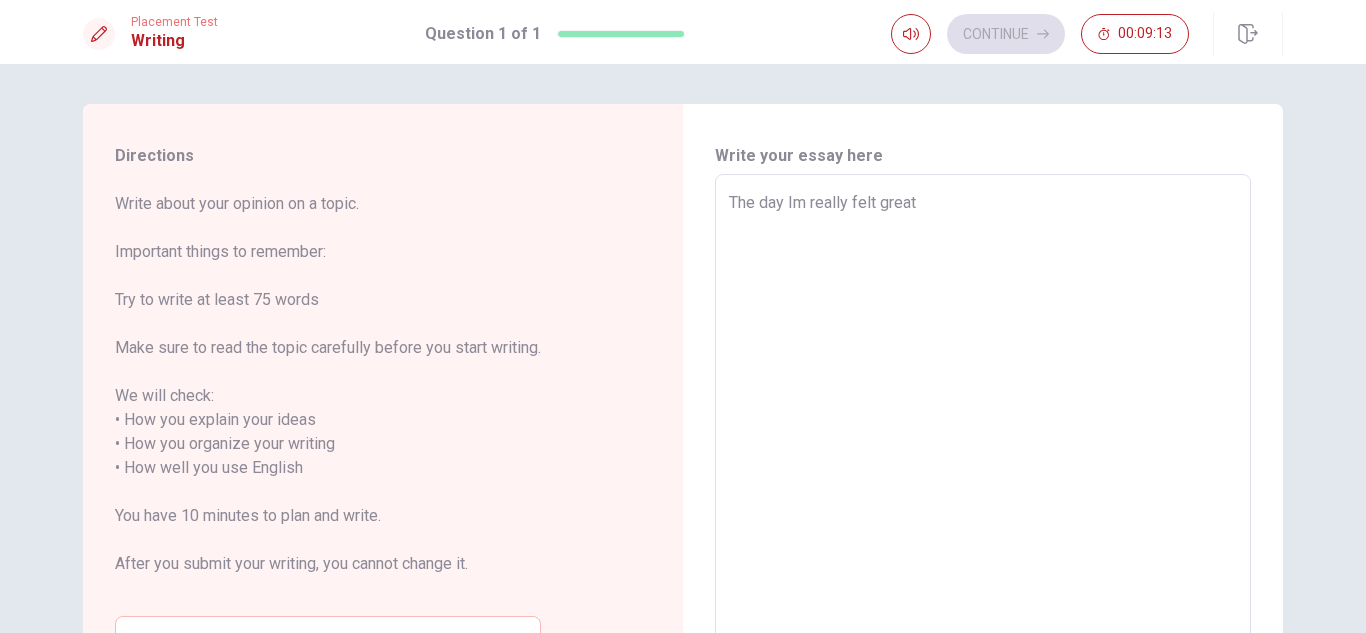type on "x" 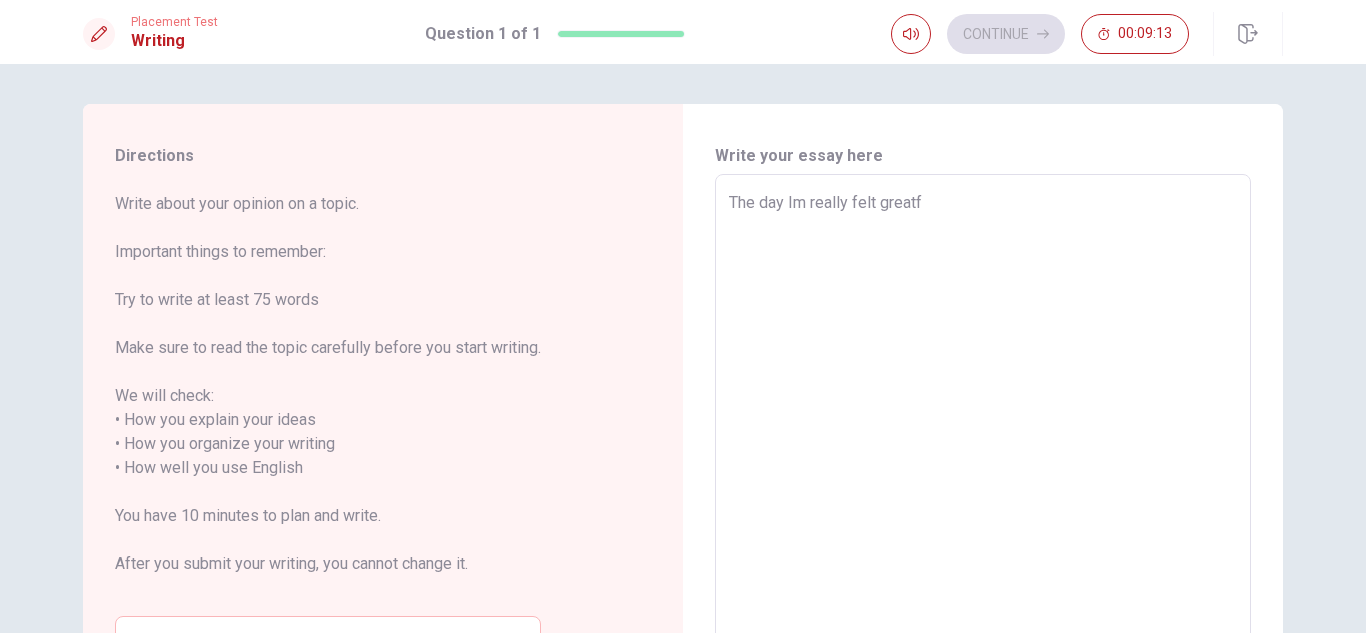 type on "x" 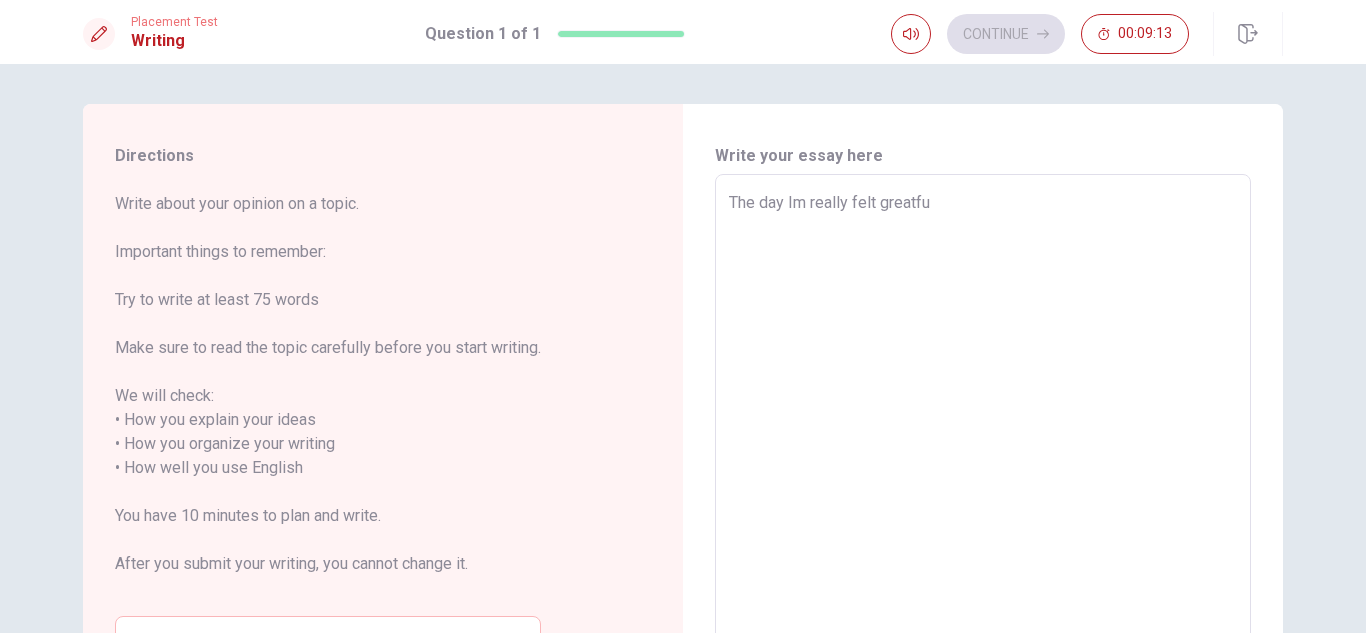 type on "x" 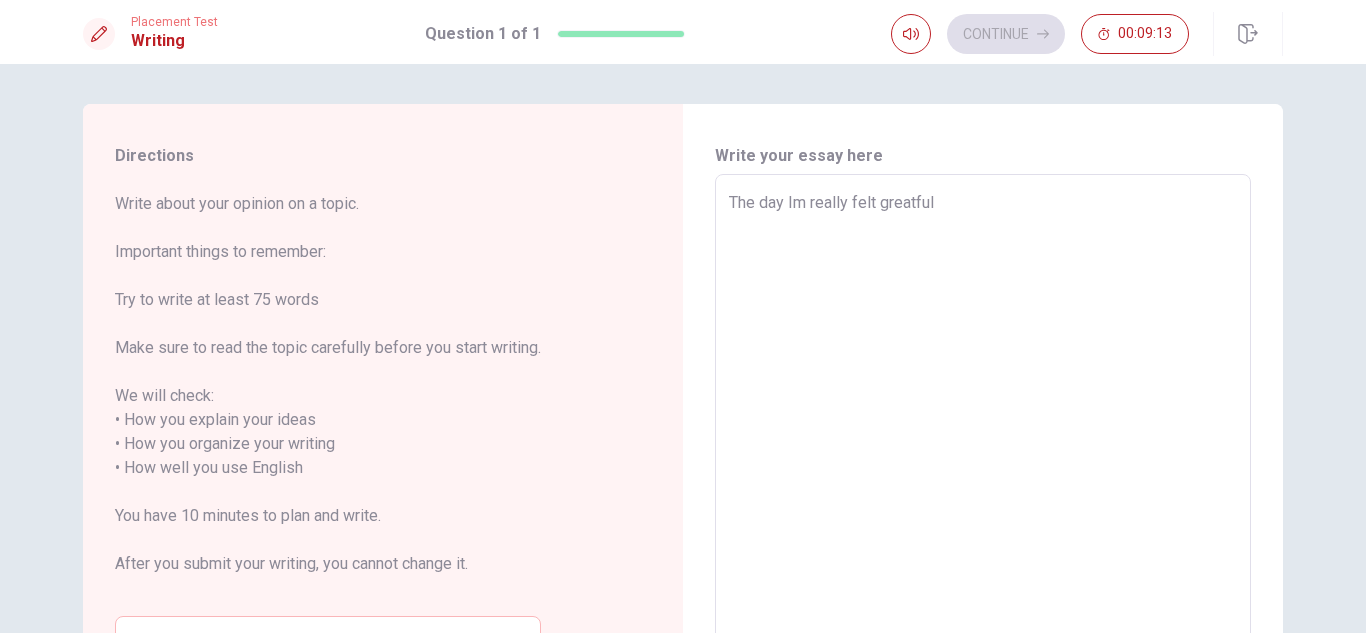 type on "x" 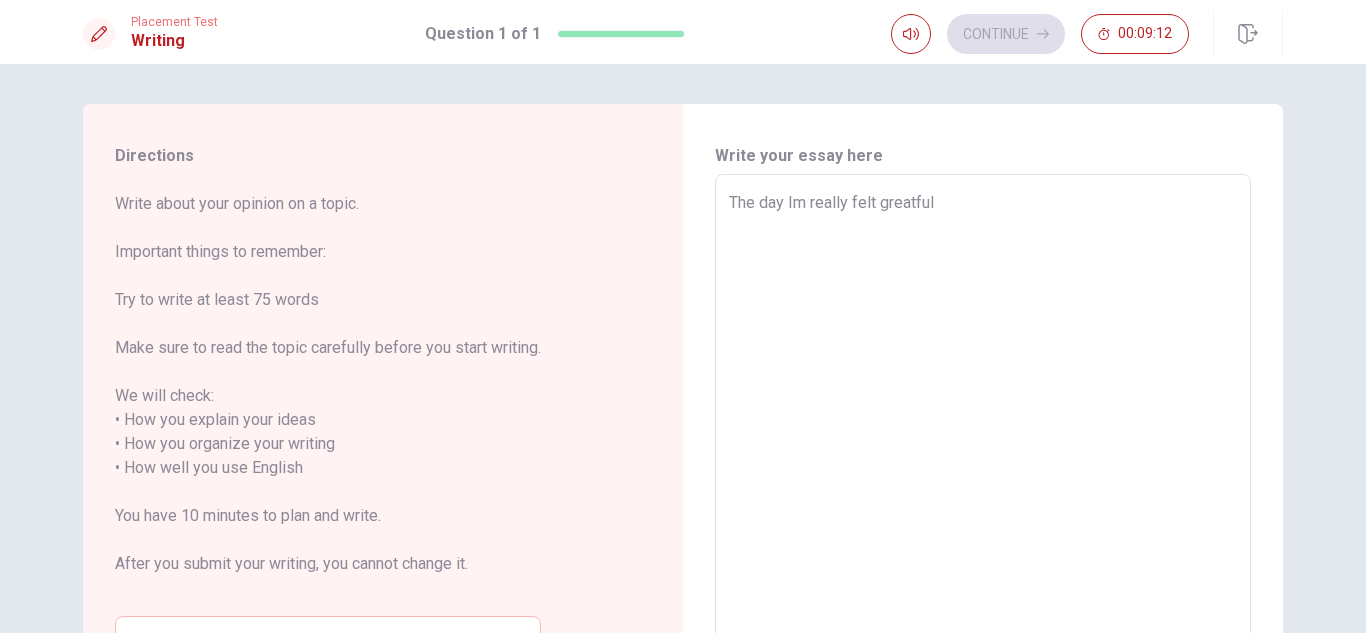 type on "The day Im really felt greatful" 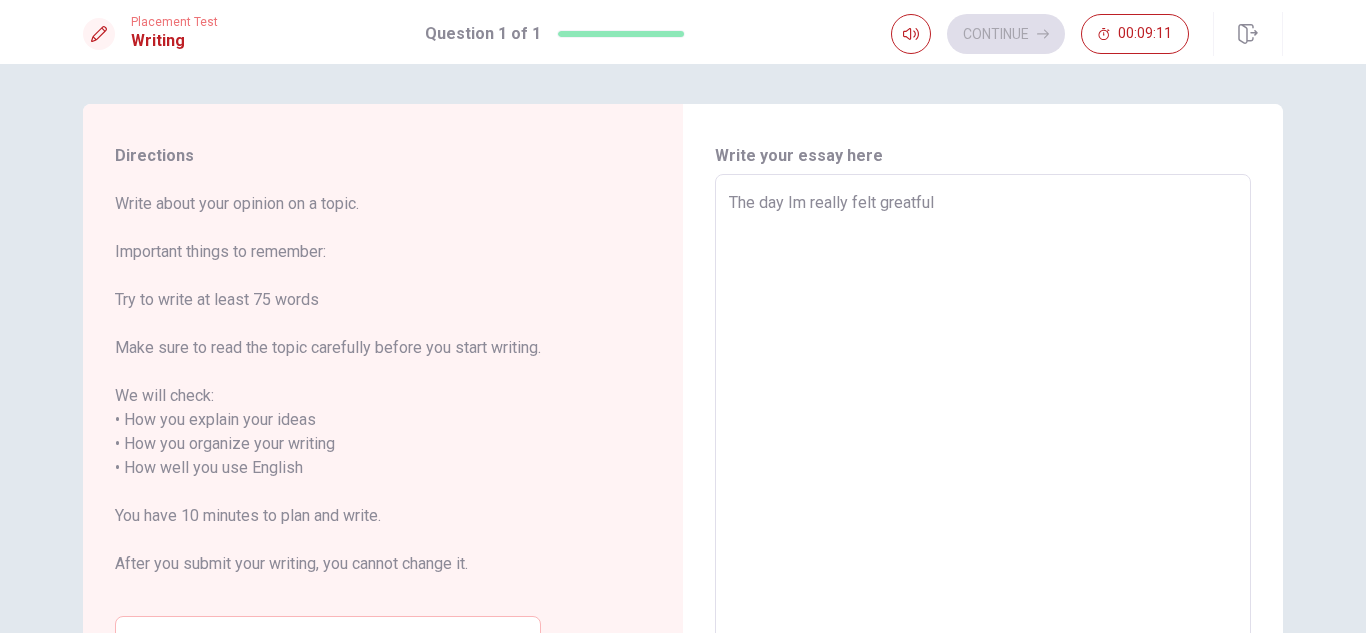 type on "The day Im really felt greatful w" 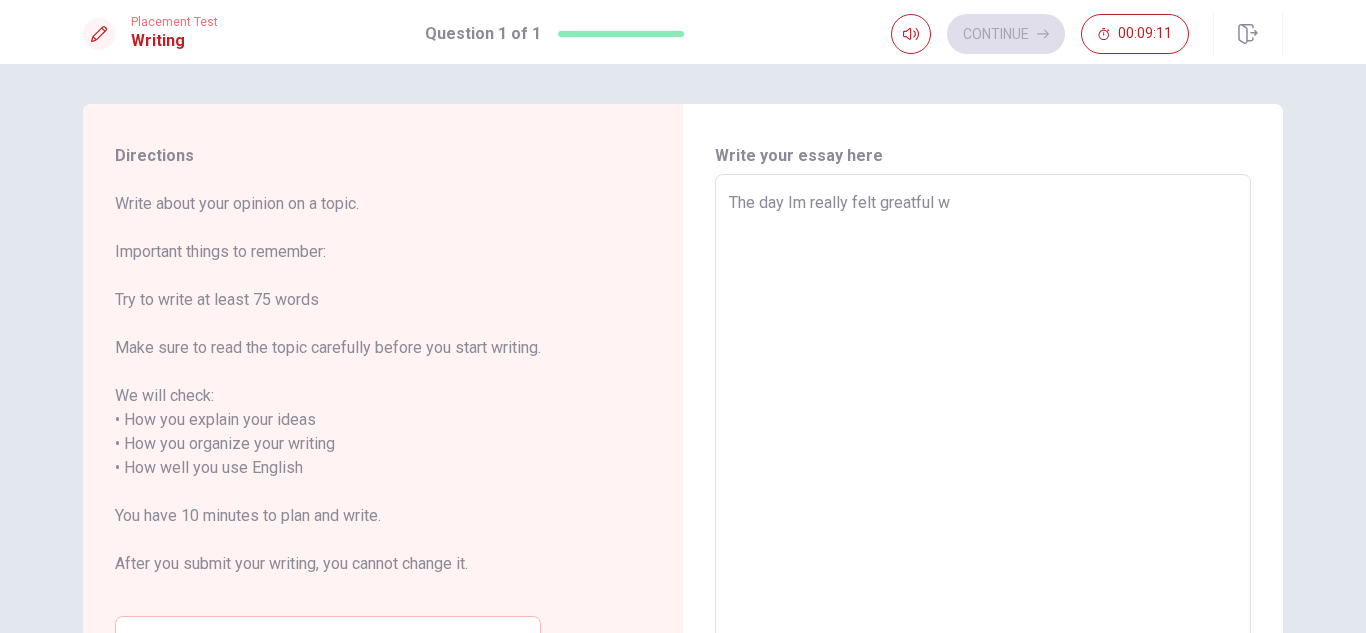 type on "x" 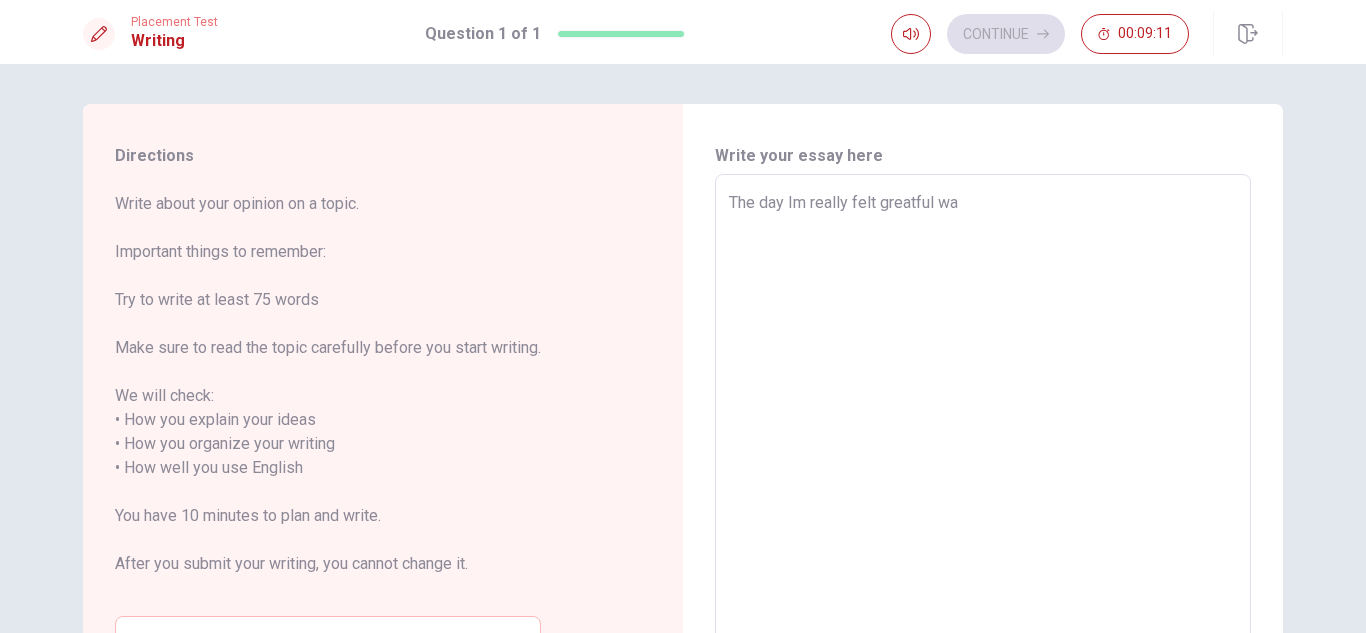 type on "x" 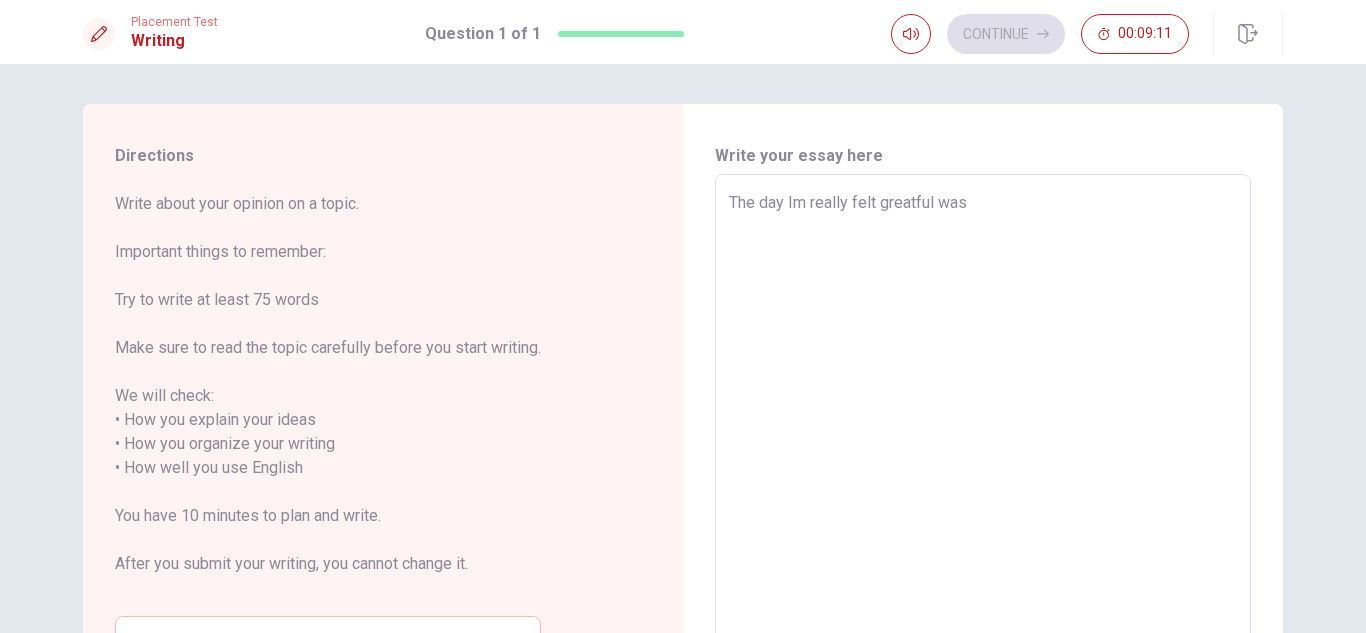 type on "x" 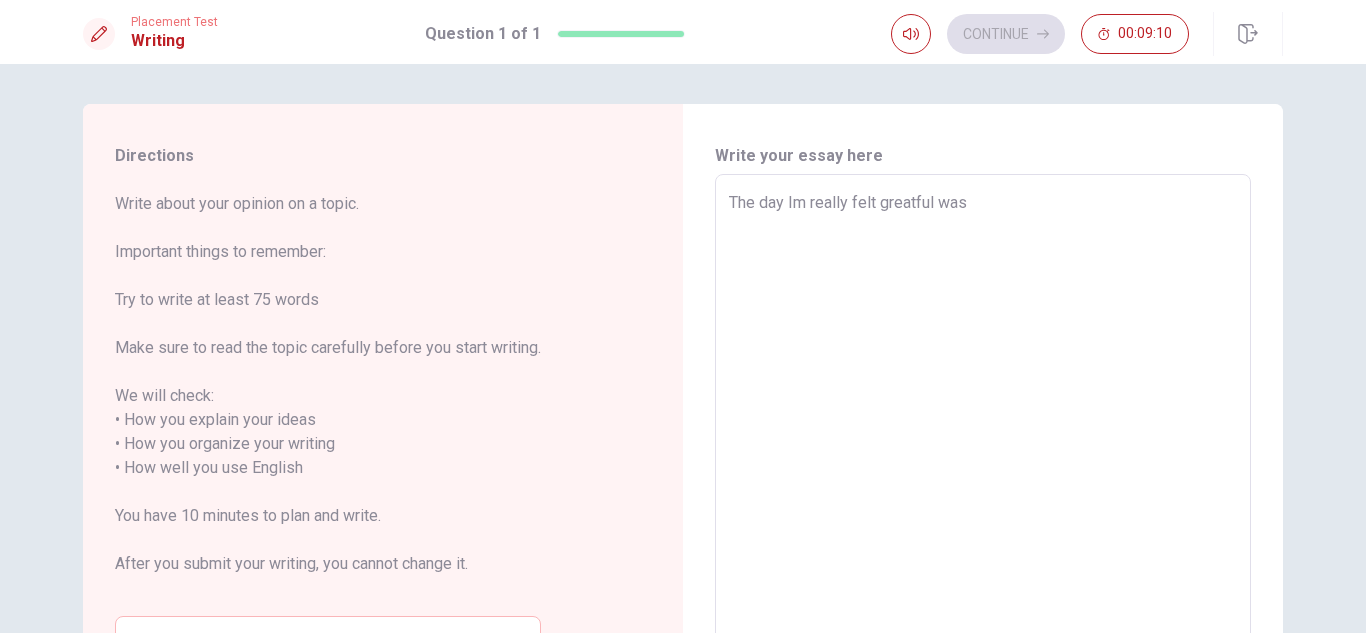 type on "The day Im really felt greatful was" 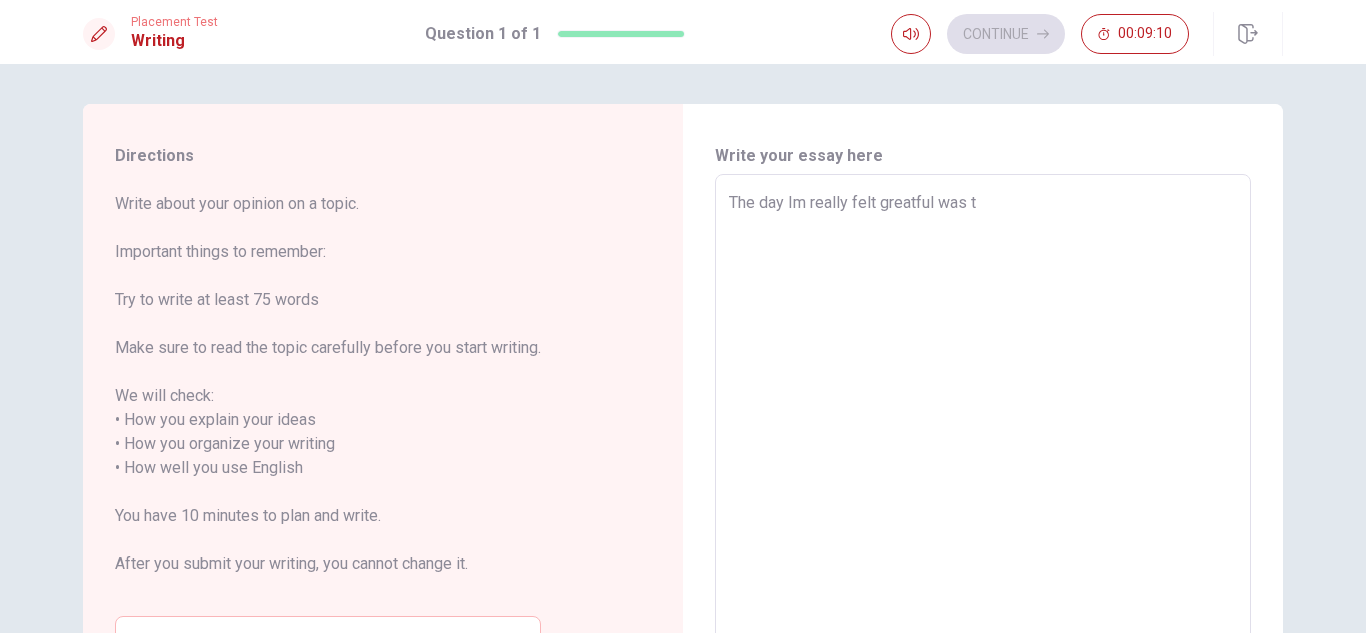 type on "x" 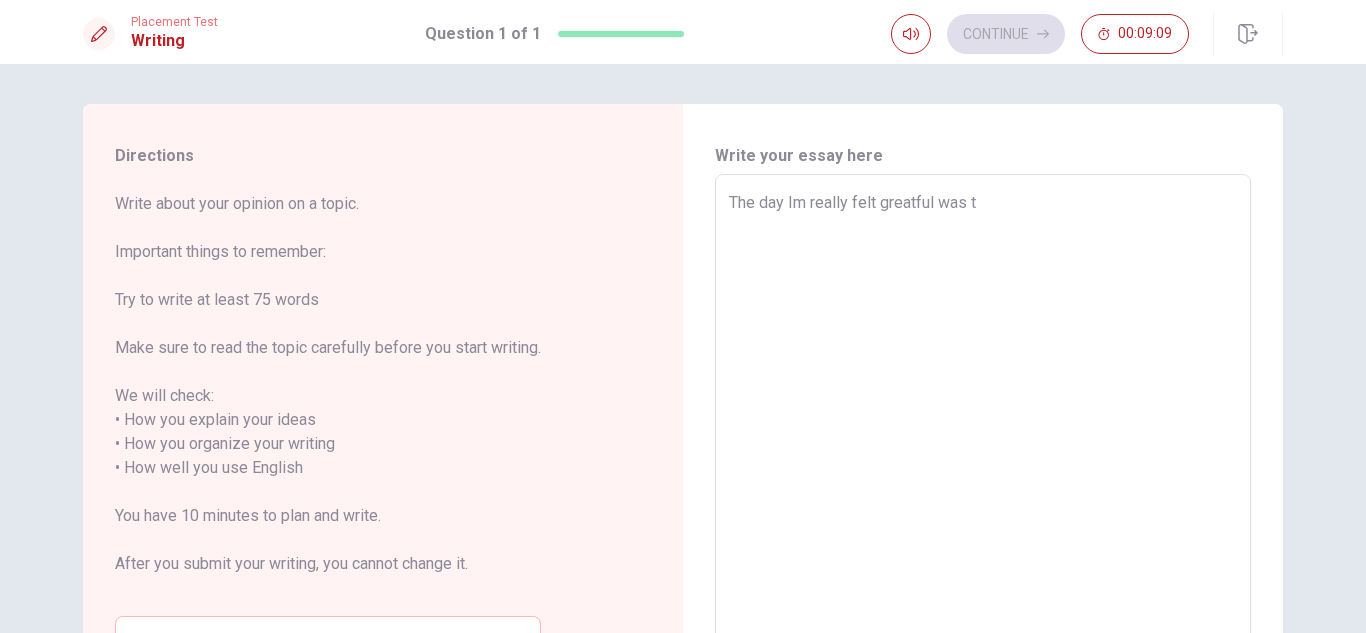 type on "The day Im really felt greatful was th" 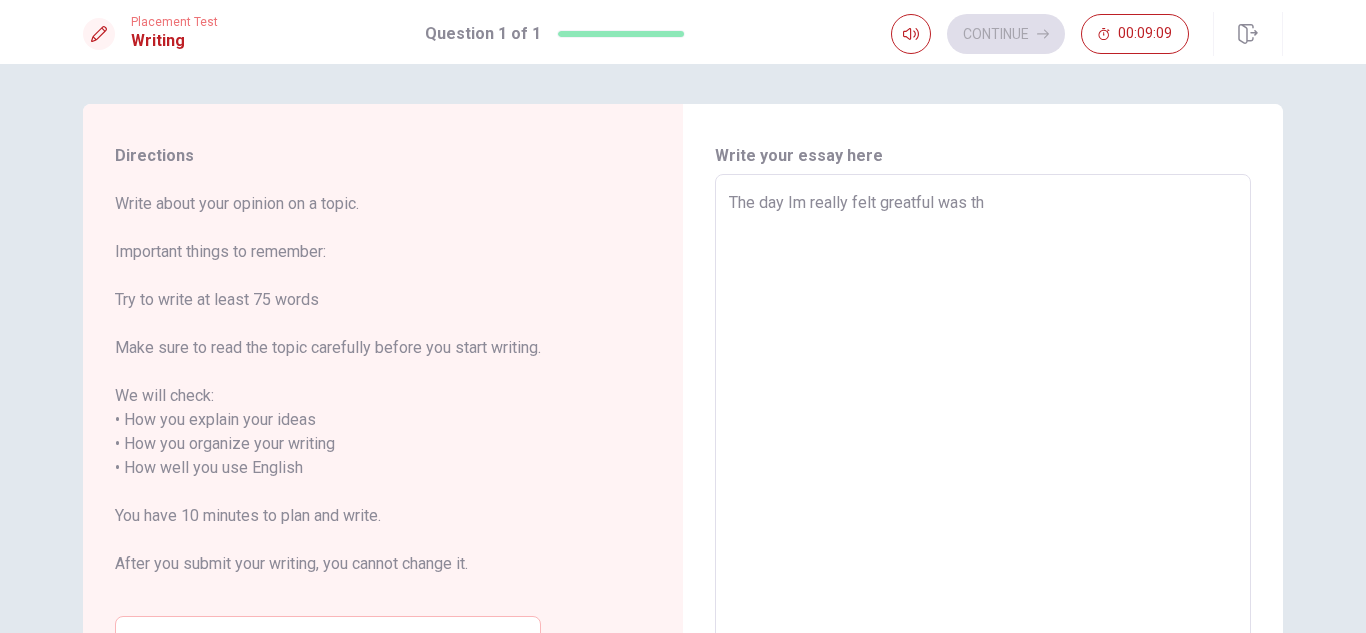 type on "x" 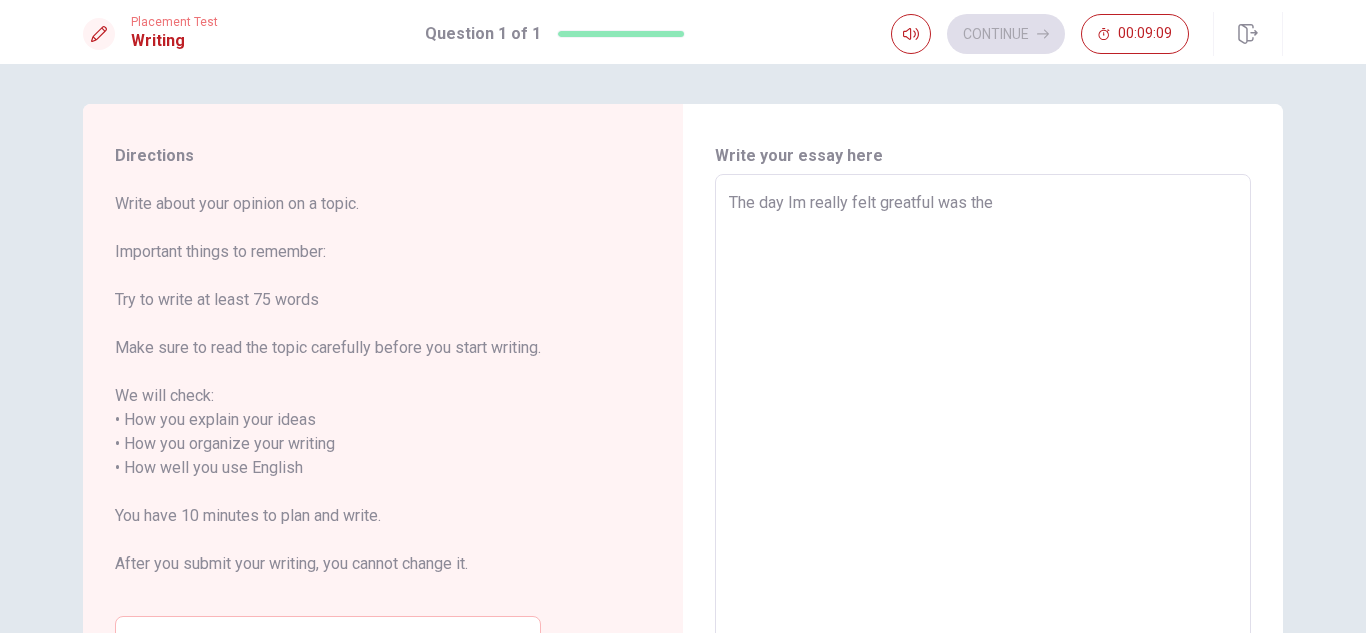 type on "x" 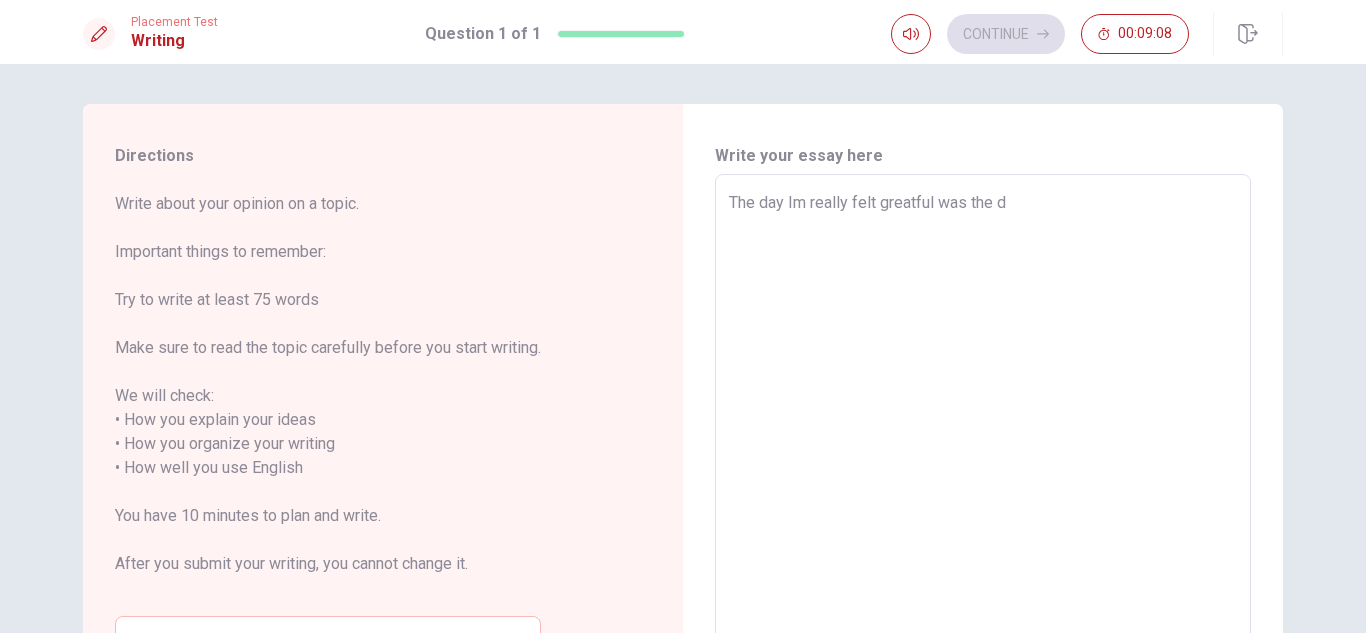 type on "x" 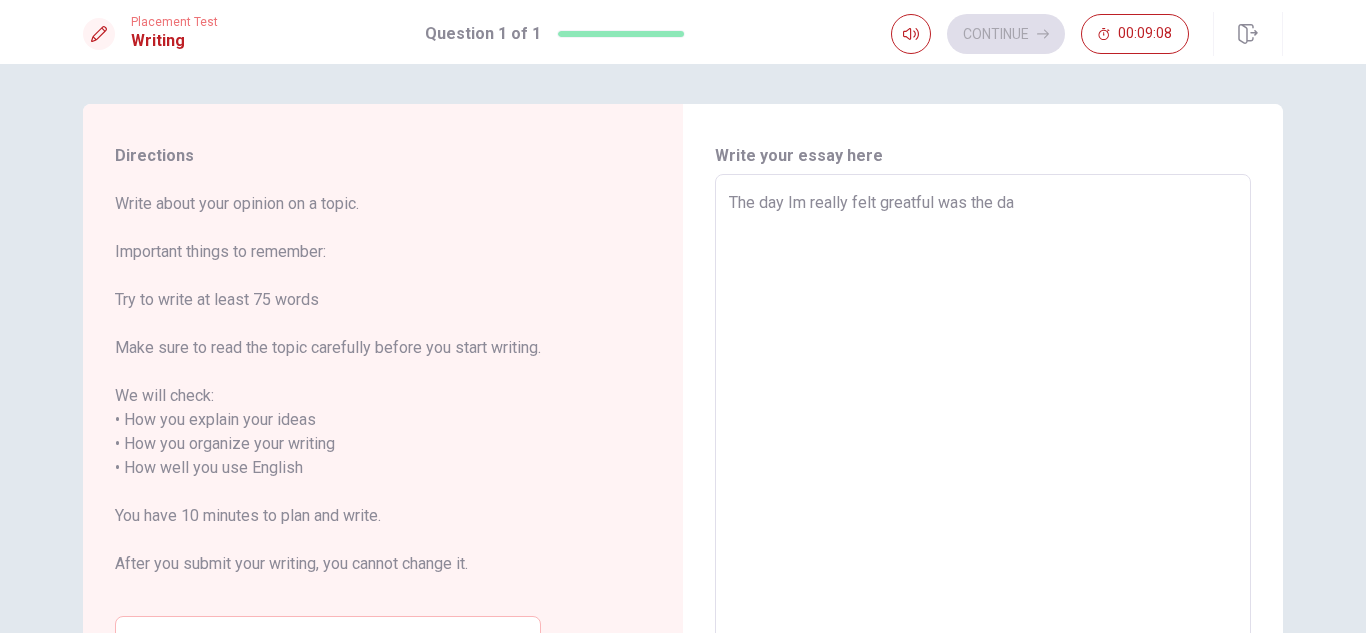 type on "x" 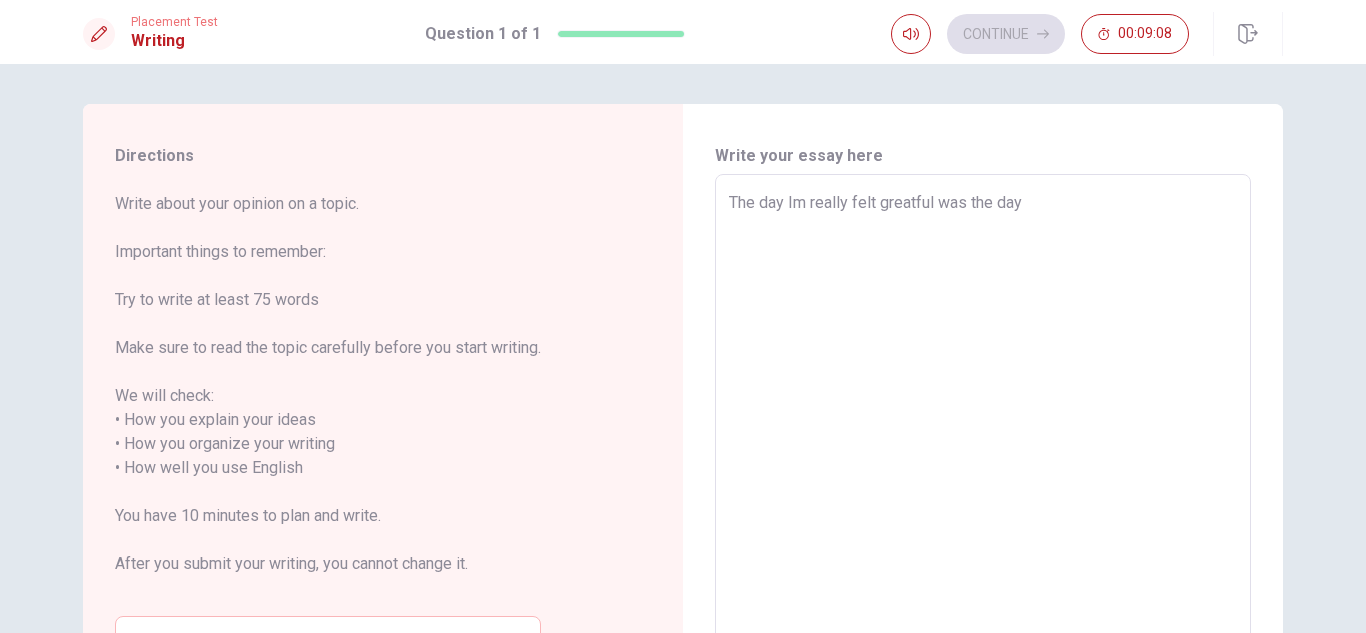 type on "x" 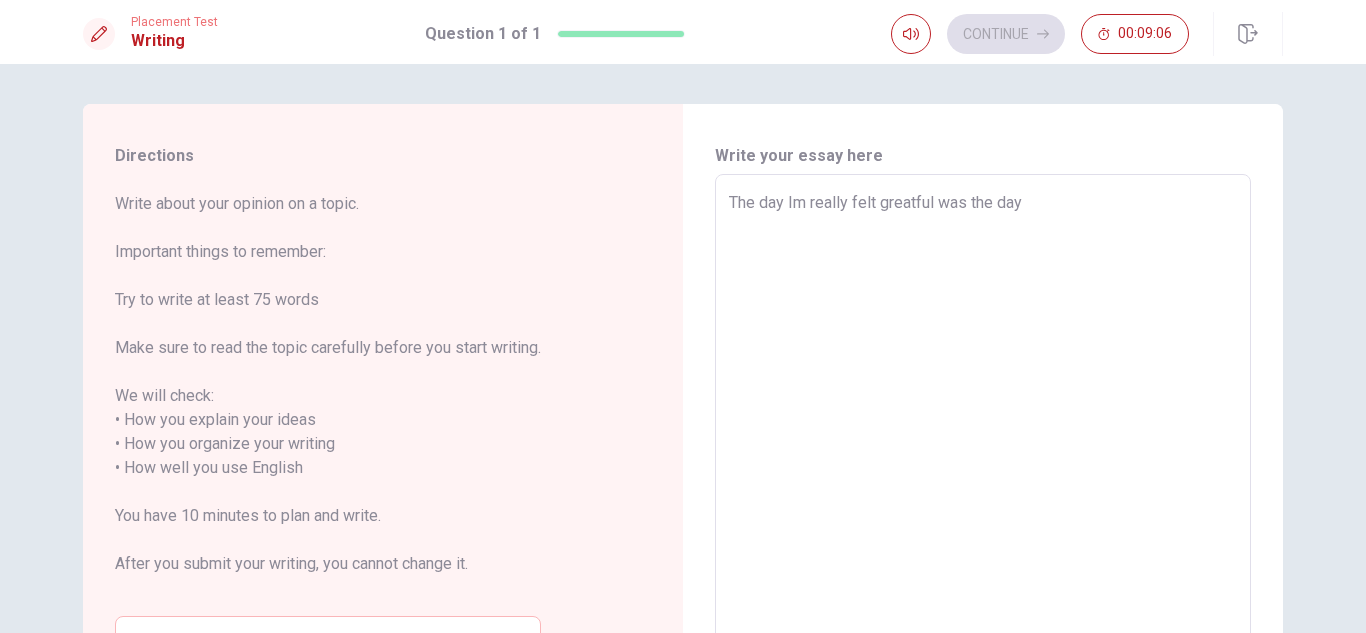 type on "x" 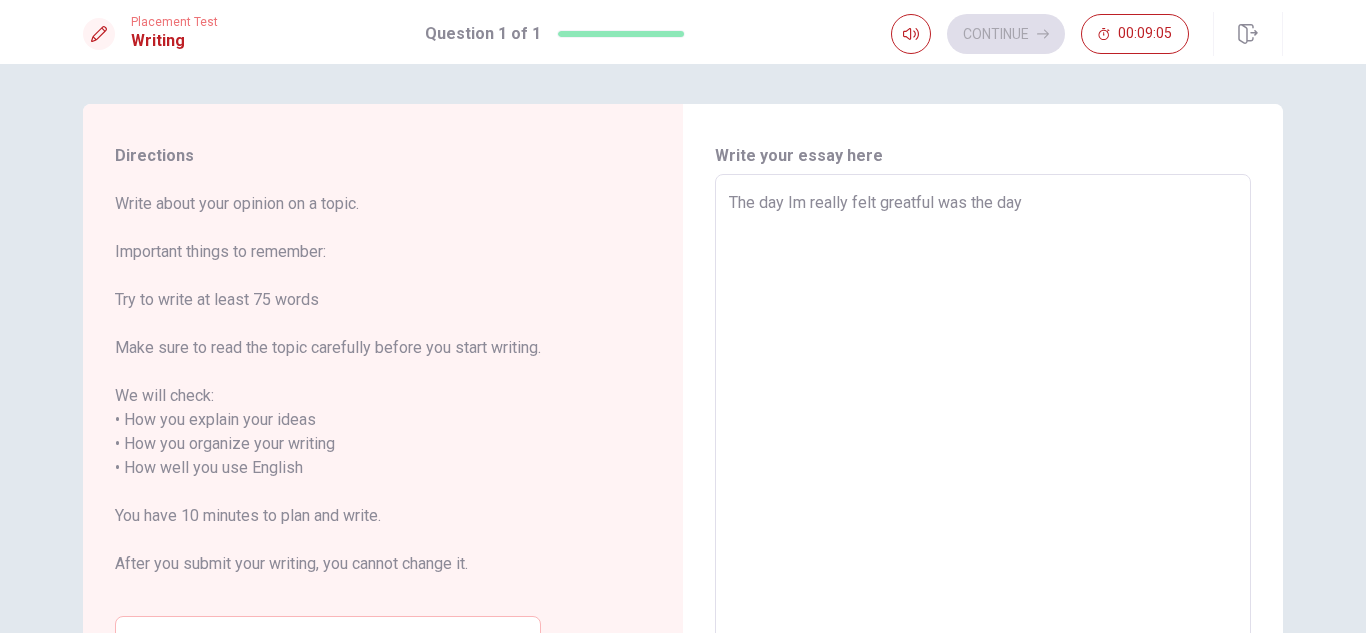 type on "The day Im really felt greatful was the day i" 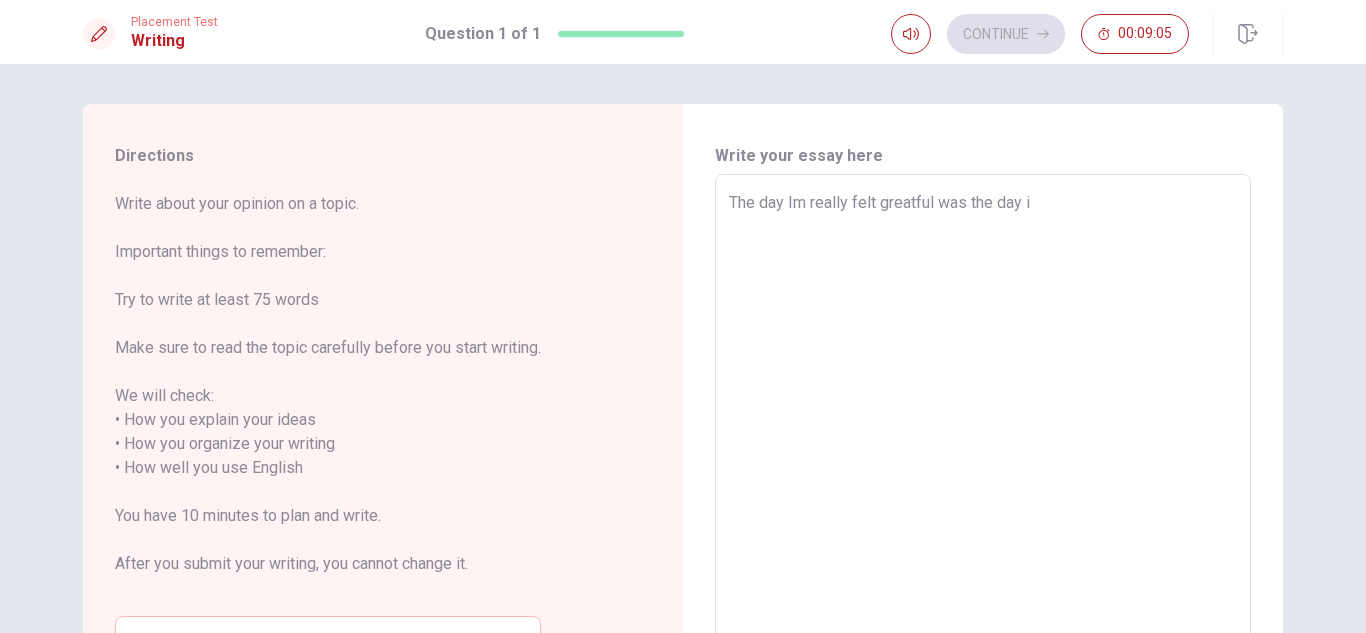 type on "x" 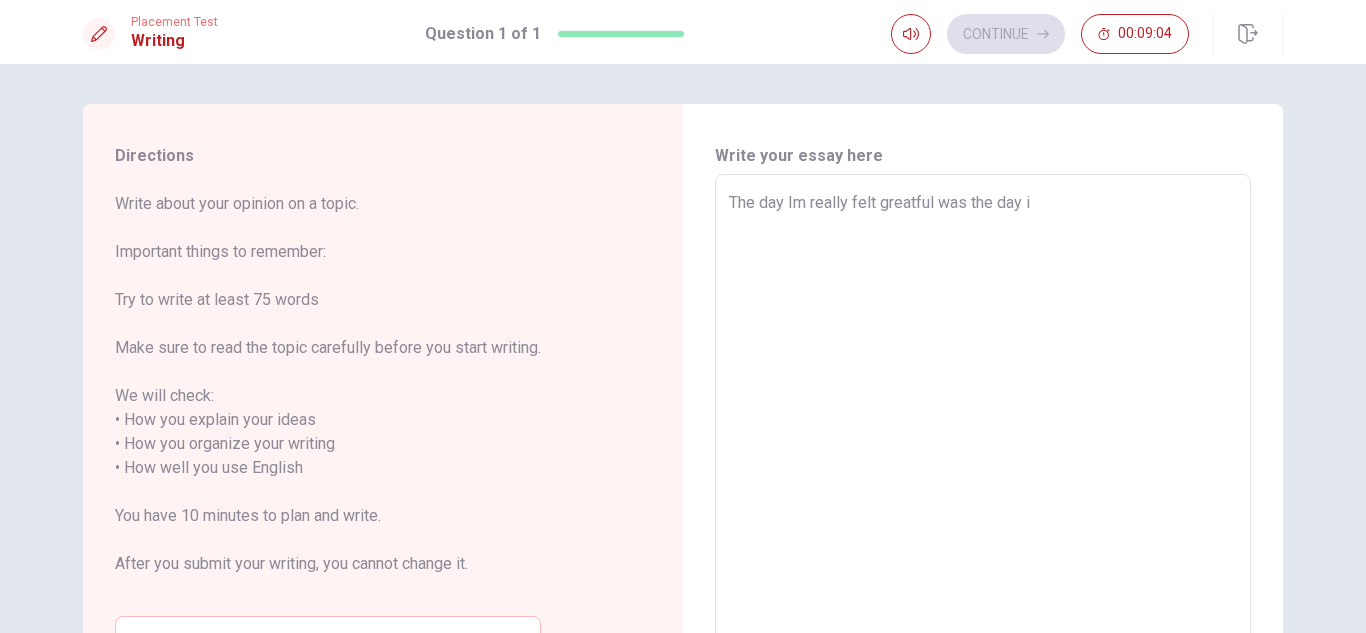type on "The day Im really felt greatful was the day im" 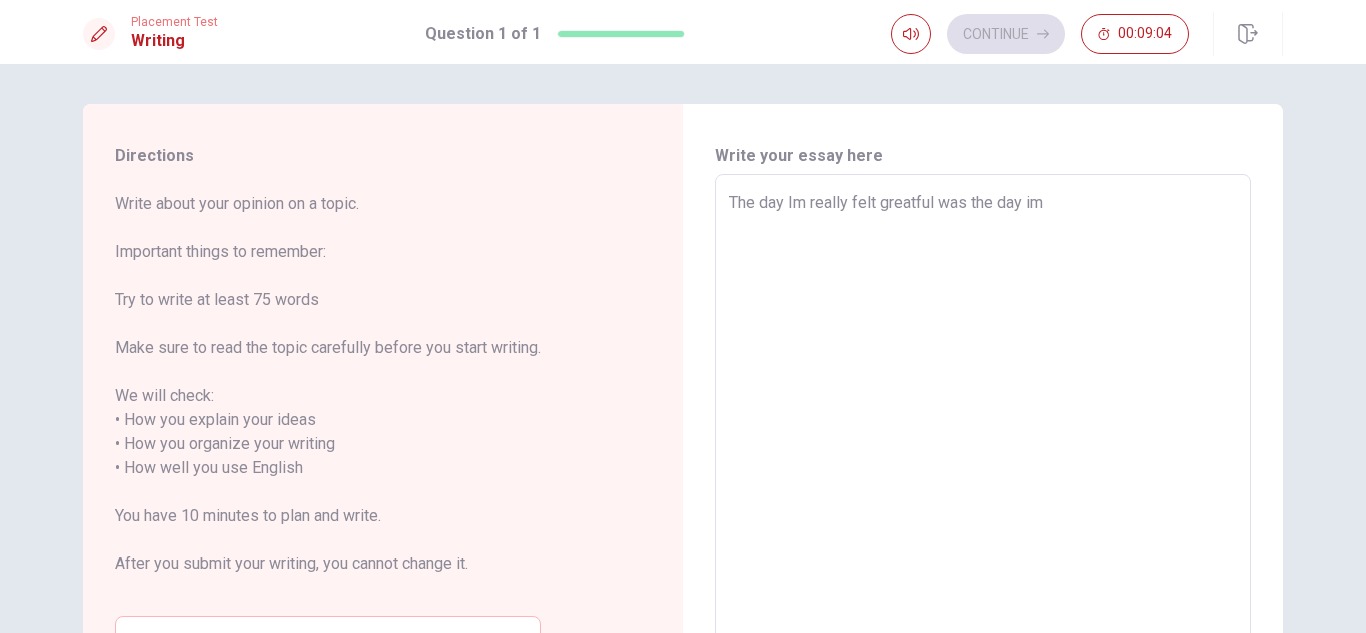 type on "x" 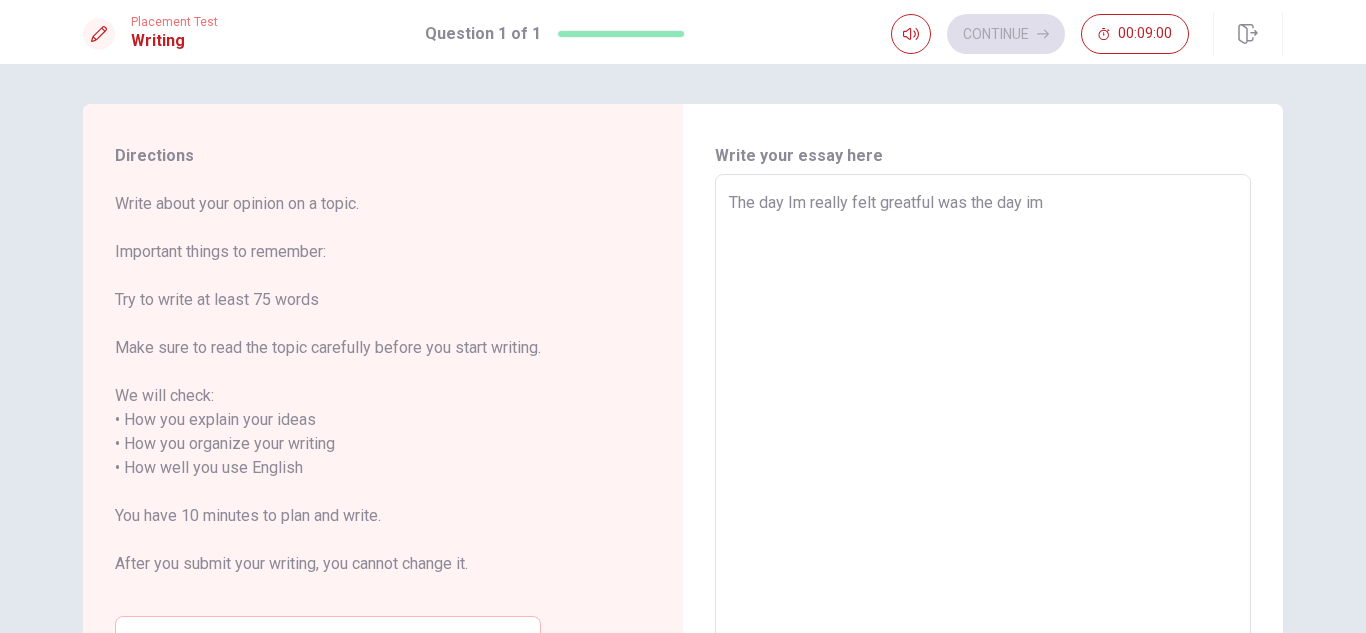 click on "The day Im really felt greatful was the day im" at bounding box center [983, 456] 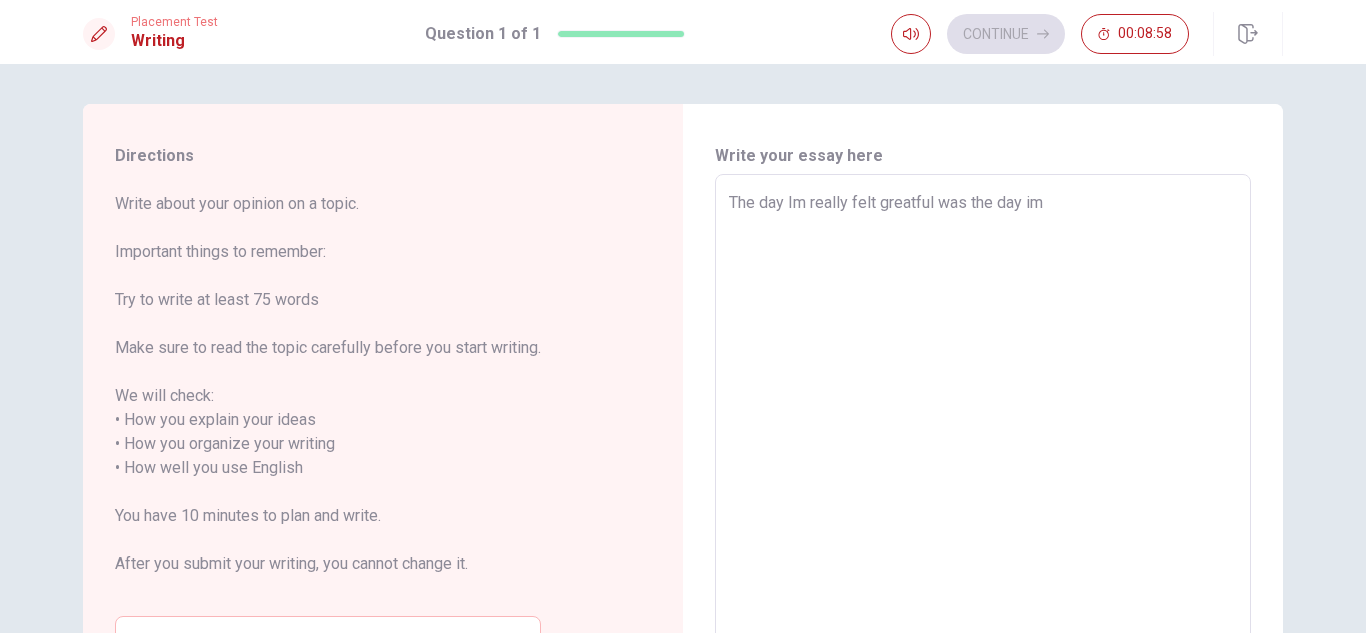click on "The day Im really felt greatful was the day im" at bounding box center [983, 456] 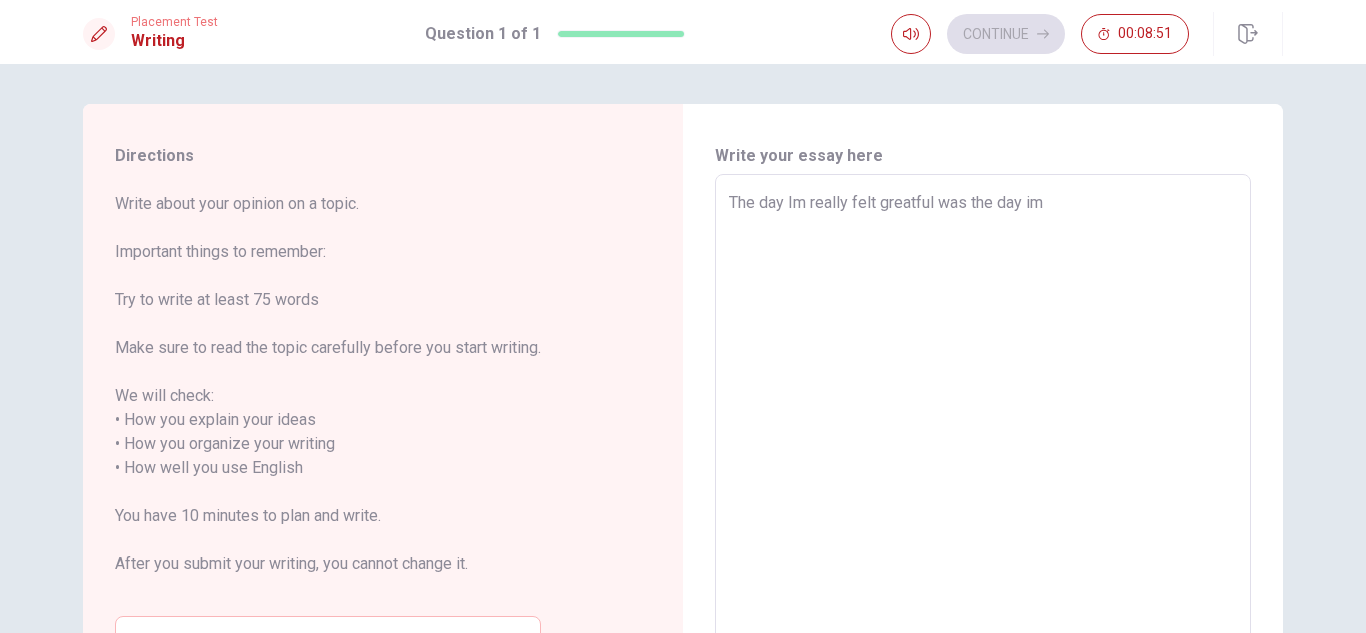 type on "x" 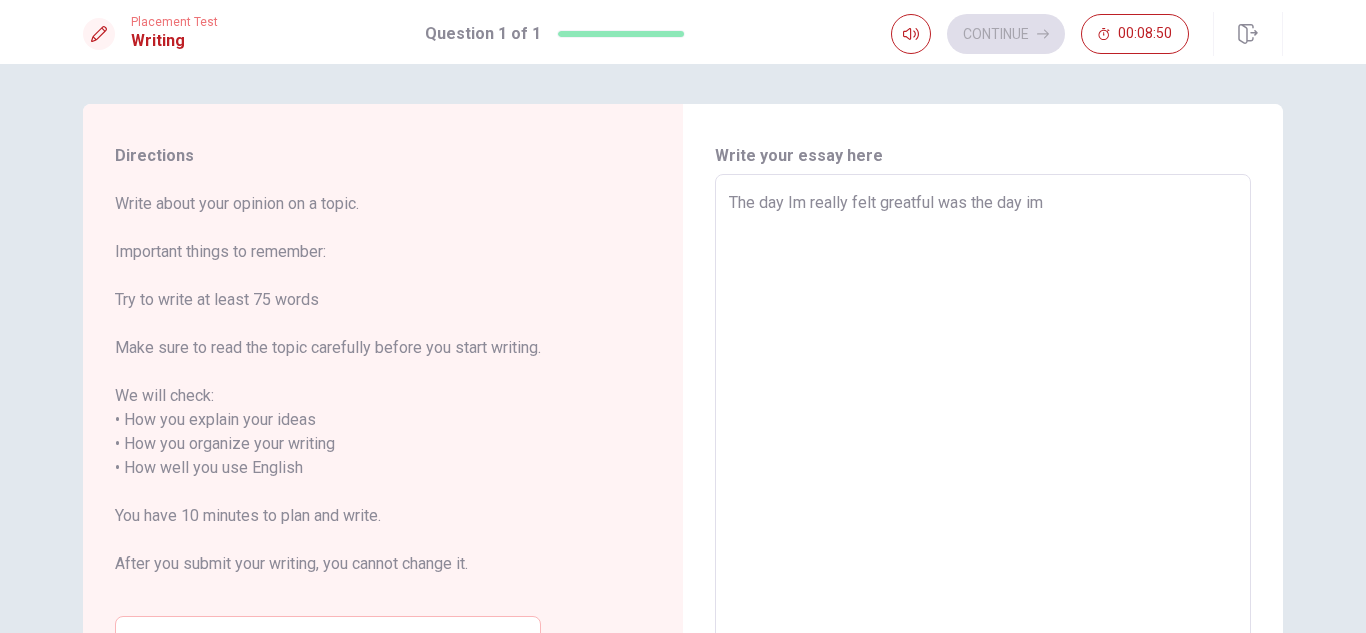 type on "The day Im really felt greatful was the day im" 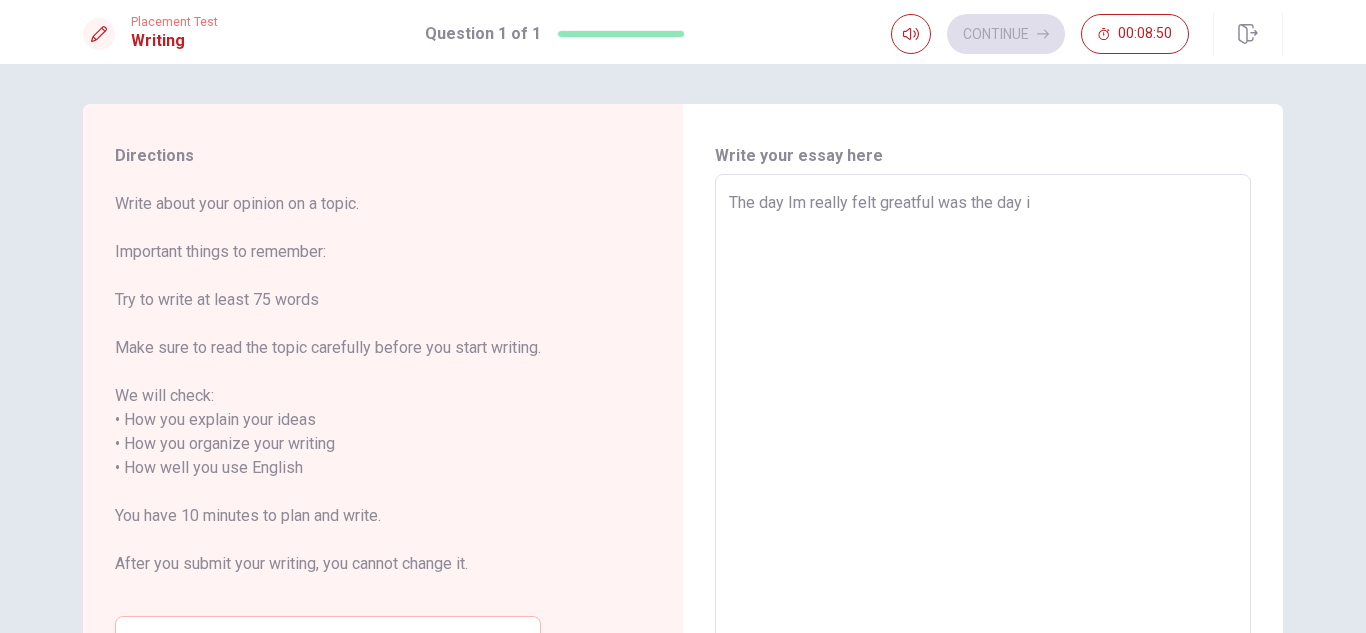 type on "x" 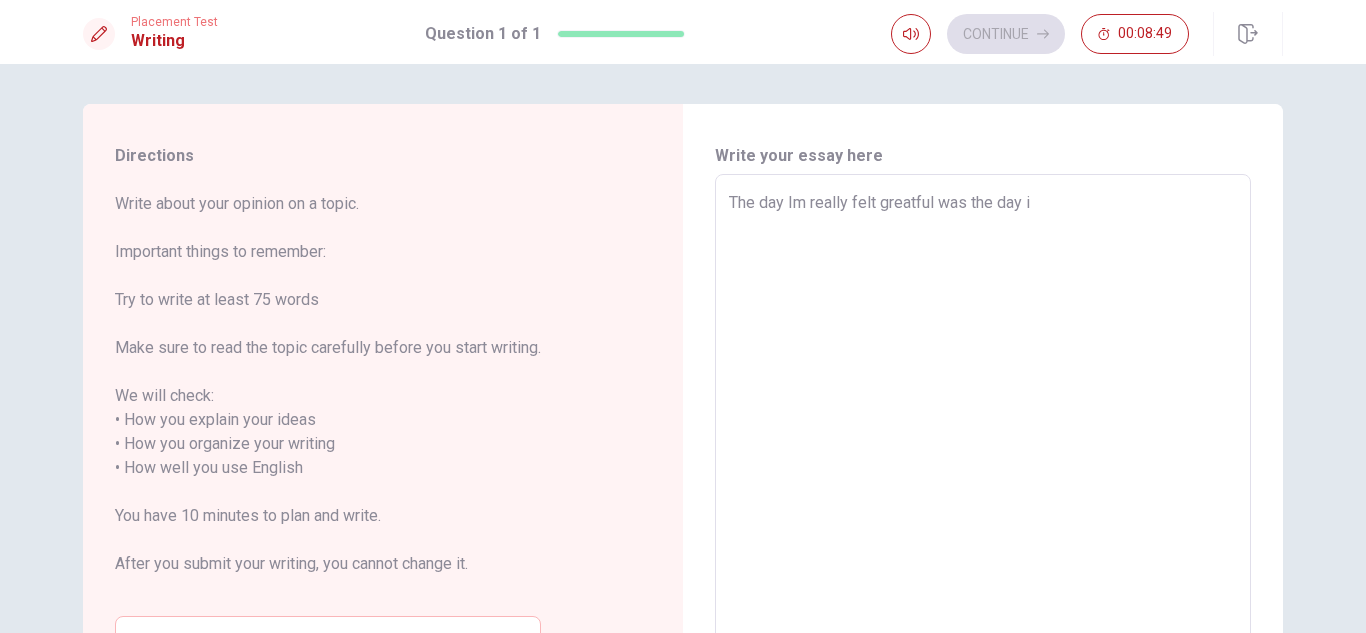 type on "The day Im really felt greatful was the day i" 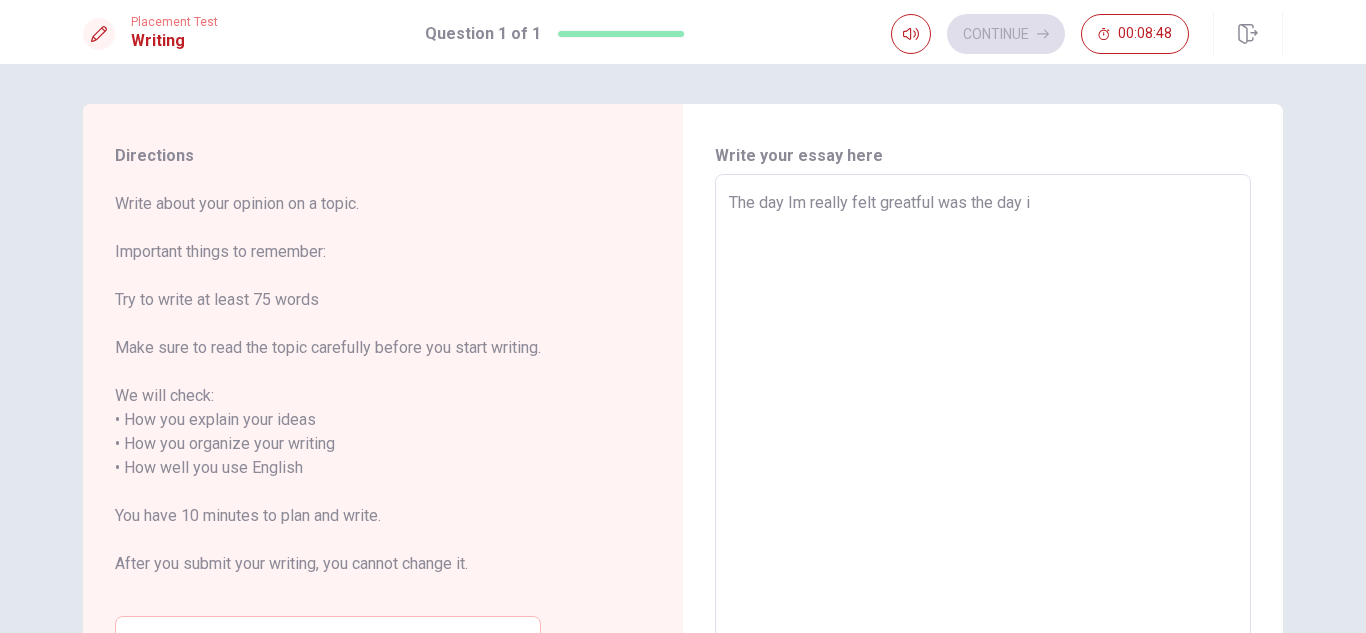 type on "The day Im really felt greatful was the day i a" 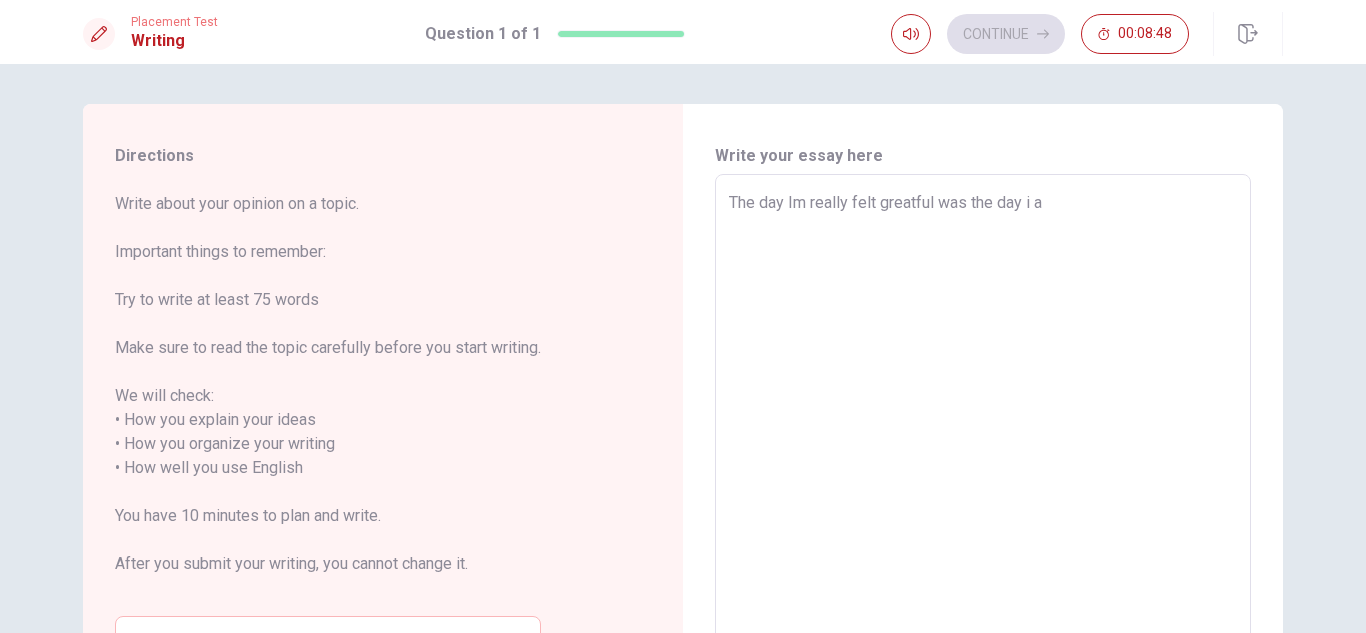 type on "x" 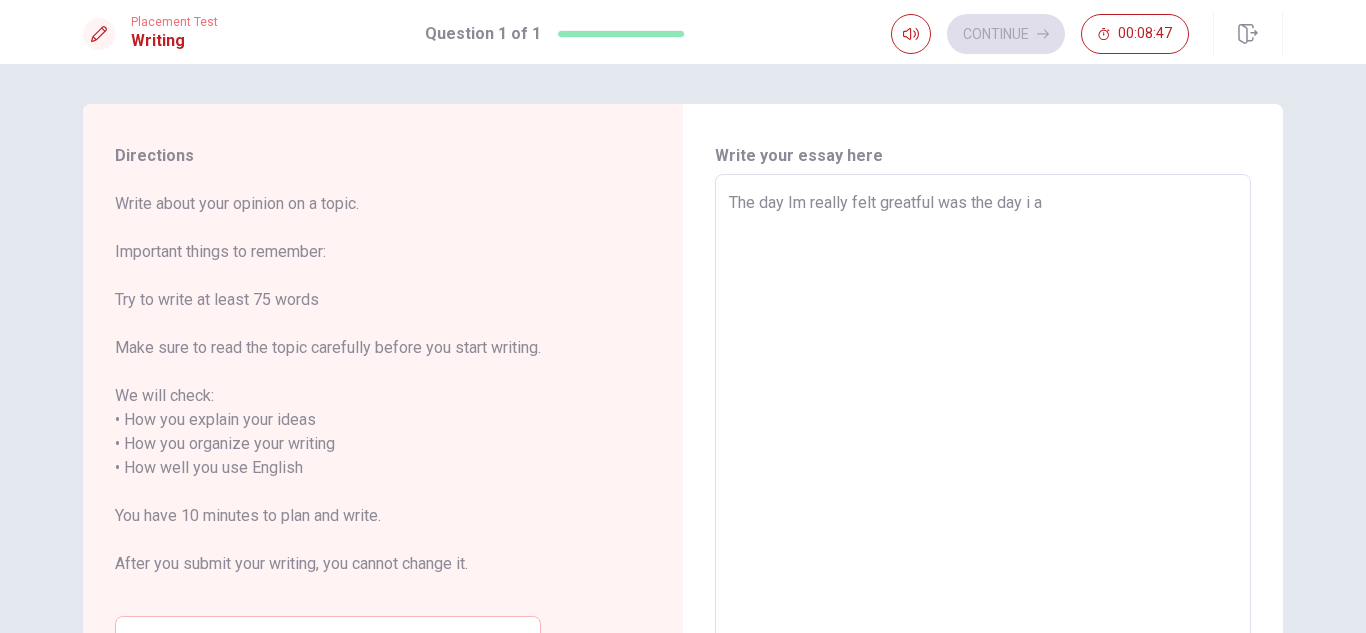 type on "The day Im really felt greatful was the day i ap" 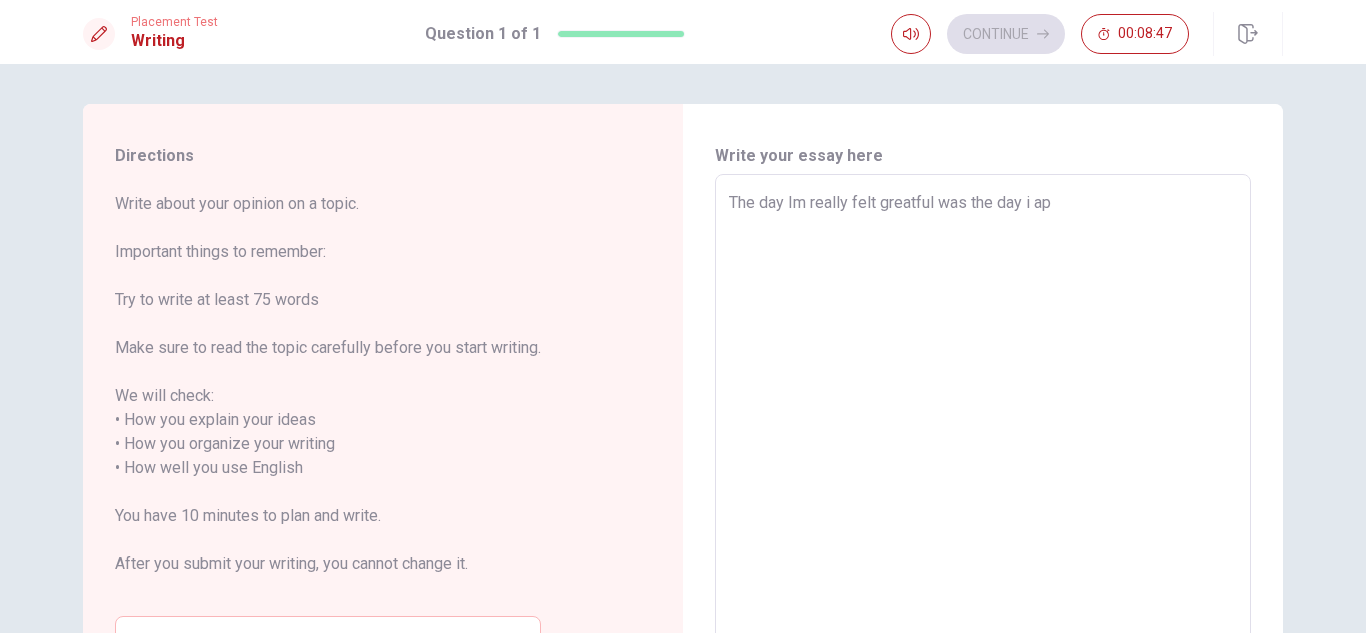 type on "x" 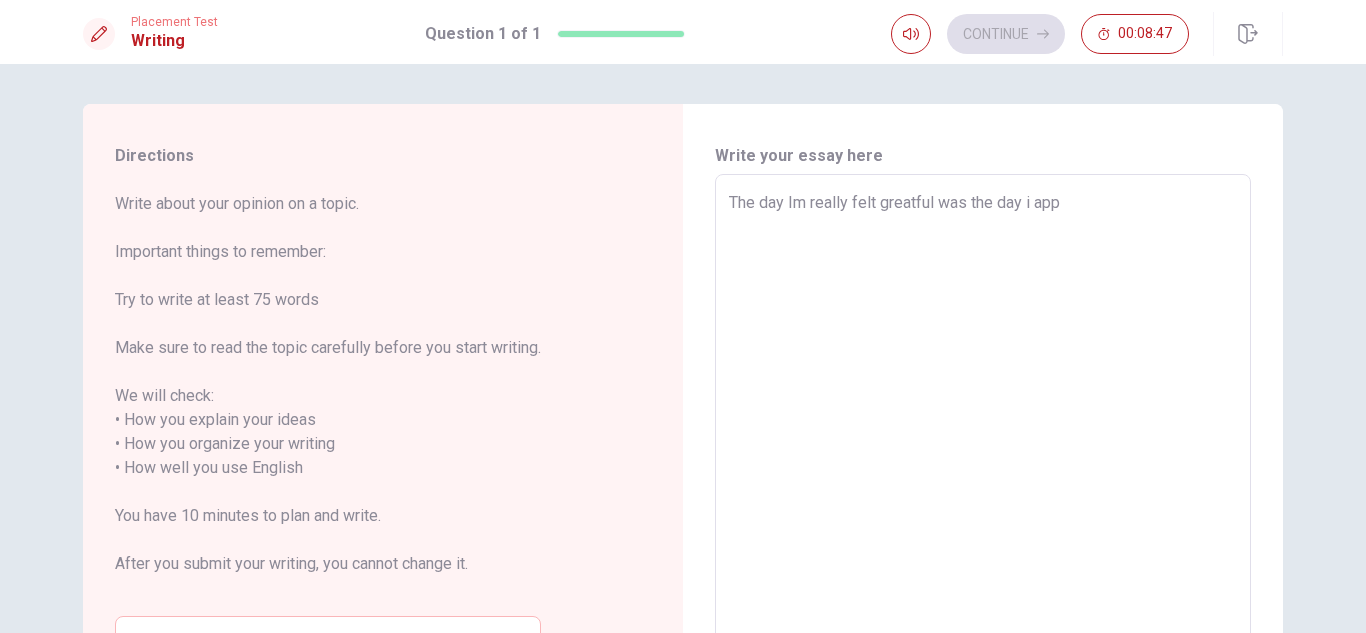 type on "x" 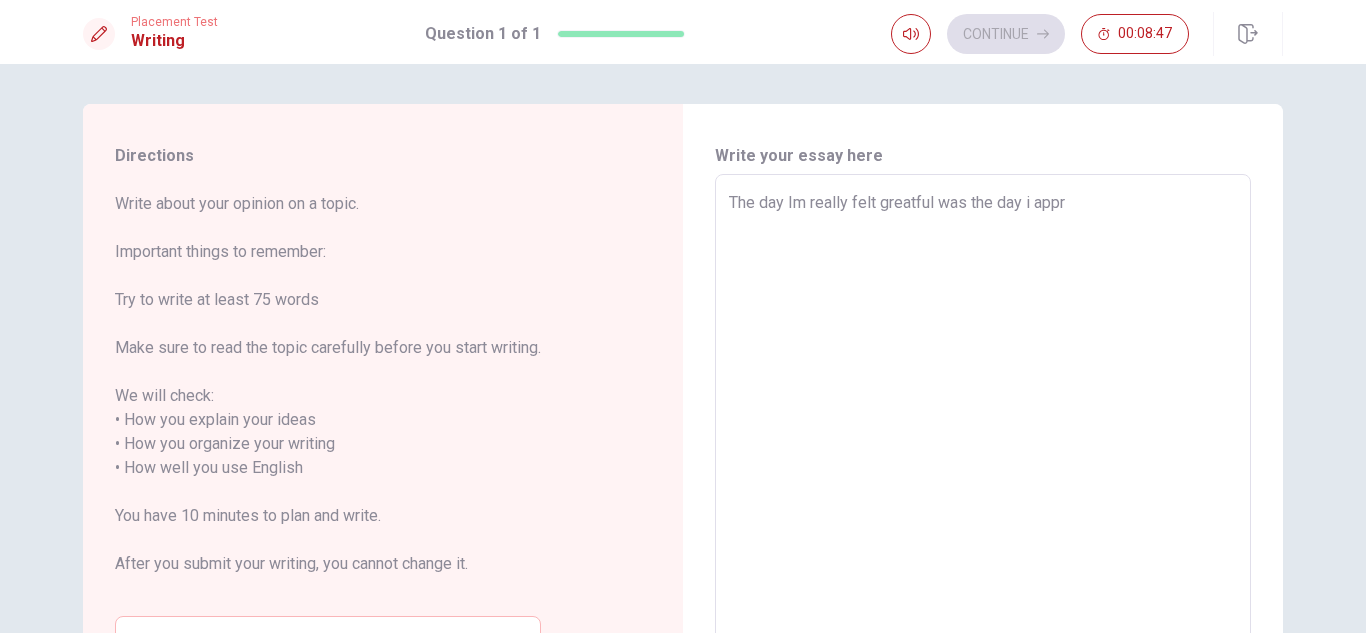 type on "x" 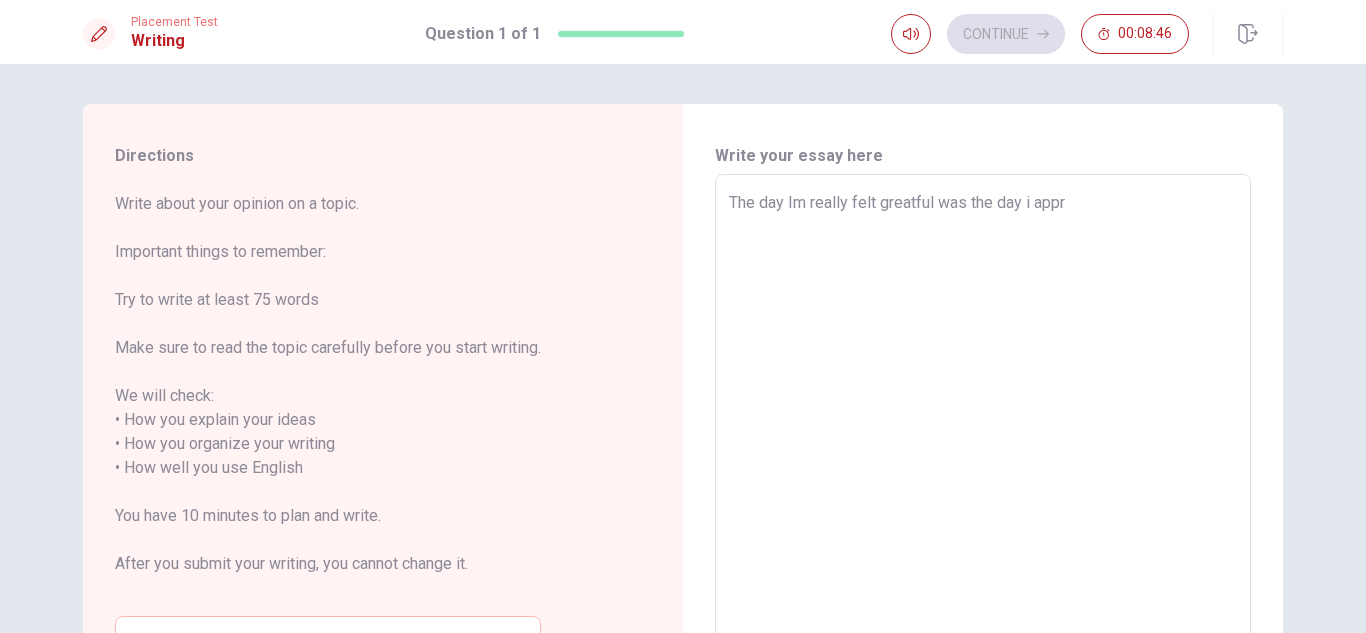 type on "The day Im really felt greatful was the day i appro" 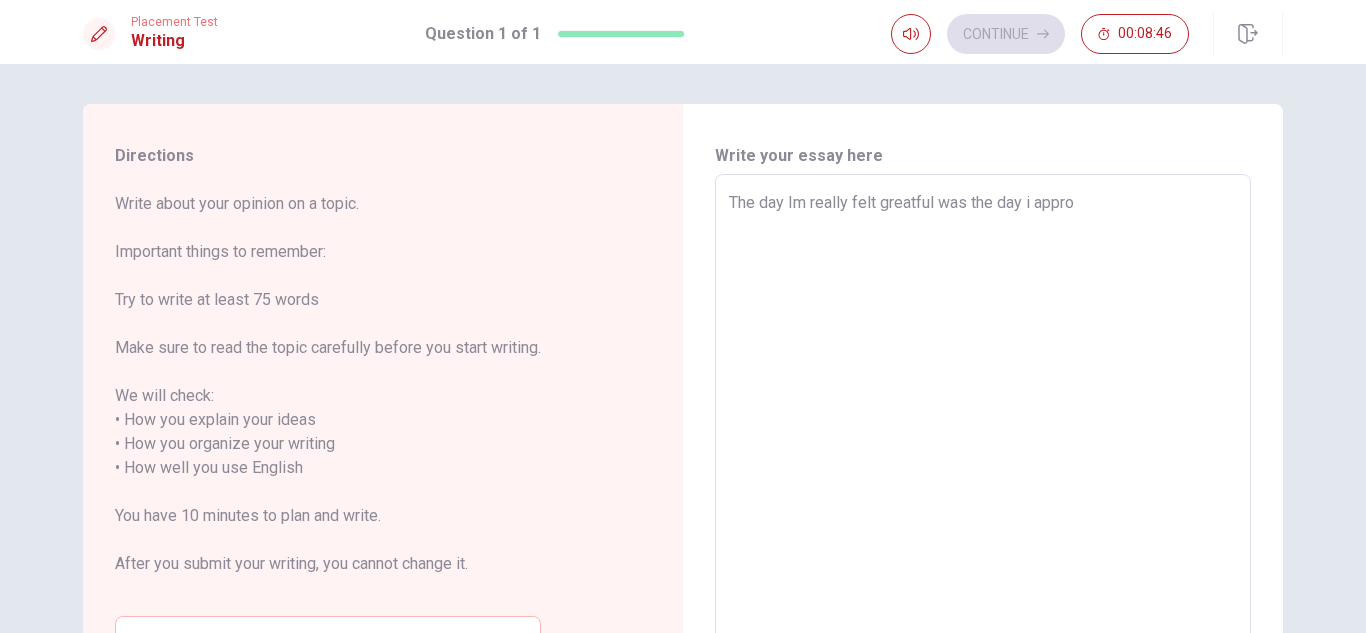 type on "x" 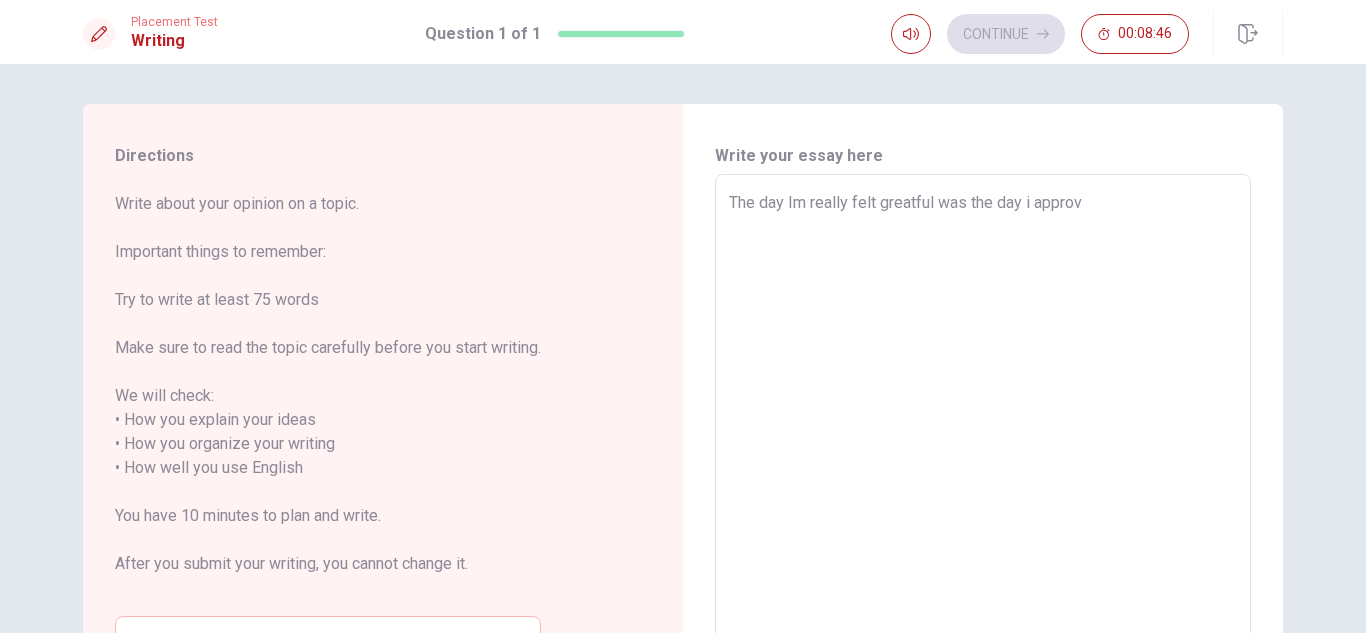 type on "x" 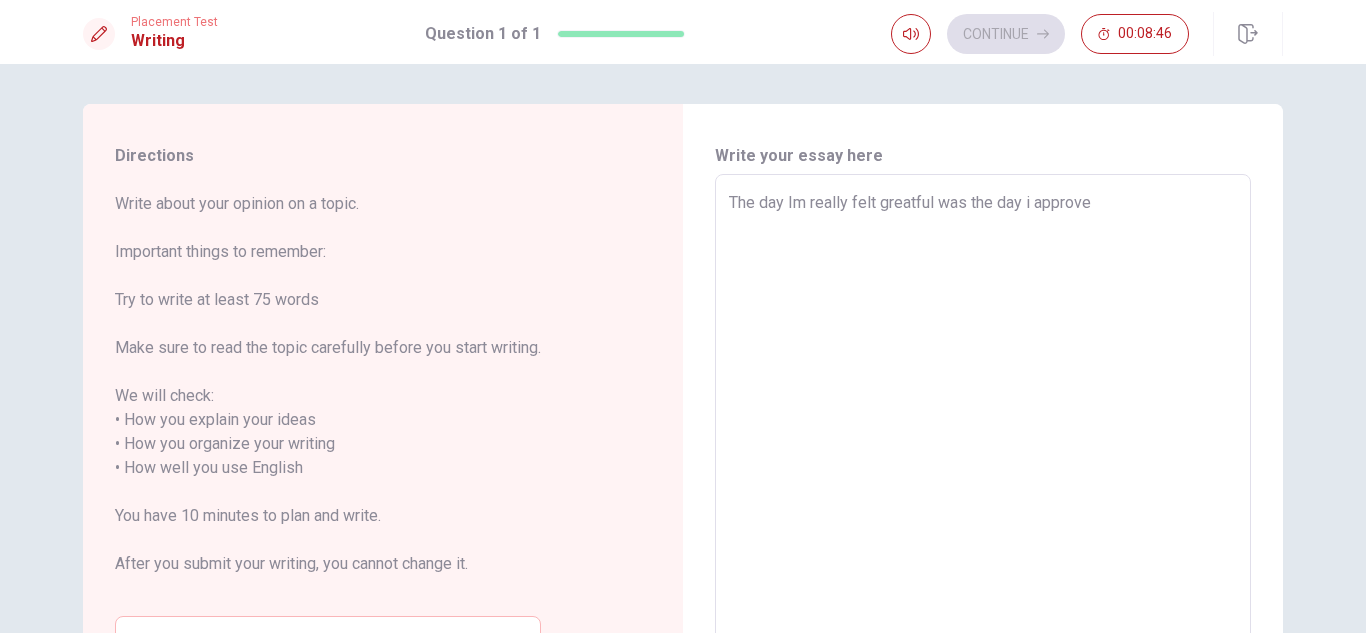 type on "The day Im really felt greatful was the day i approved" 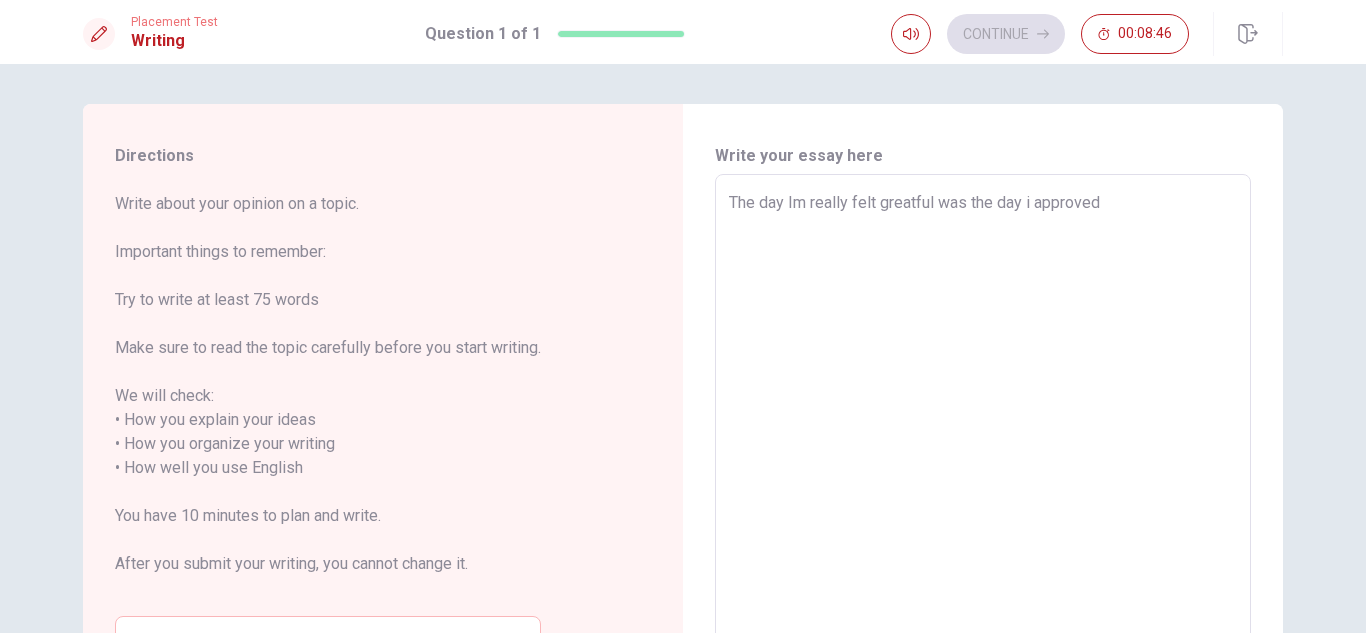 type on "x" 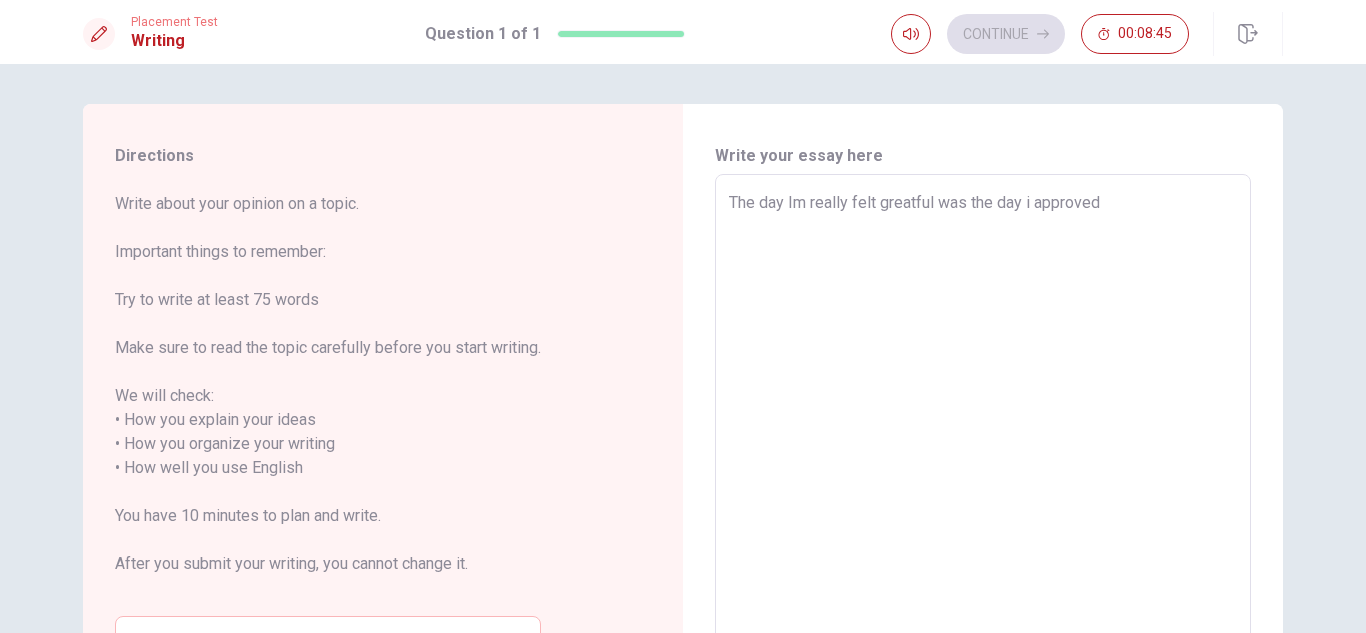 type on "The day Im really felt greatful was the day i approved" 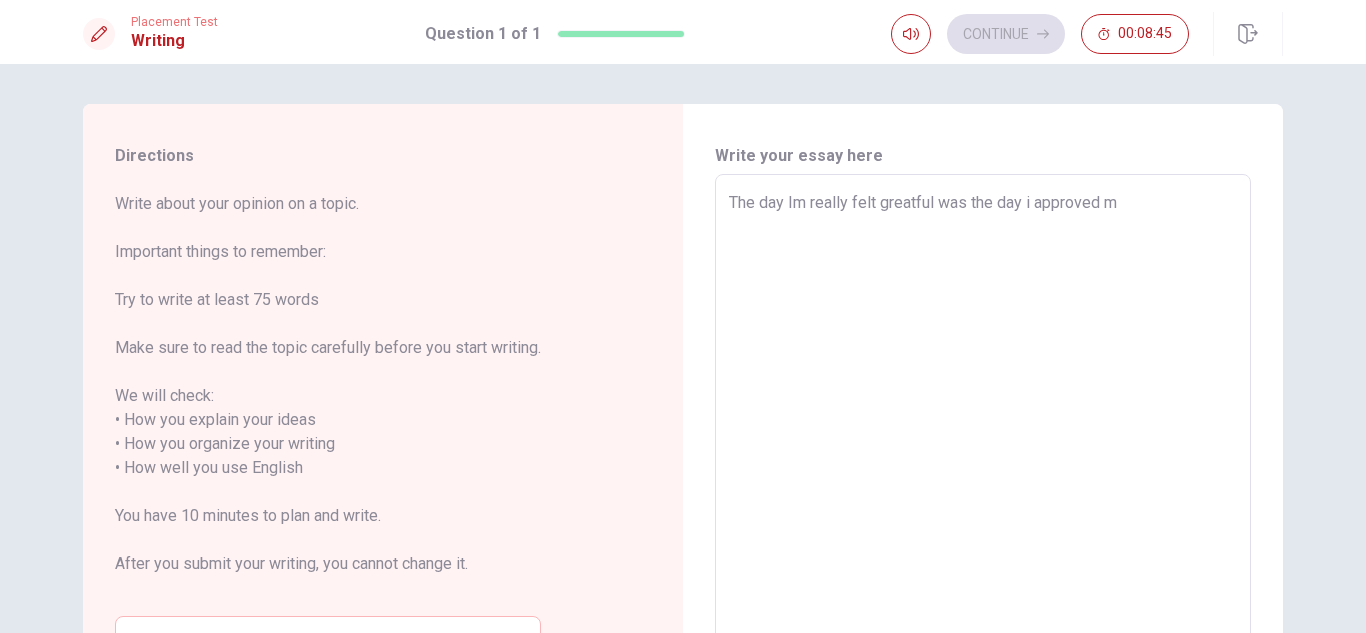 type on "x" 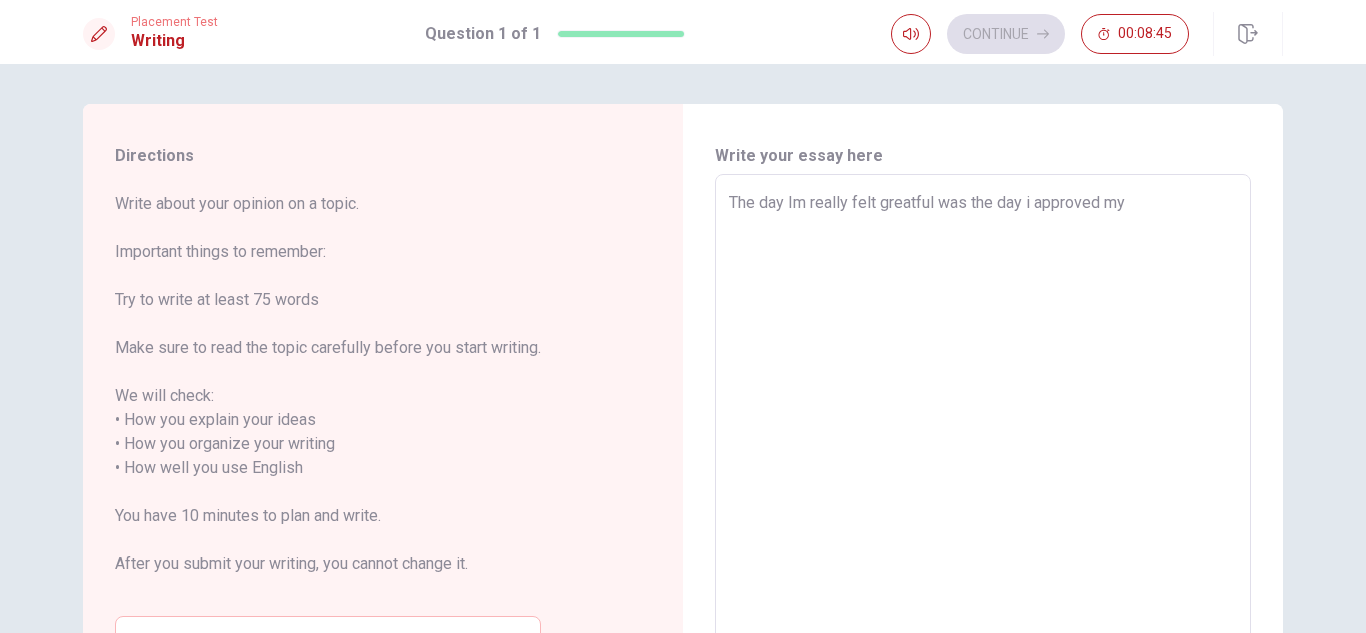 type on "x" 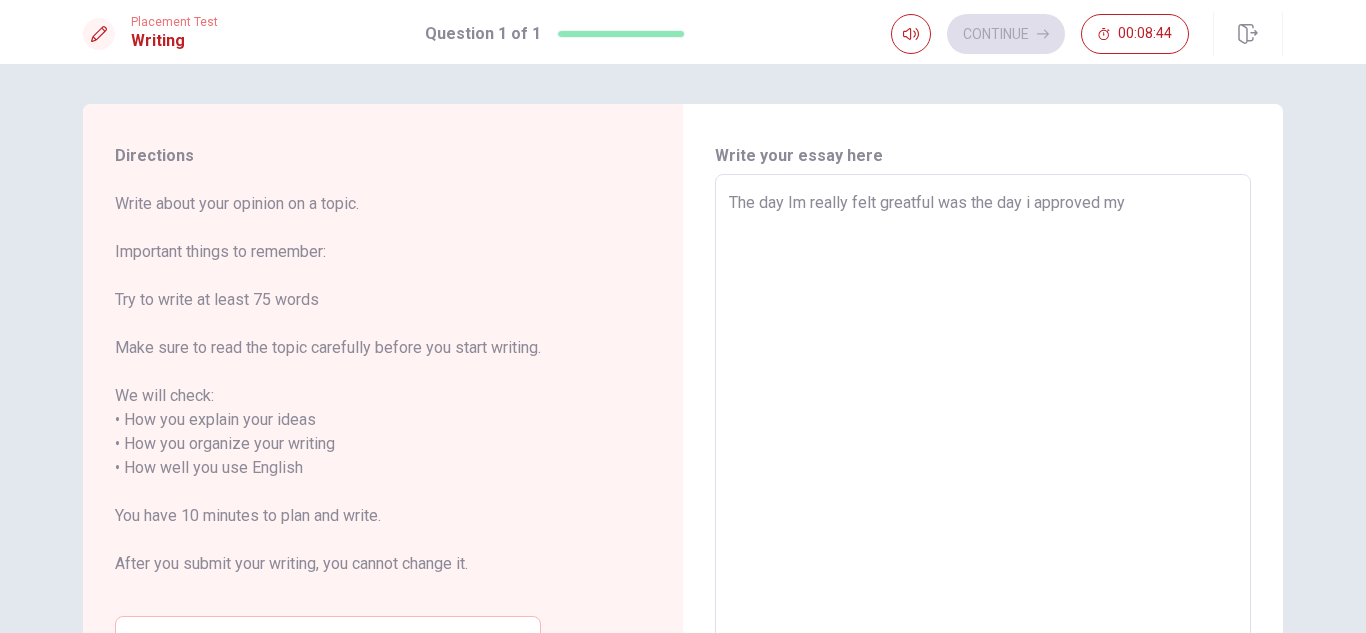 type on "The day Im really felt greatful was the day i approved my" 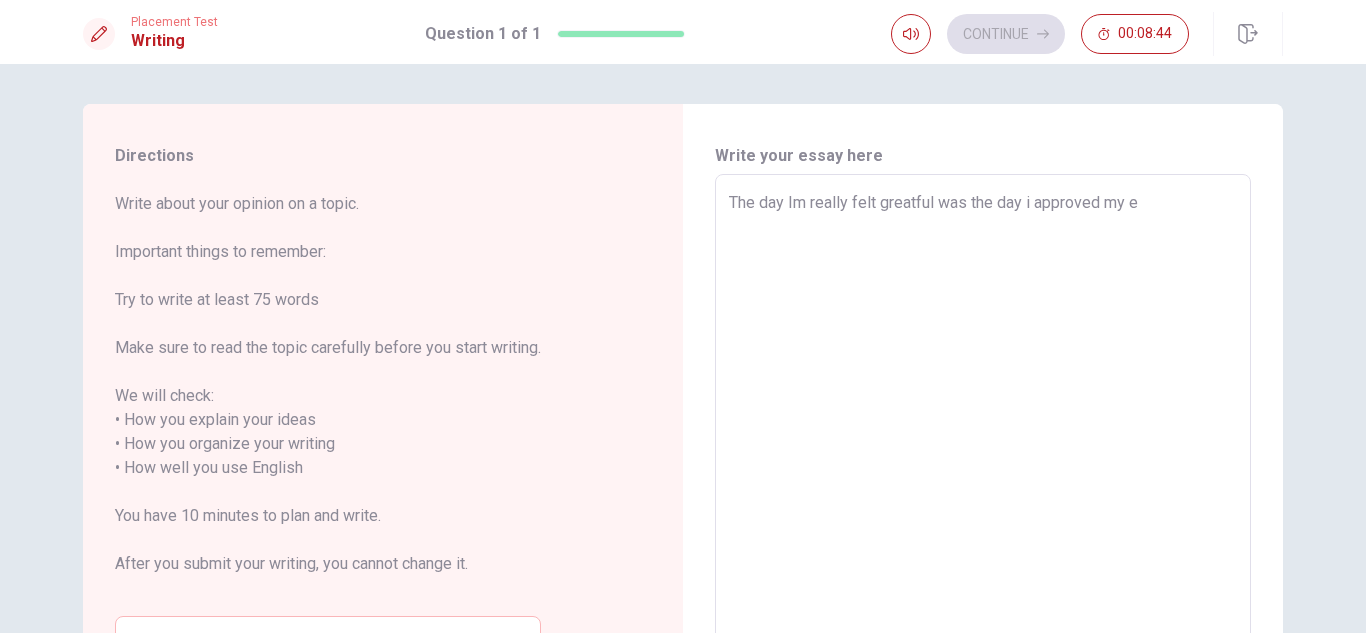 type on "x" 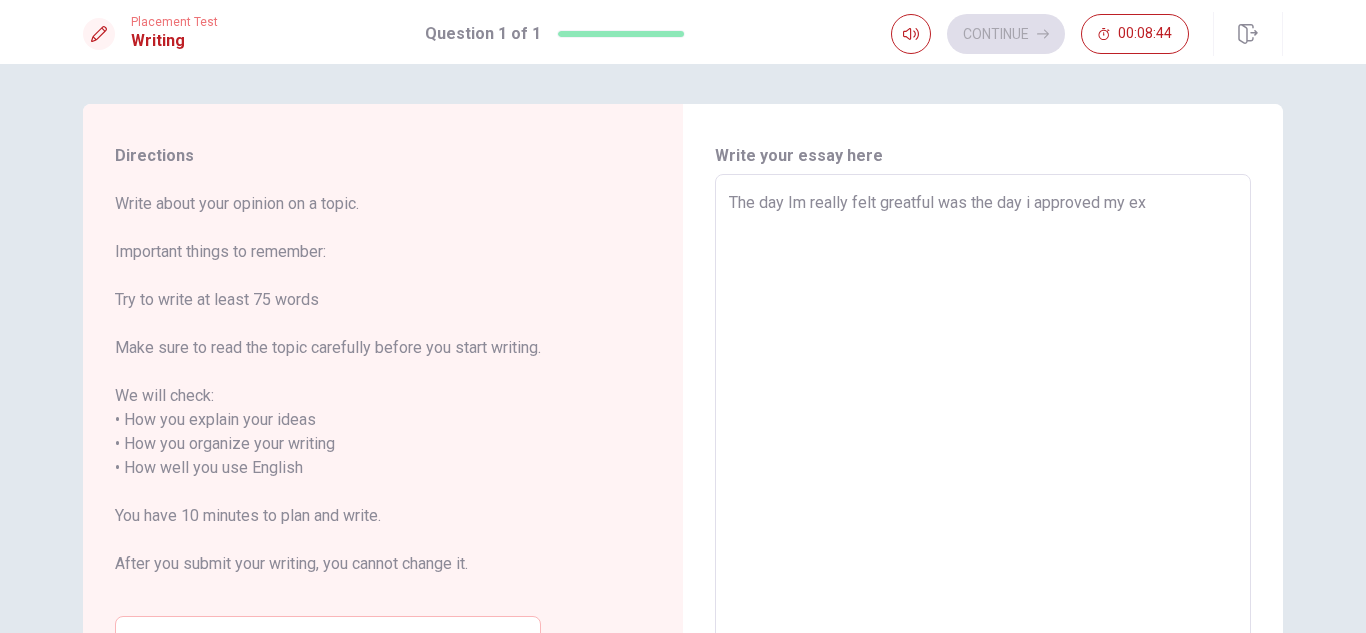type on "x" 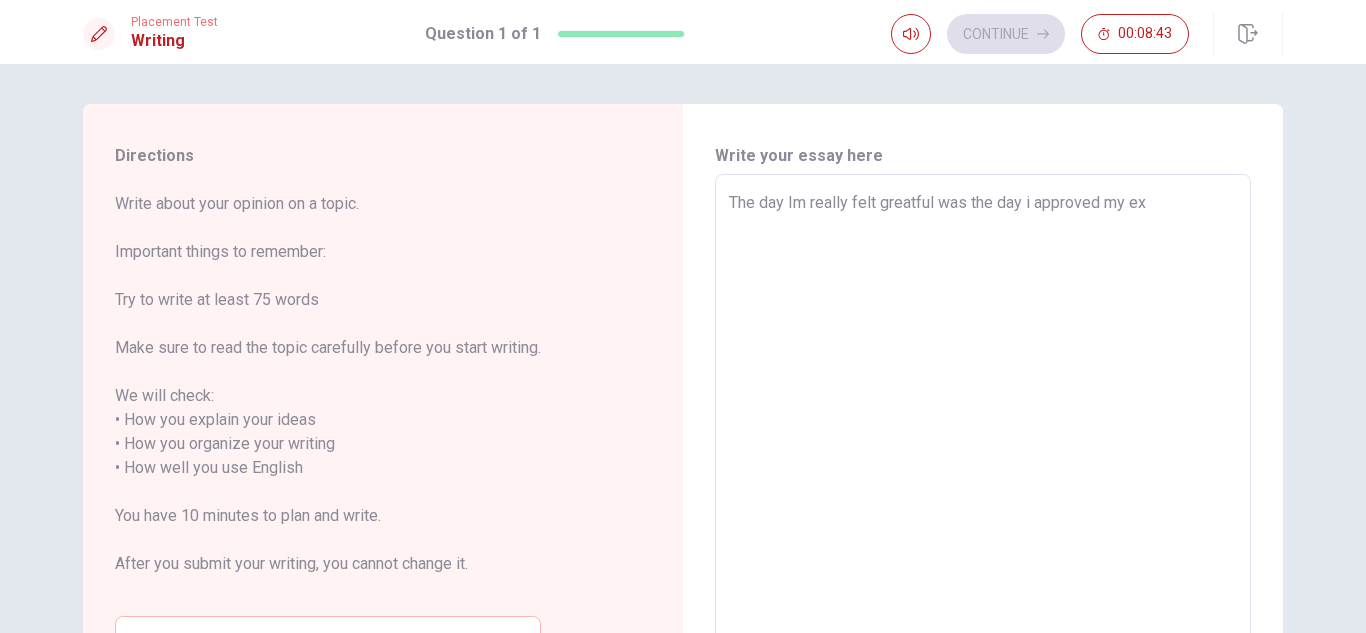type on "The day Im really felt greatful was the day i approved my exa" 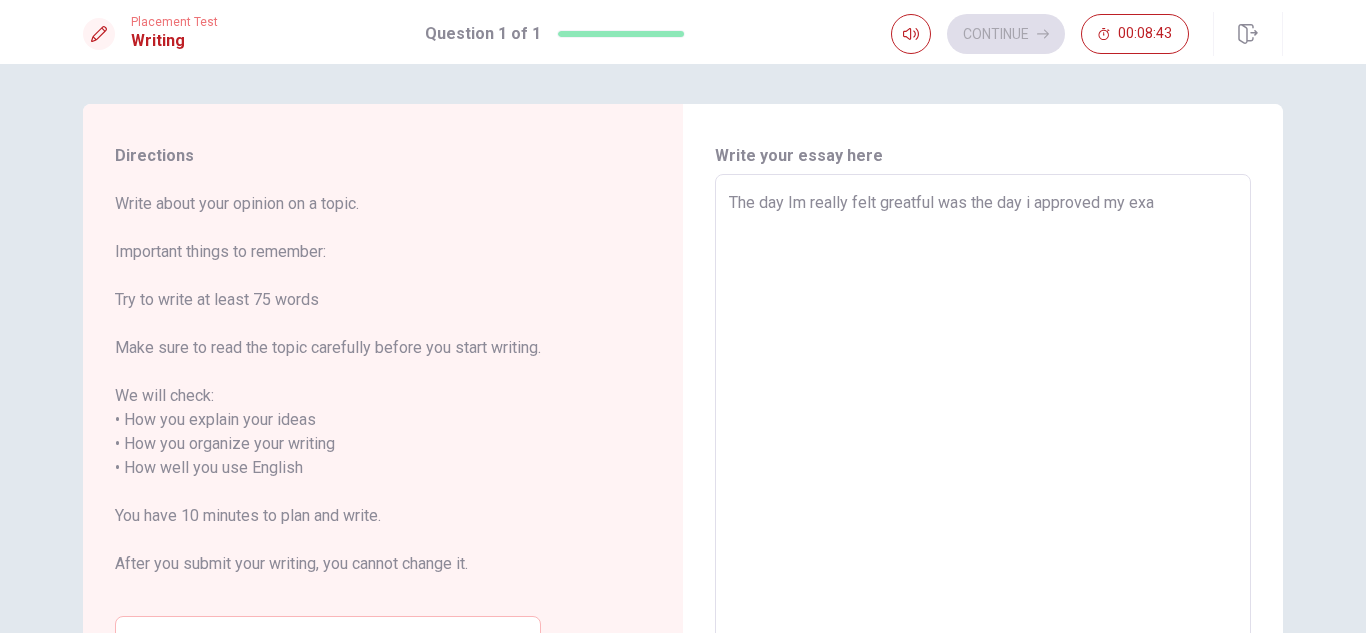 type on "x" 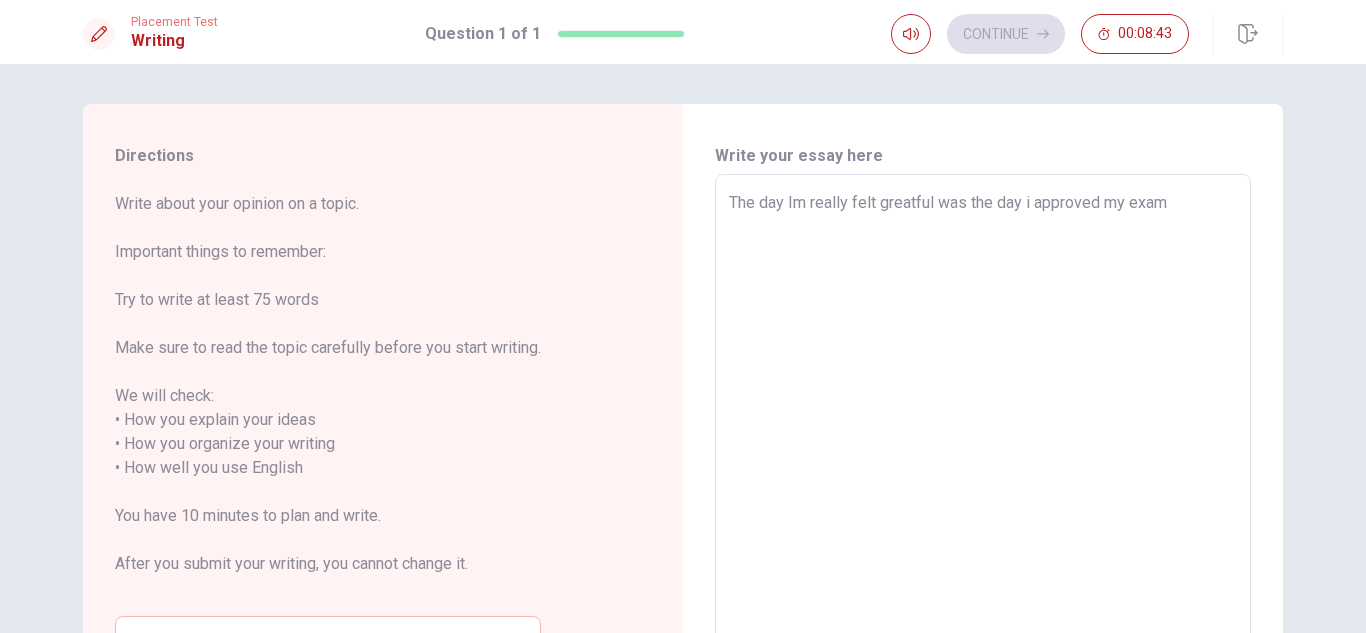 type on "x" 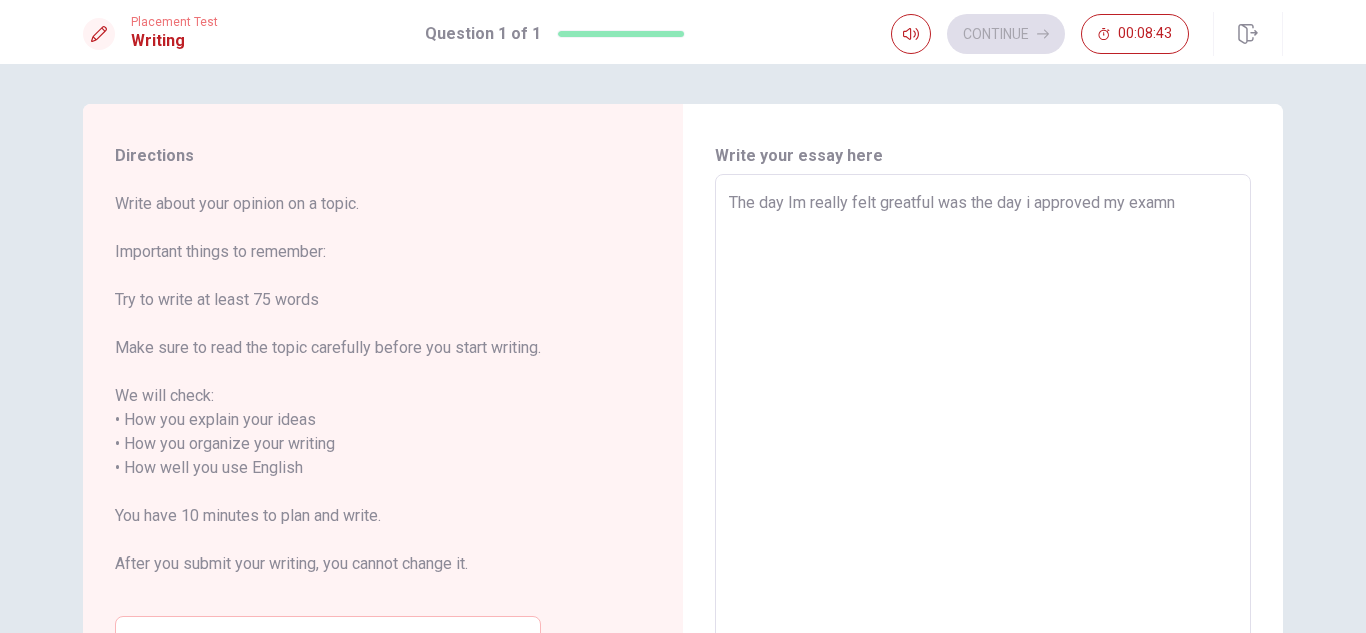 type on "x" 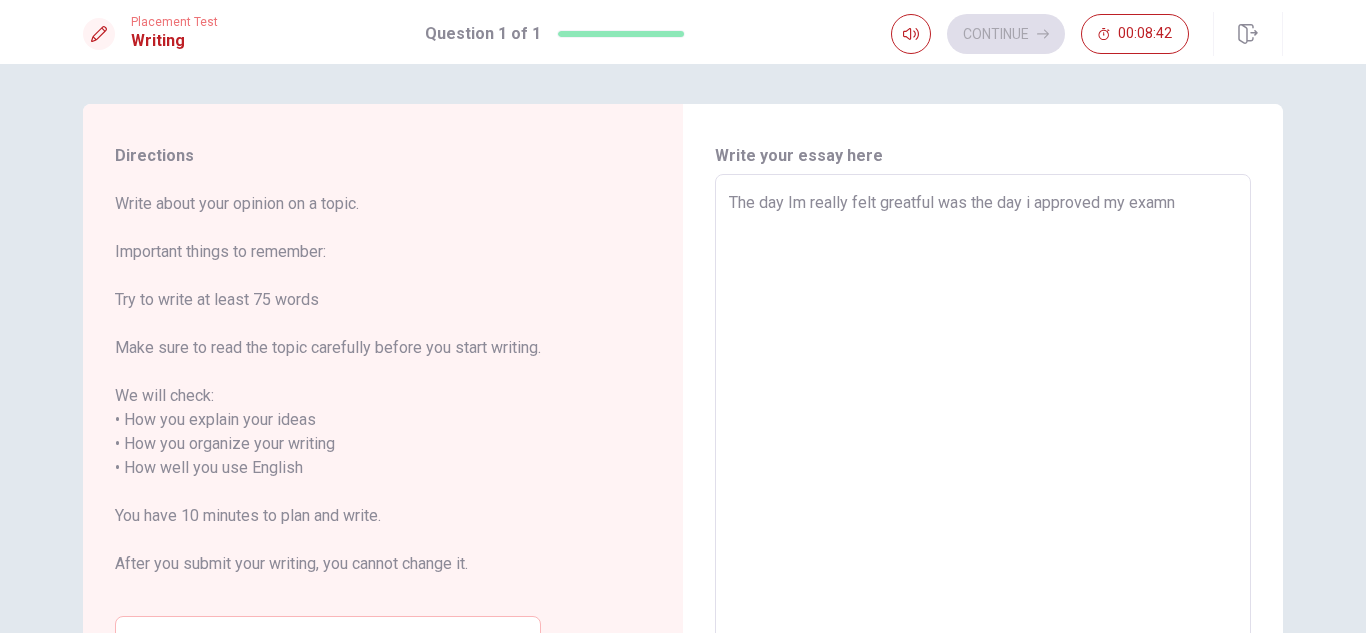 type on "The day Im really felt greatful was the day i approved my exam" 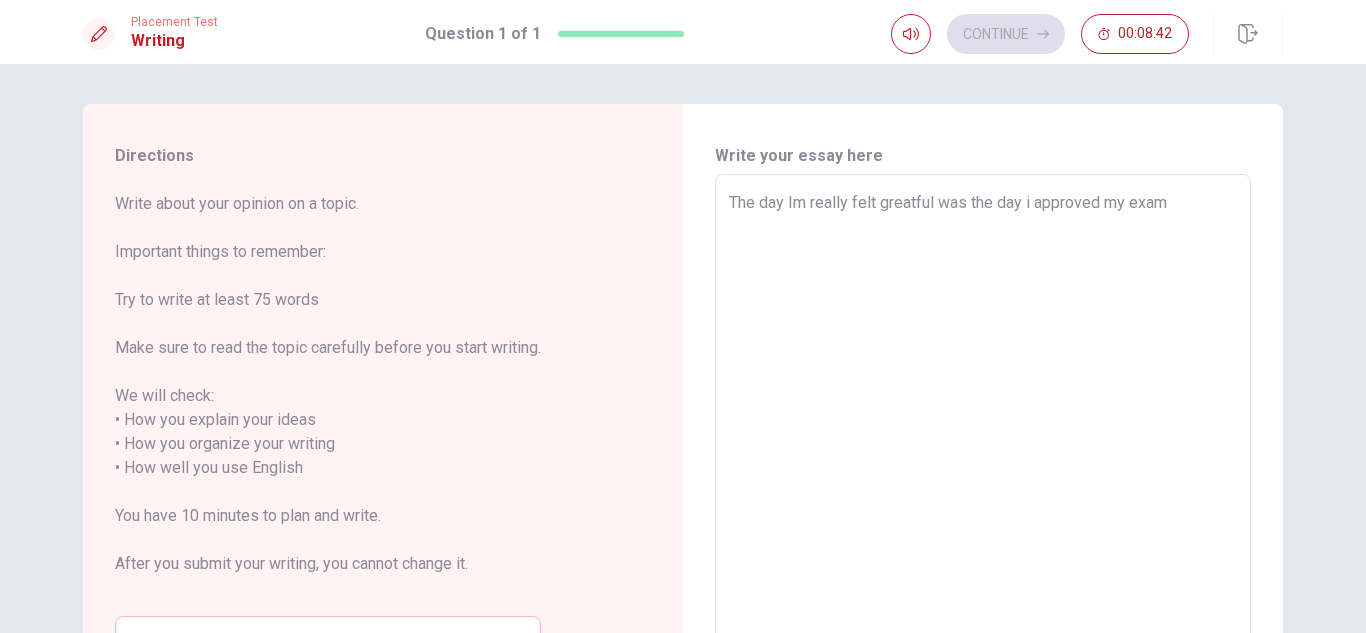 type on "x" 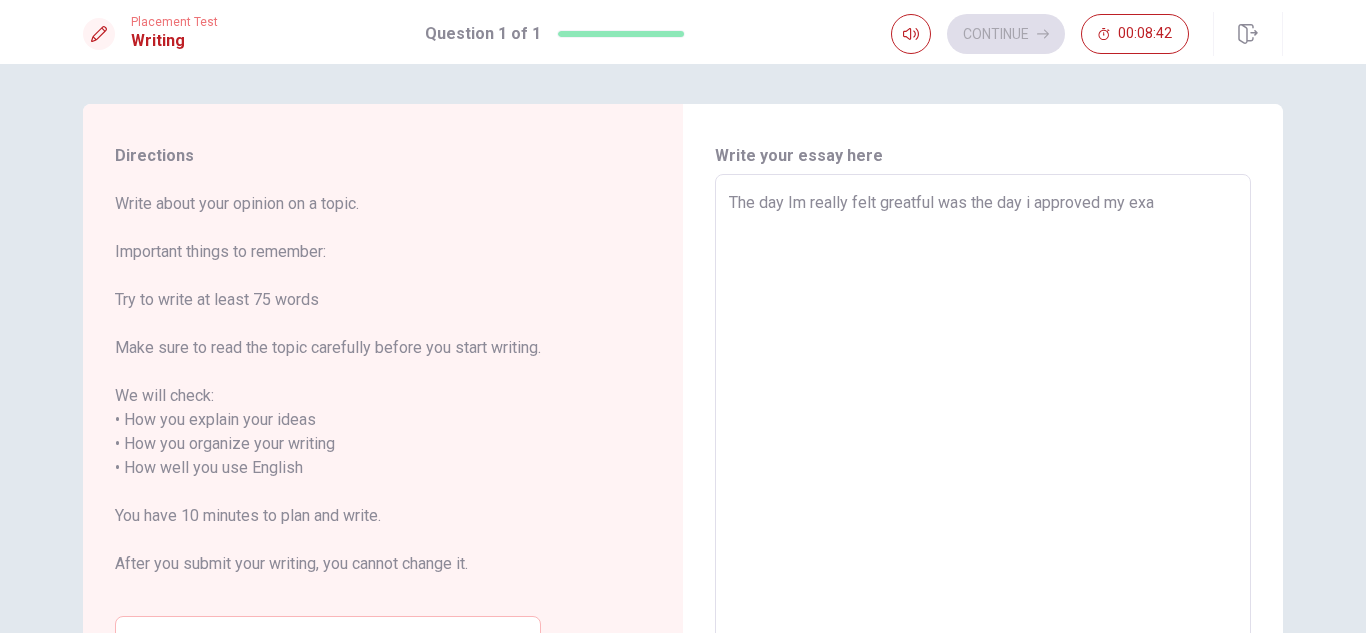 type on "x" 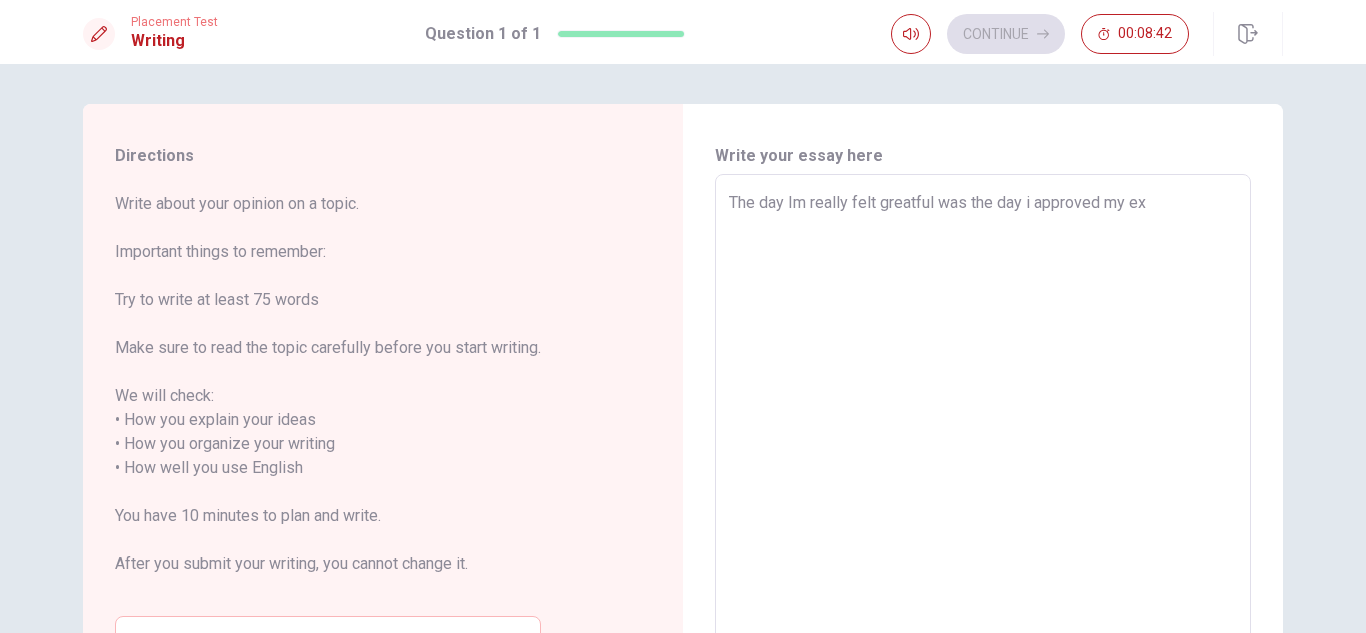 type on "x" 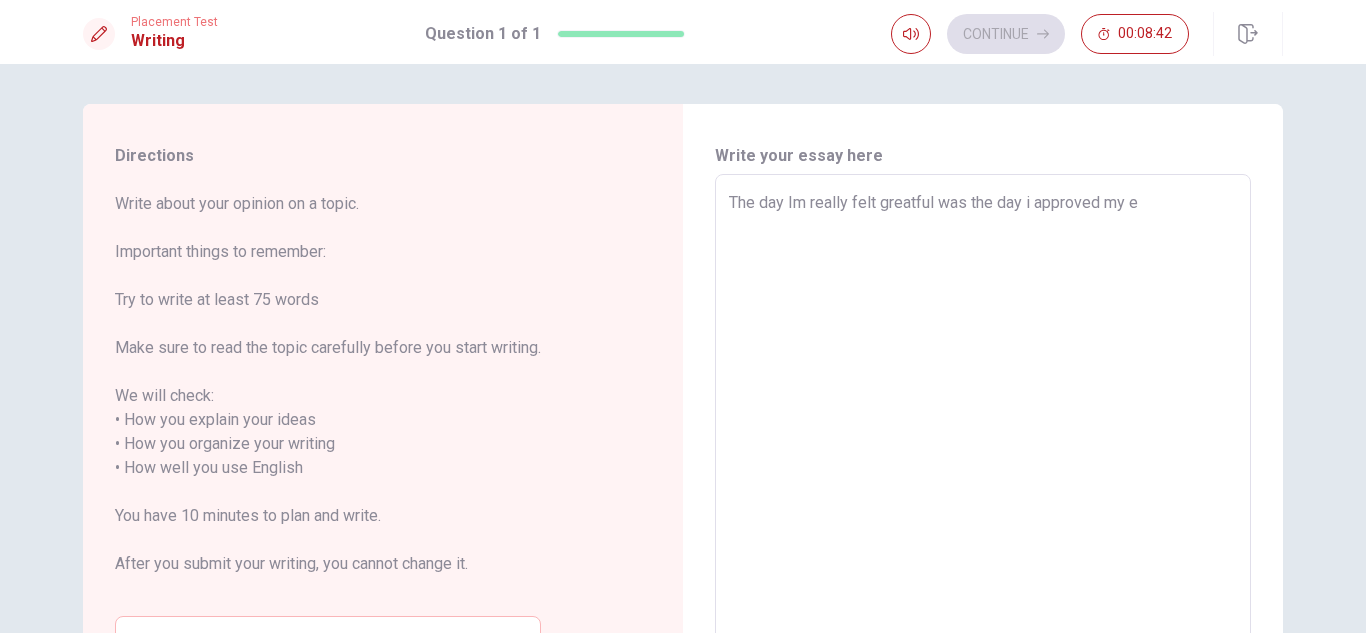 type on "x" 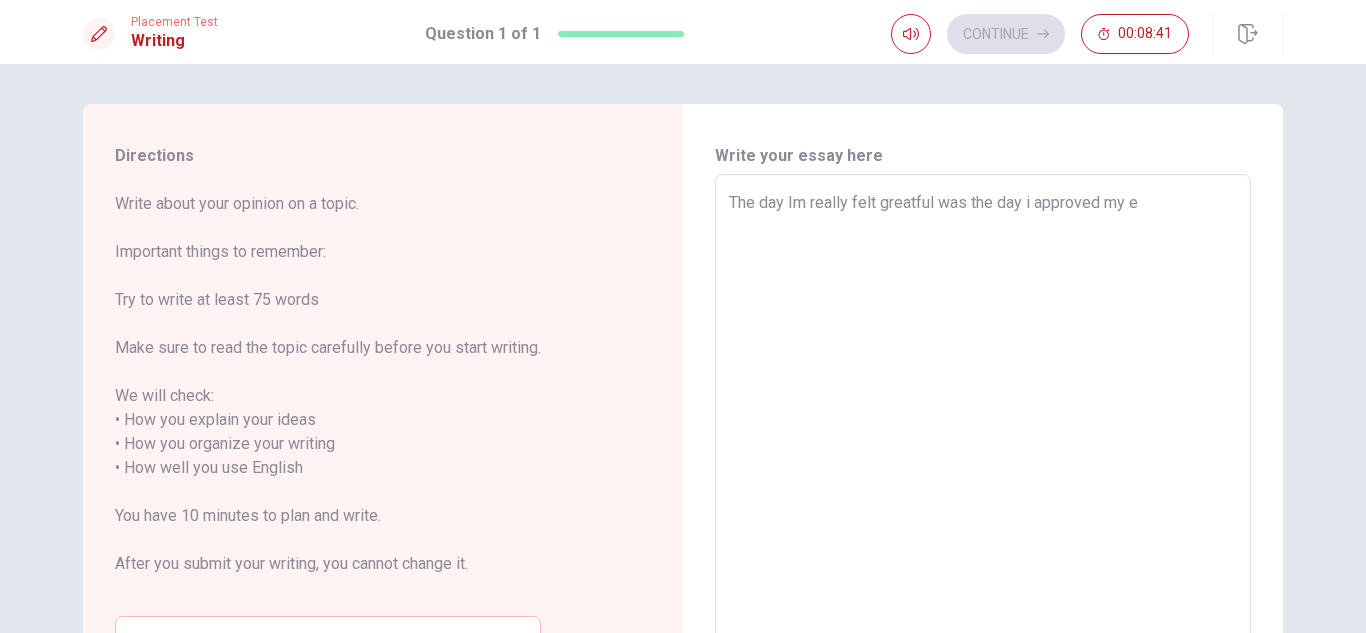 type on "The day Im really felt greatful was the day i approved my" 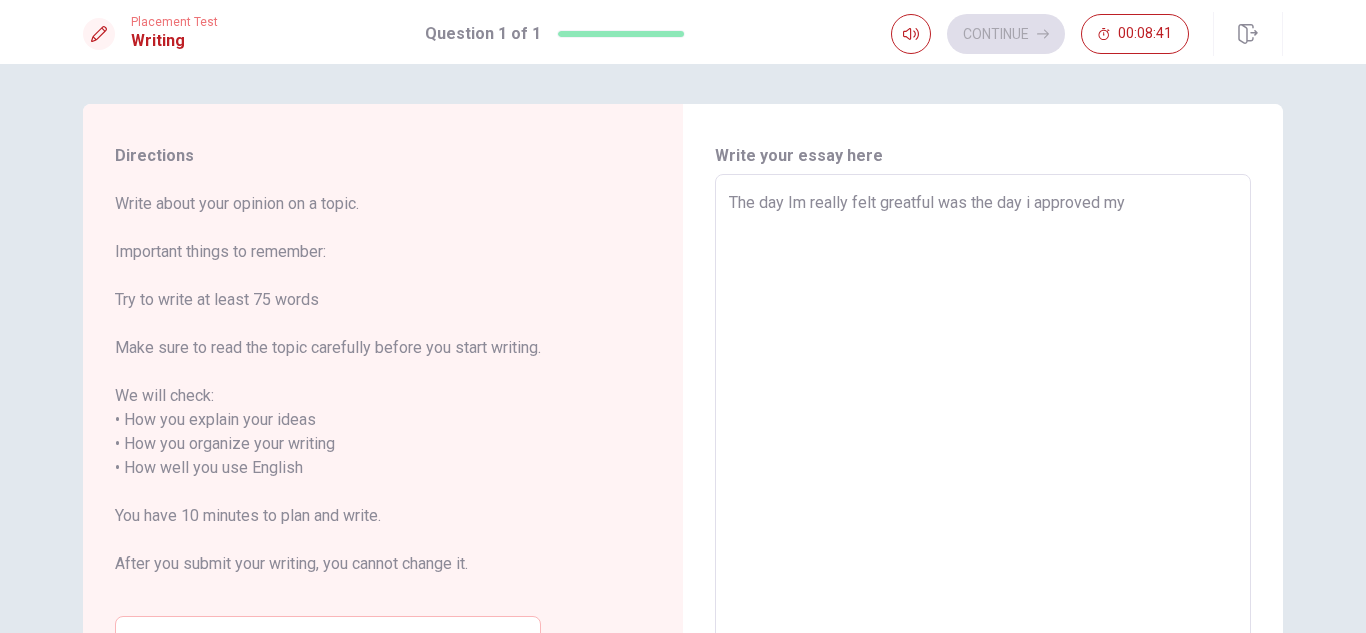 type on "x" 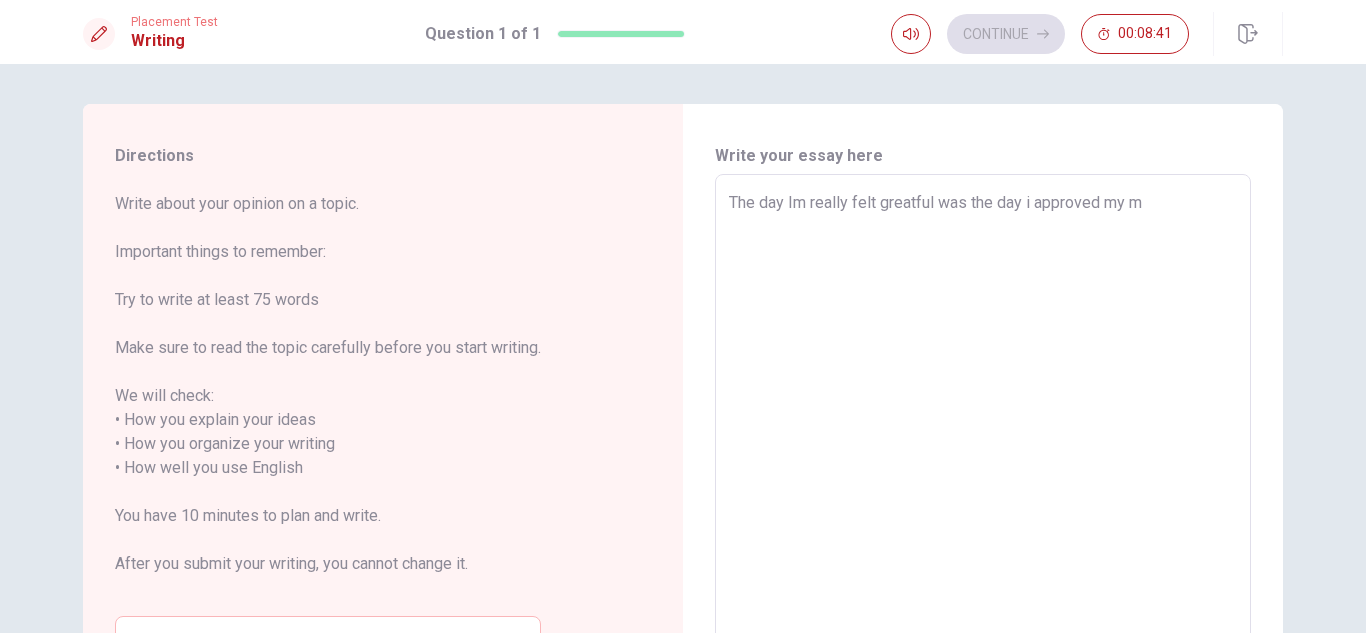 type on "x" 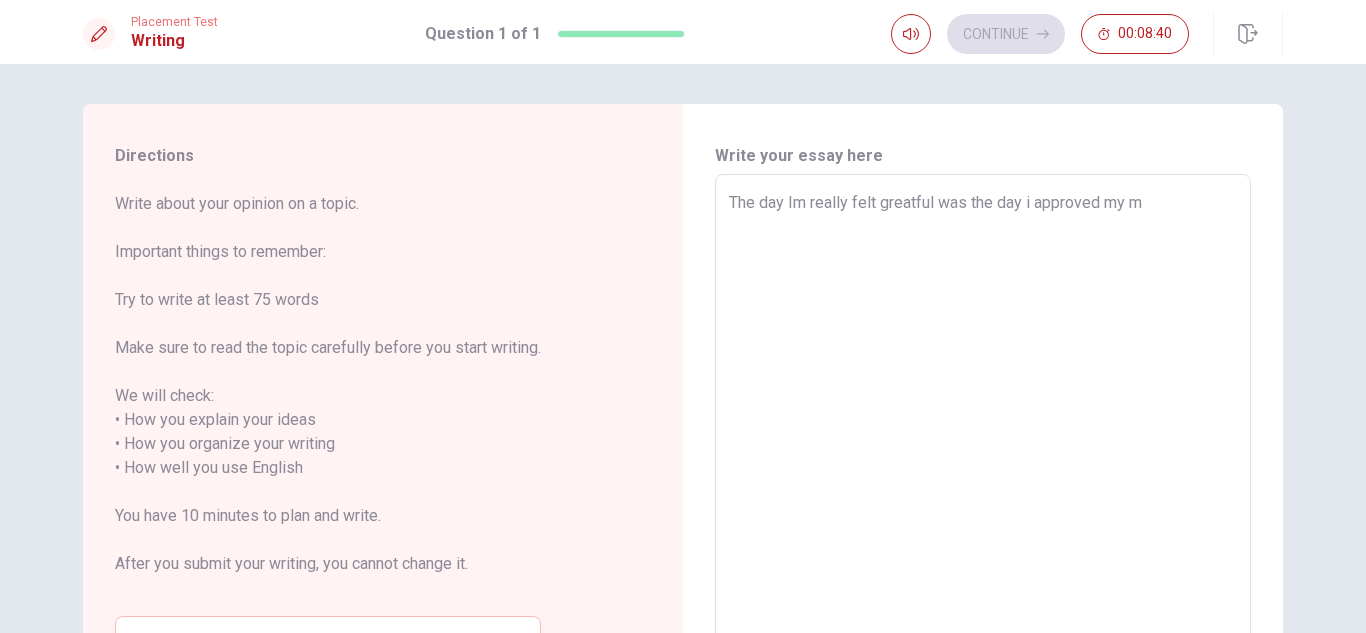 type on "The day Im really felt greatful was the day i approved my ma" 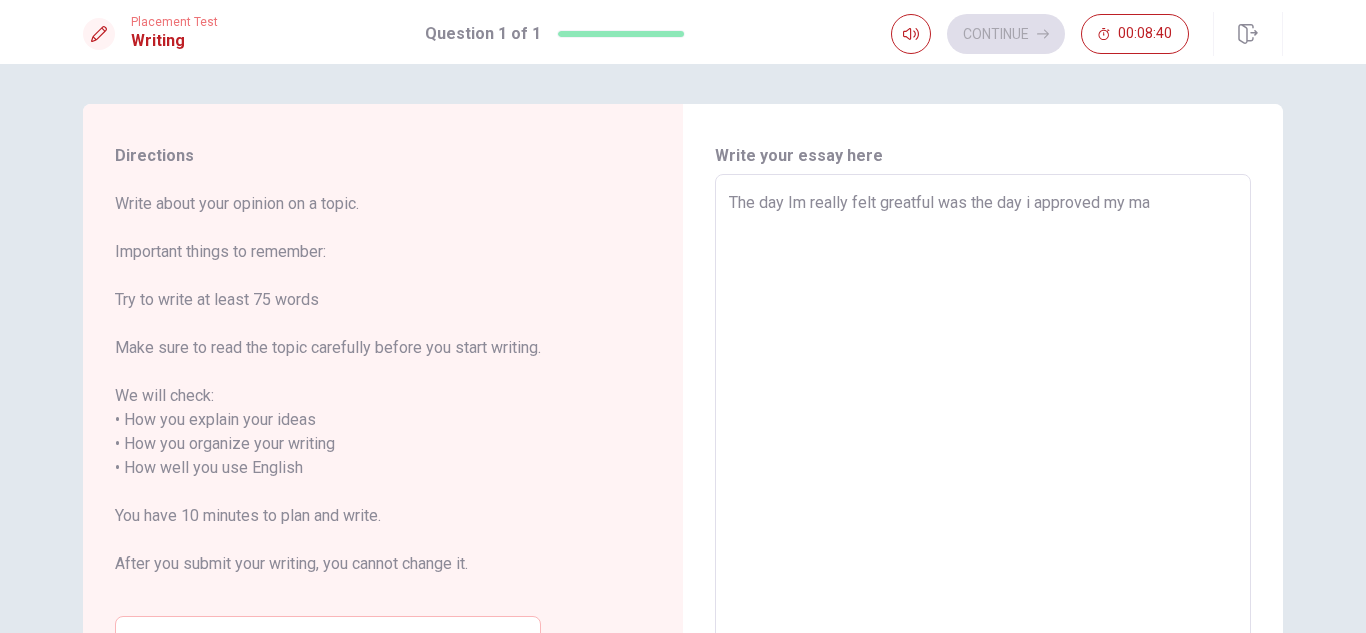 type on "x" 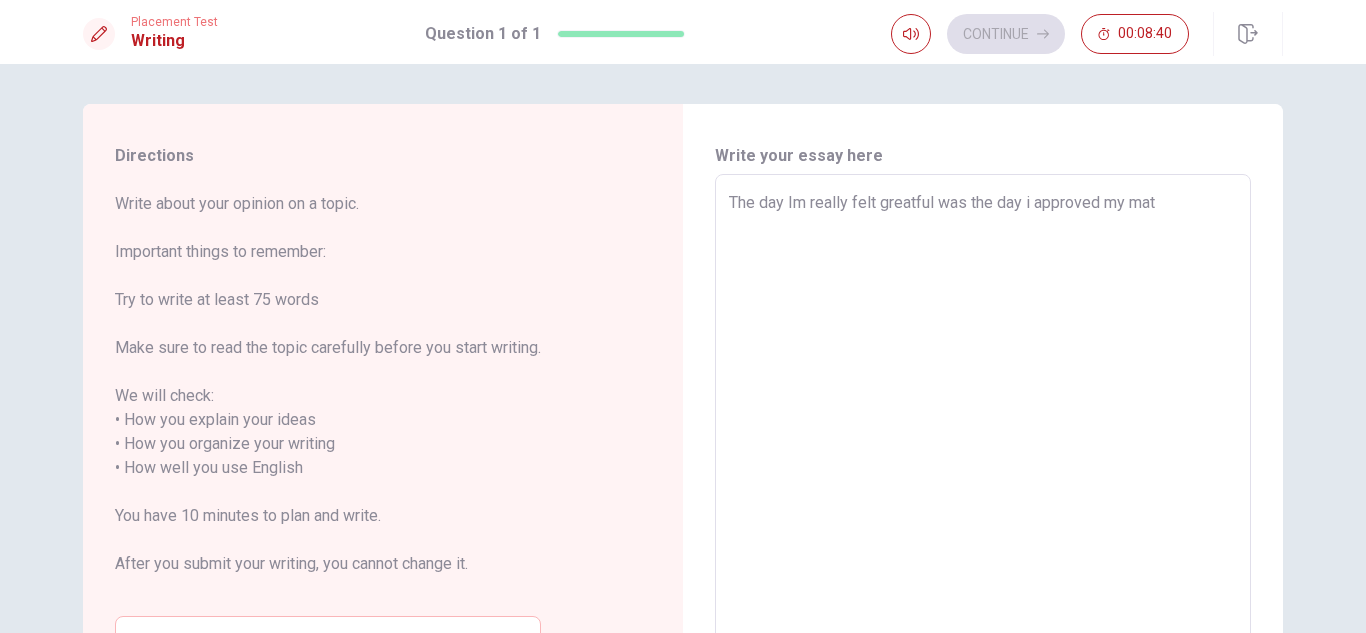 type on "x" 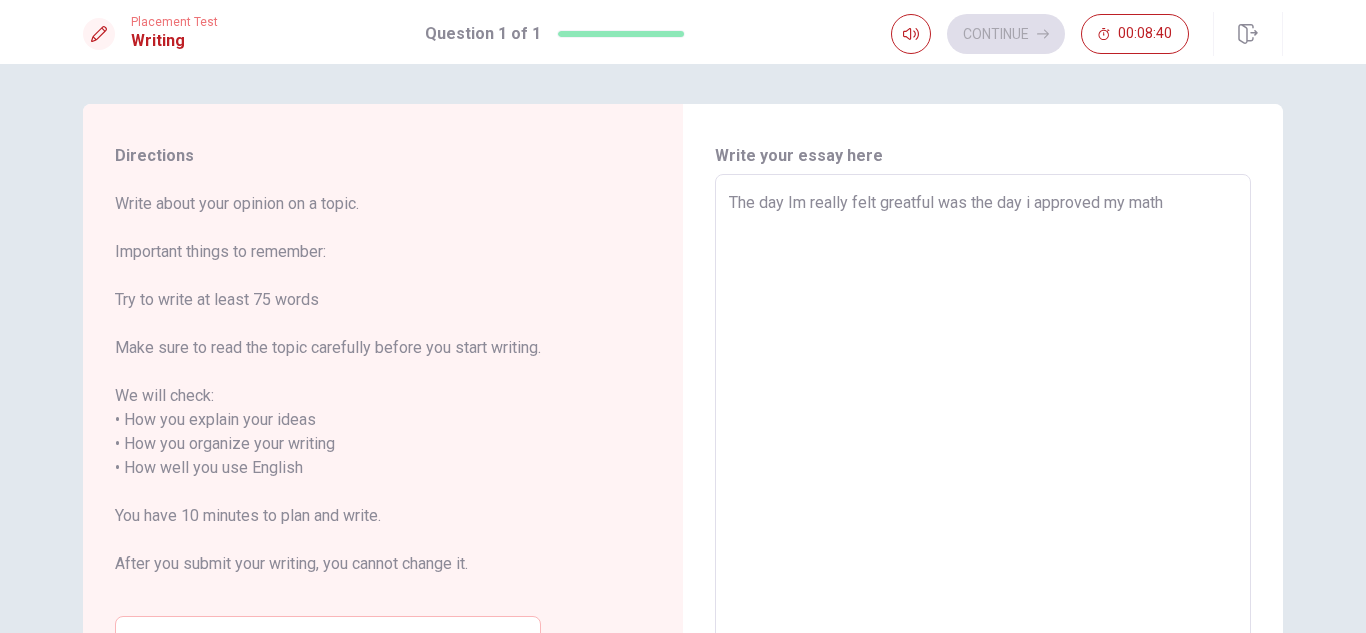 type on "x" 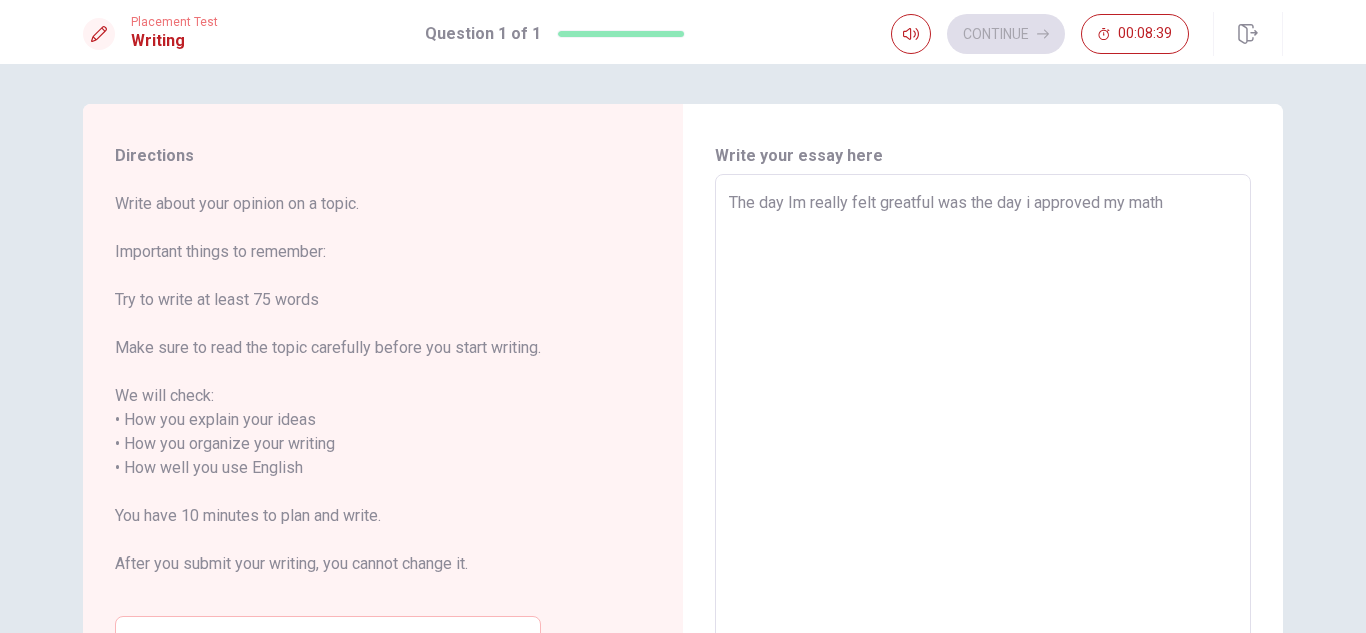 type 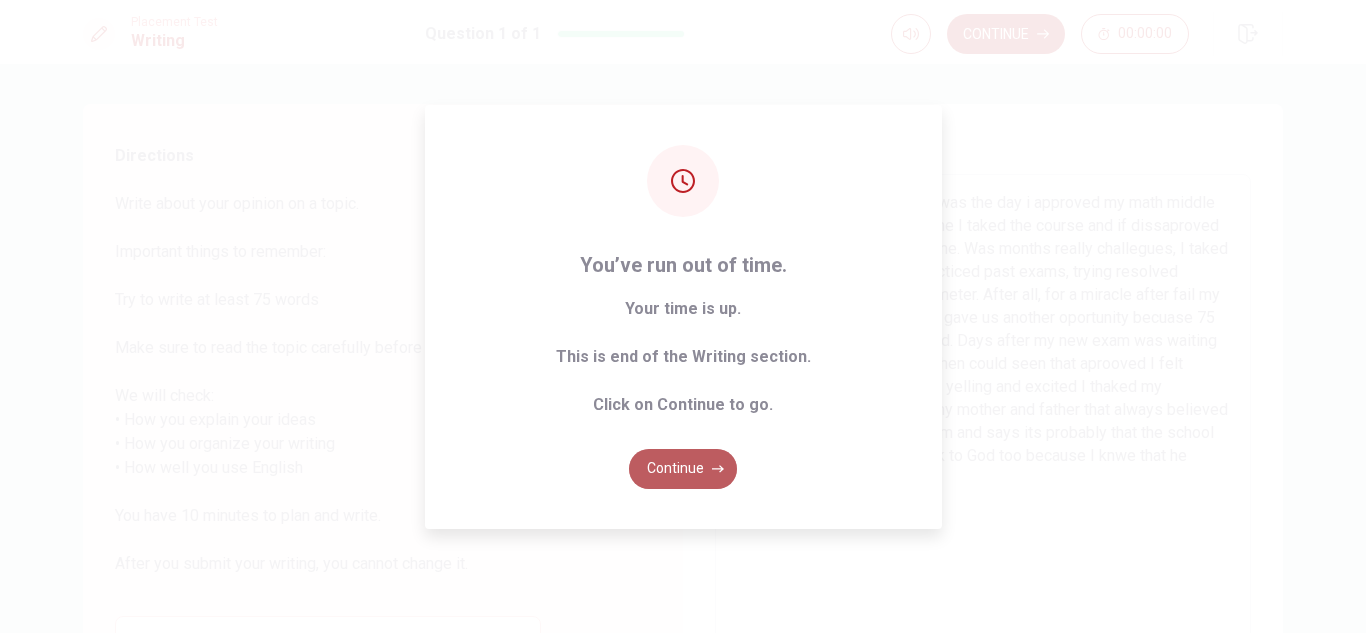 click on "Continue" at bounding box center (683, 469) 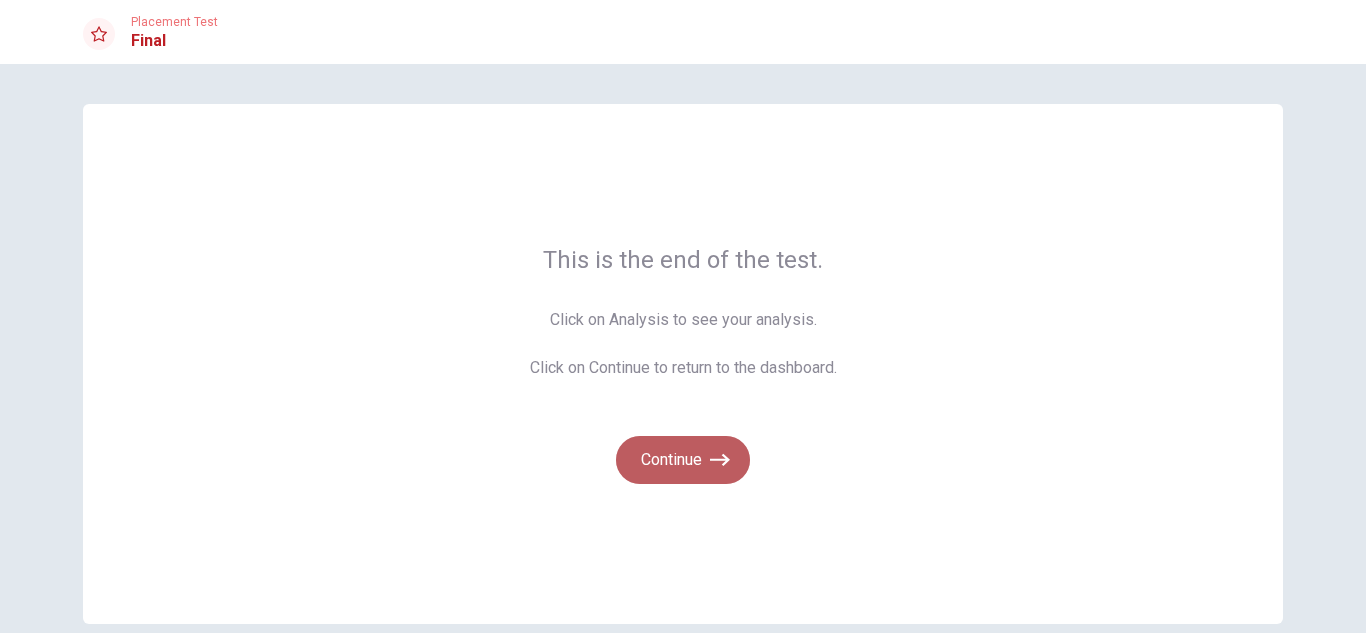 click 